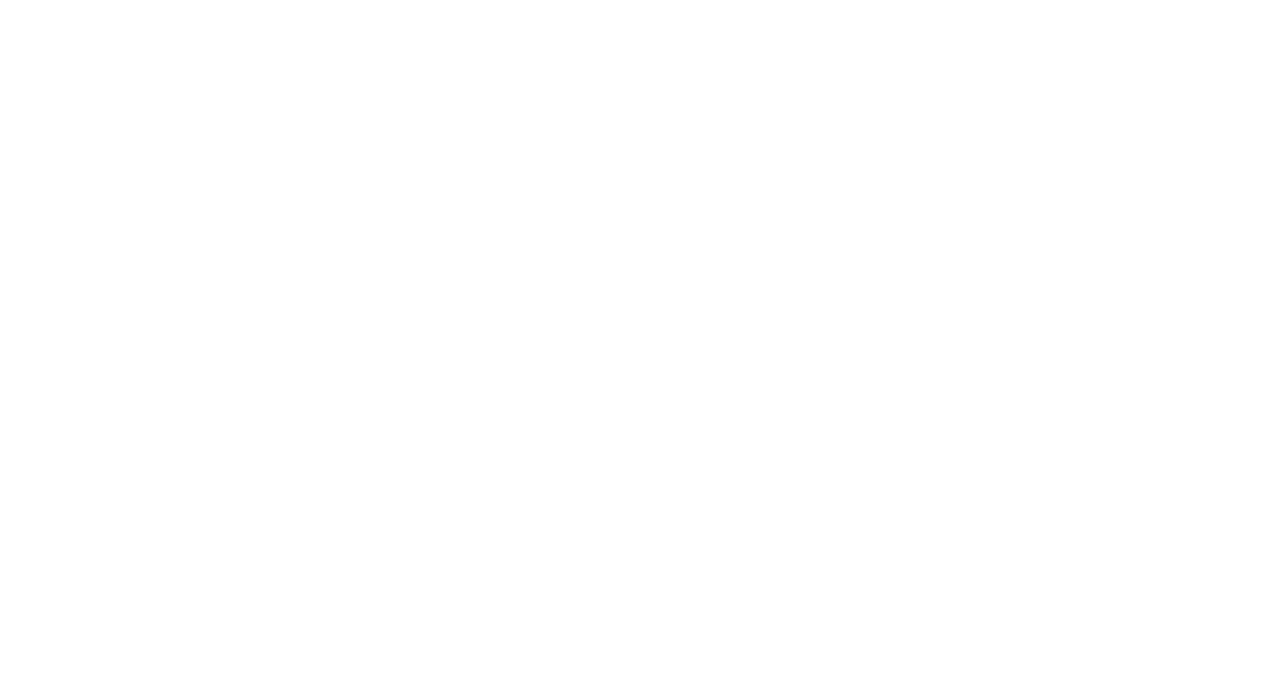 scroll, scrollTop: 0, scrollLeft: 0, axis: both 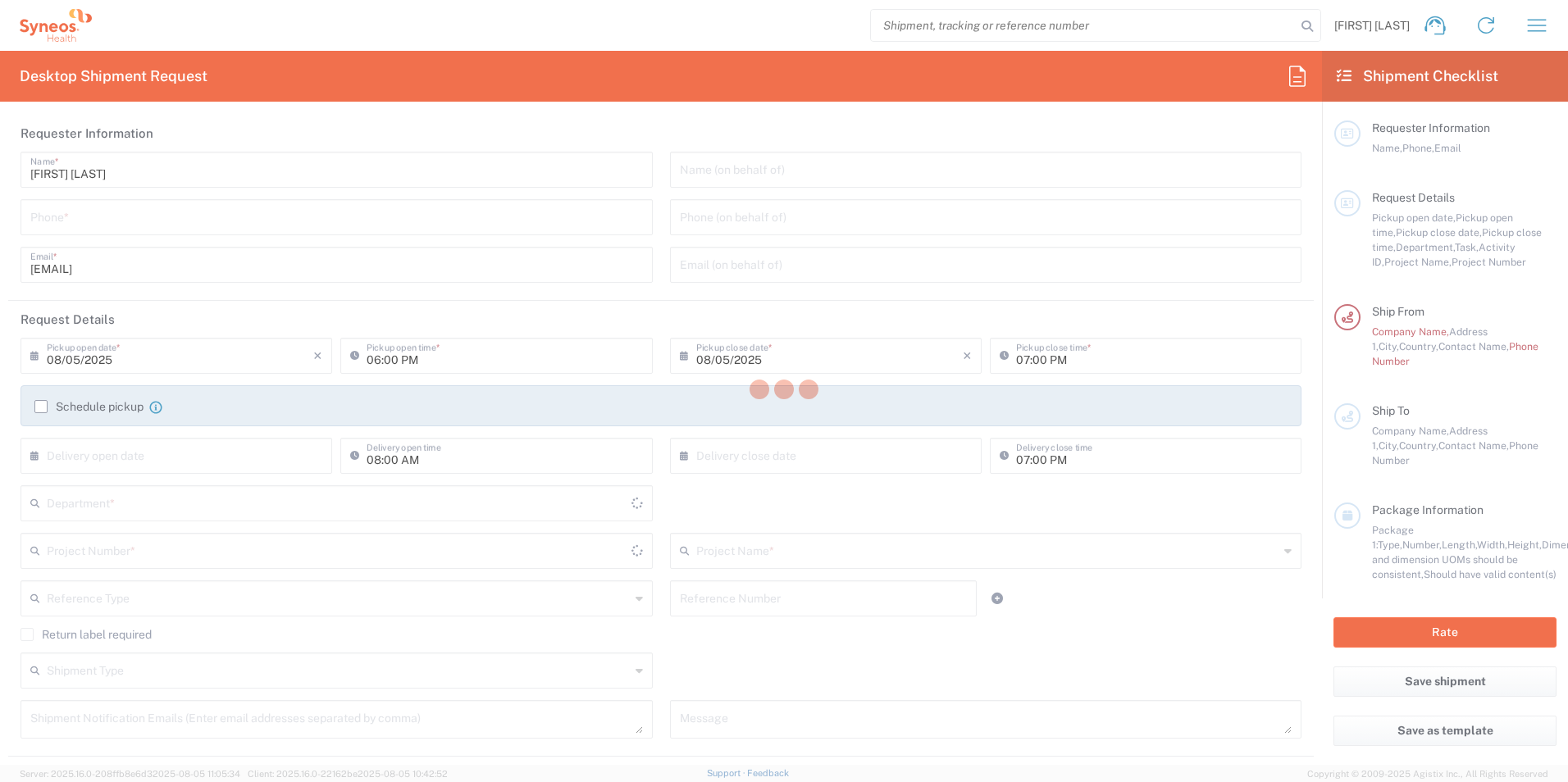 type on "France" 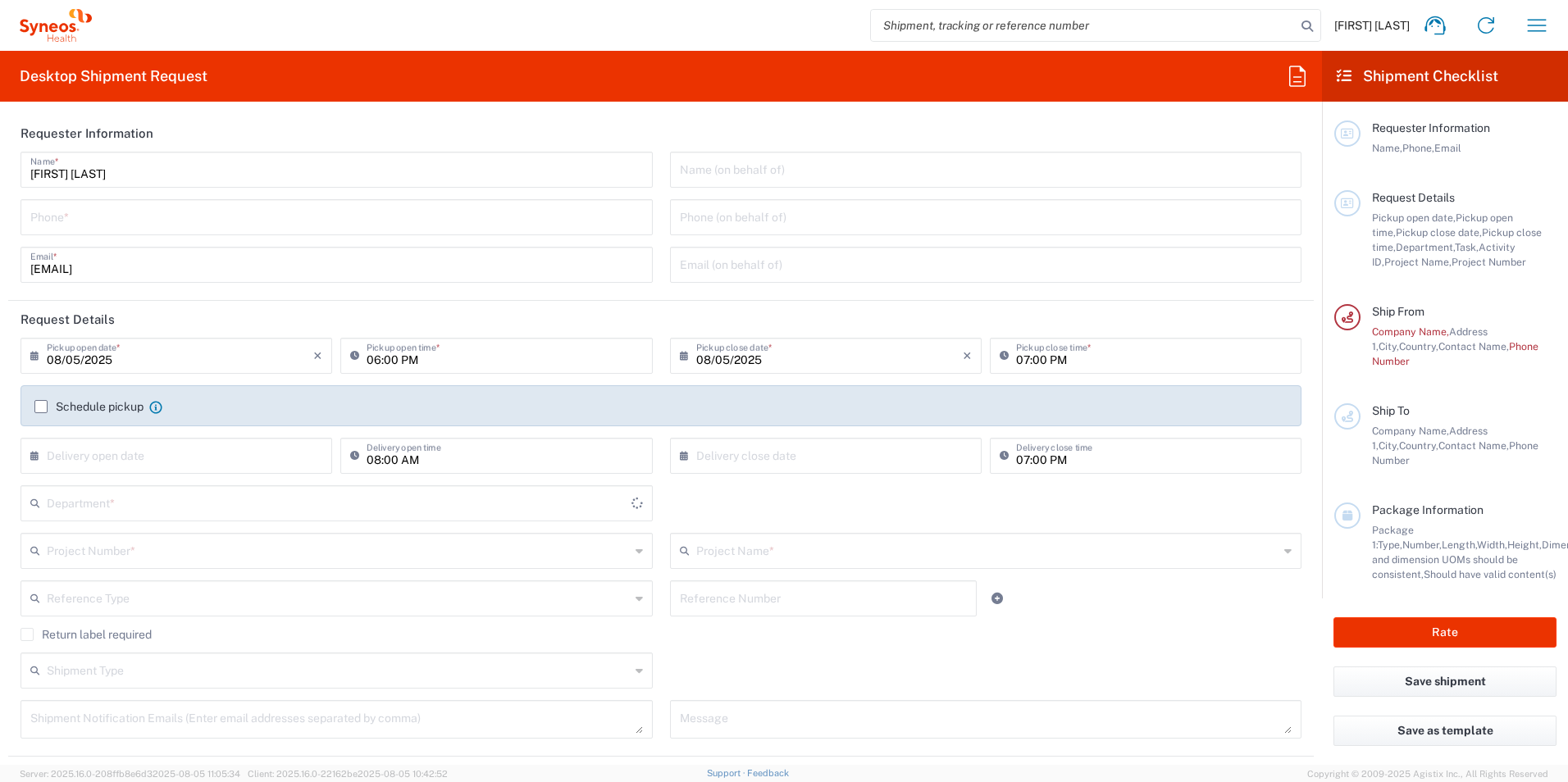 type on "3229" 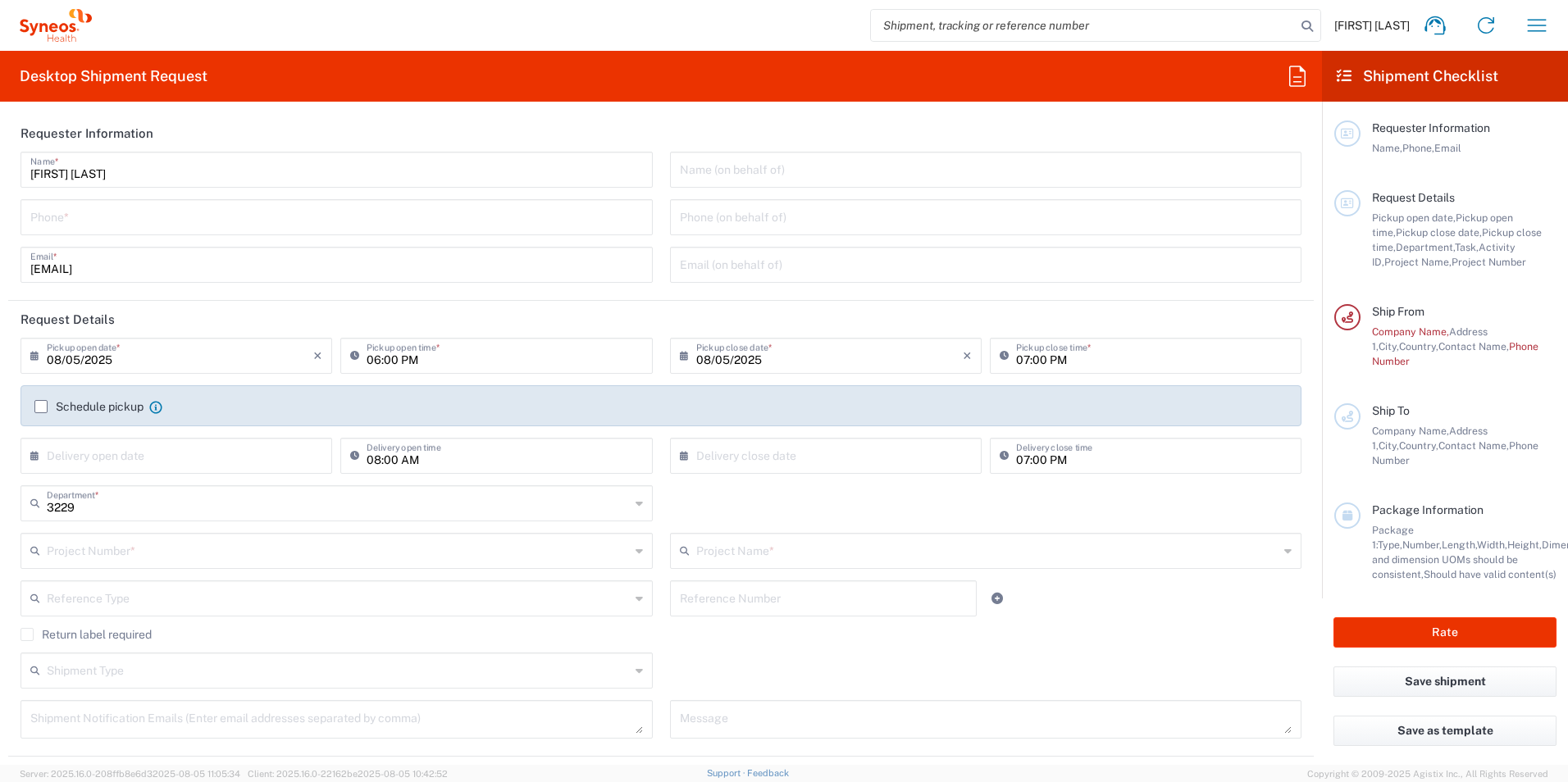 type on "Syneos Health France SARL" 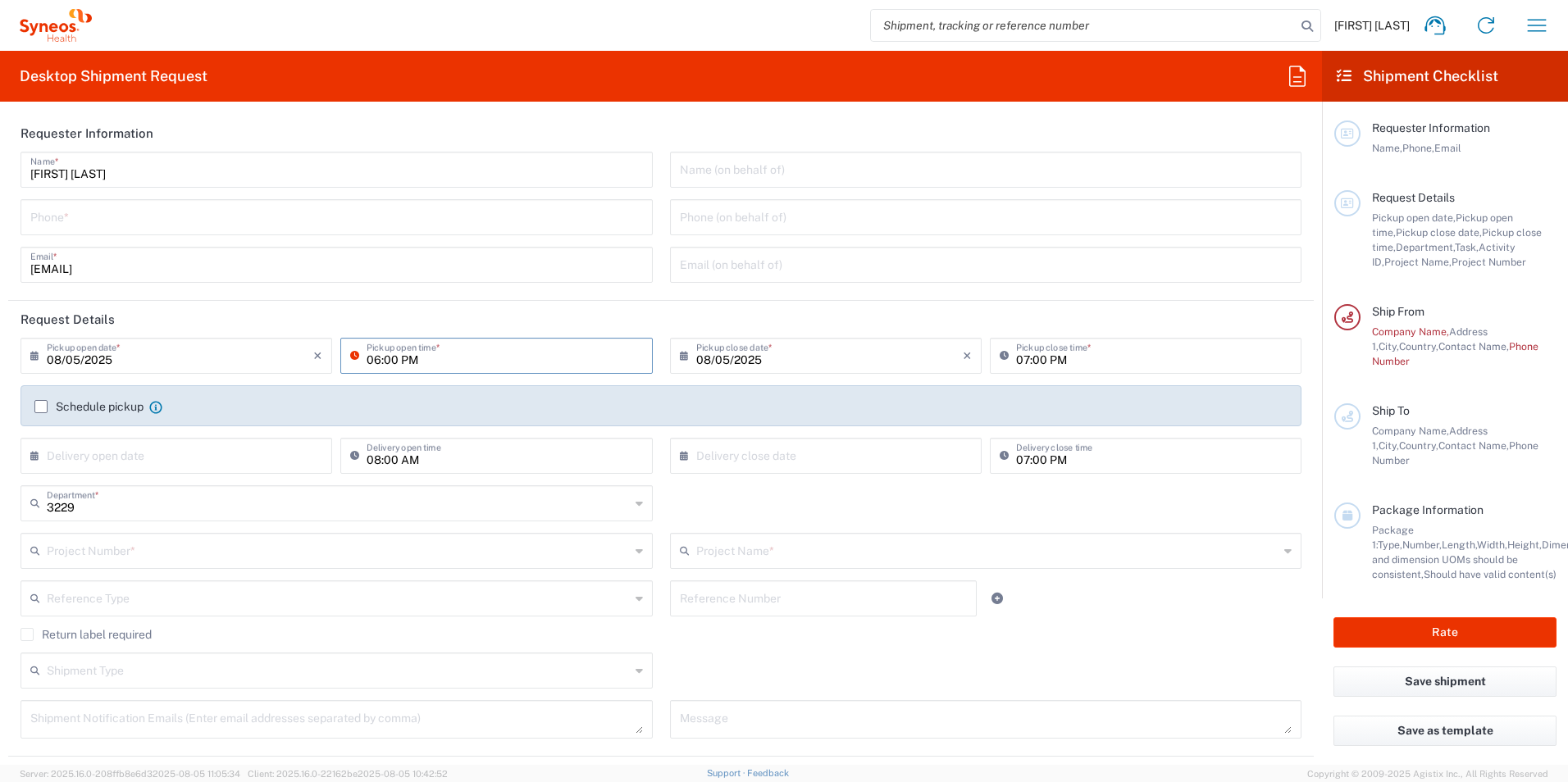 drag, startPoint x: 595, startPoint y: 348, endPoint x: 626, endPoint y: 352, distance: 31.256999 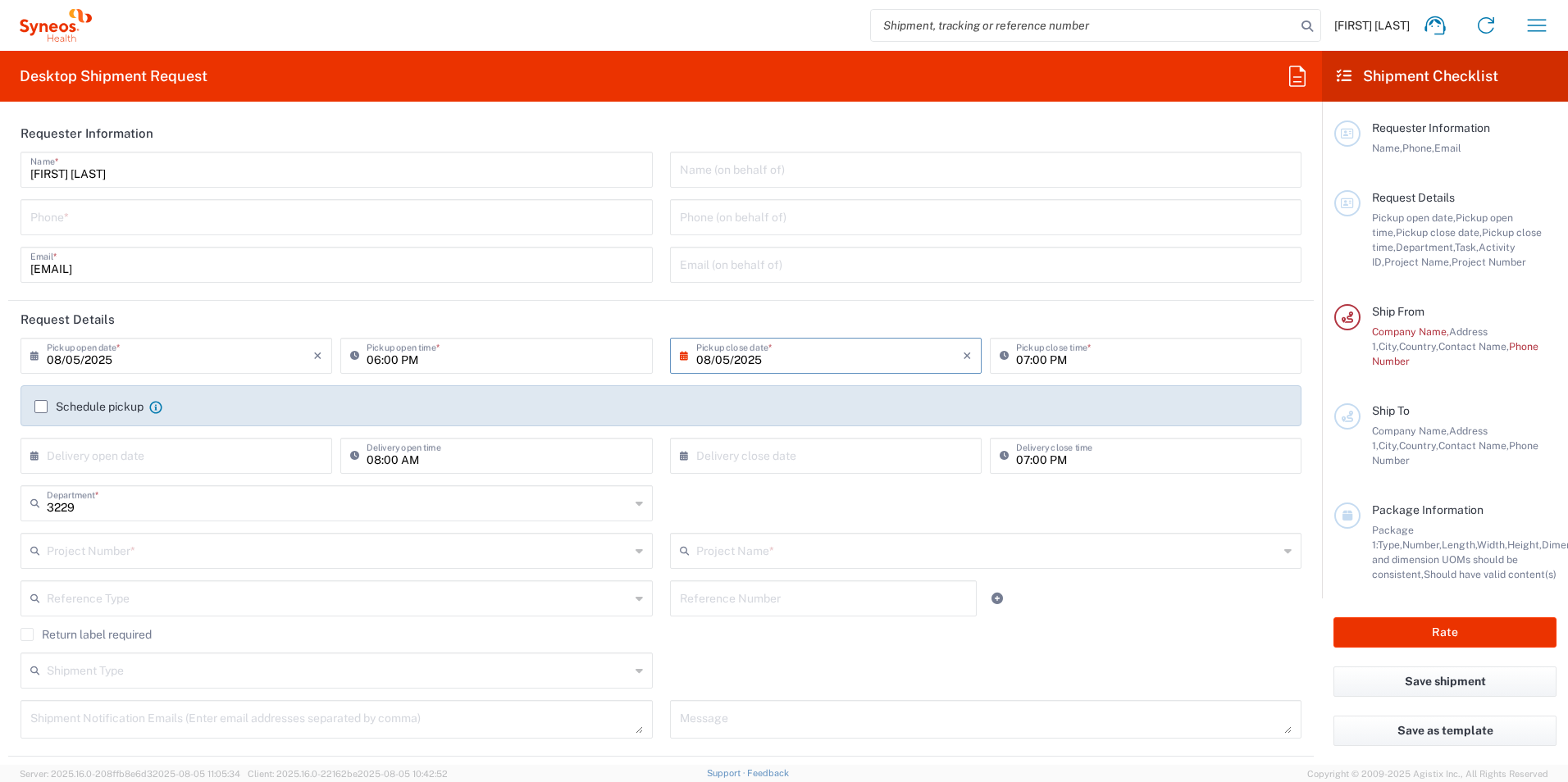 click on "08/05/2025" at bounding box center [829, 354] 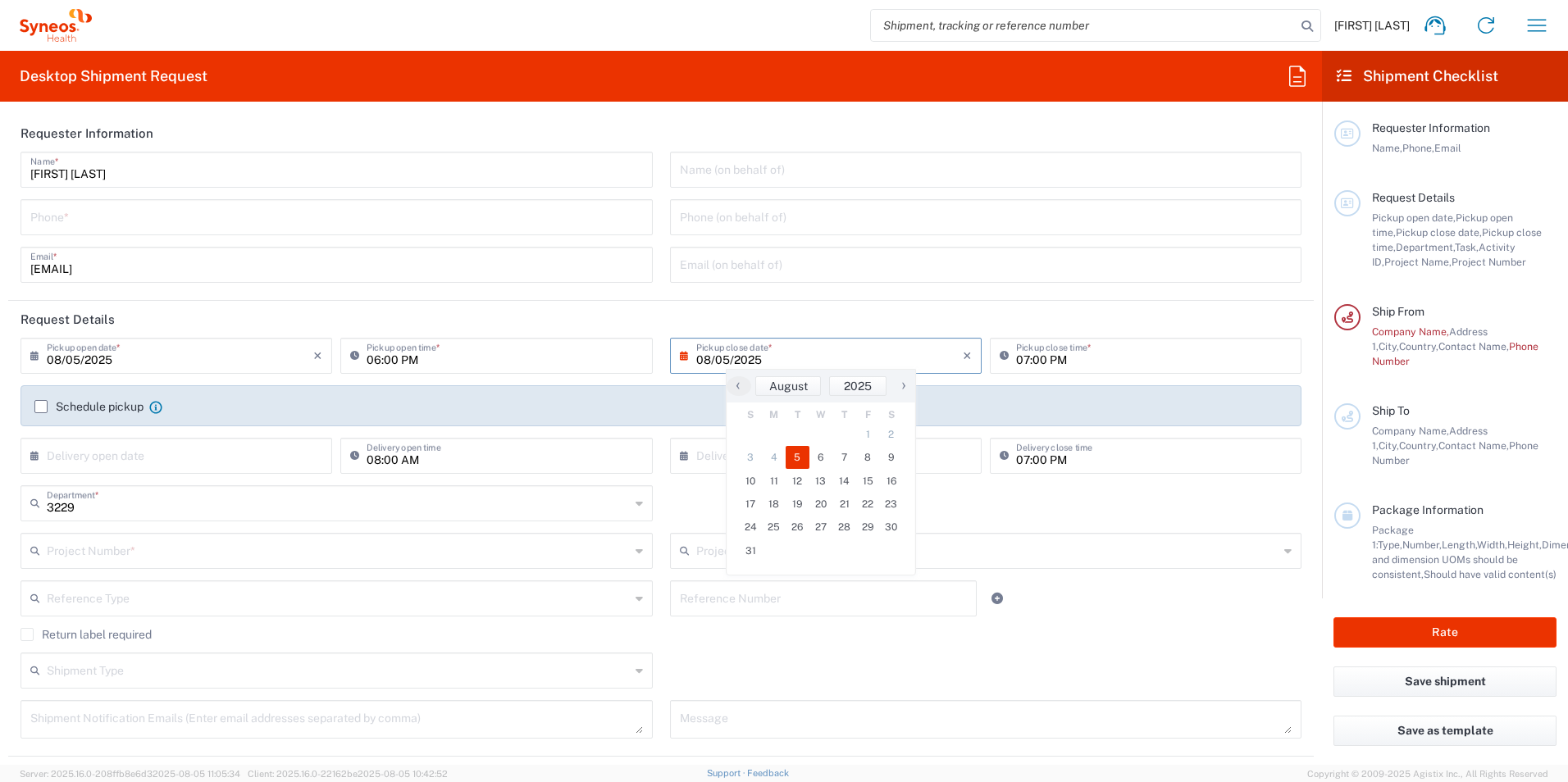 click on "08/05/2025" at bounding box center (829, 354) 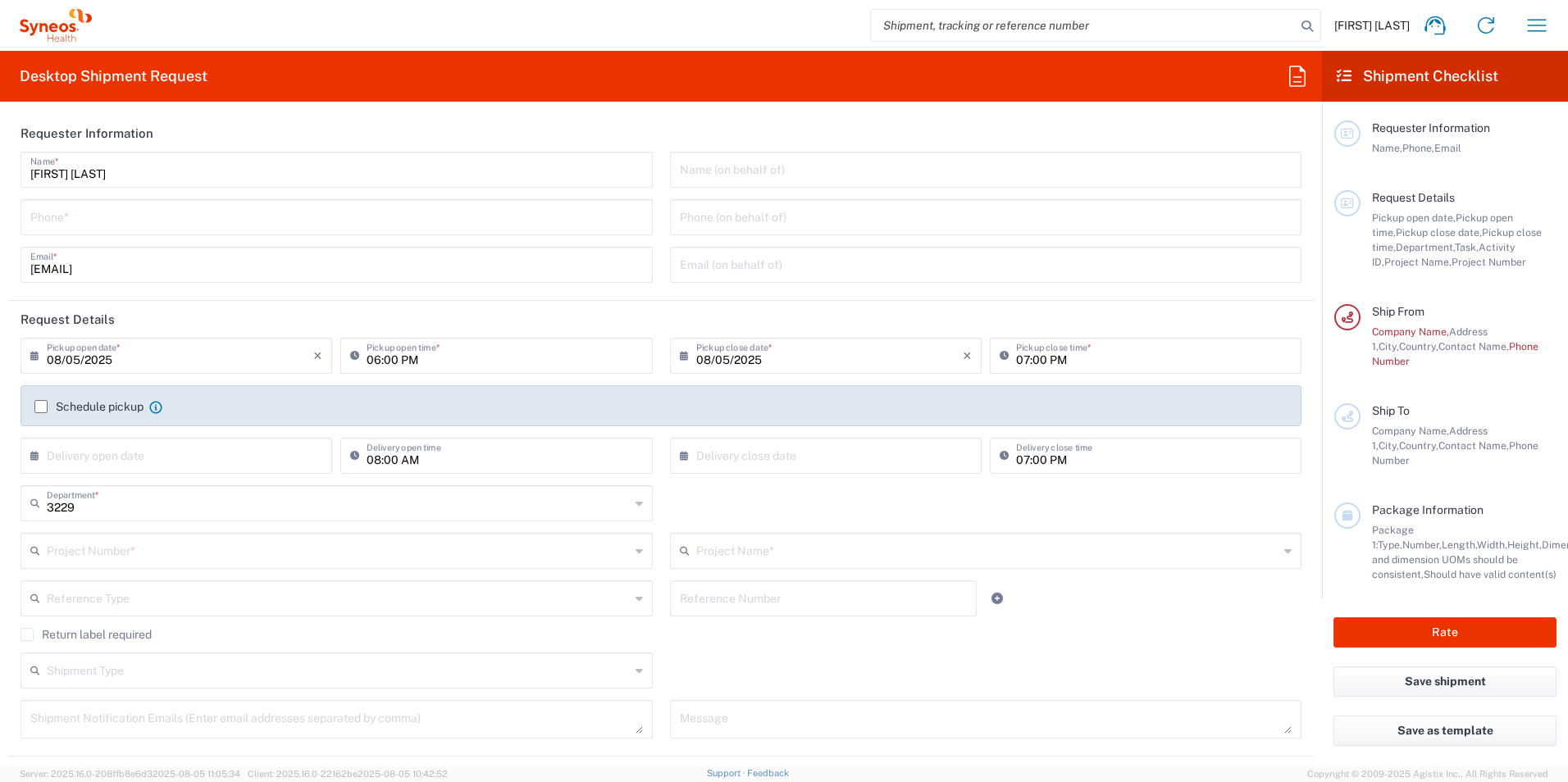 click on "08/05/2025" at bounding box center (829, 354) 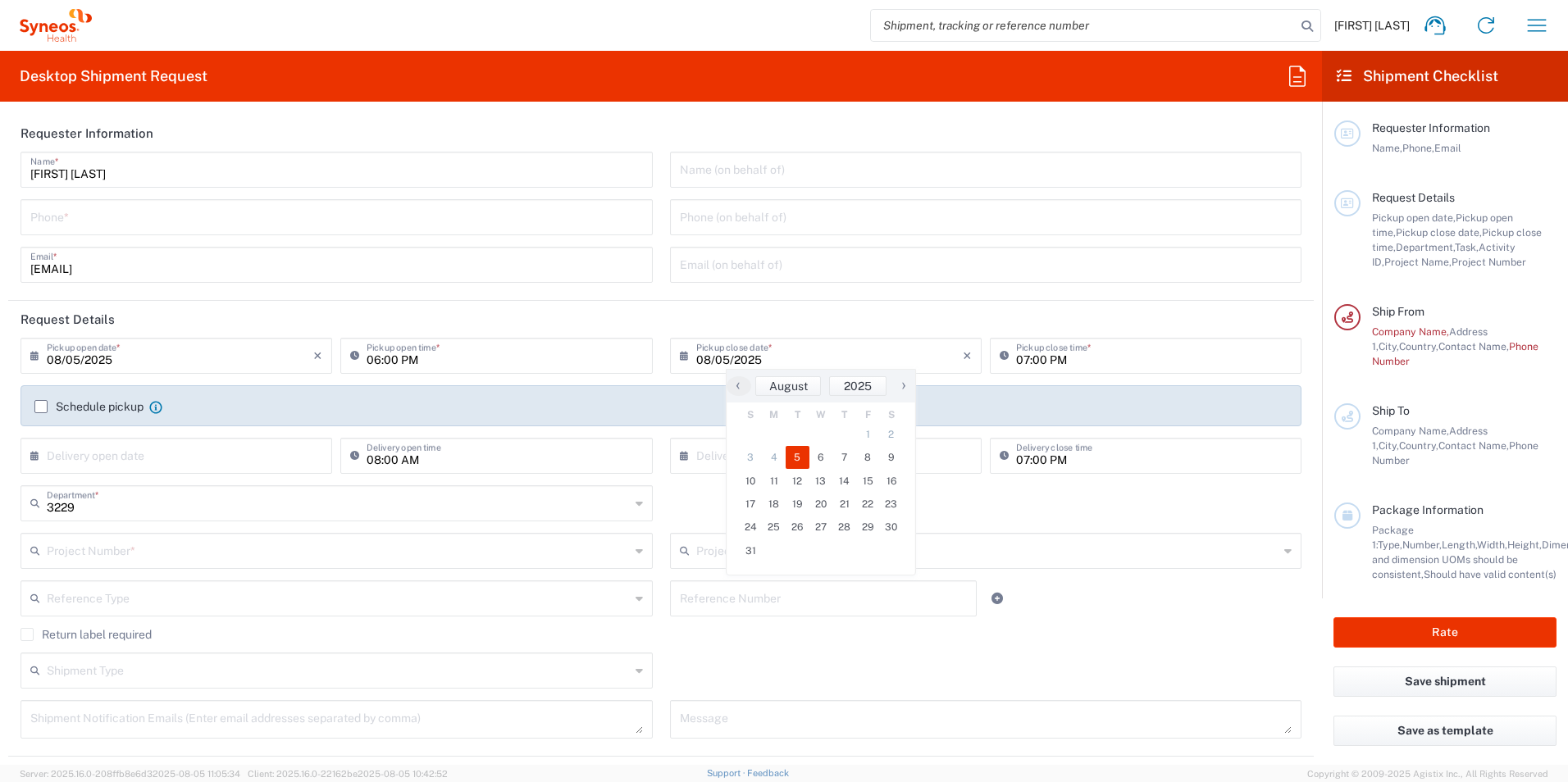 click on "08/05/2025" at bounding box center (829, 354) 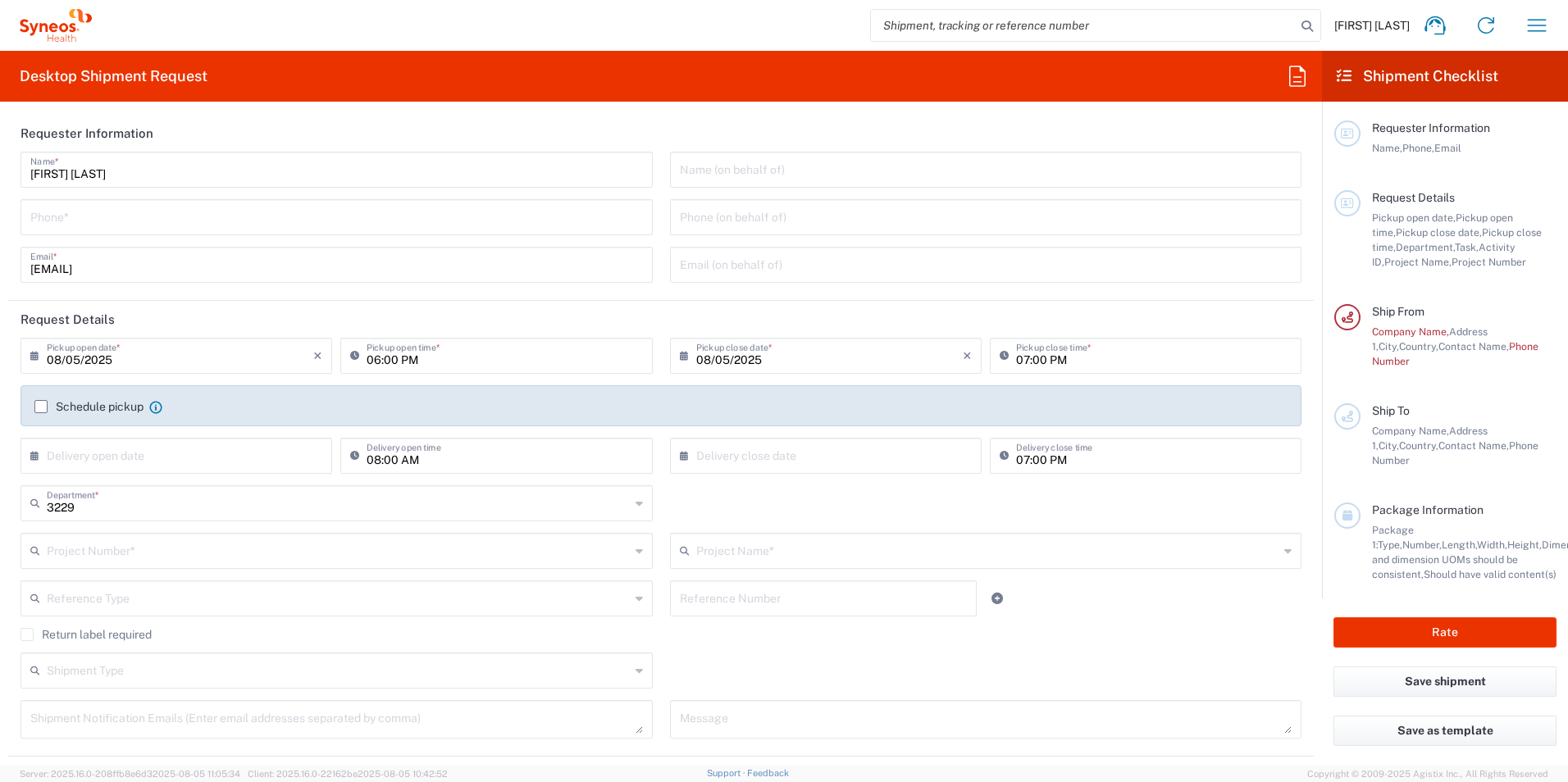 click on "08/05/2025" at bounding box center [829, 354] 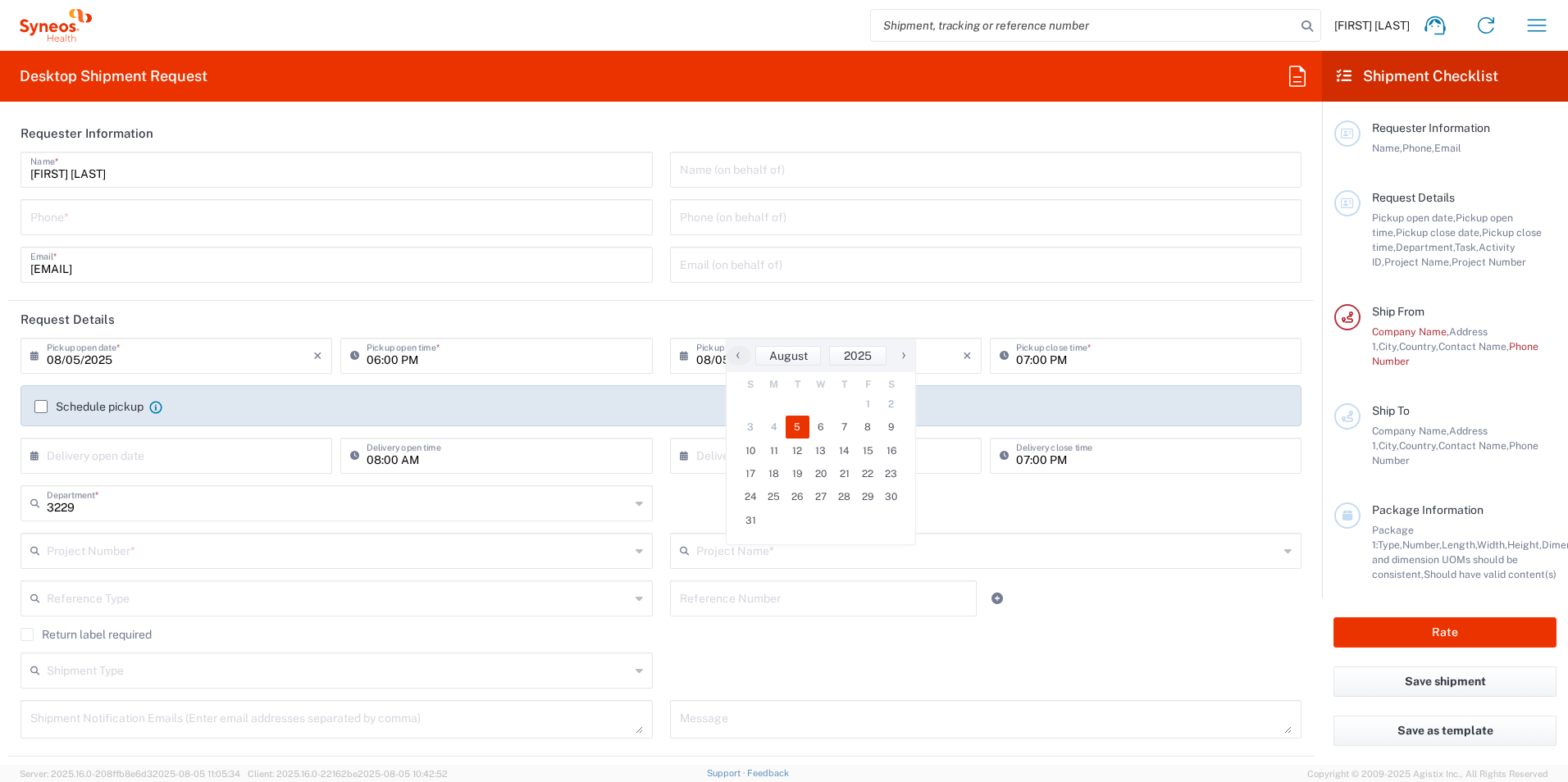 scroll, scrollTop: 82, scrollLeft: 0, axis: vertical 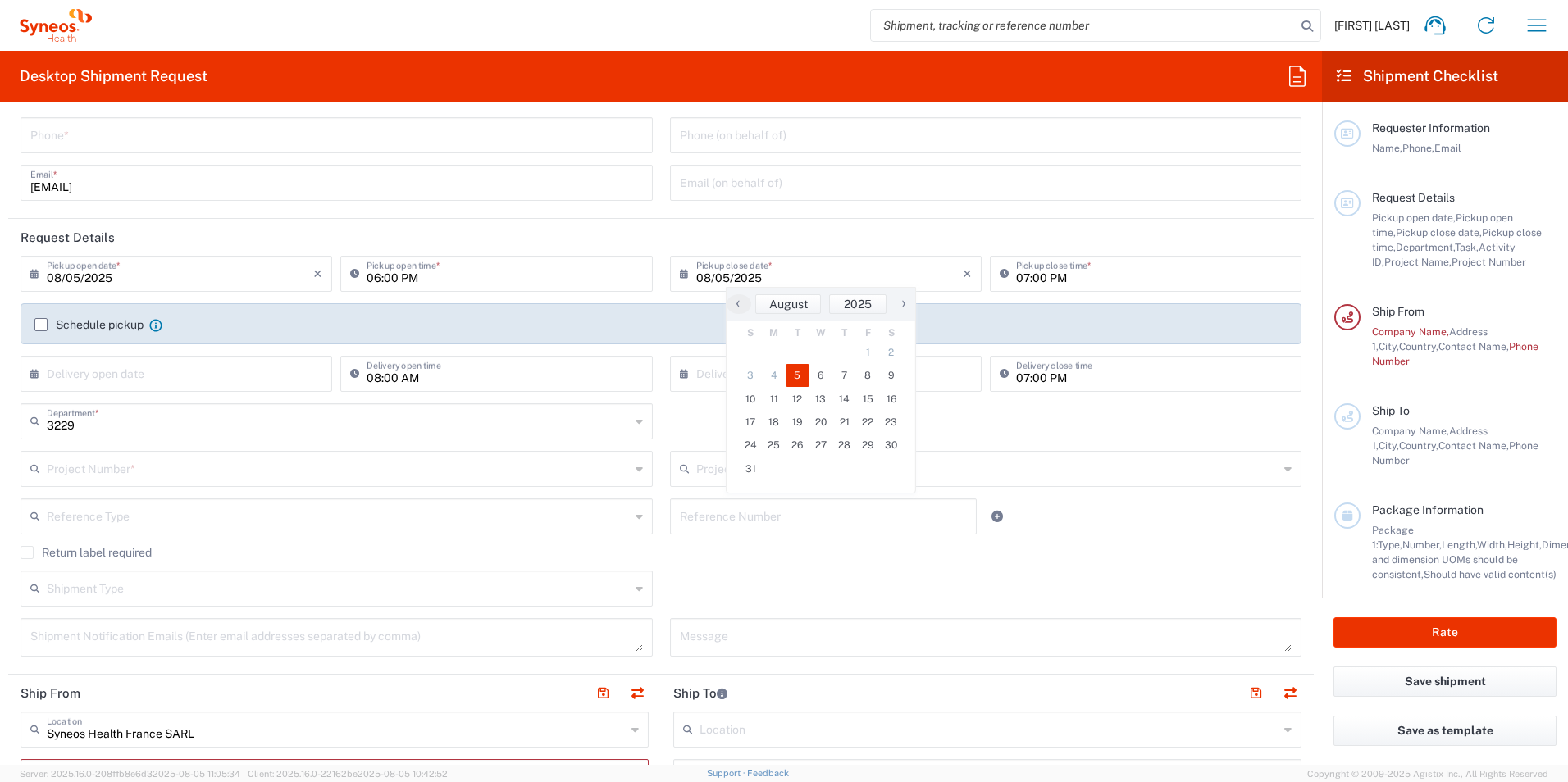 click on "[TIME]  Delivery open time" 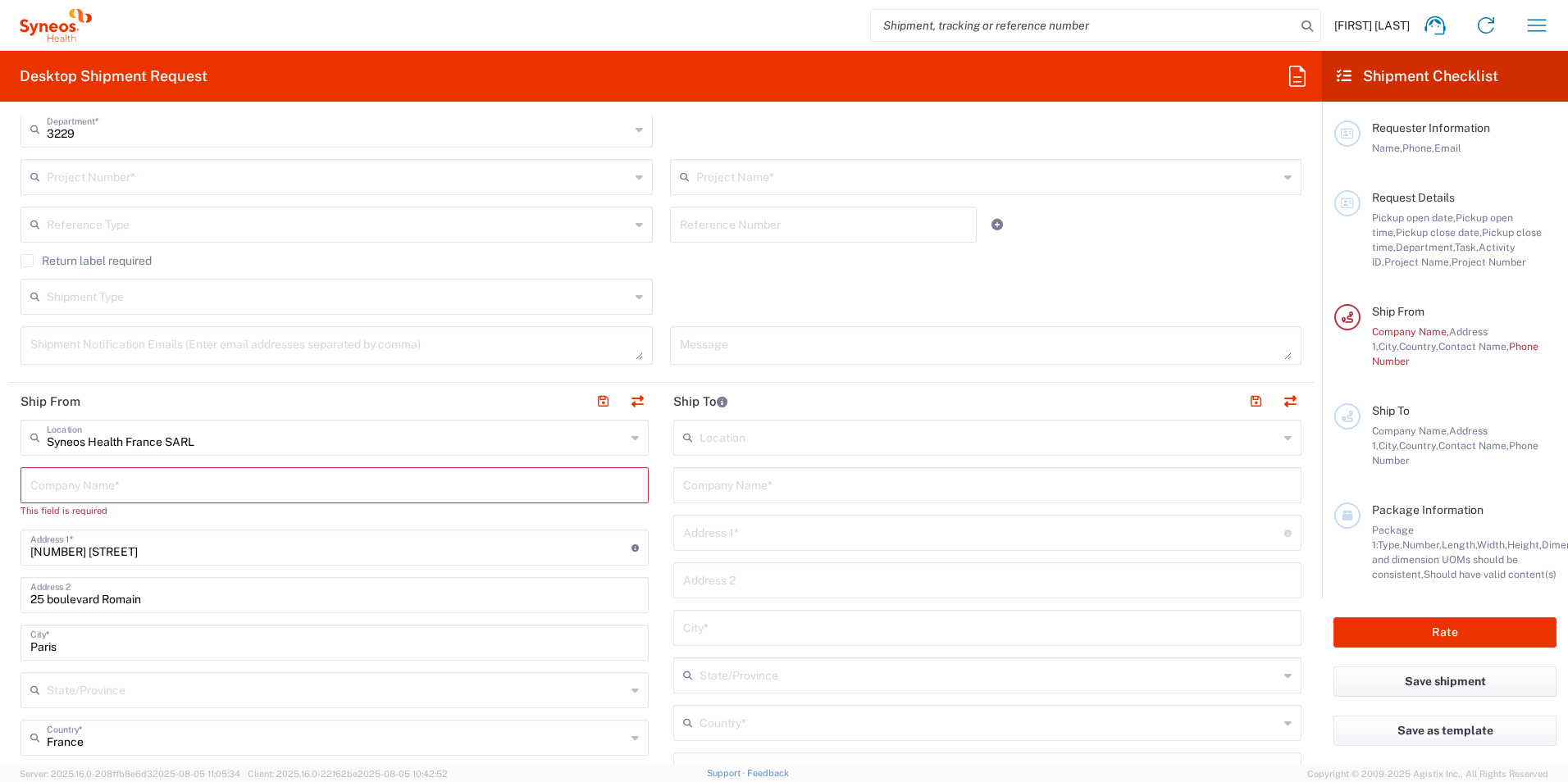 scroll, scrollTop: 410, scrollLeft: 0, axis: vertical 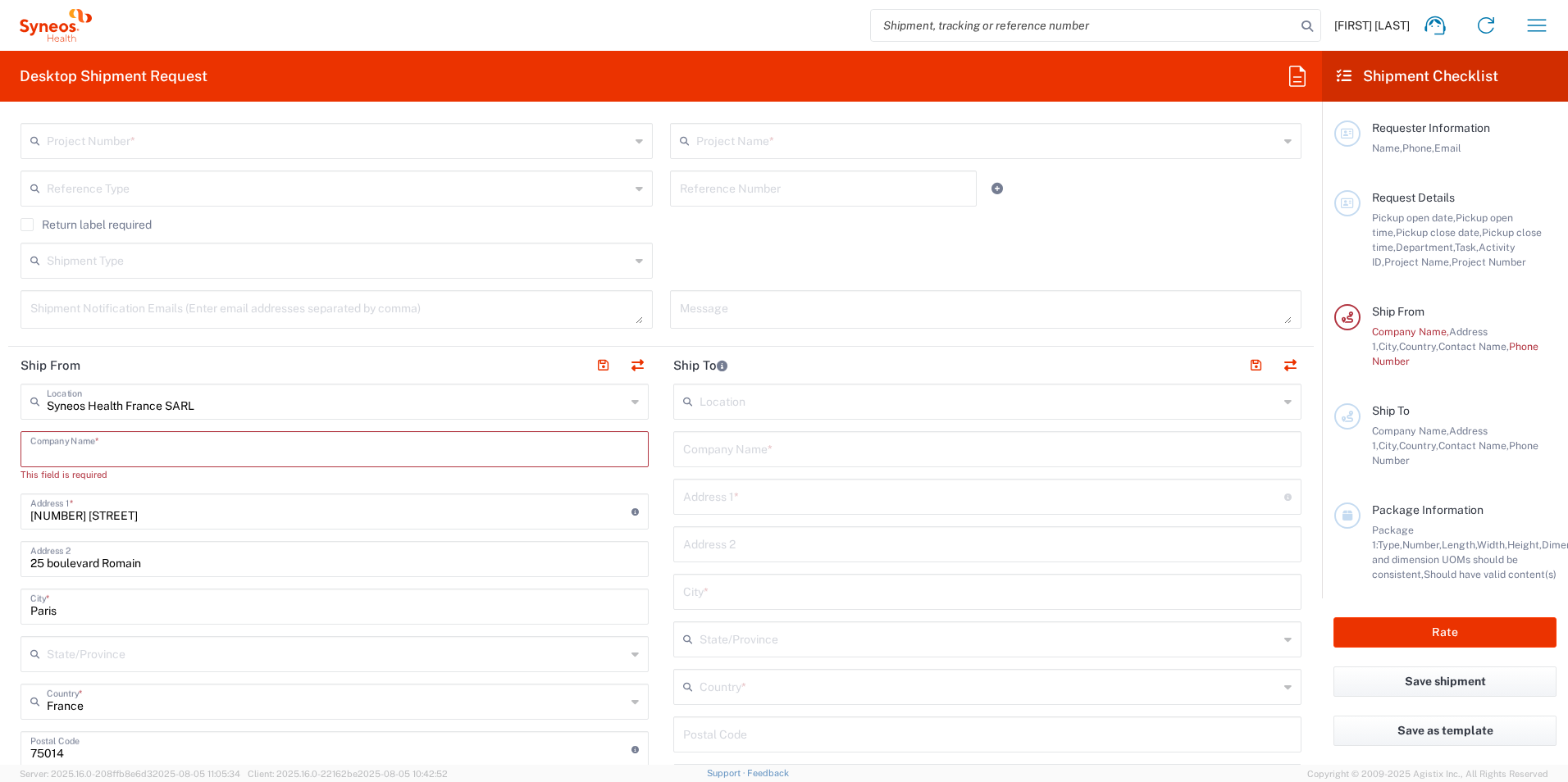 click at bounding box center [335, 448] 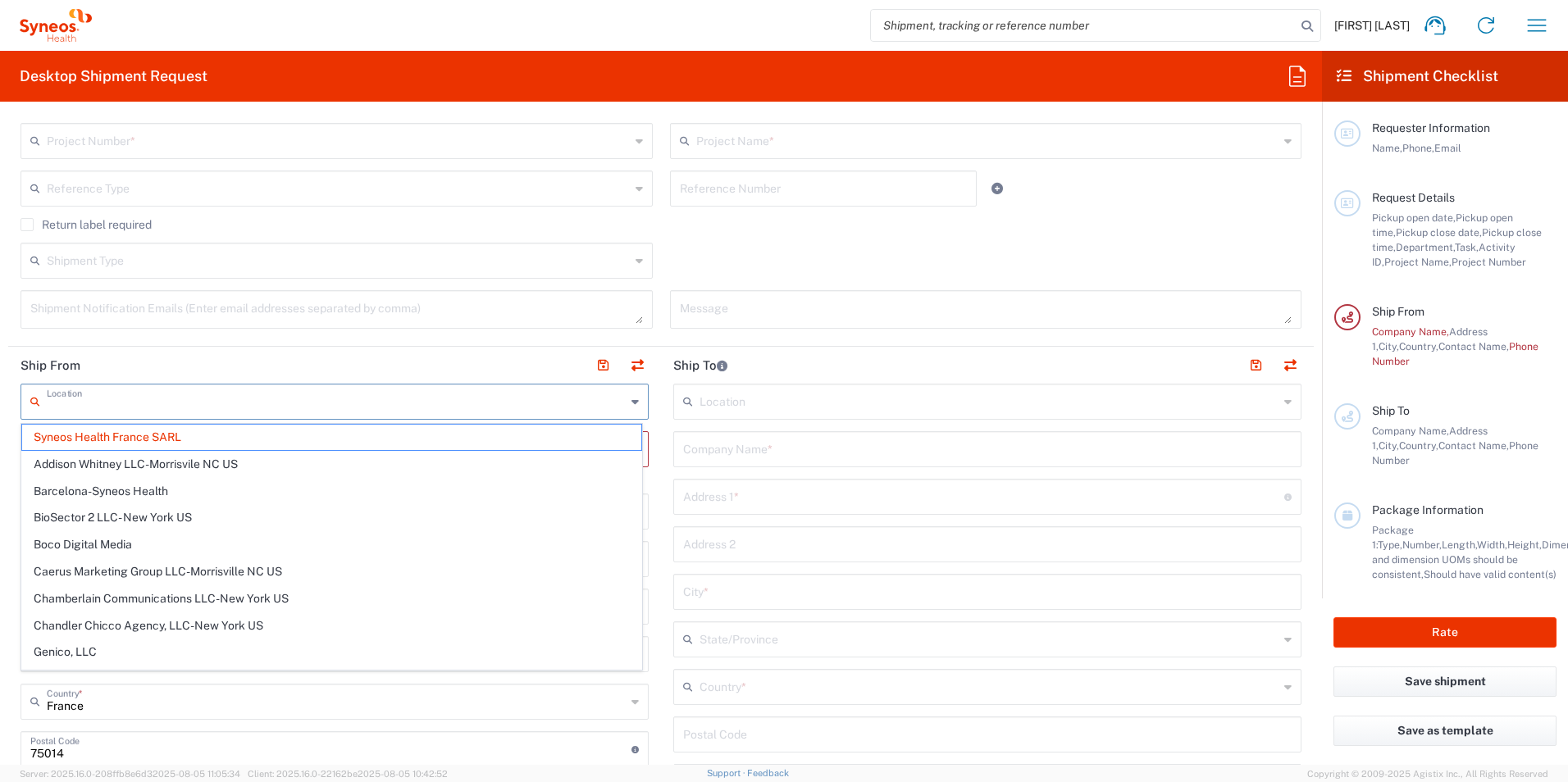 click at bounding box center [336, 400] 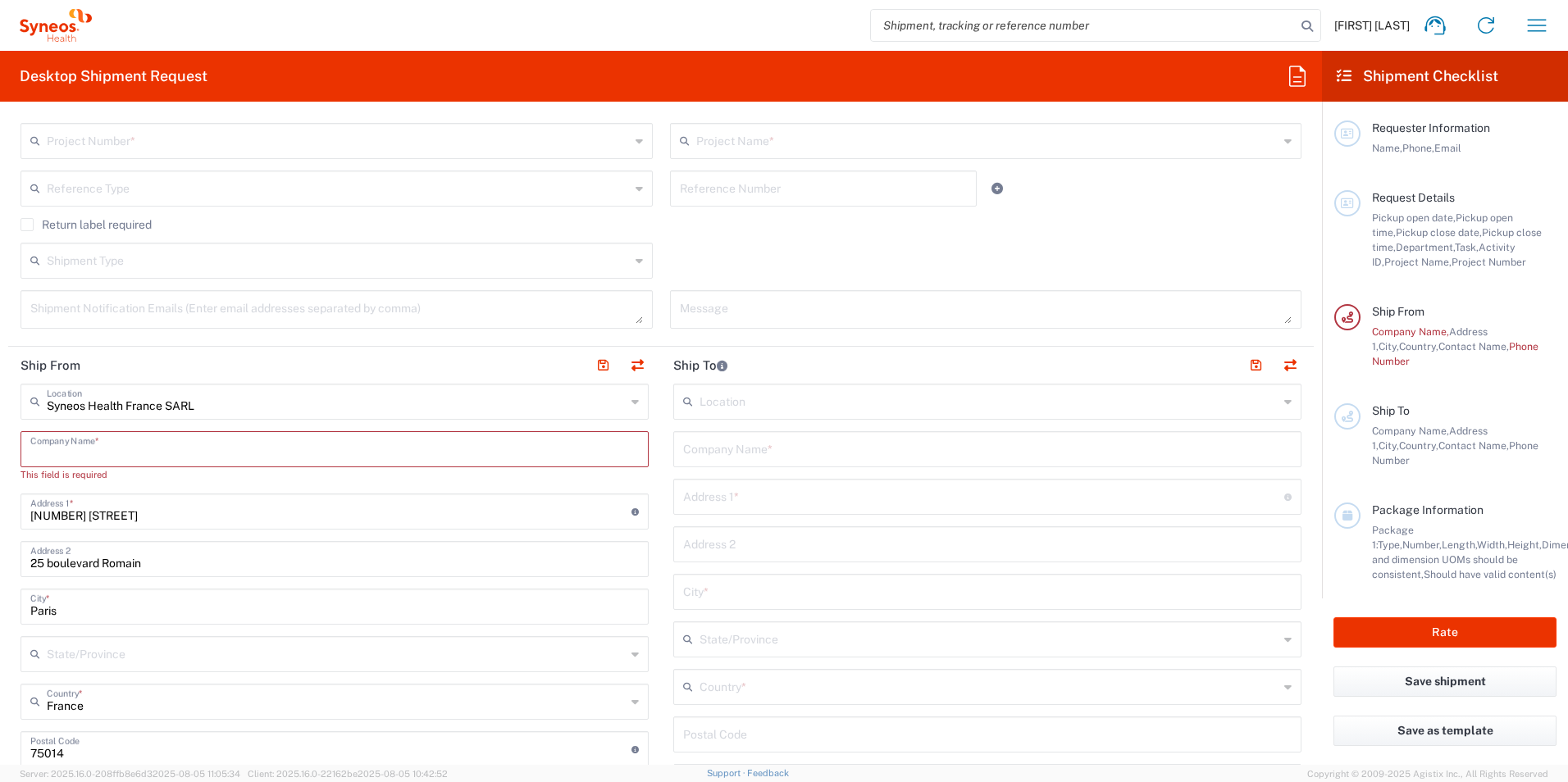 click at bounding box center (335, 448) 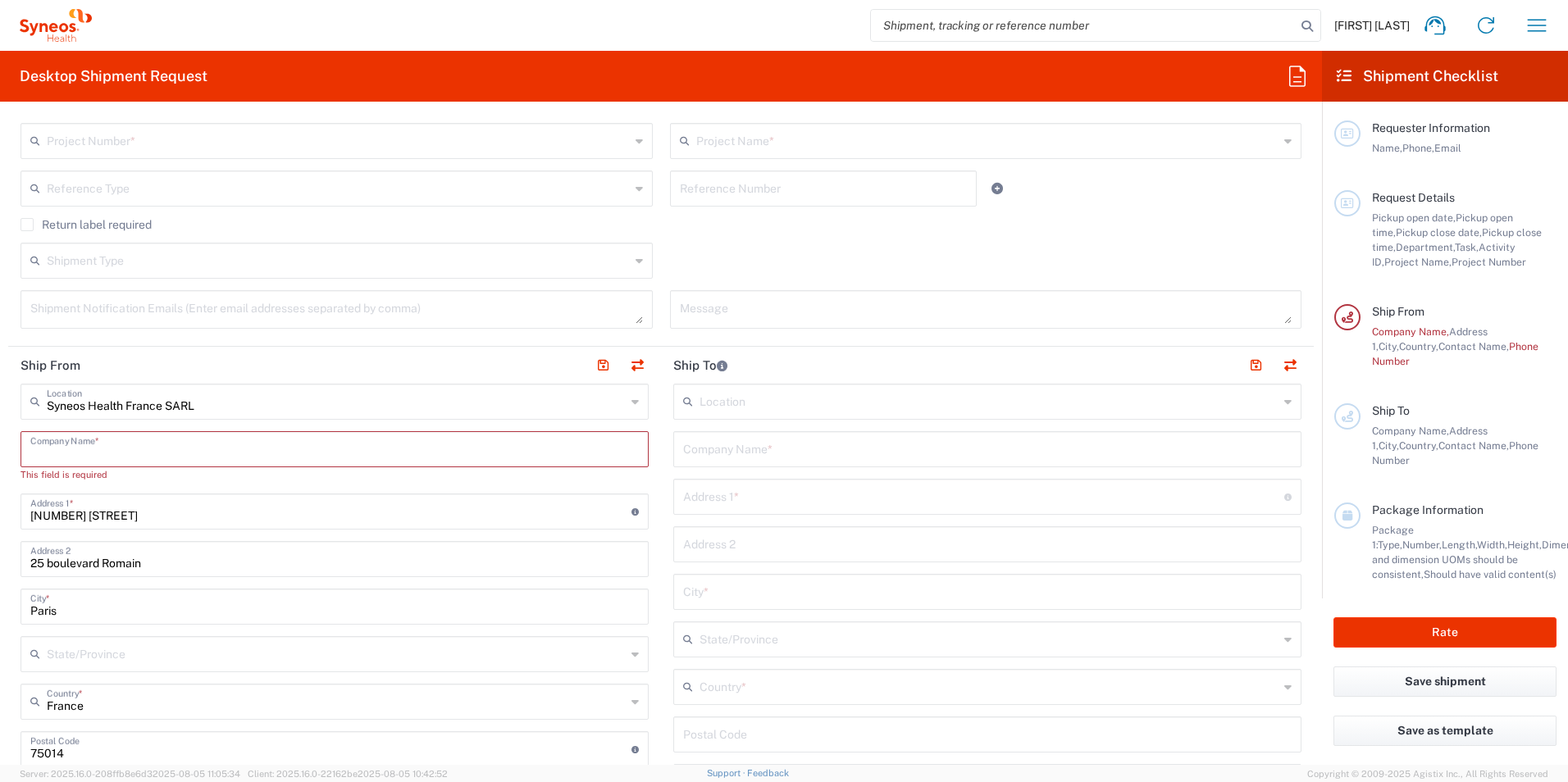 type on "S" 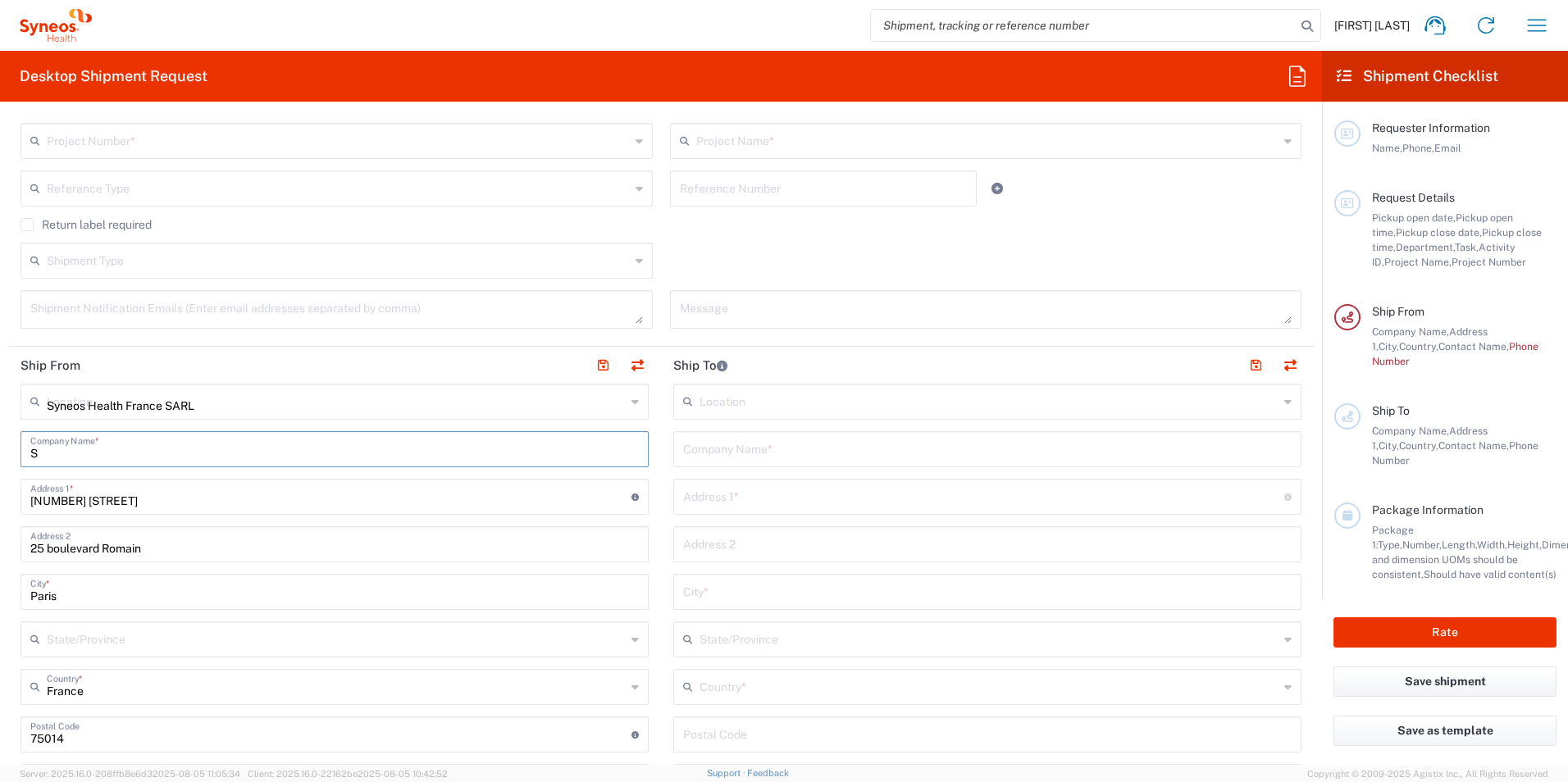 type 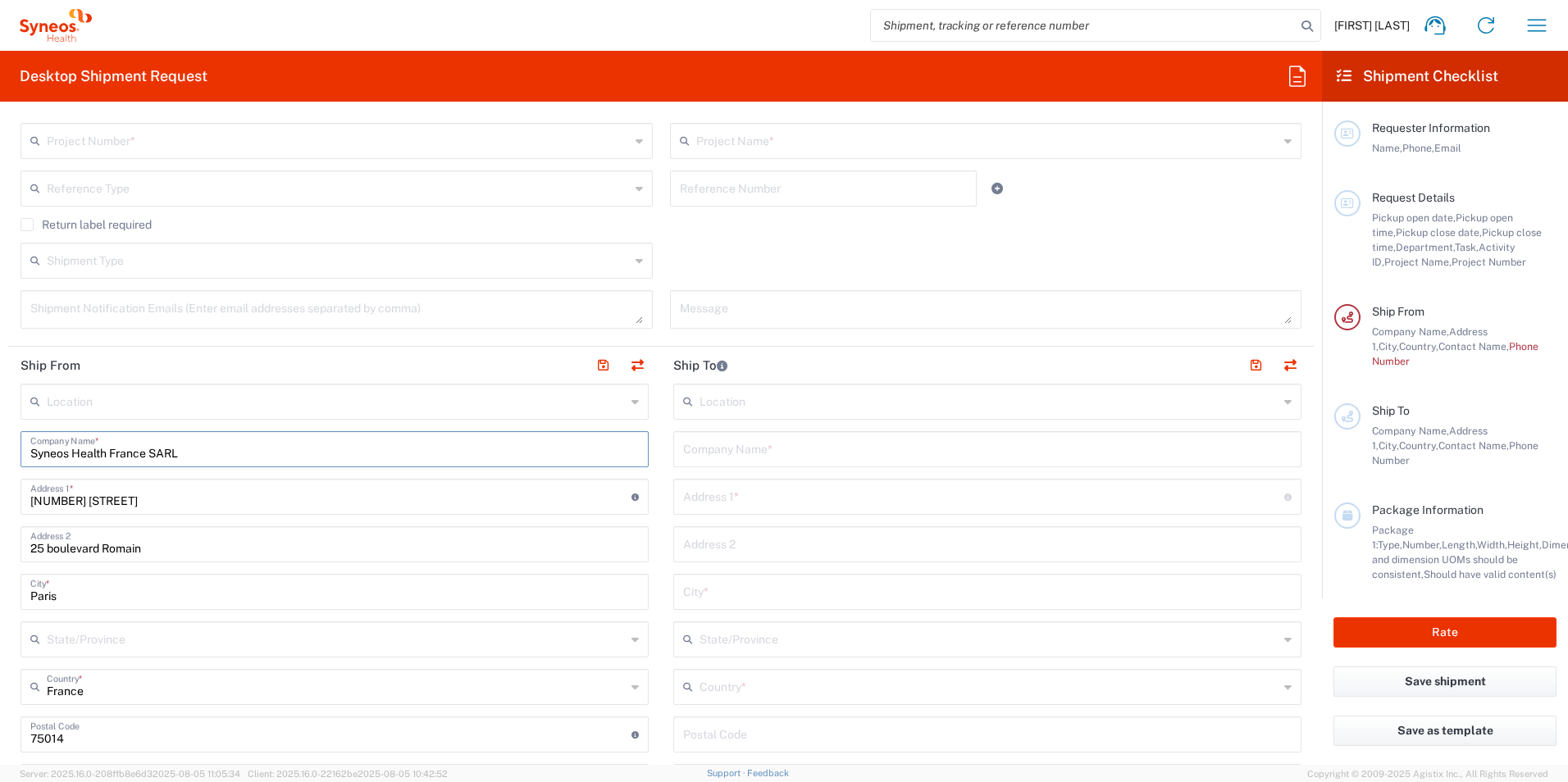 type on "Syneos Health France SARL" 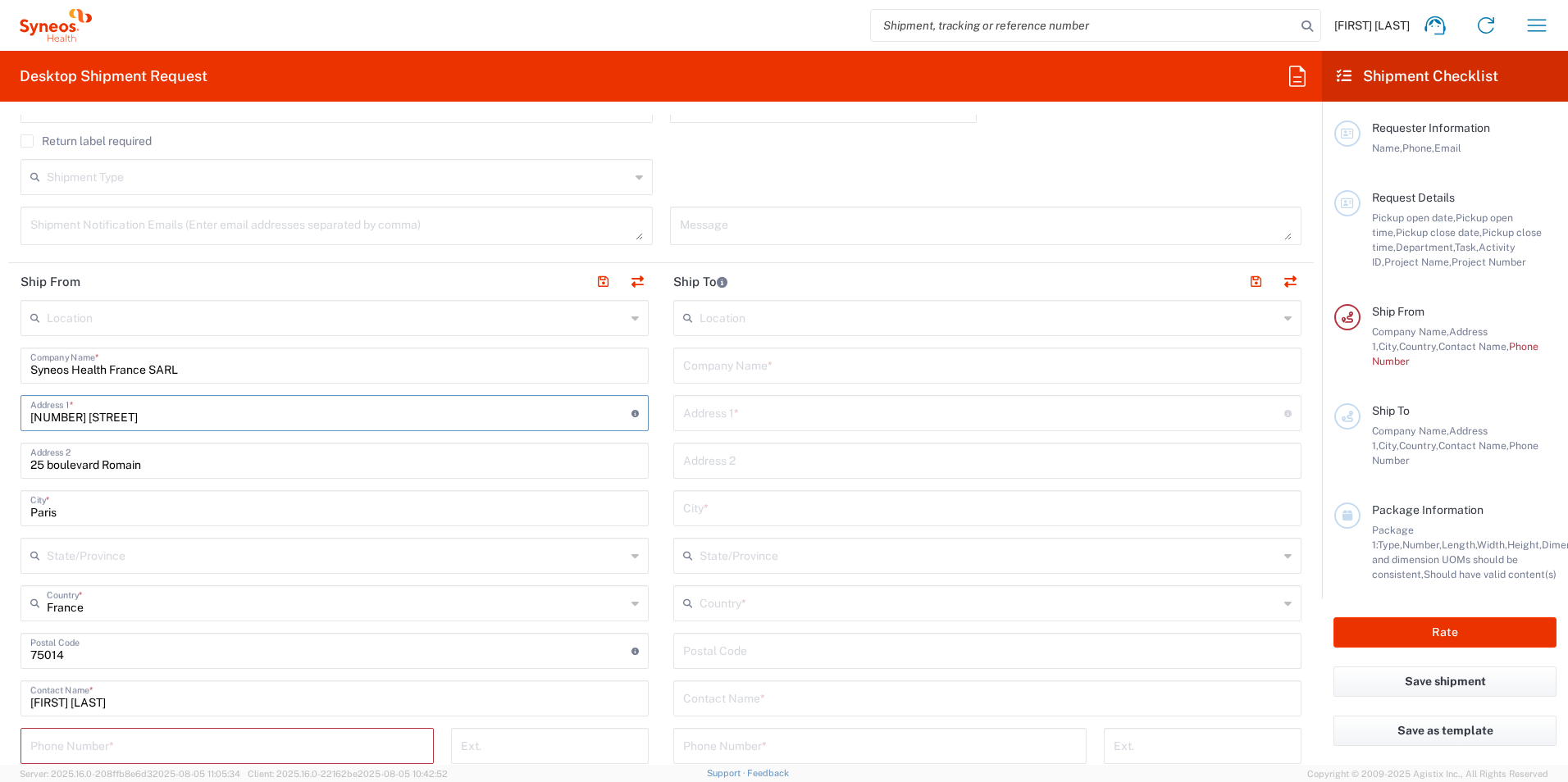 scroll, scrollTop: 492, scrollLeft: 0, axis: vertical 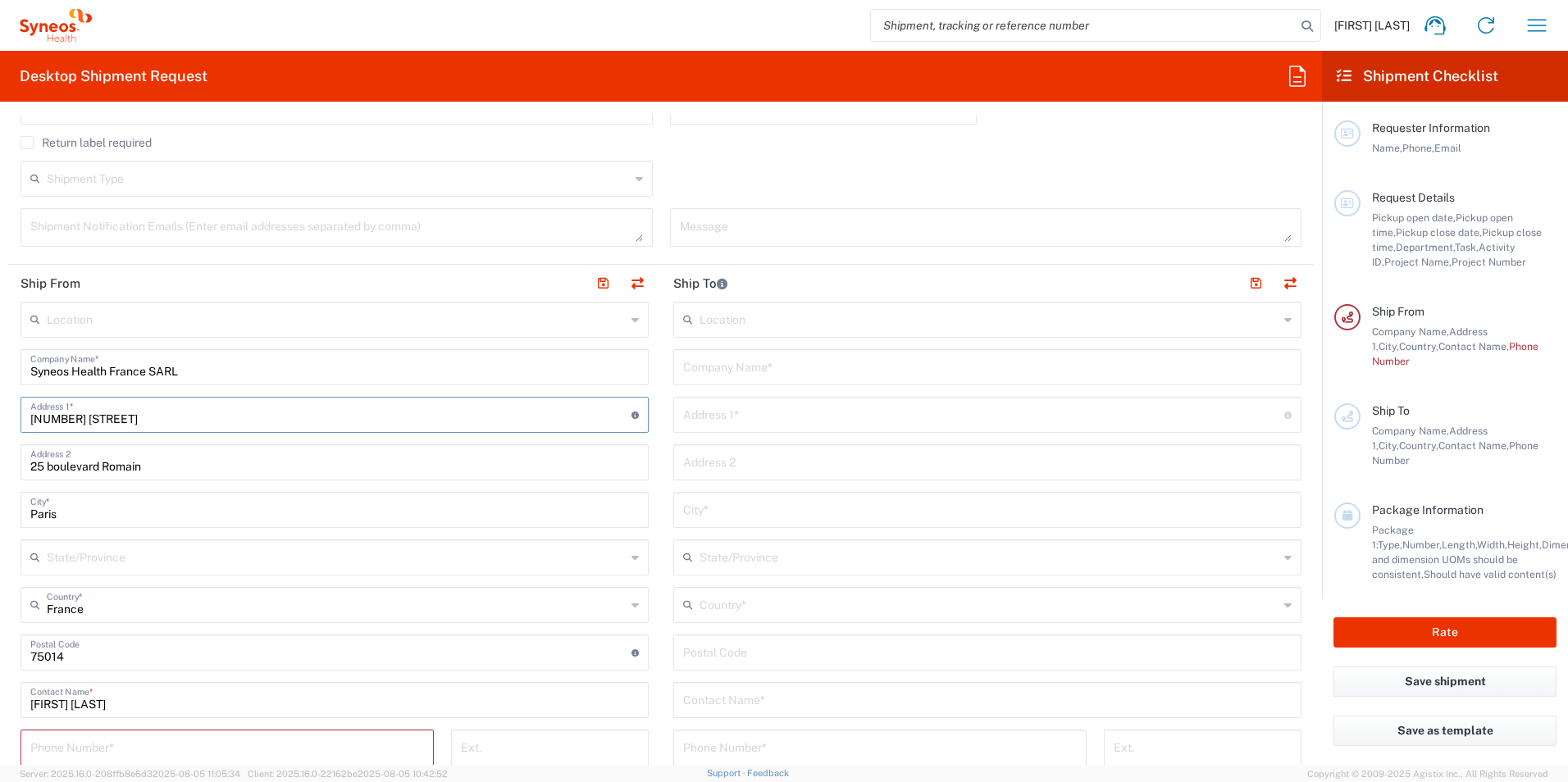 click at bounding box center (989, 318) 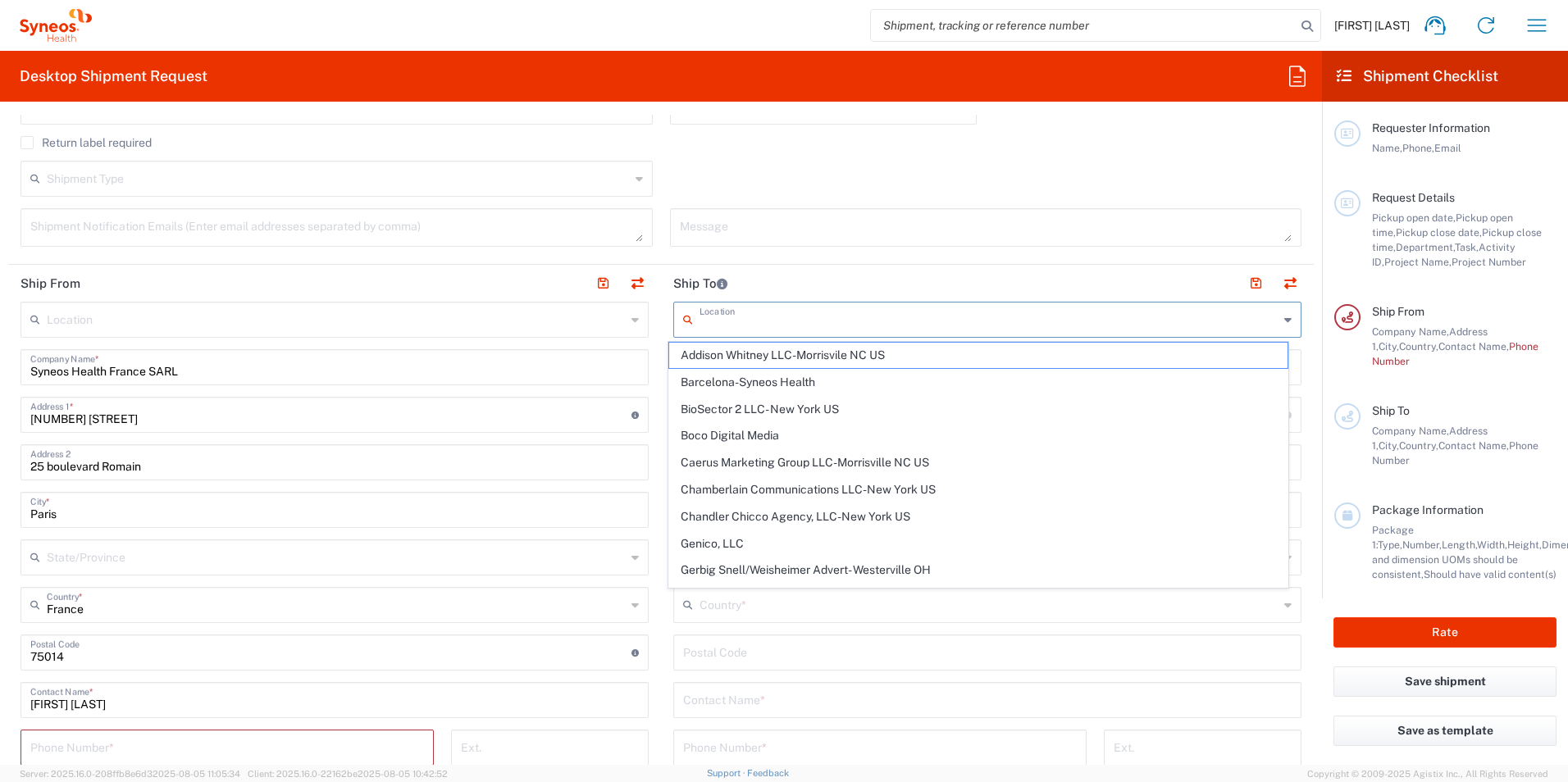 click on "Syneos Health France SARL" at bounding box center (335, 366) 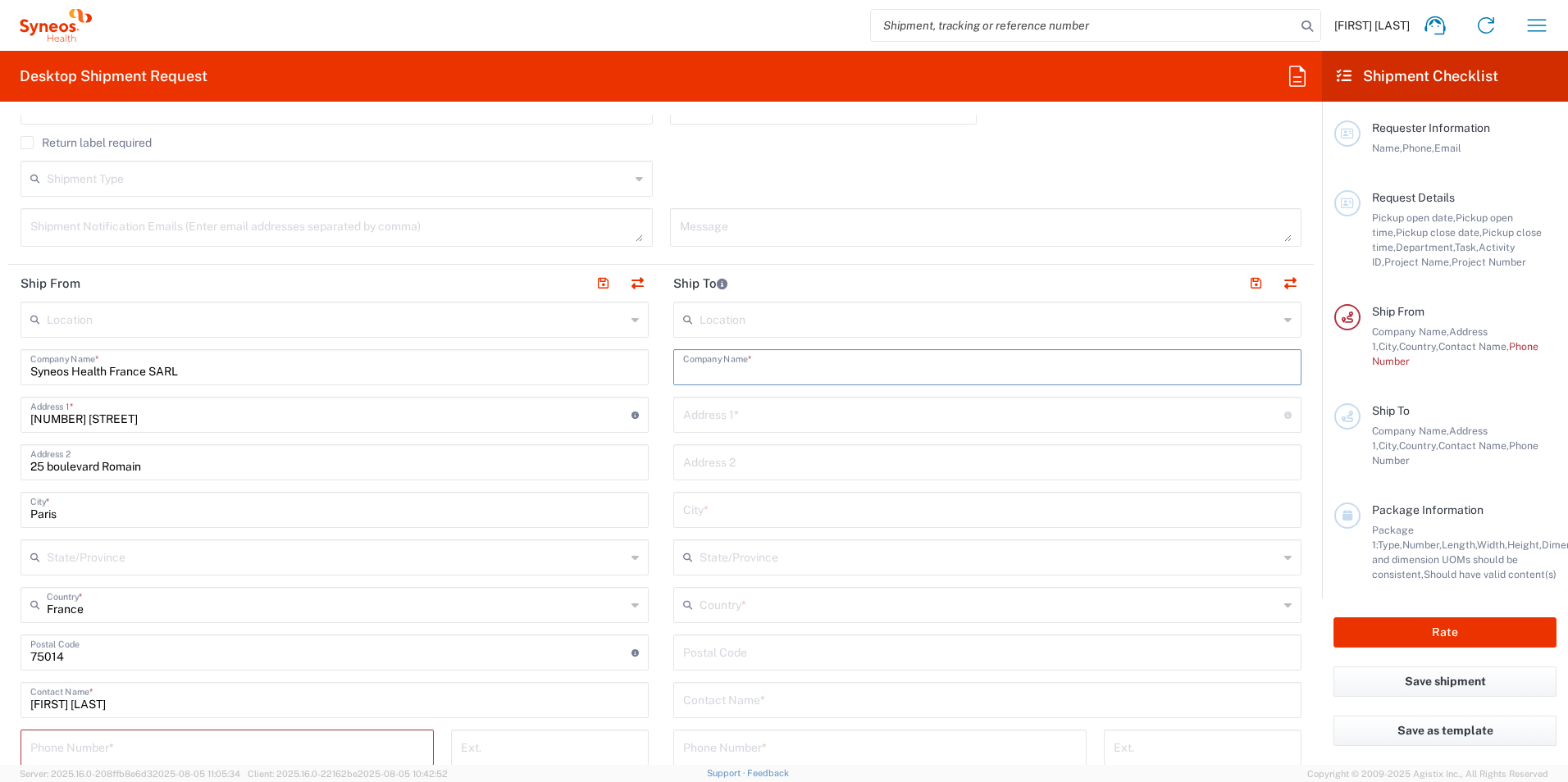 click at bounding box center [987, 366] 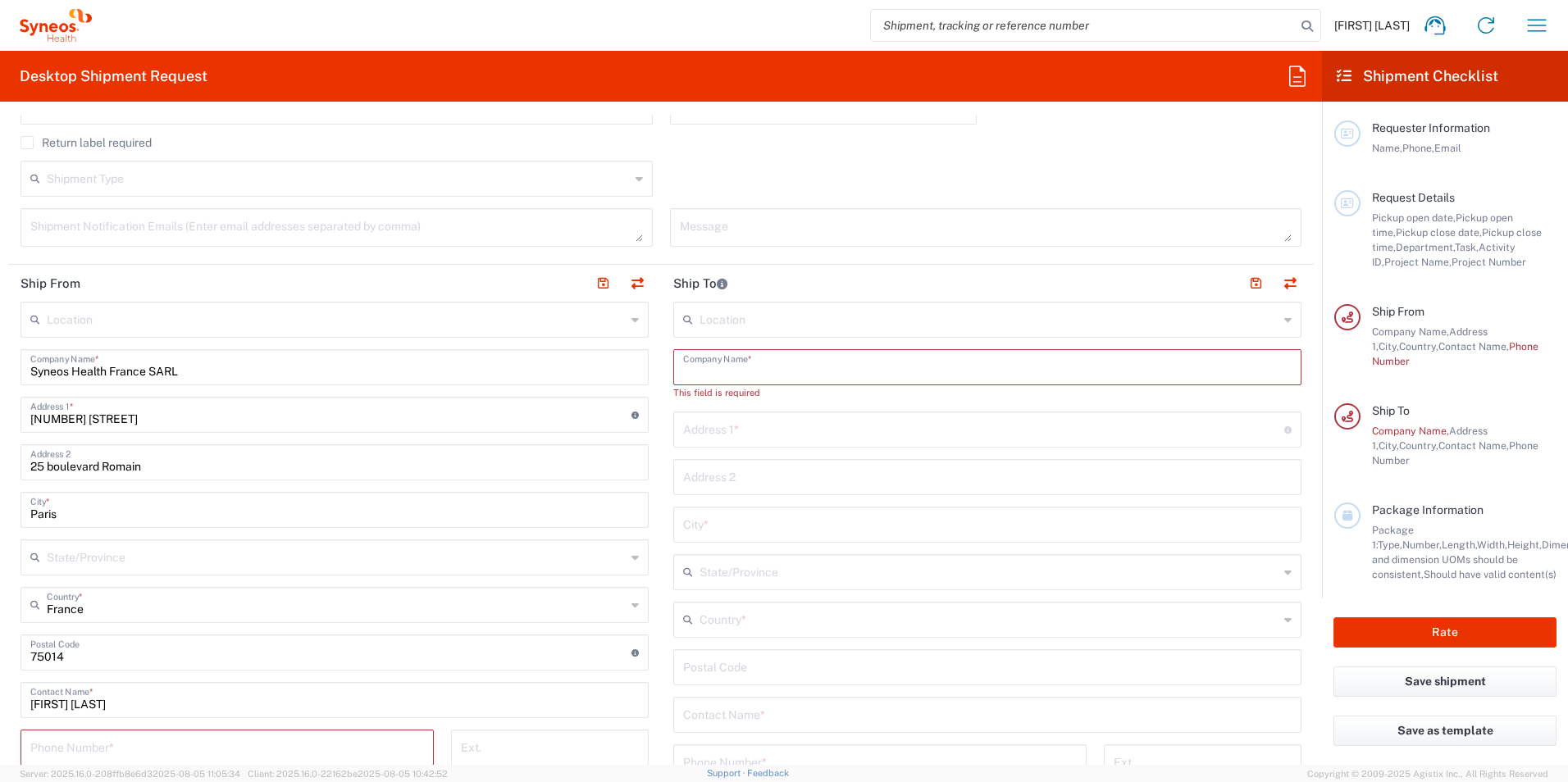 click at bounding box center (987, 366) 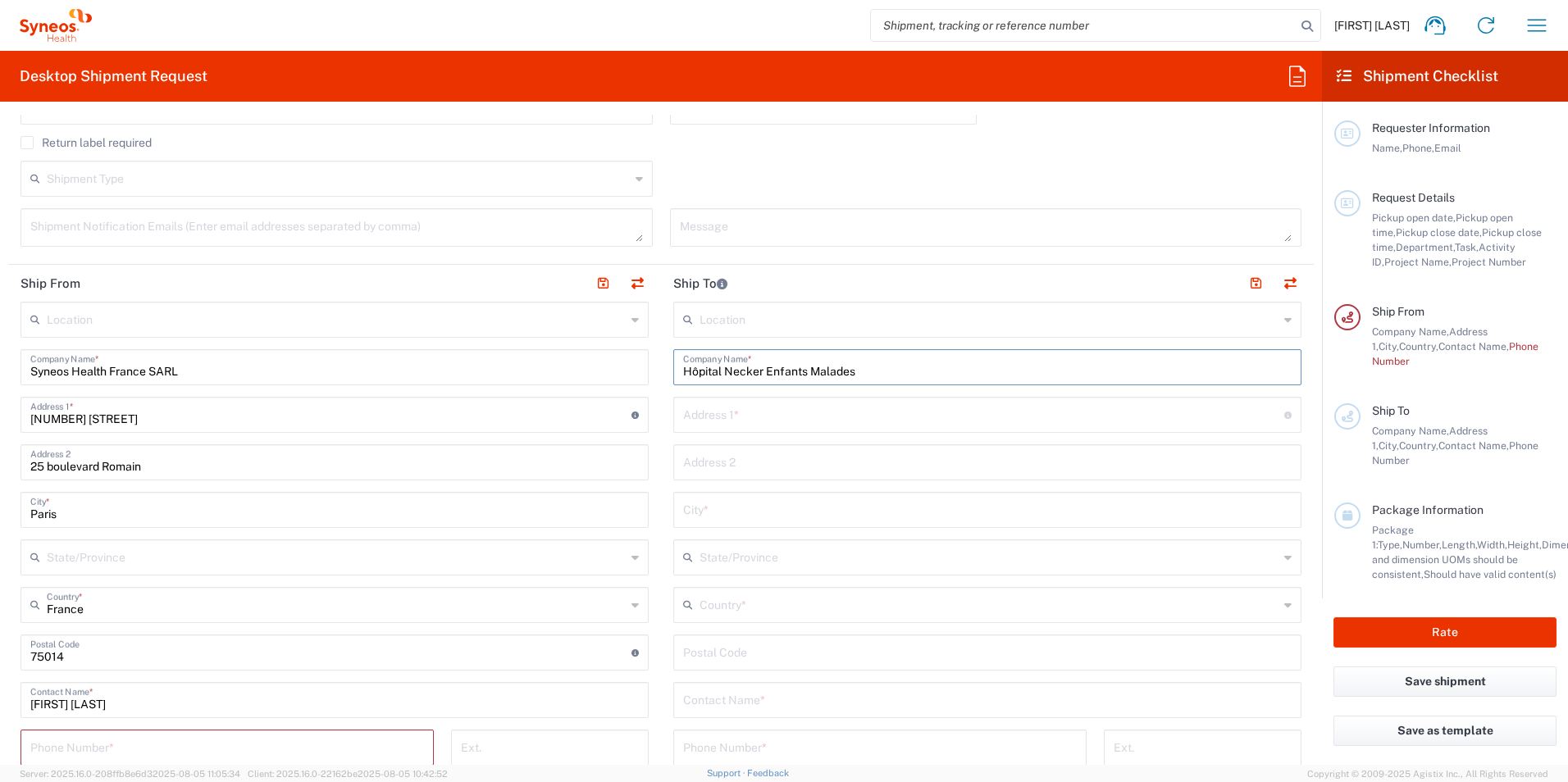 type on "Hôpital Necker Enfants Malades" 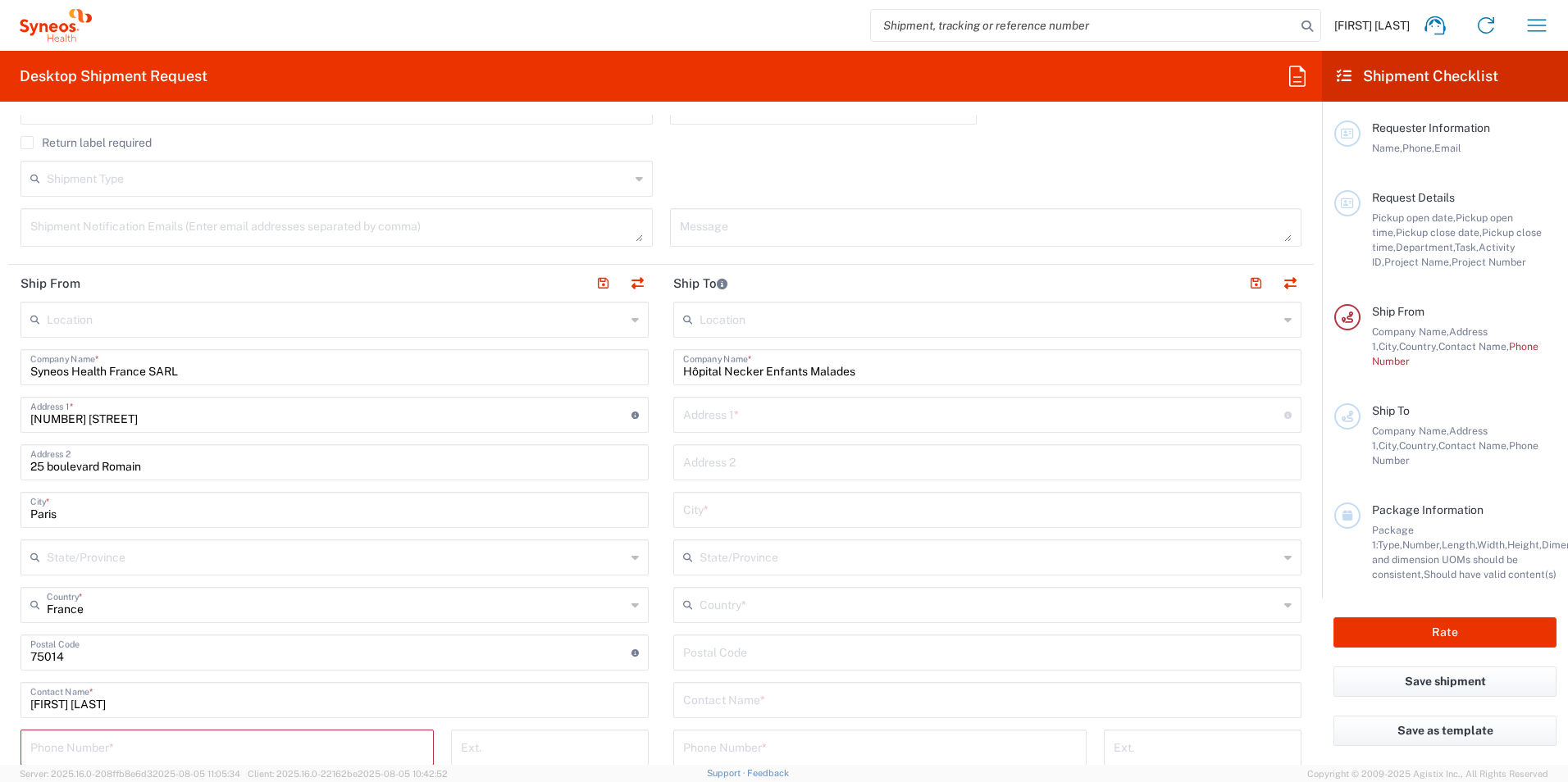 click at bounding box center (983, 413) 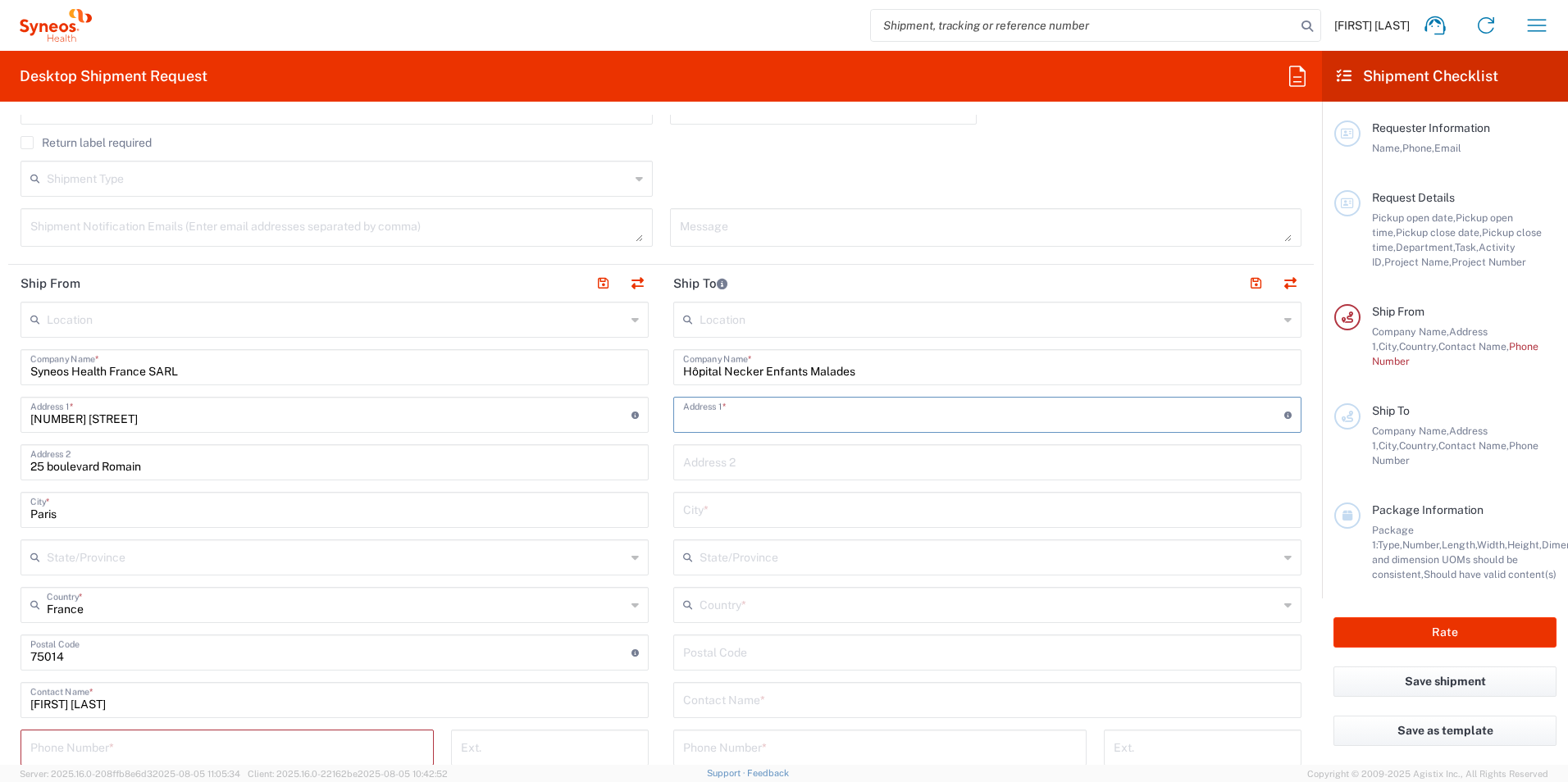 paste on "Recherche clinique, Entrepôts de données et Pharmacologie GHU Paris Centre Université Paris Cité" 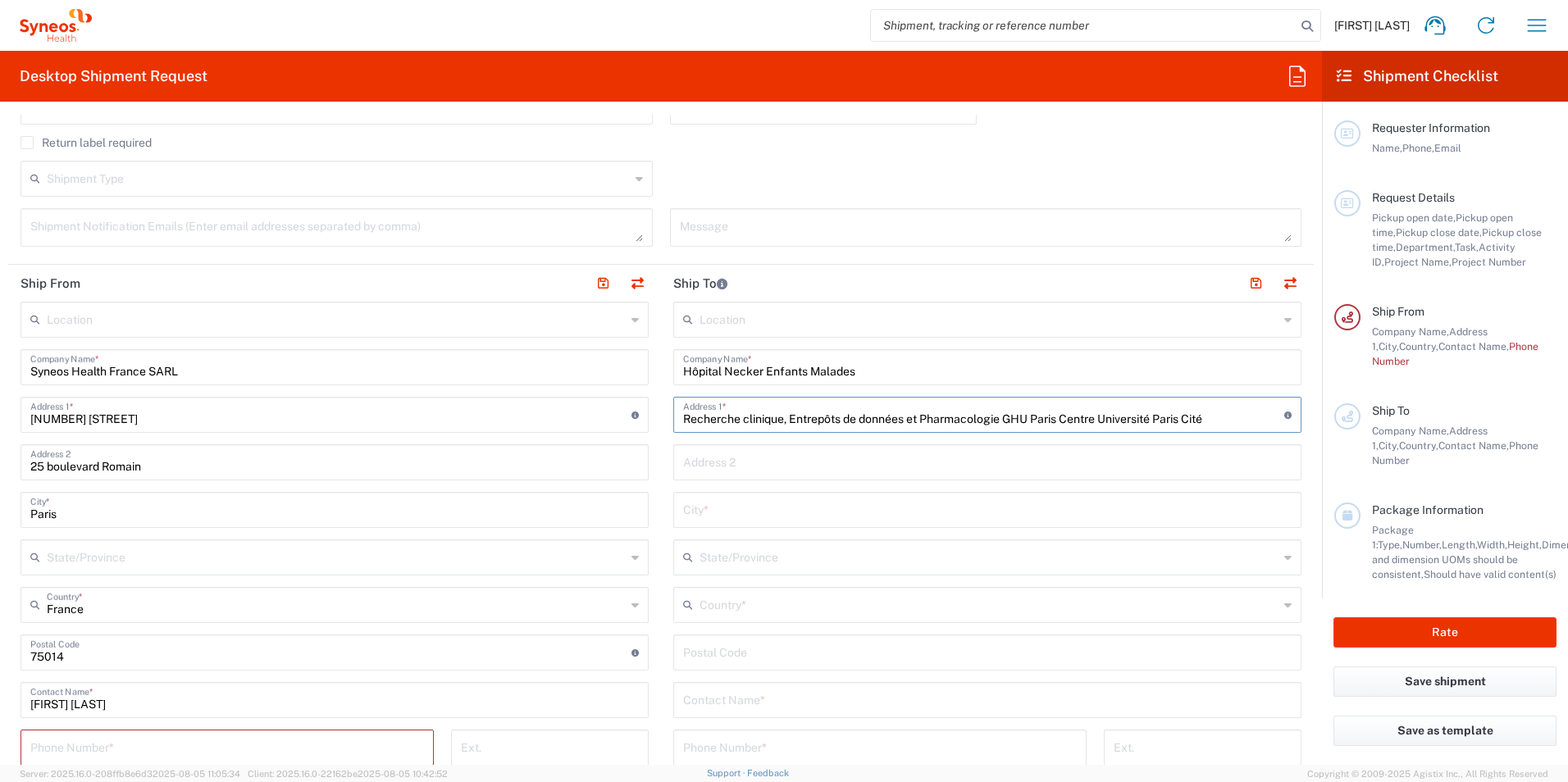 type on "Recherche clinique, Entrepôts de données et Pharmacologie GHU Paris Centre Université Paris Cité" 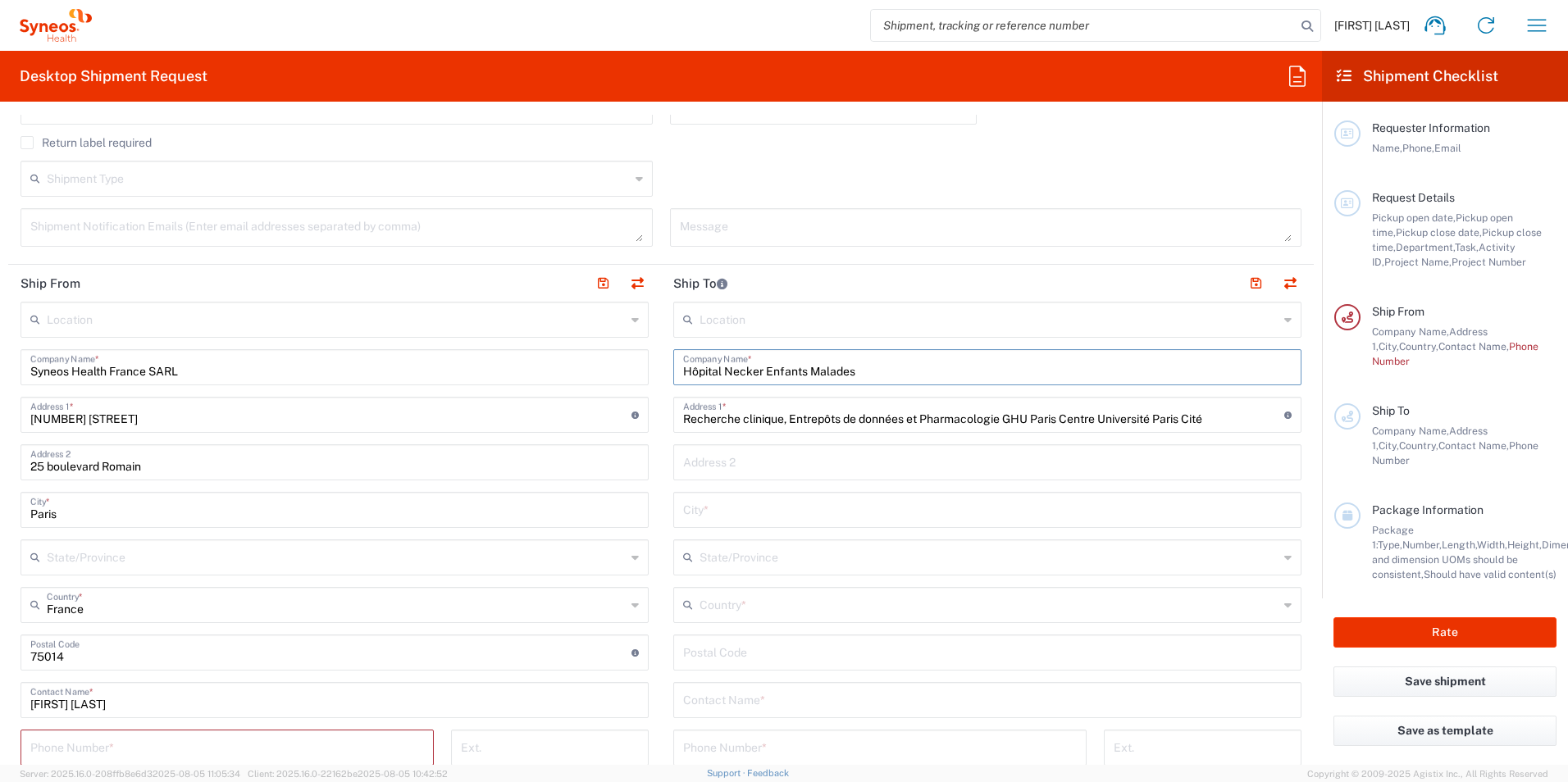 click on "Hôpital Necker Enfants Malades" at bounding box center (987, 366) 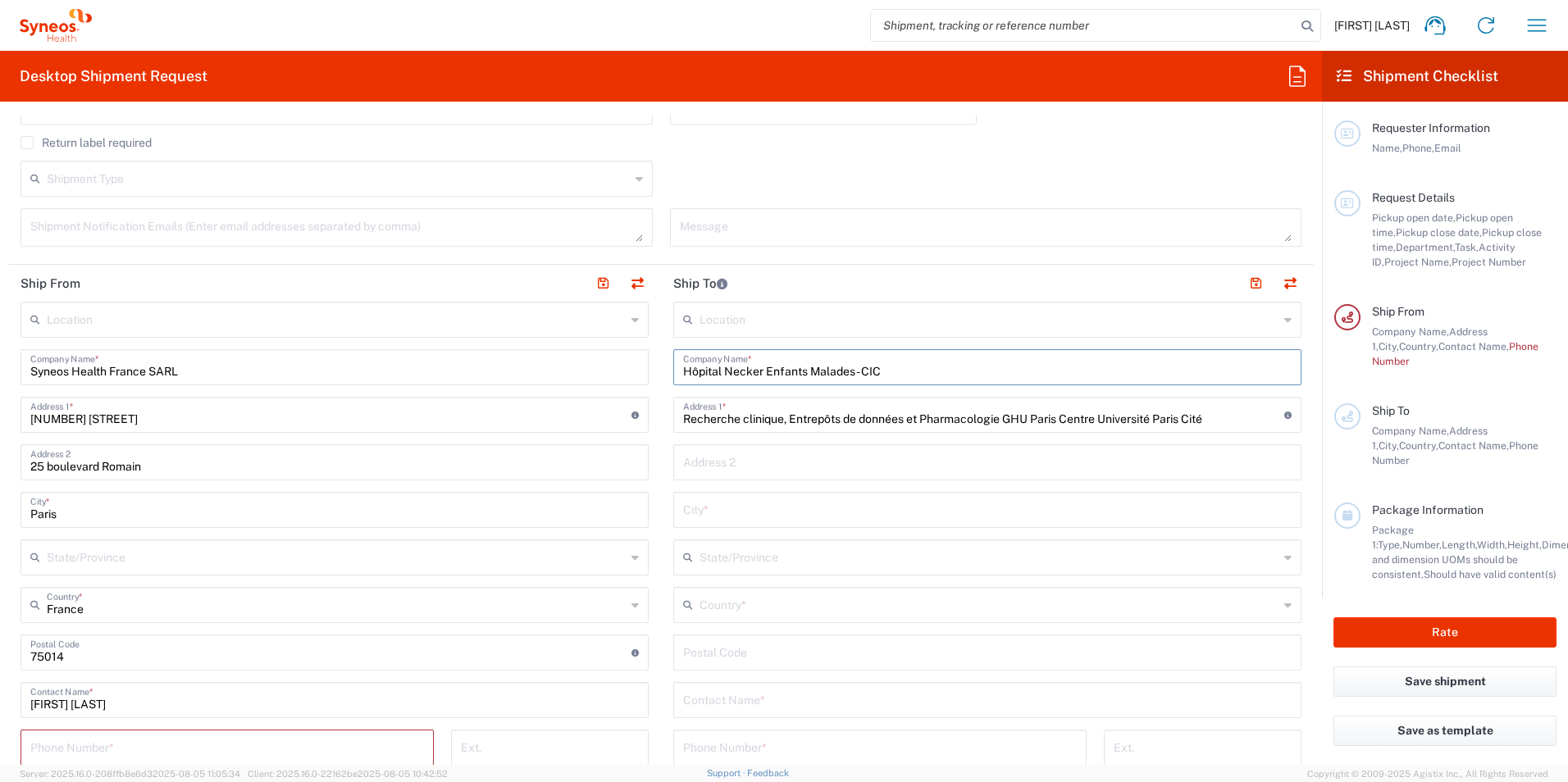 click at bounding box center (987, 461) 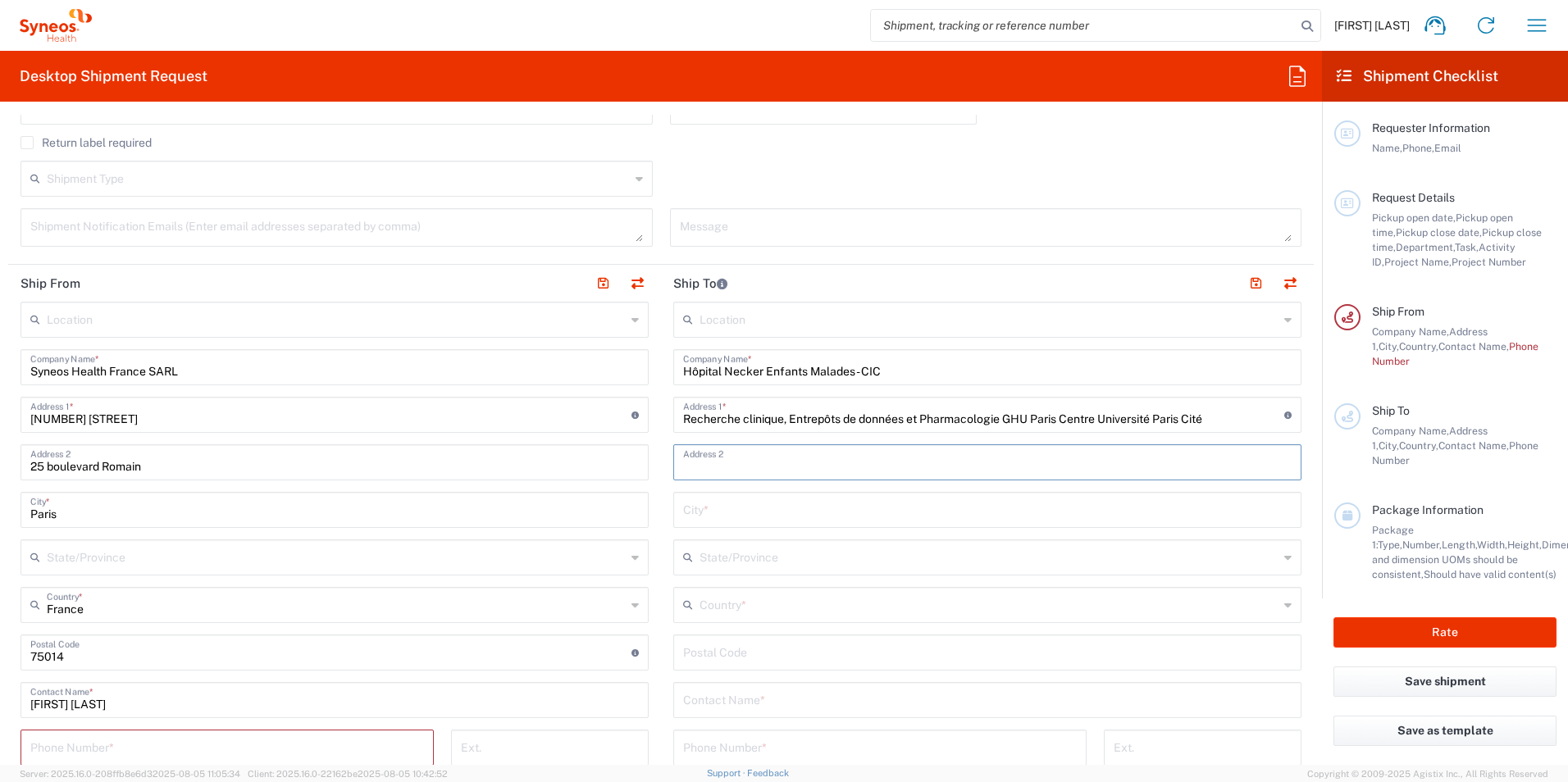 click at bounding box center (987, 461) 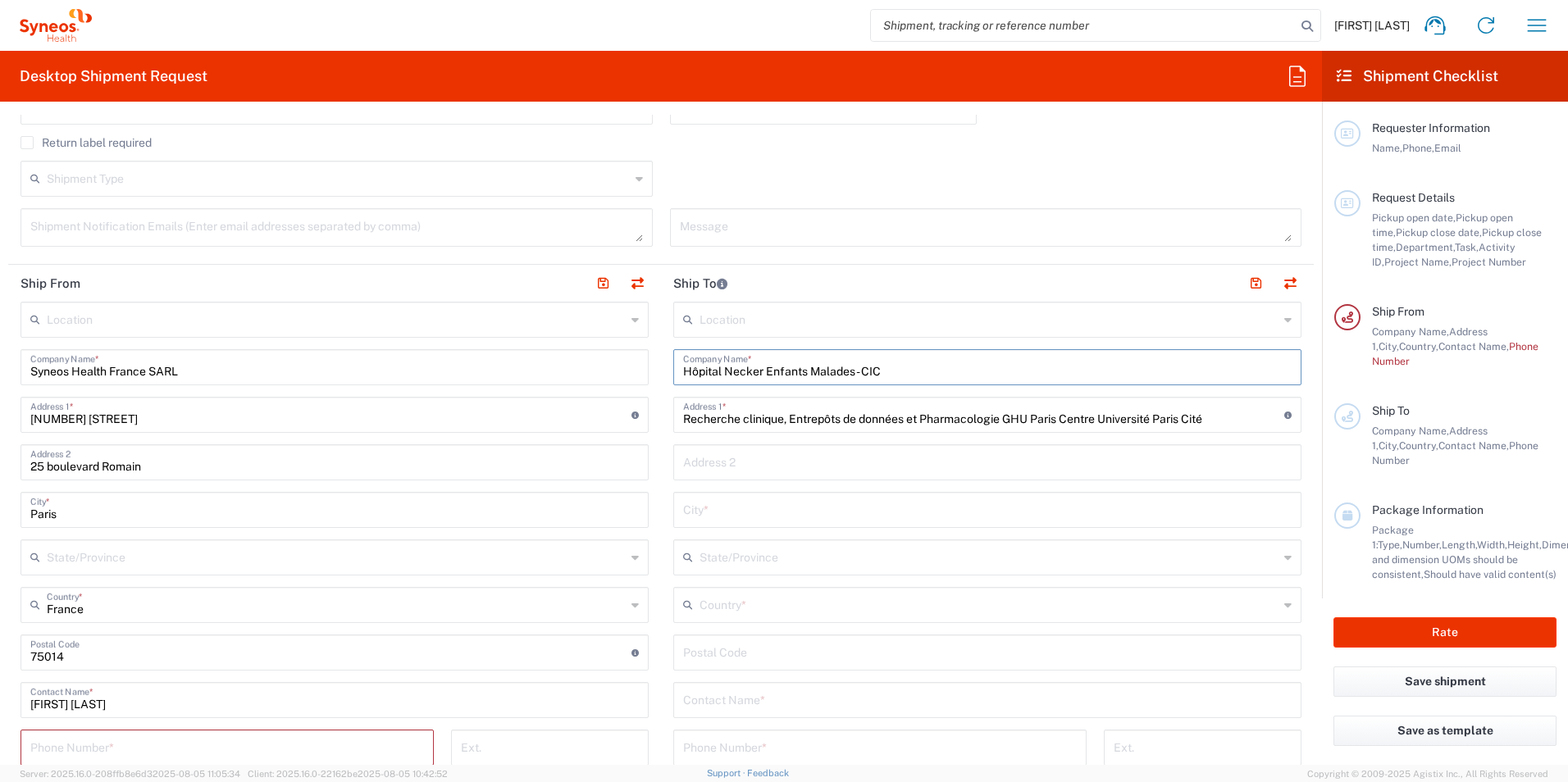 click on "Hôpital Necker Enfants Malades - CIC" at bounding box center [987, 366] 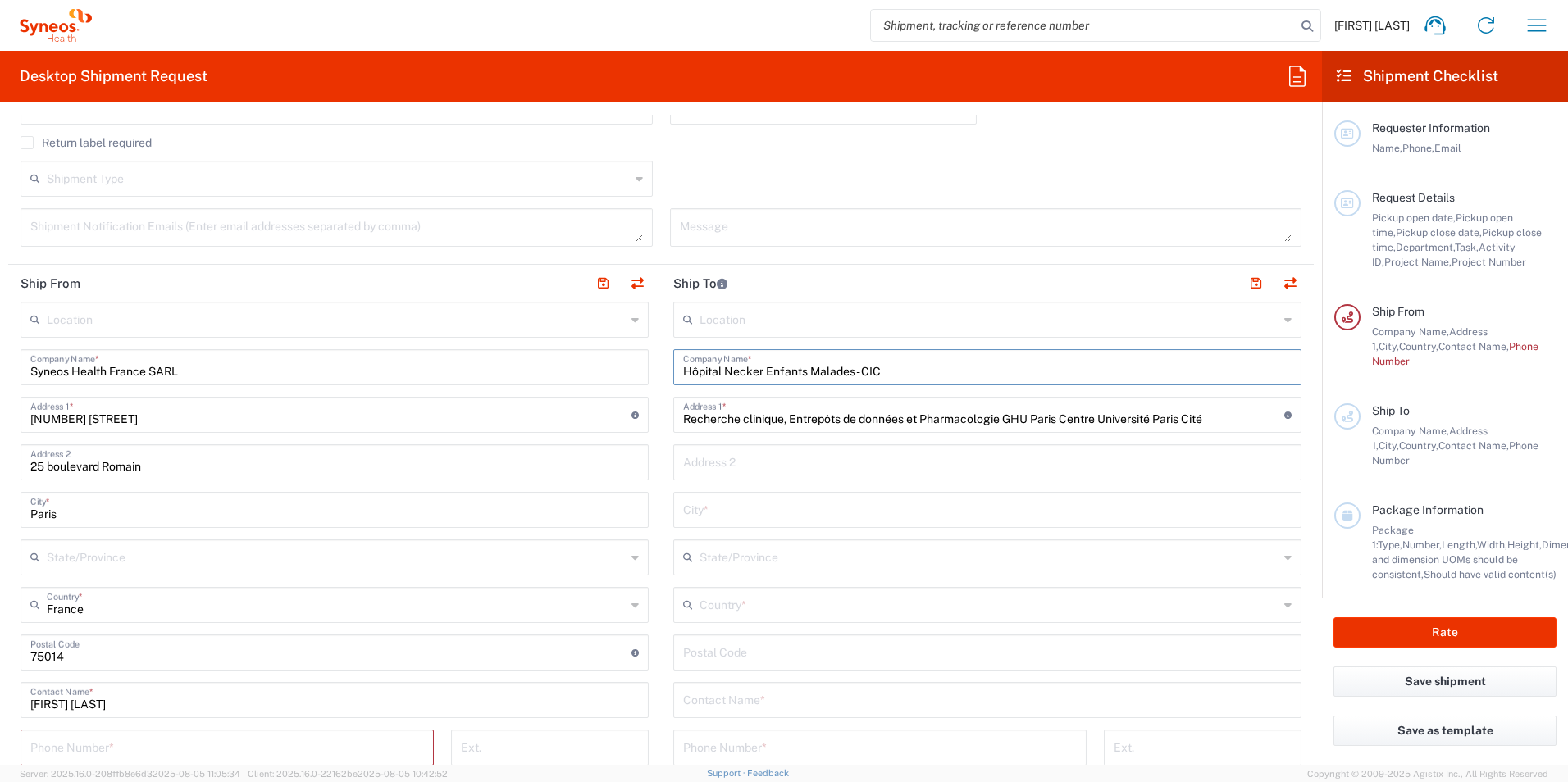 drag, startPoint x: 895, startPoint y: 366, endPoint x: 855, endPoint y: 368, distance: 40.04997 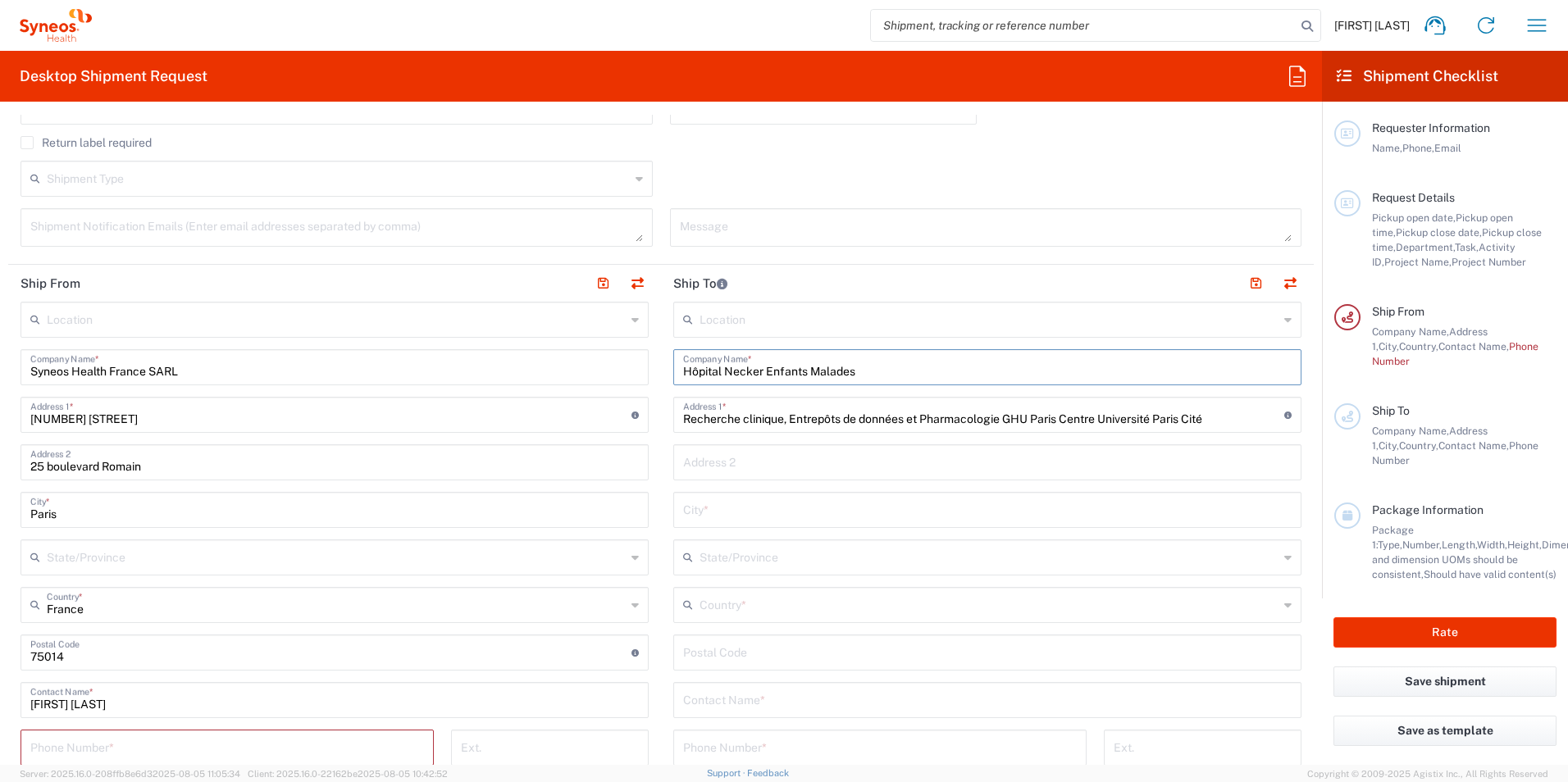 type on "Hôpital Necker Enfants Malades" 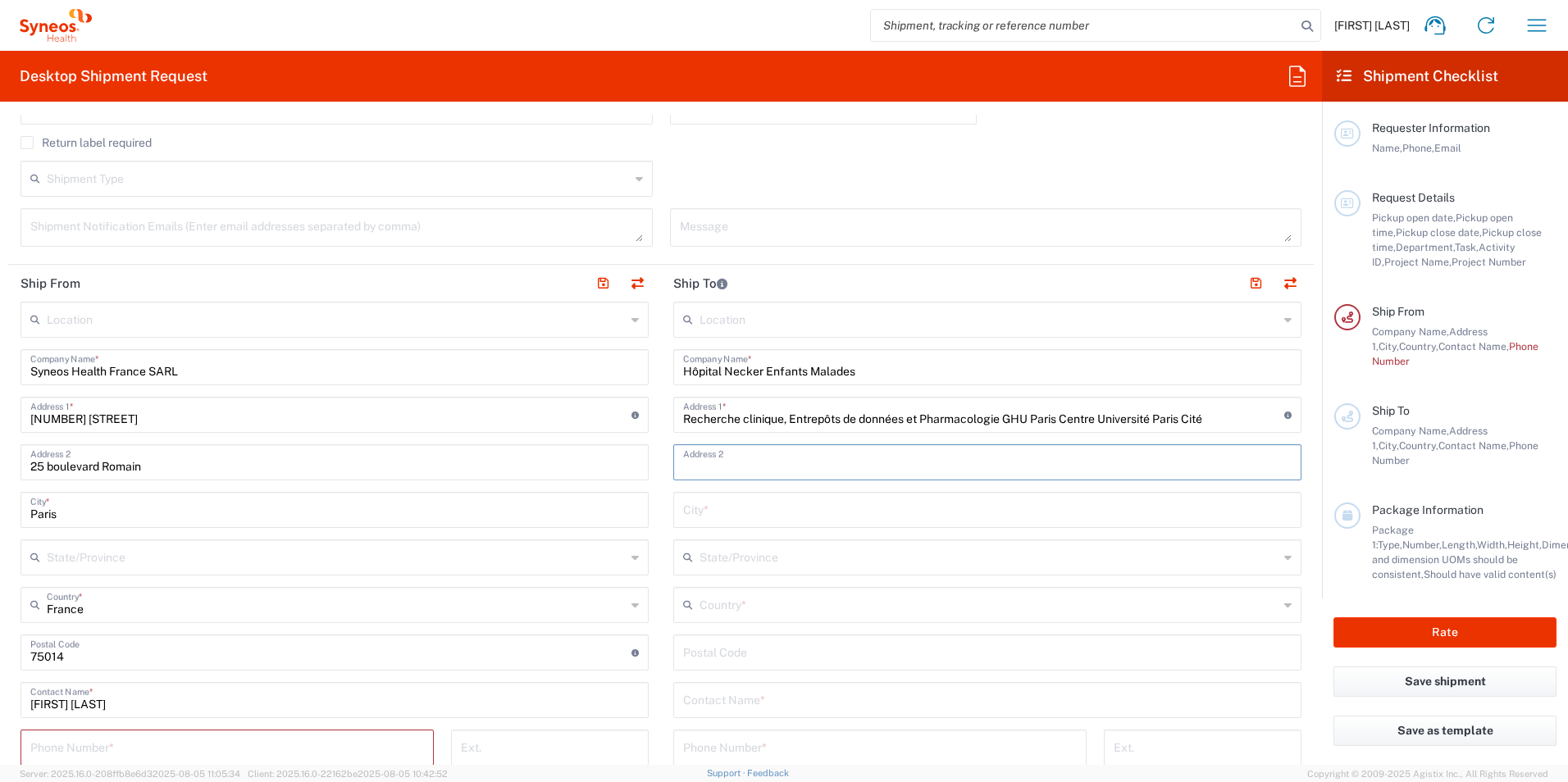 click at bounding box center (987, 461) 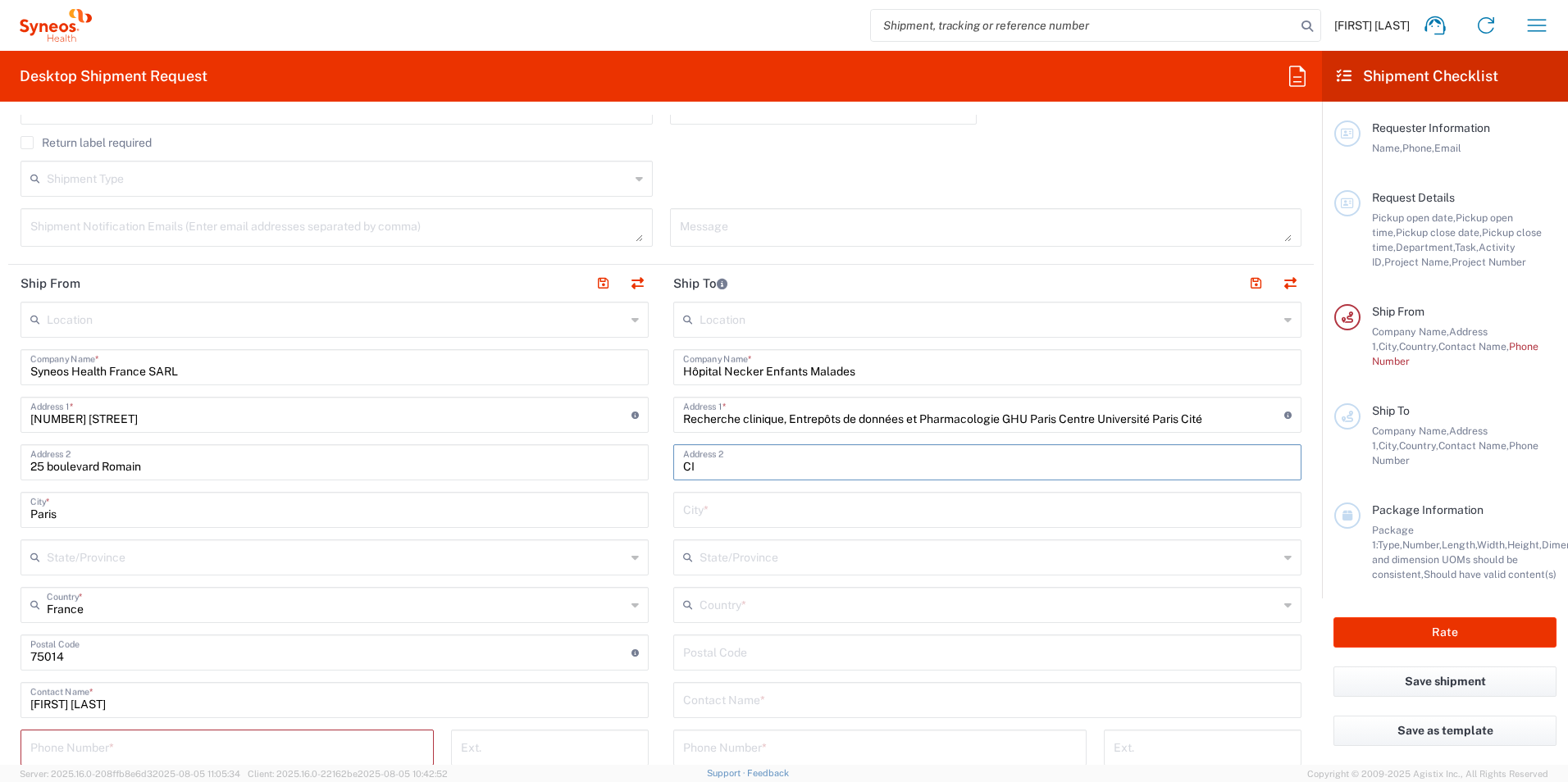 type on "C" 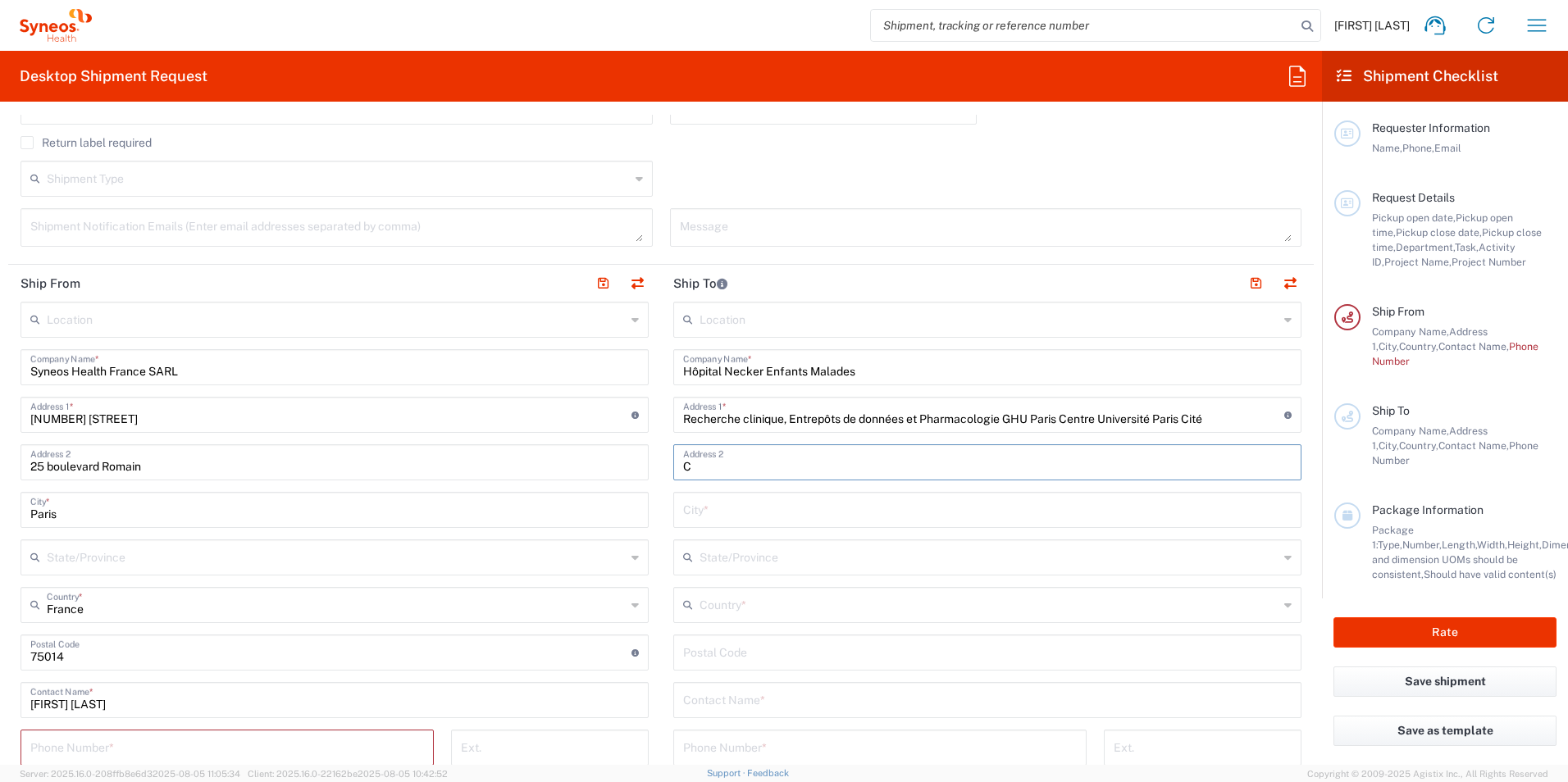 type 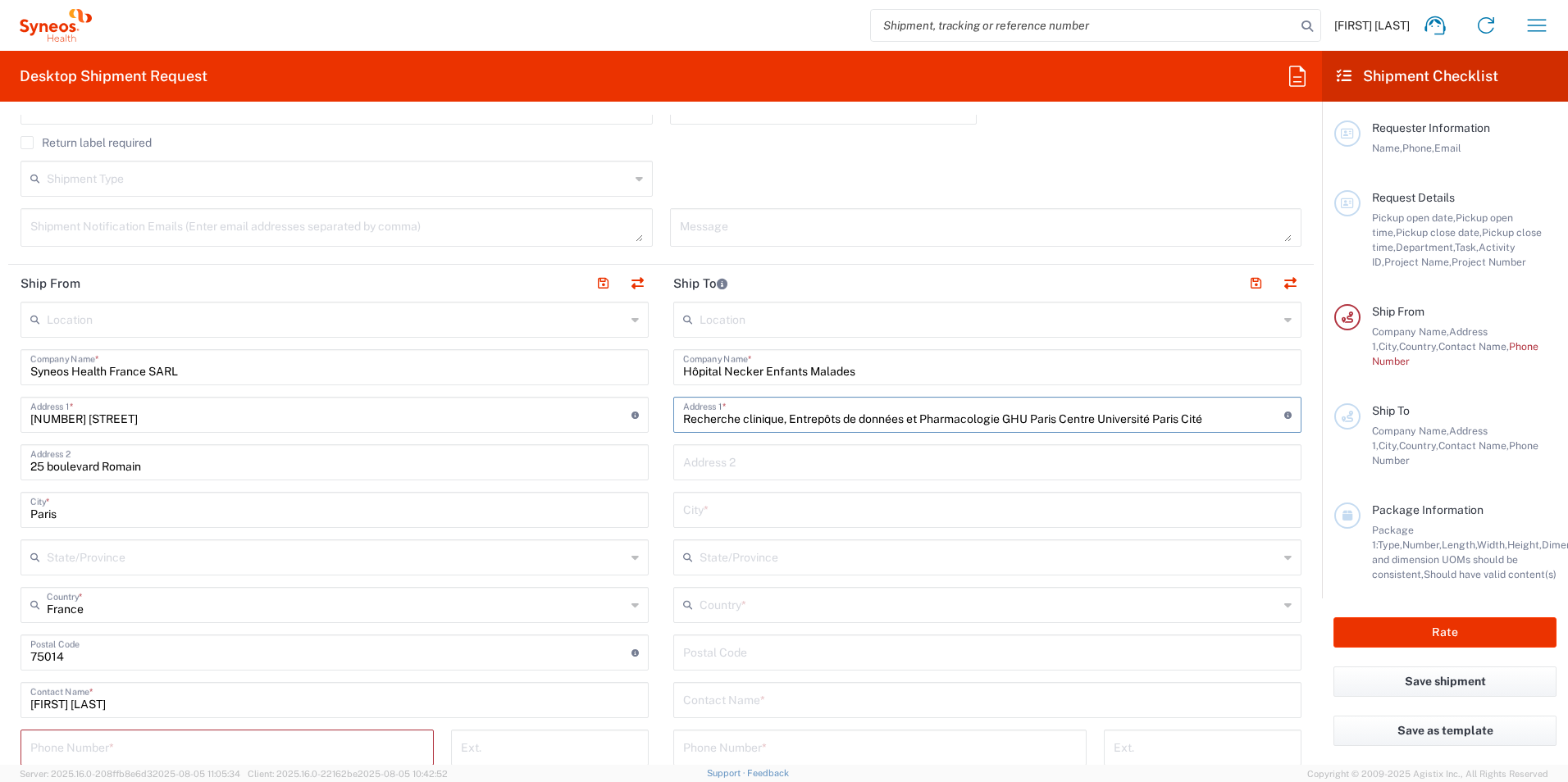 click on "Recherche clinique, Entrepôts de données et Pharmacologie GHU Paris Centre Université Paris Cité" at bounding box center [983, 413] 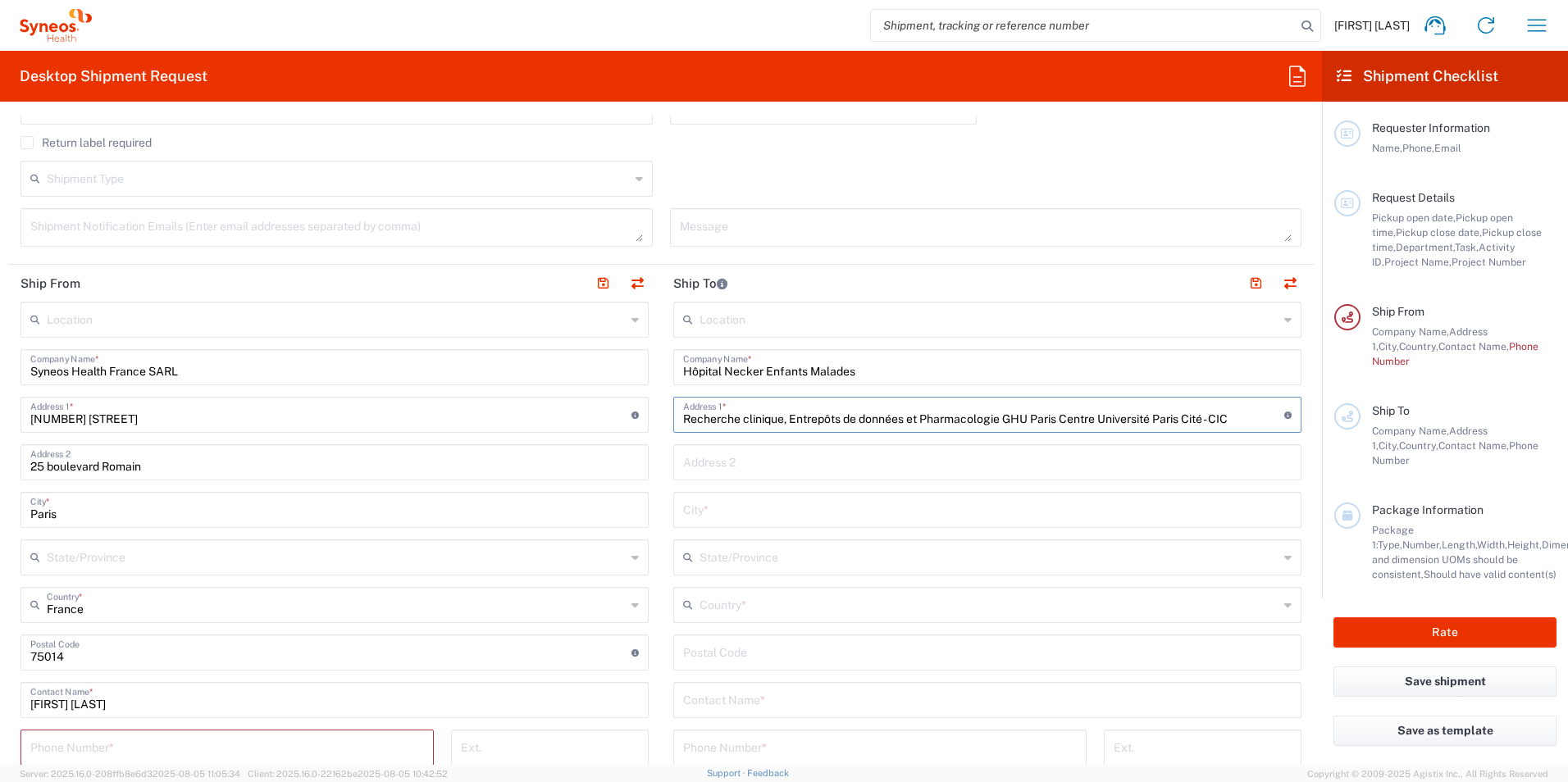 type on "Recherche clinique, Entrepôts de données et Pharmacologie GHU Paris Centre Université Paris Cité - CIC" 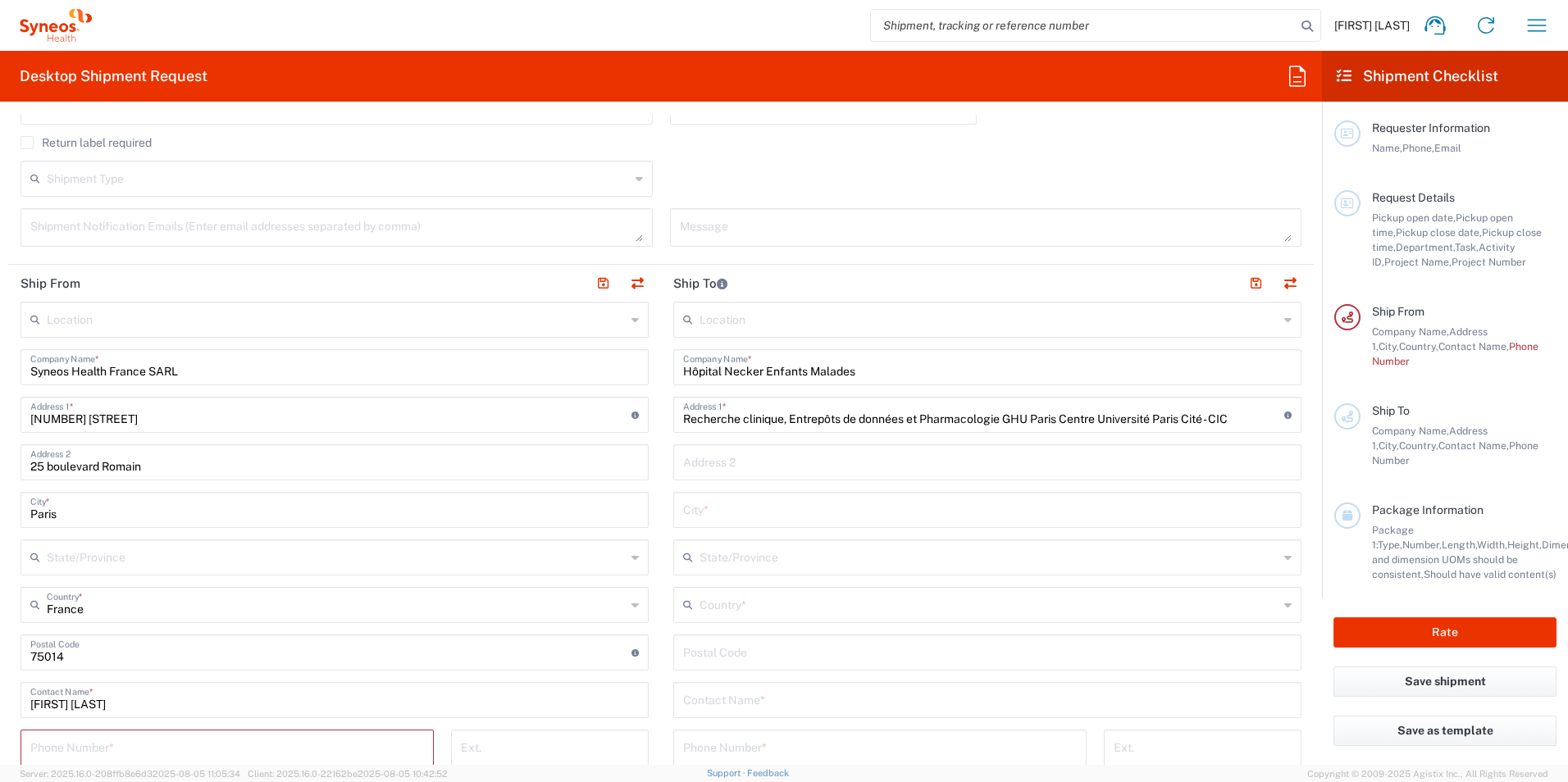 click at bounding box center [987, 461] 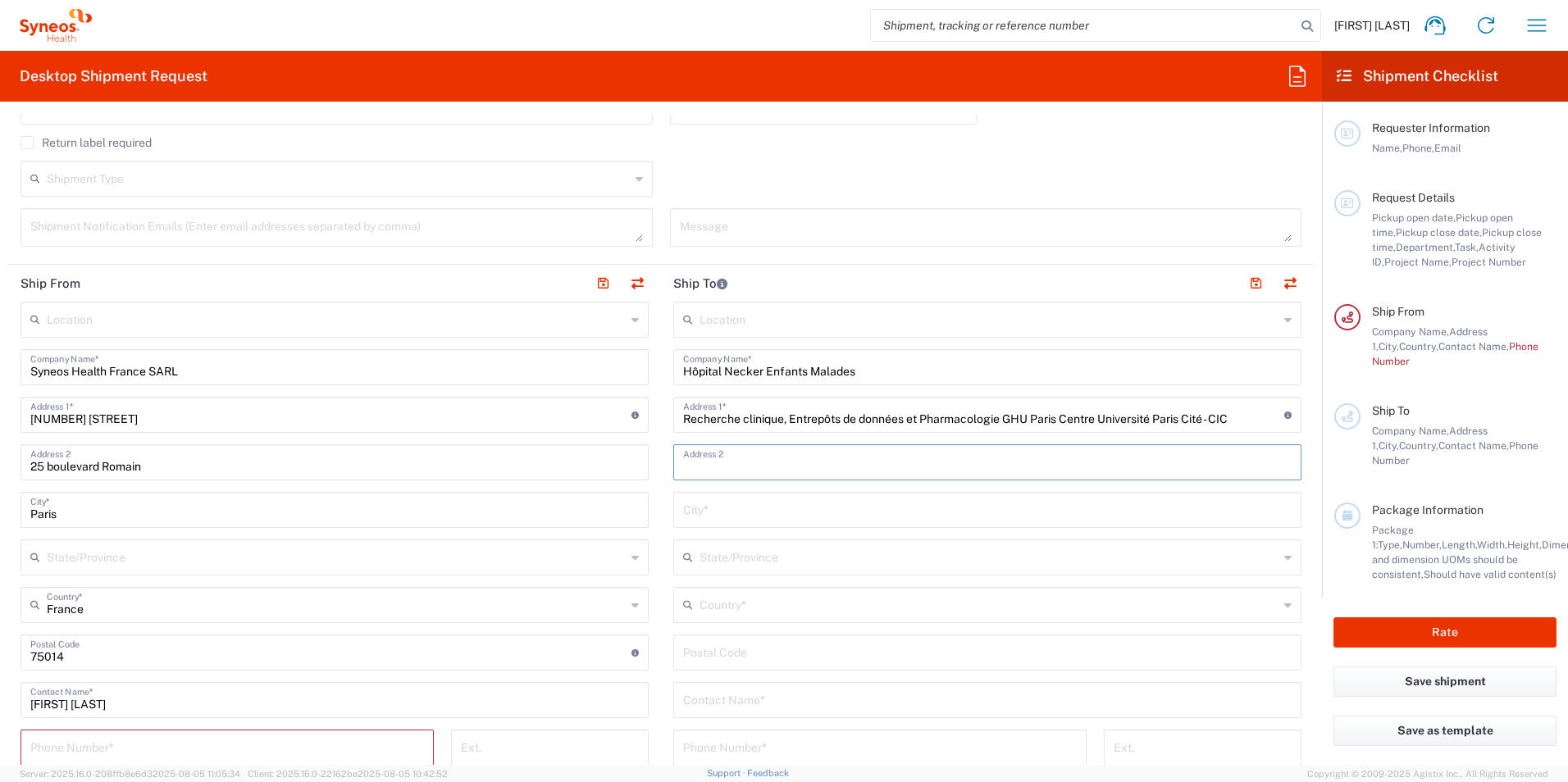 paste on "[NUMBER], [STREET] [POSTAL_CODE] [CITY]" 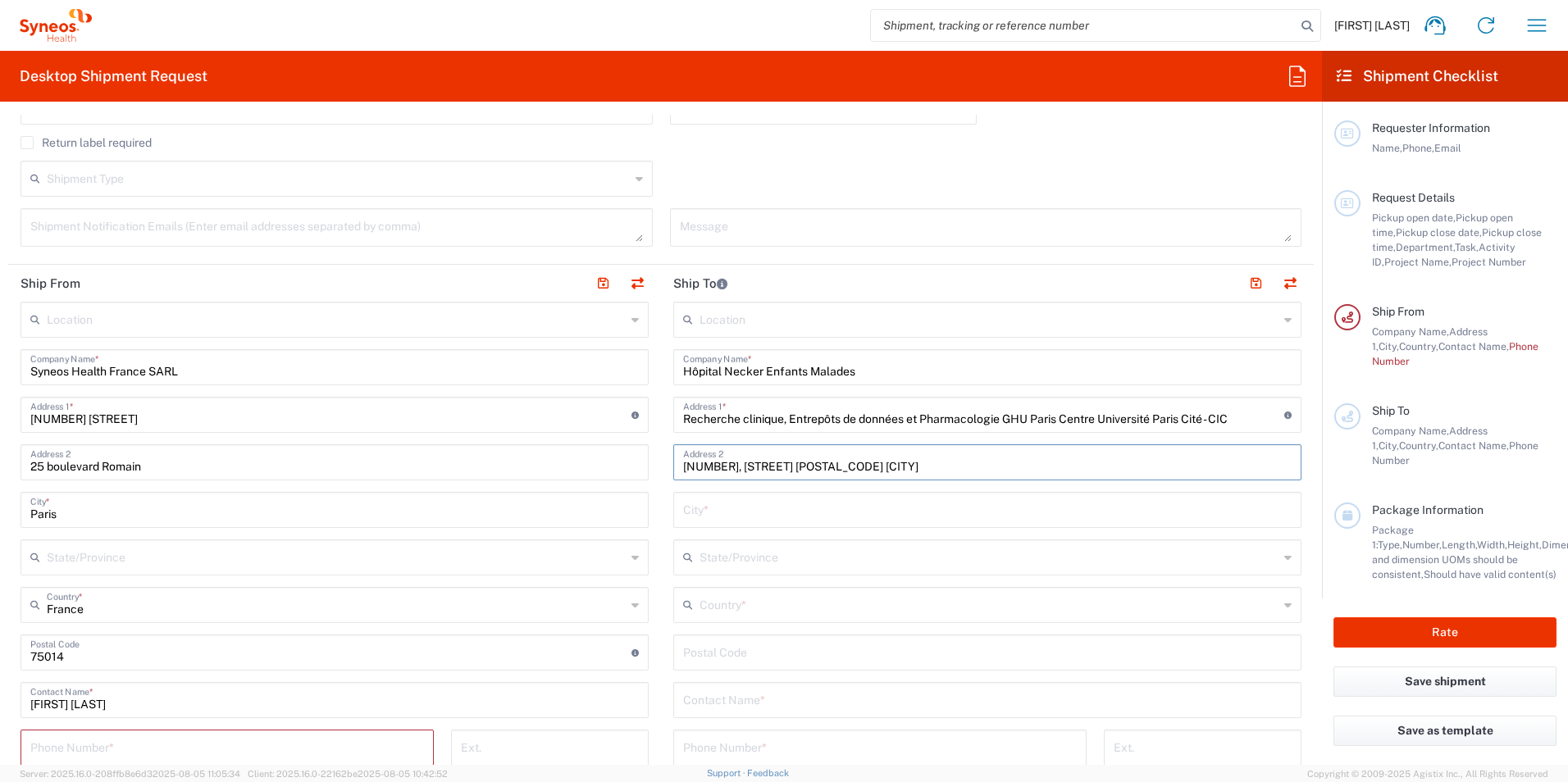 drag, startPoint x: 845, startPoint y: 462, endPoint x: 777, endPoint y: 466, distance: 68.1175 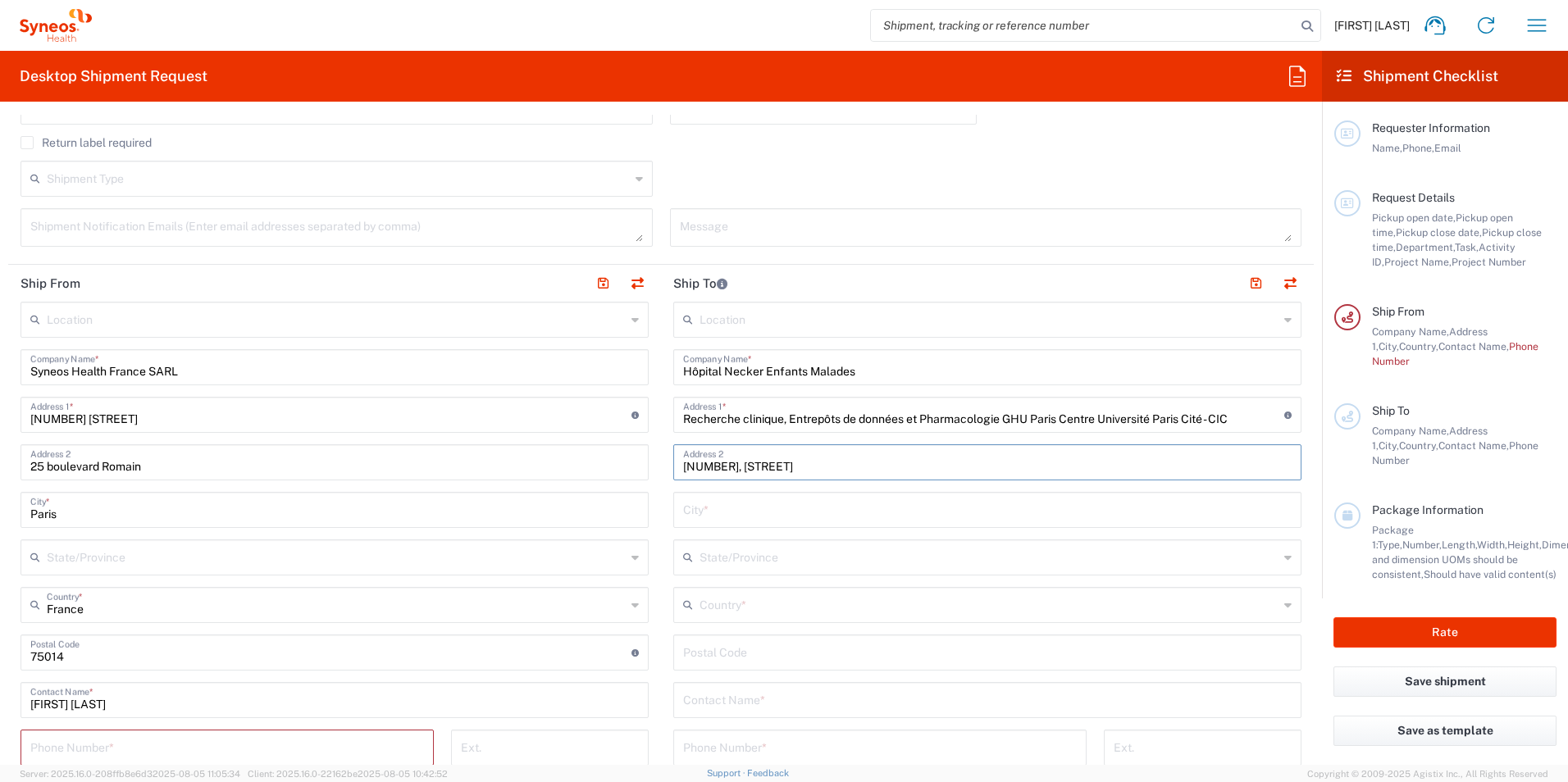 type on "[NUMBER], [STREET]" 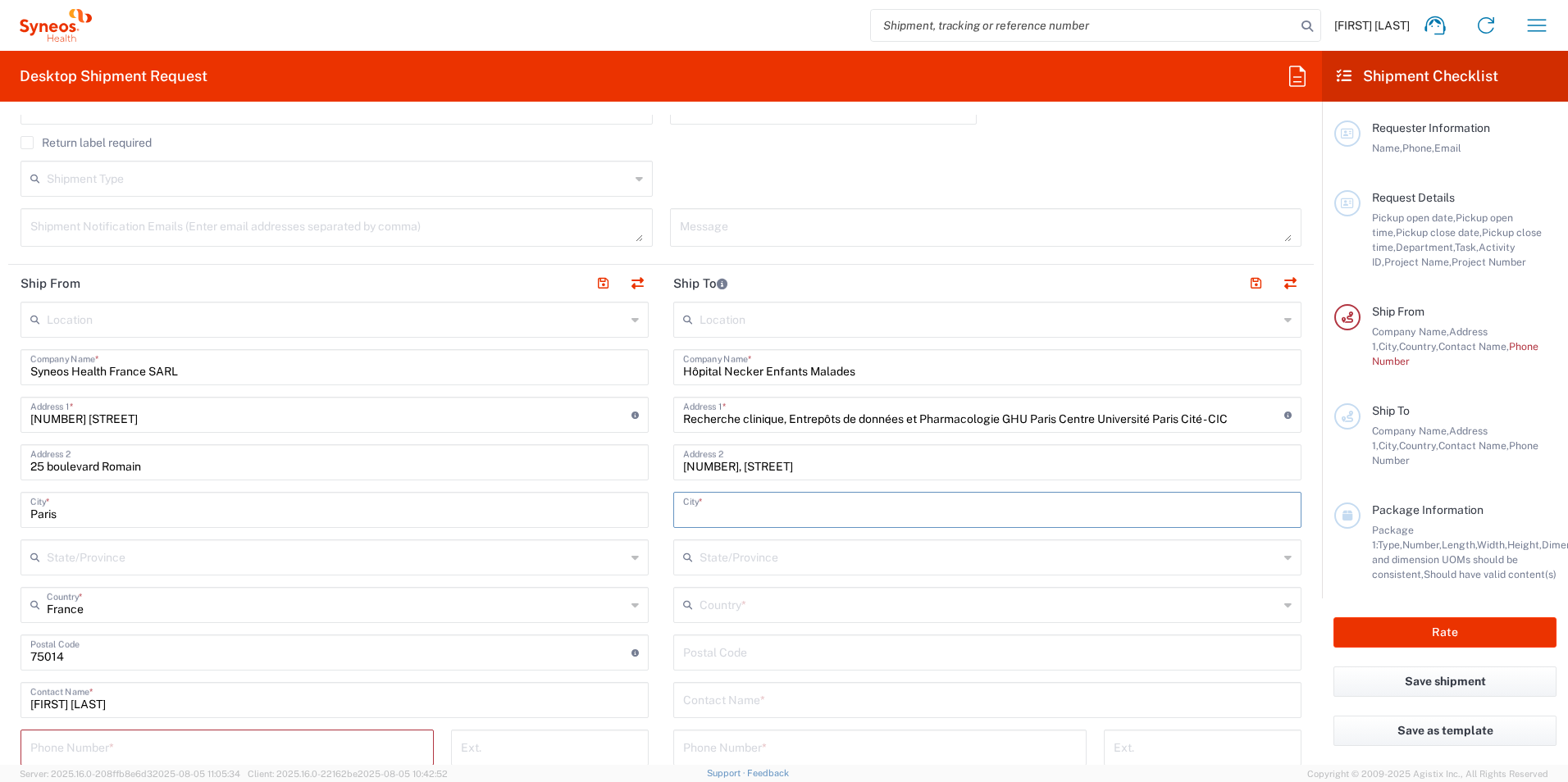 click at bounding box center (987, 508) 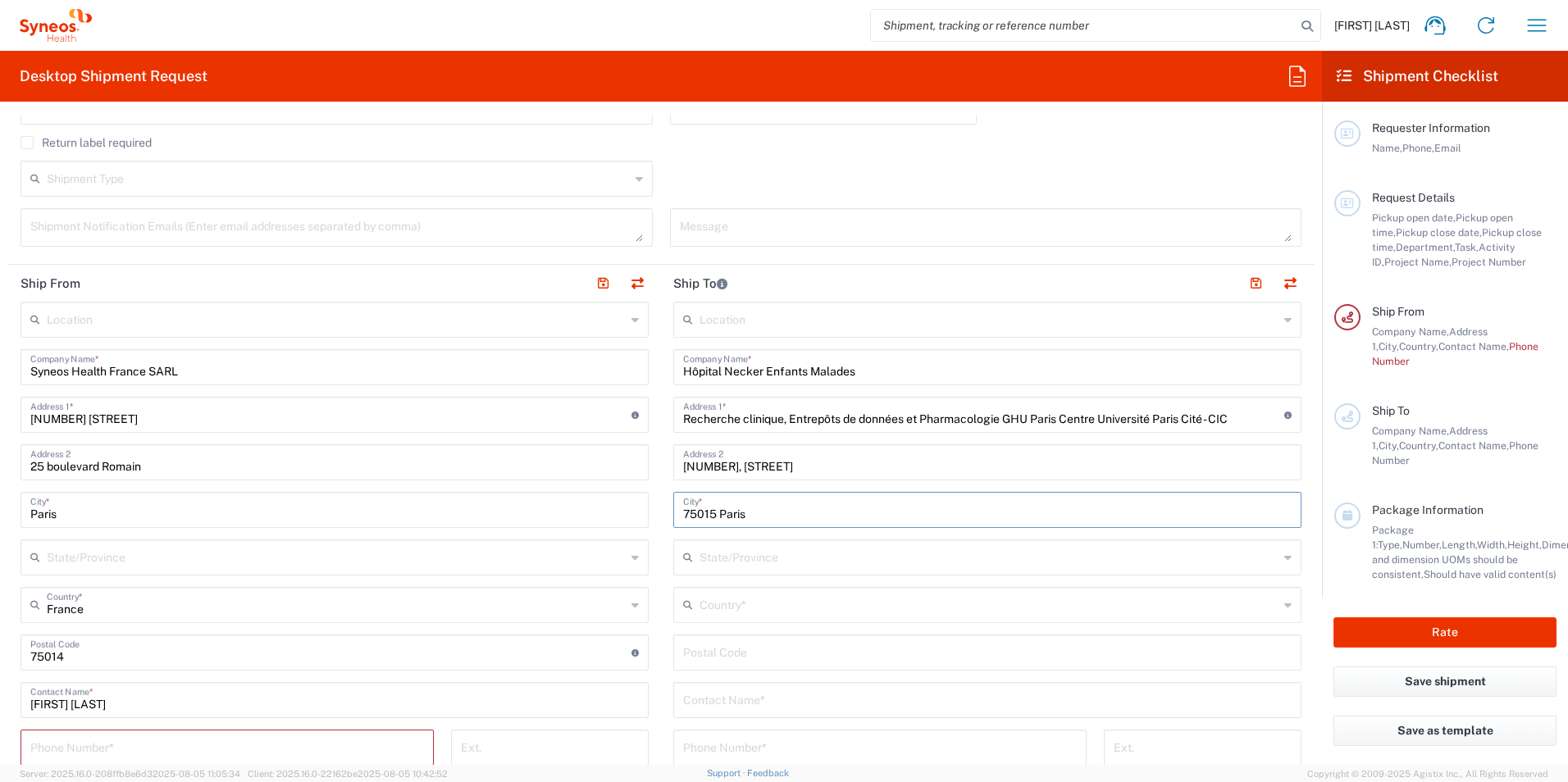 drag, startPoint x: 712, startPoint y: 511, endPoint x: 670, endPoint y: 515, distance: 42.19005 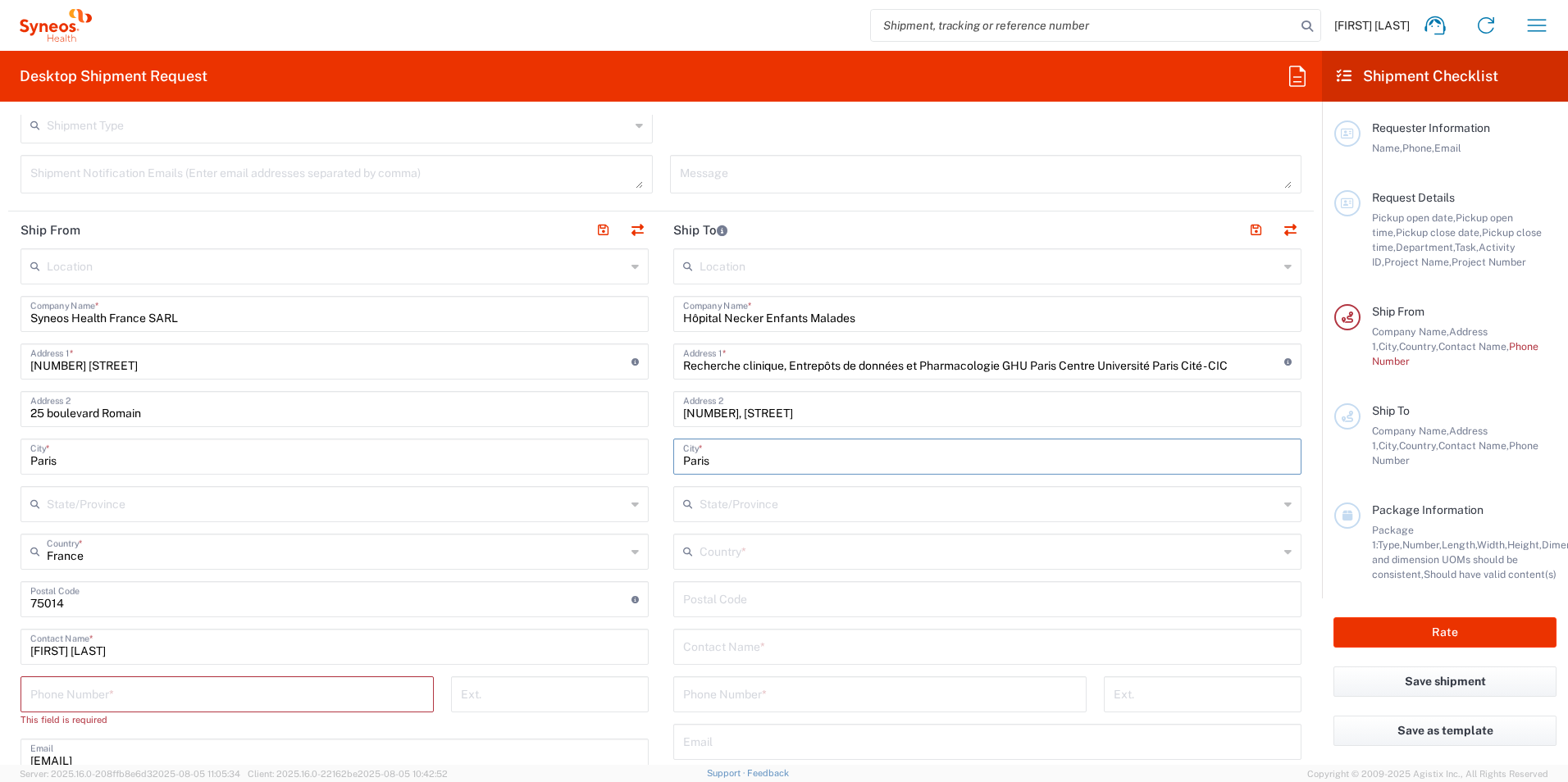 scroll, scrollTop: 574, scrollLeft: 0, axis: vertical 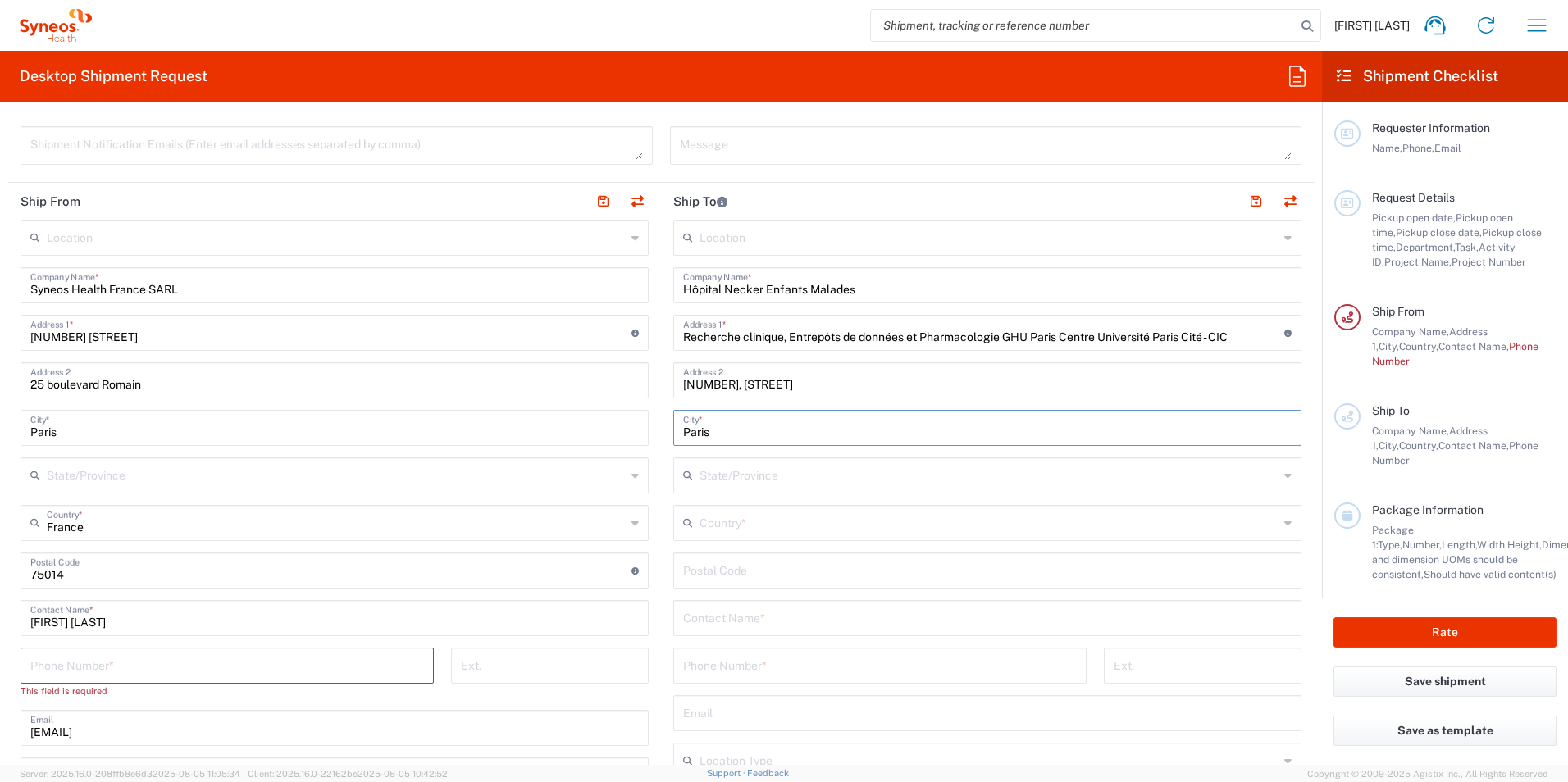 type on "Paris" 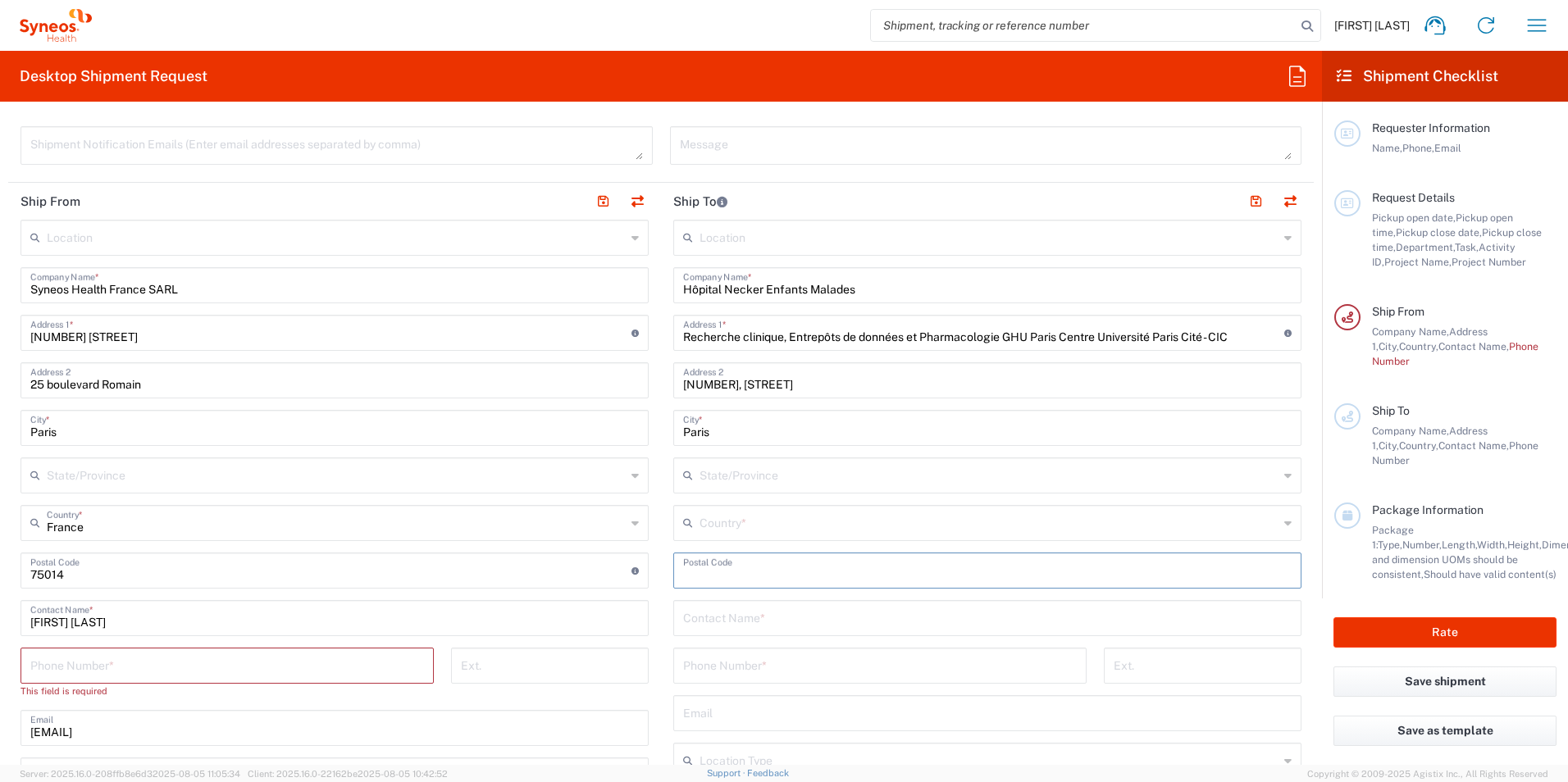 paste on "75015" 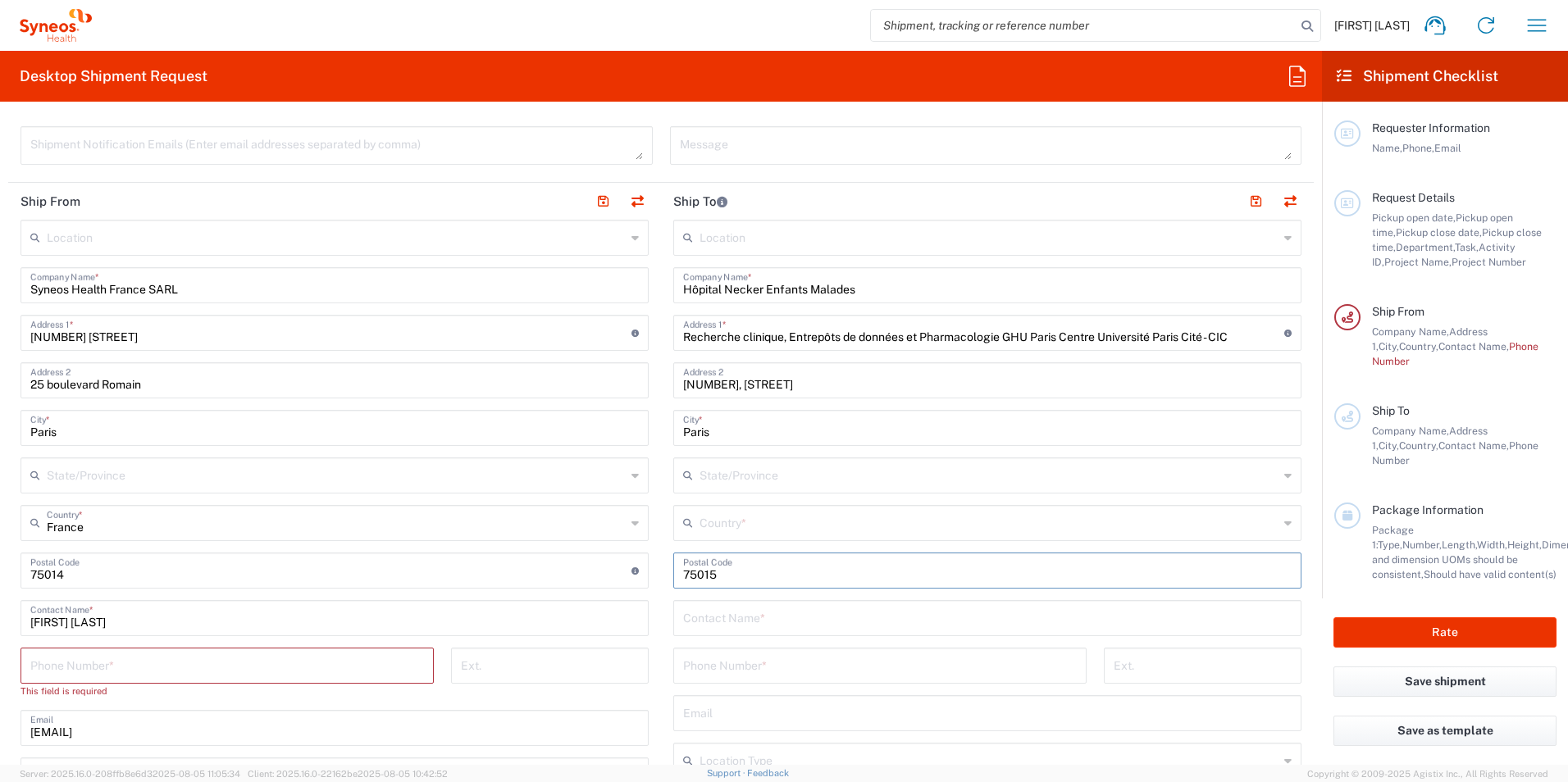 type on "75015" 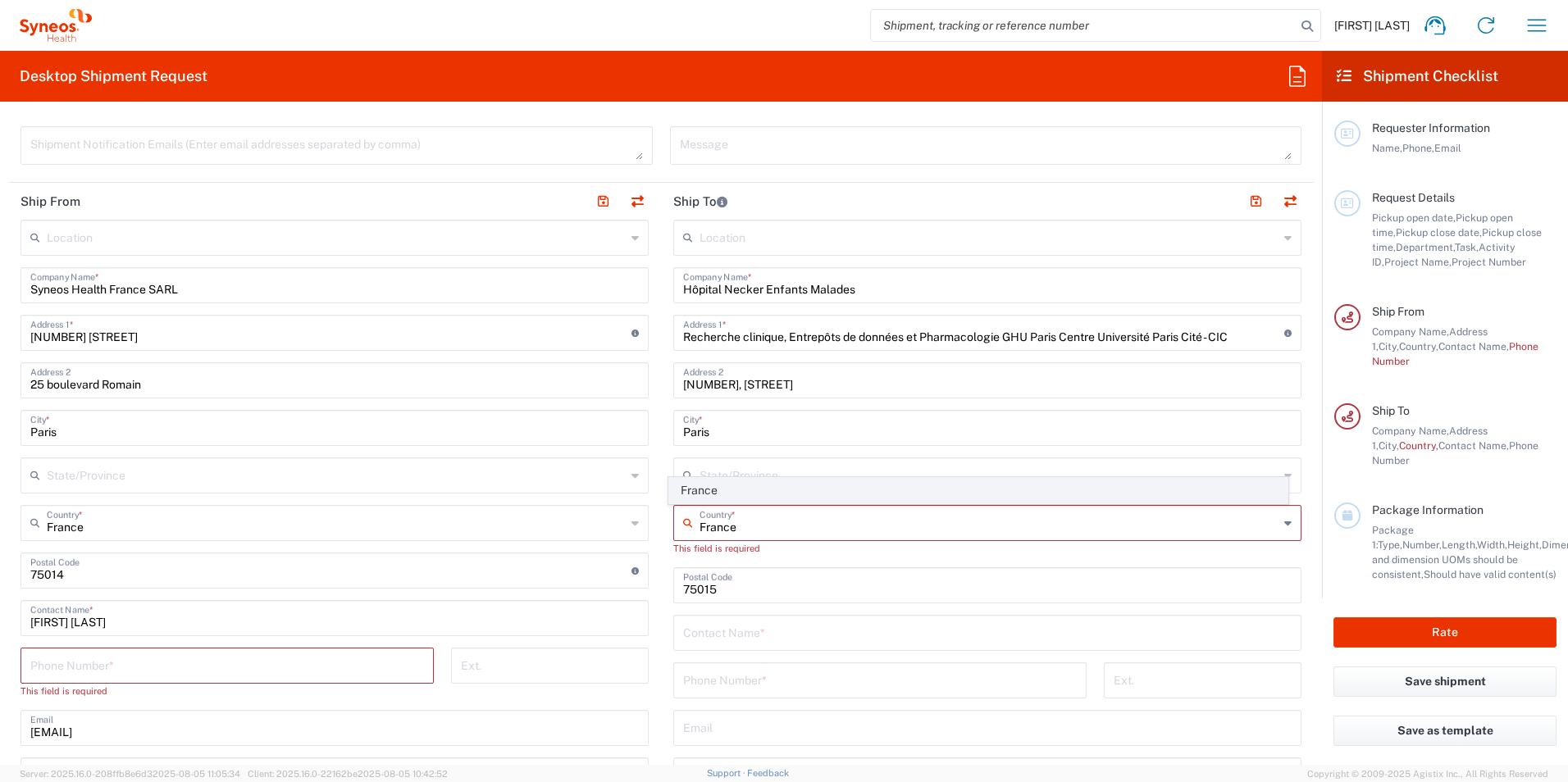 type on "France" 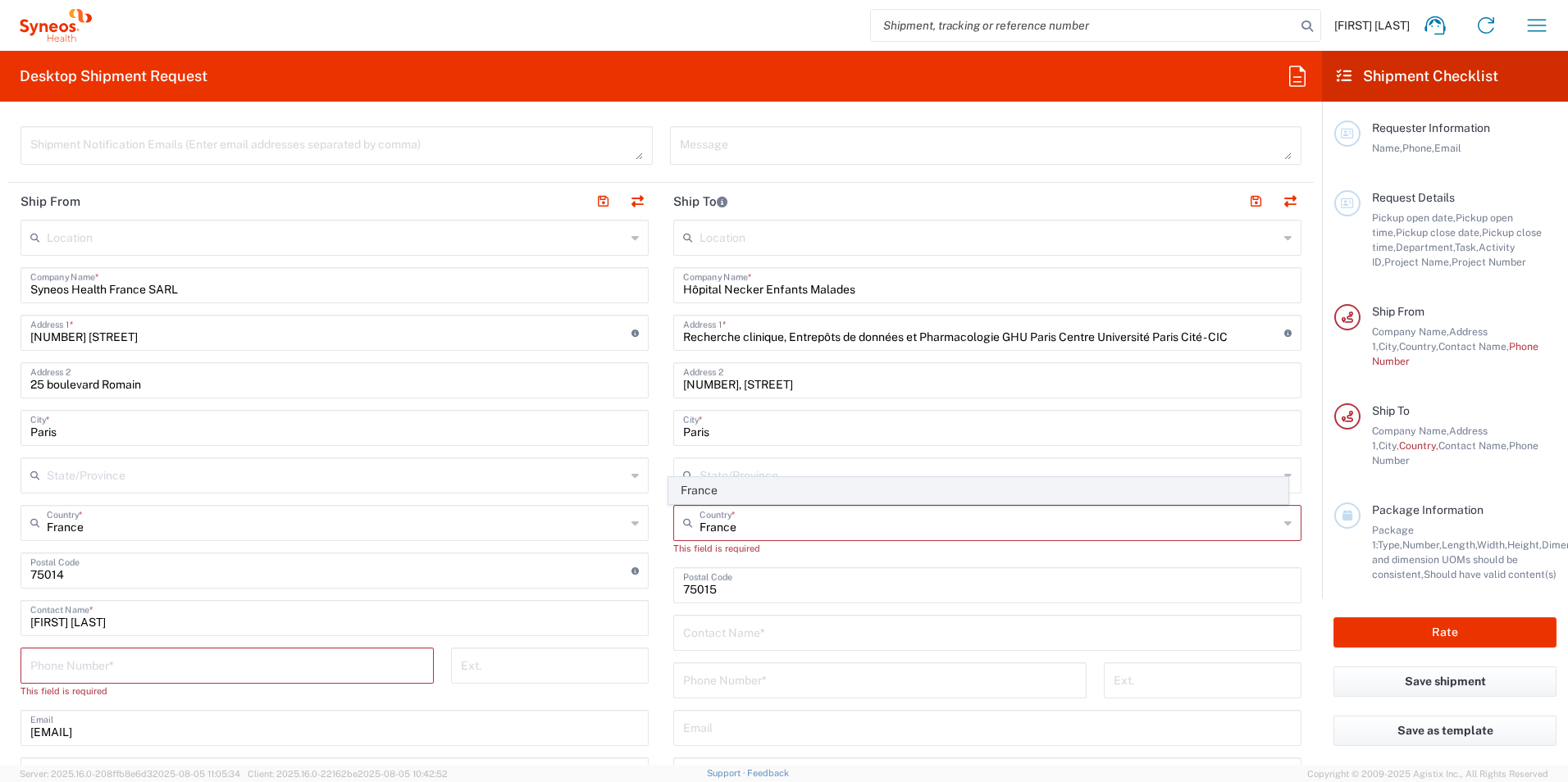 click on "France" 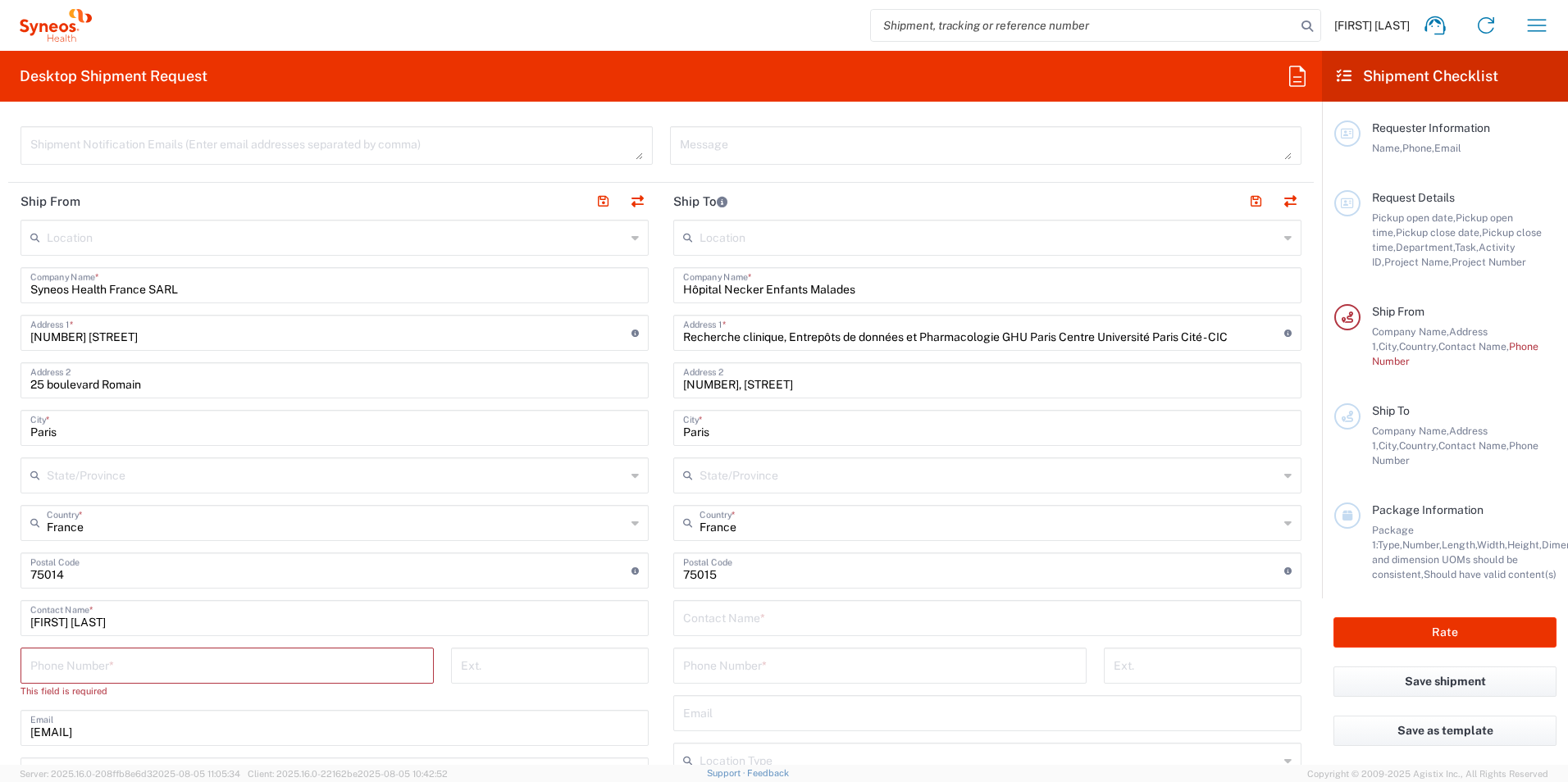 click on "[NUMBER], [STREET]" at bounding box center [987, 379] 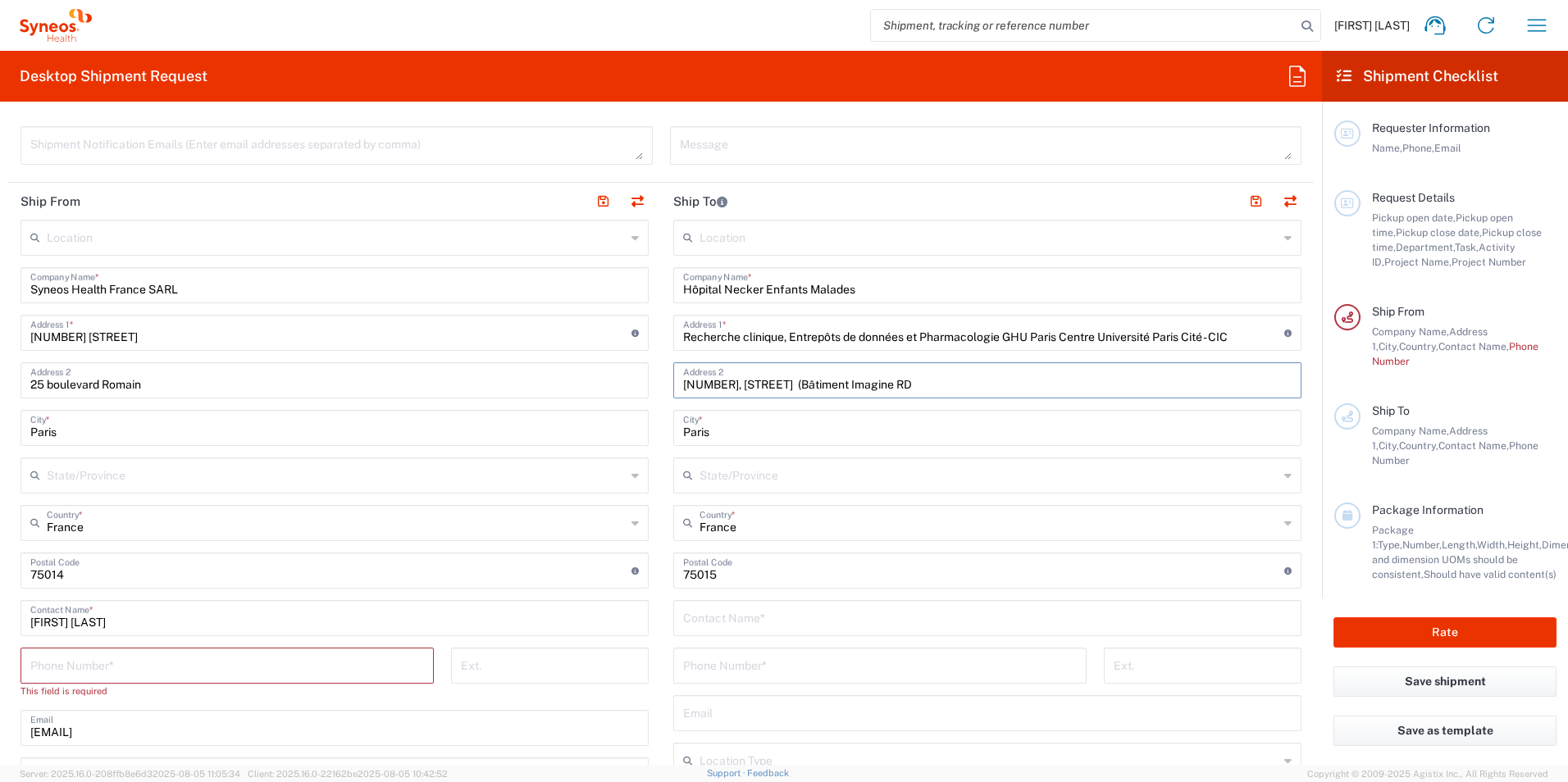 click on "[NUMBER], [STREET]  (Bâtiment Imagine RD" at bounding box center (987, 379) 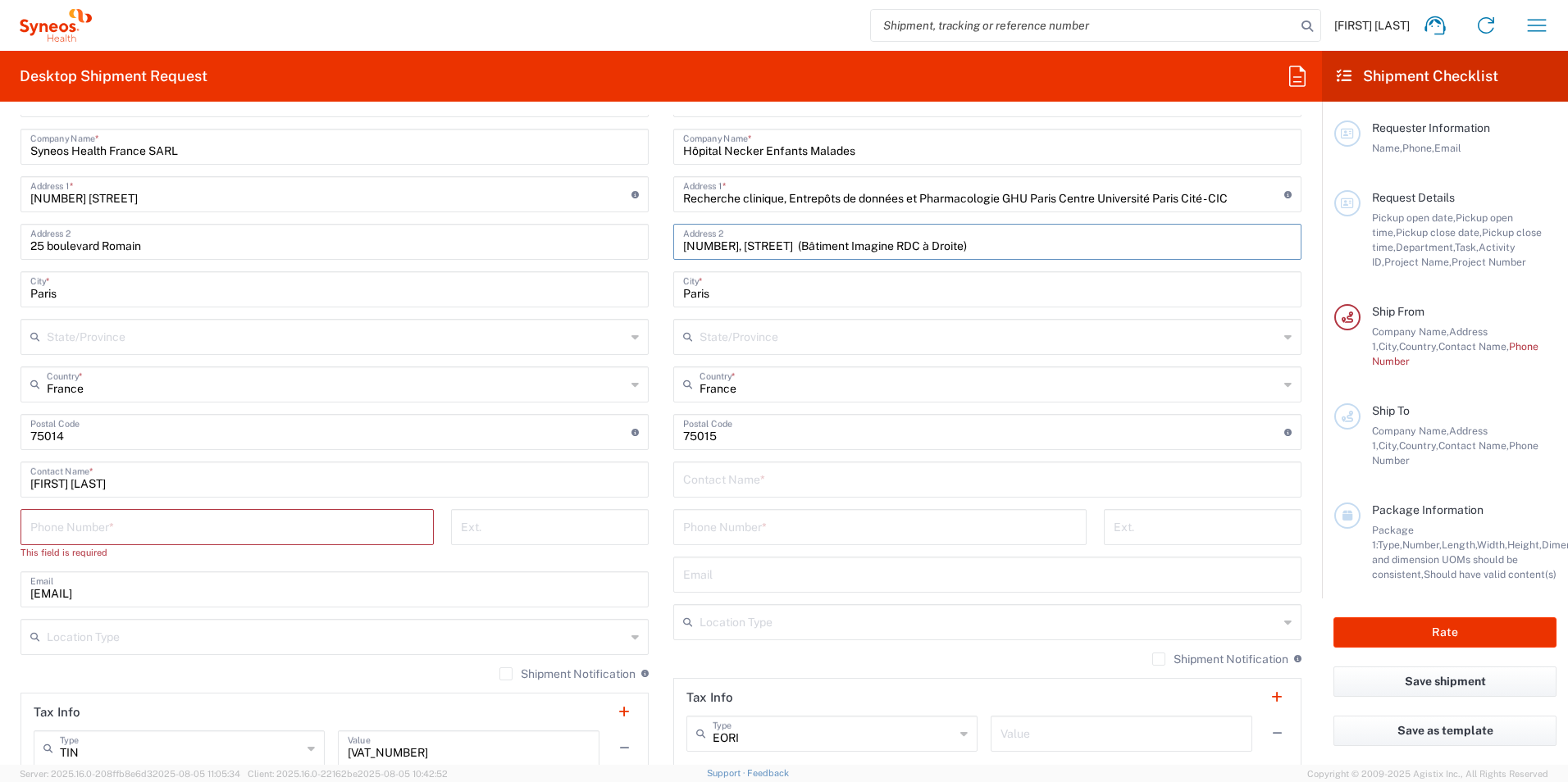 scroll, scrollTop: 738, scrollLeft: 0, axis: vertical 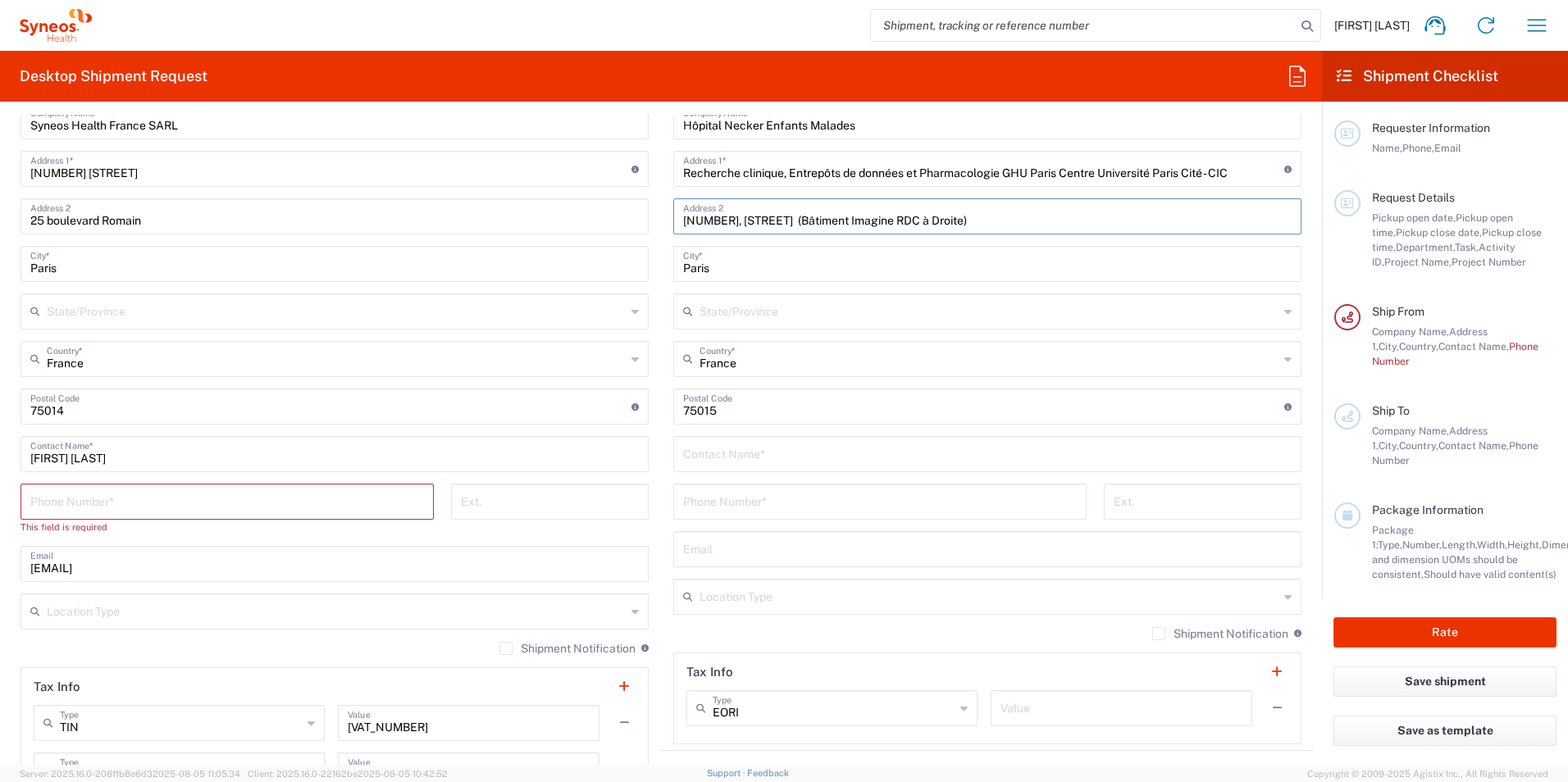 type on "[NUMBER], [STREET]  (Bâtiment Imagine RDC à Droite)" 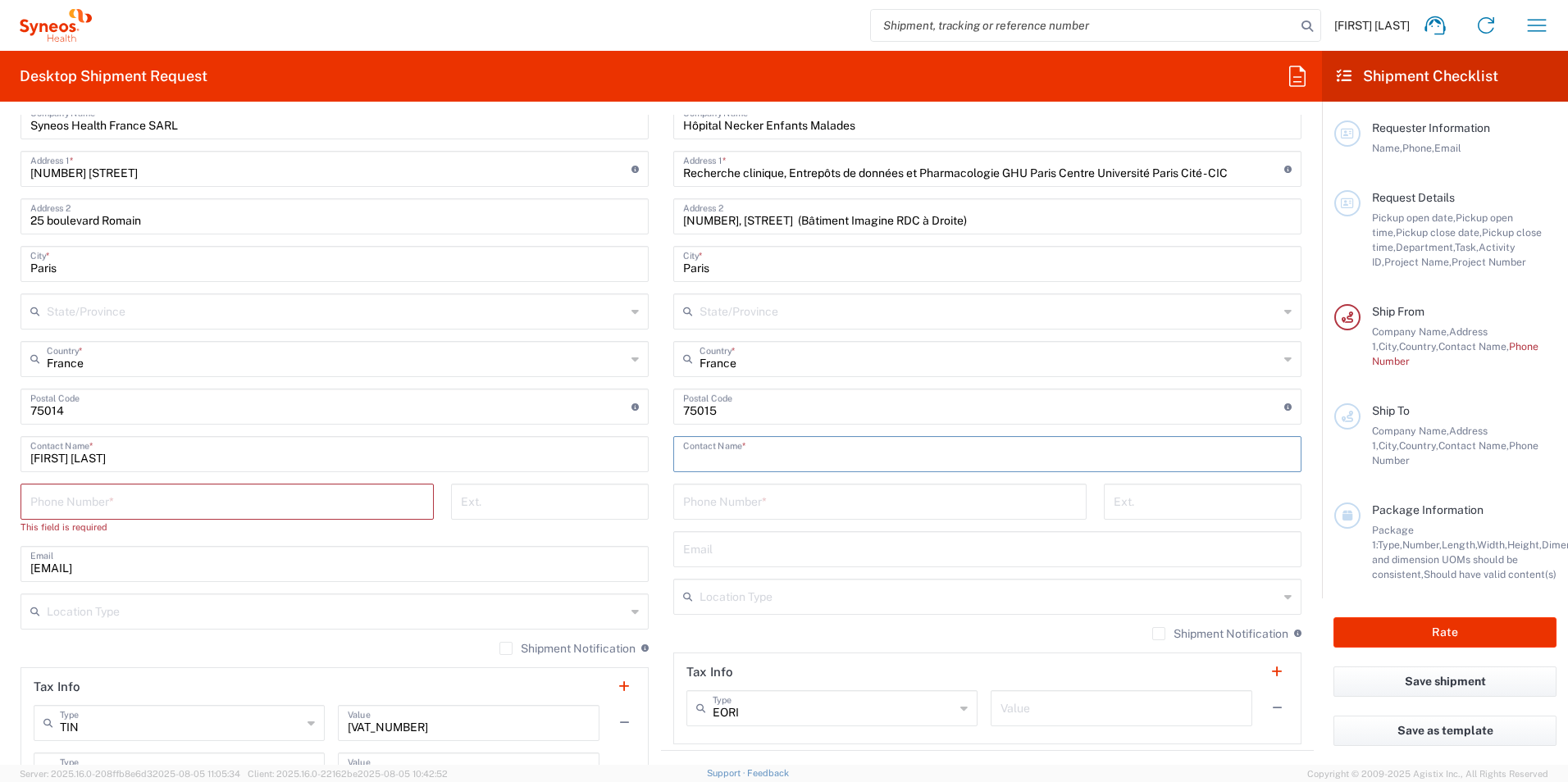 click at bounding box center [987, 452] 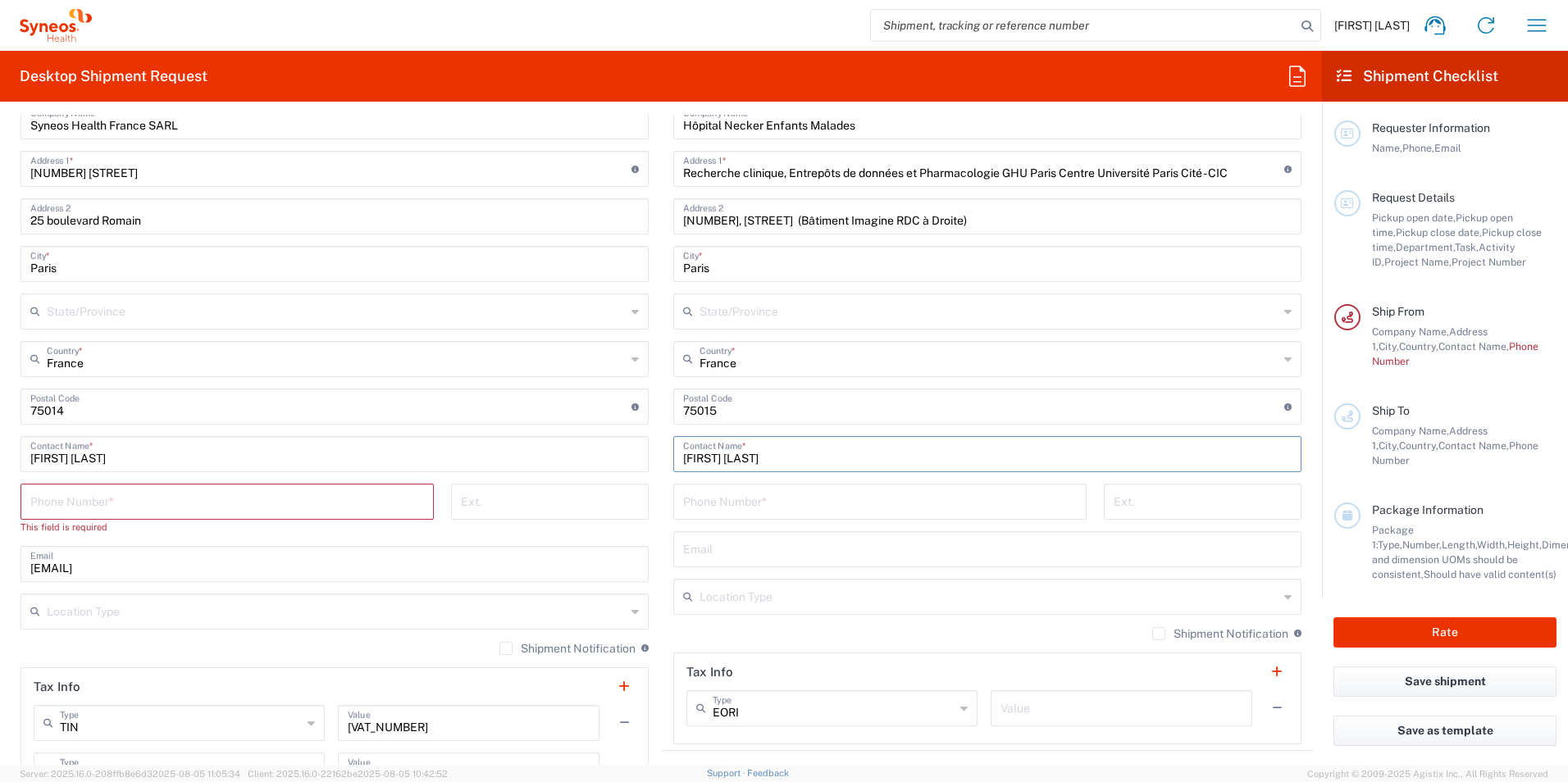 click on "[FIRST] [LAST]" at bounding box center [987, 452] 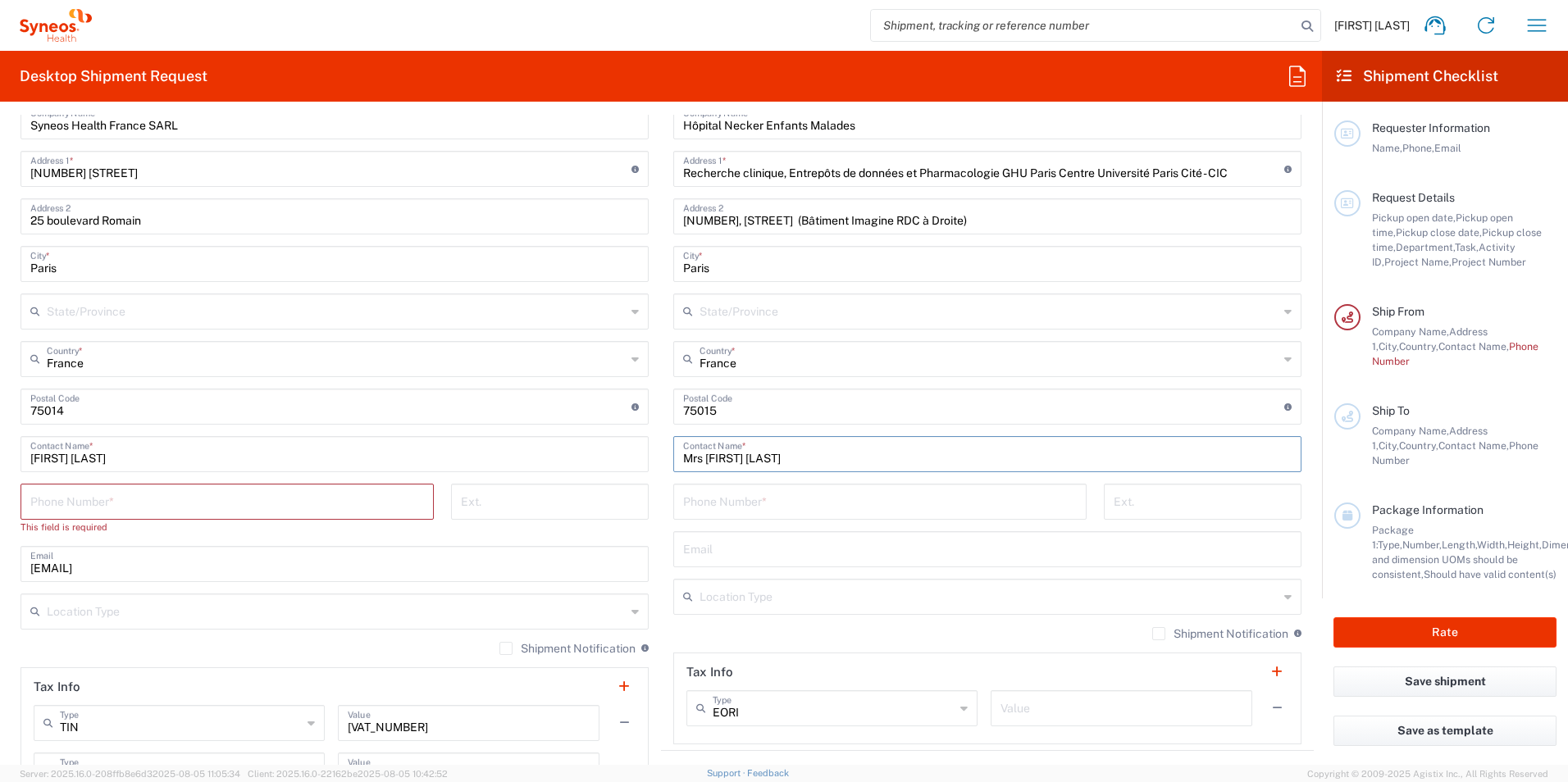 click on "Mrs [FIRST] [LAST]" at bounding box center [987, 452] 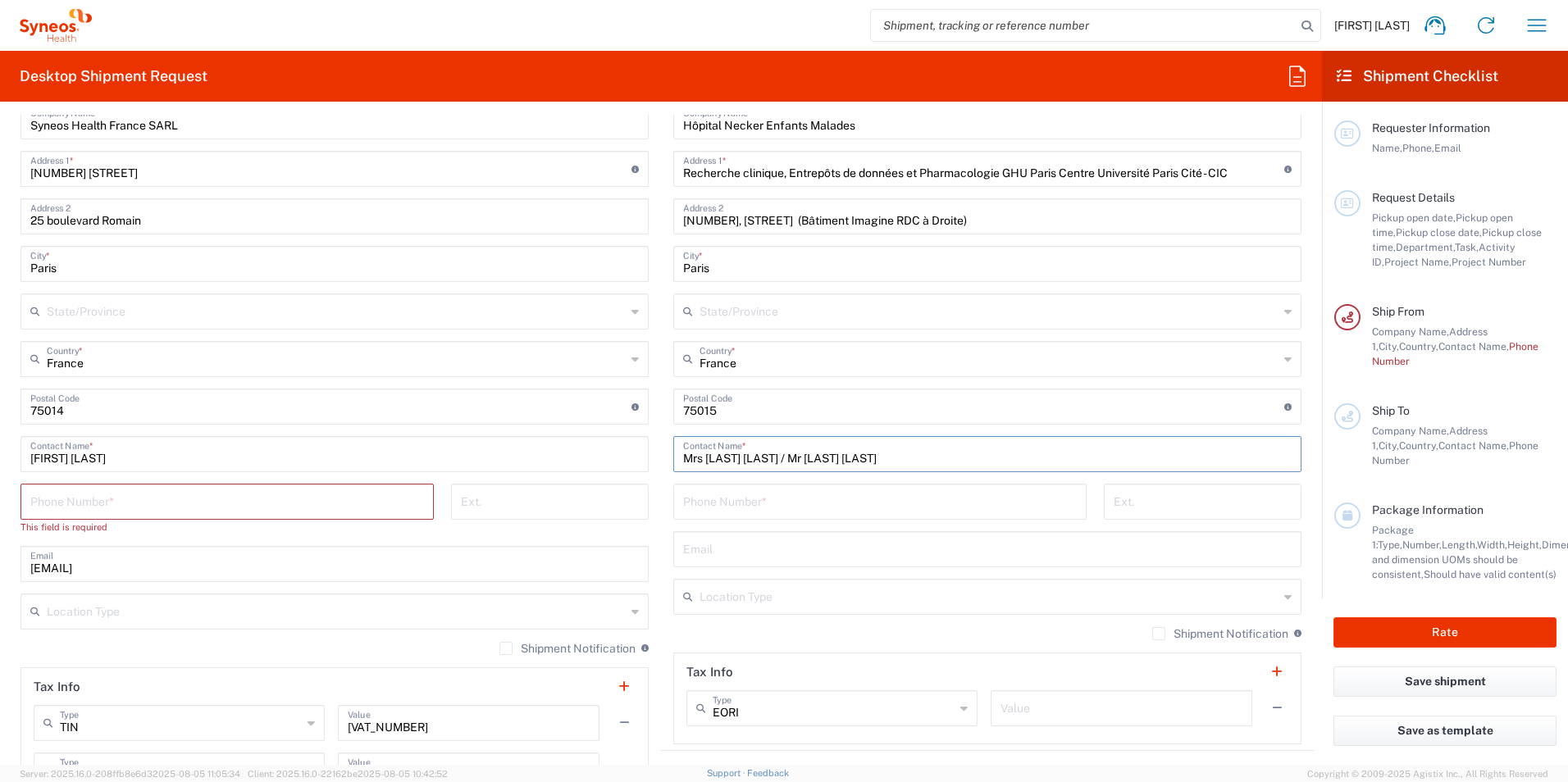 type on "Mrs [LAST] [LAST] / Mr [LAST] [LAST]" 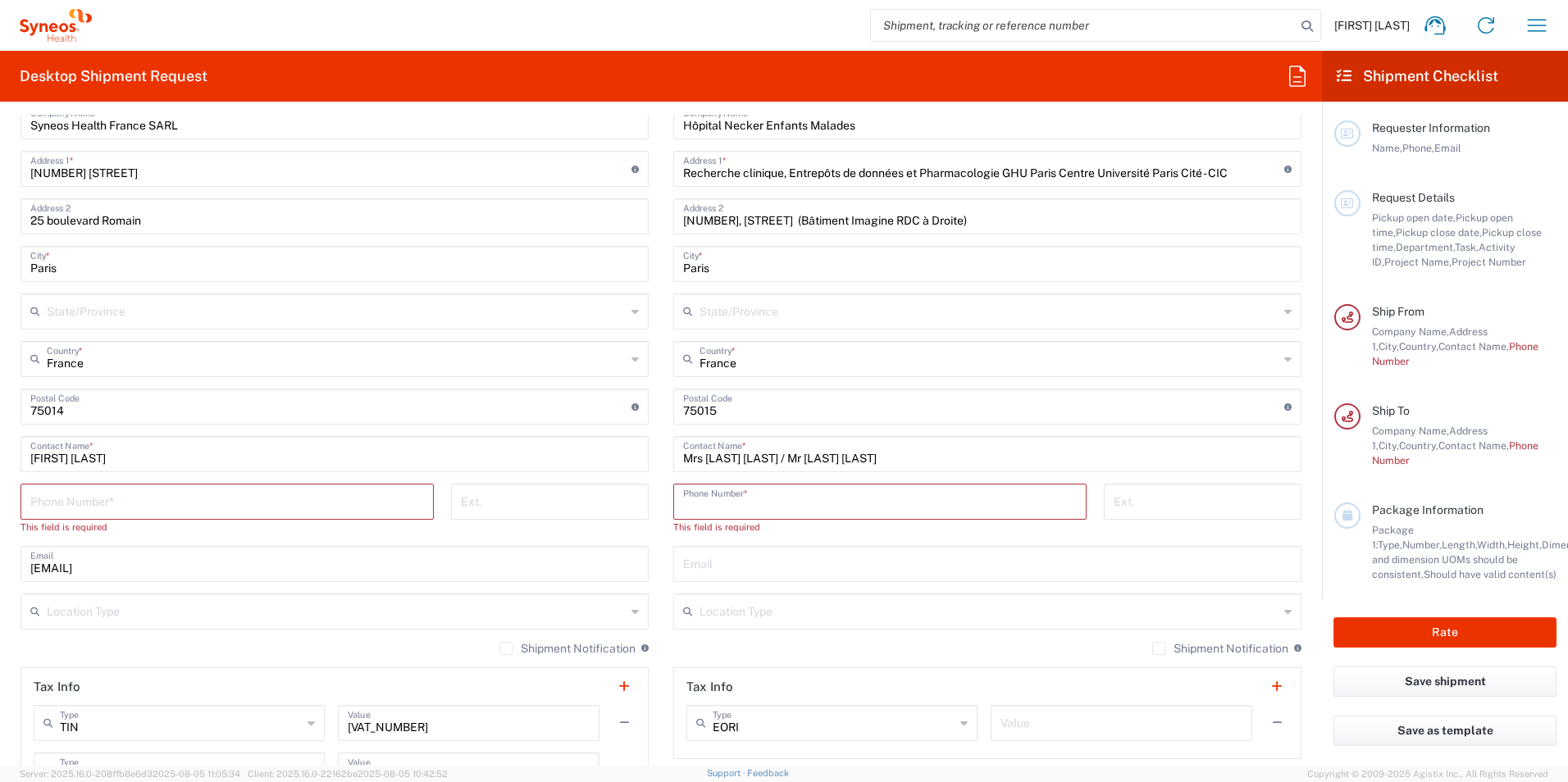 click at bounding box center [880, 500] 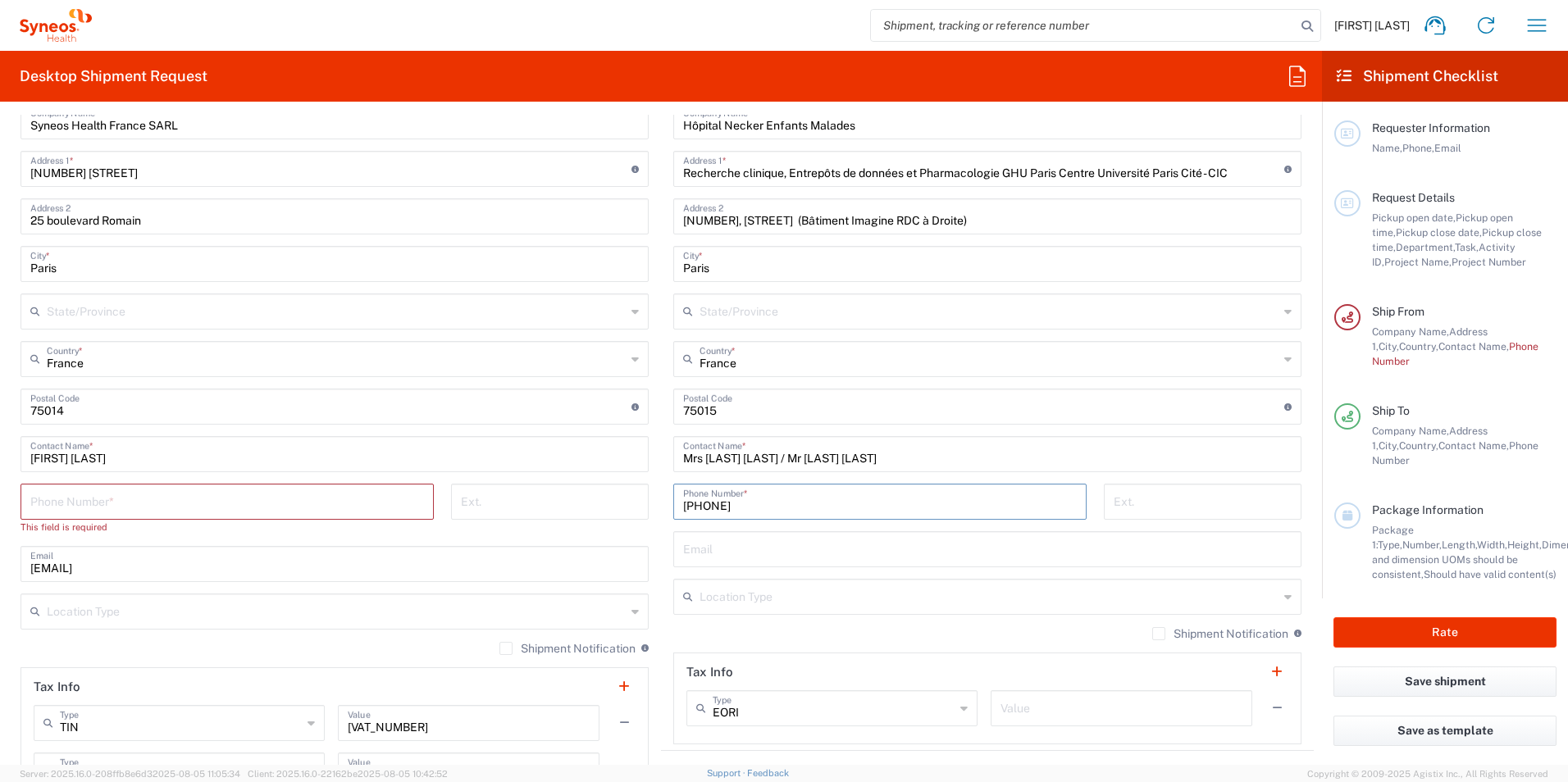 click on "[PHONE]" at bounding box center (880, 500) 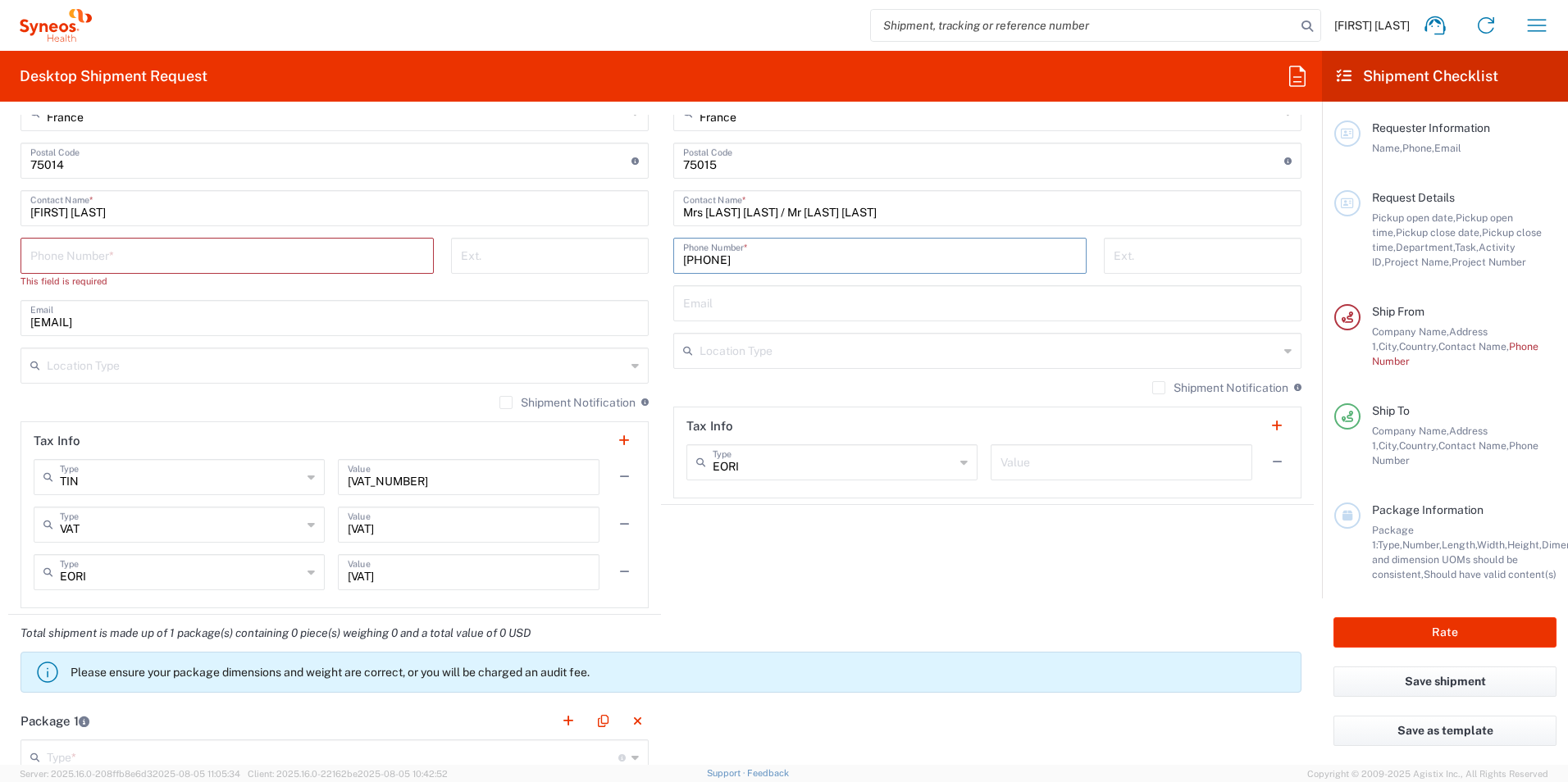 scroll, scrollTop: 902, scrollLeft: 0, axis: vertical 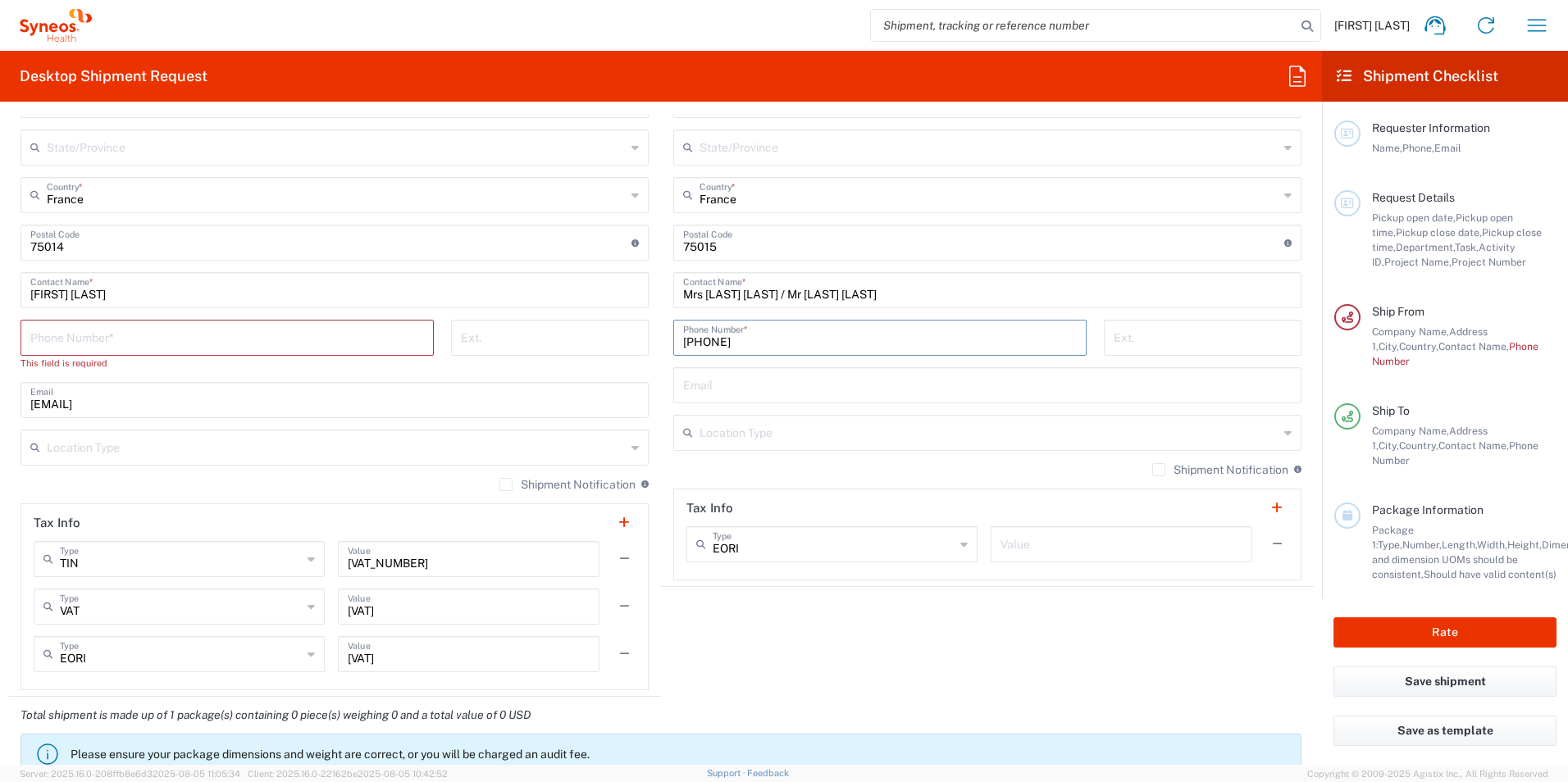 type on "[PHONE]" 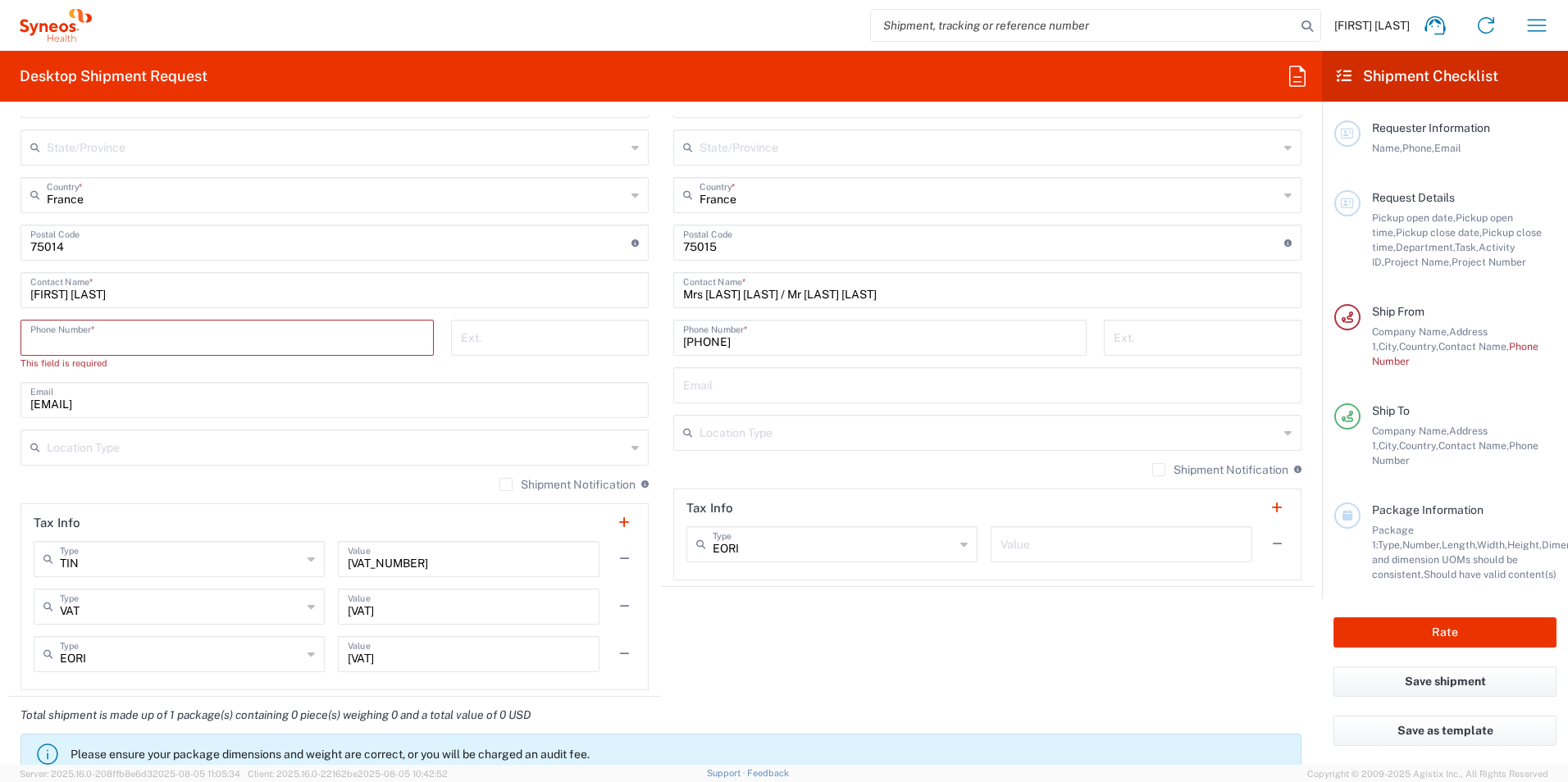 drag, startPoint x: 62, startPoint y: 338, endPoint x: 1304, endPoint y: 300, distance: 1242.5812 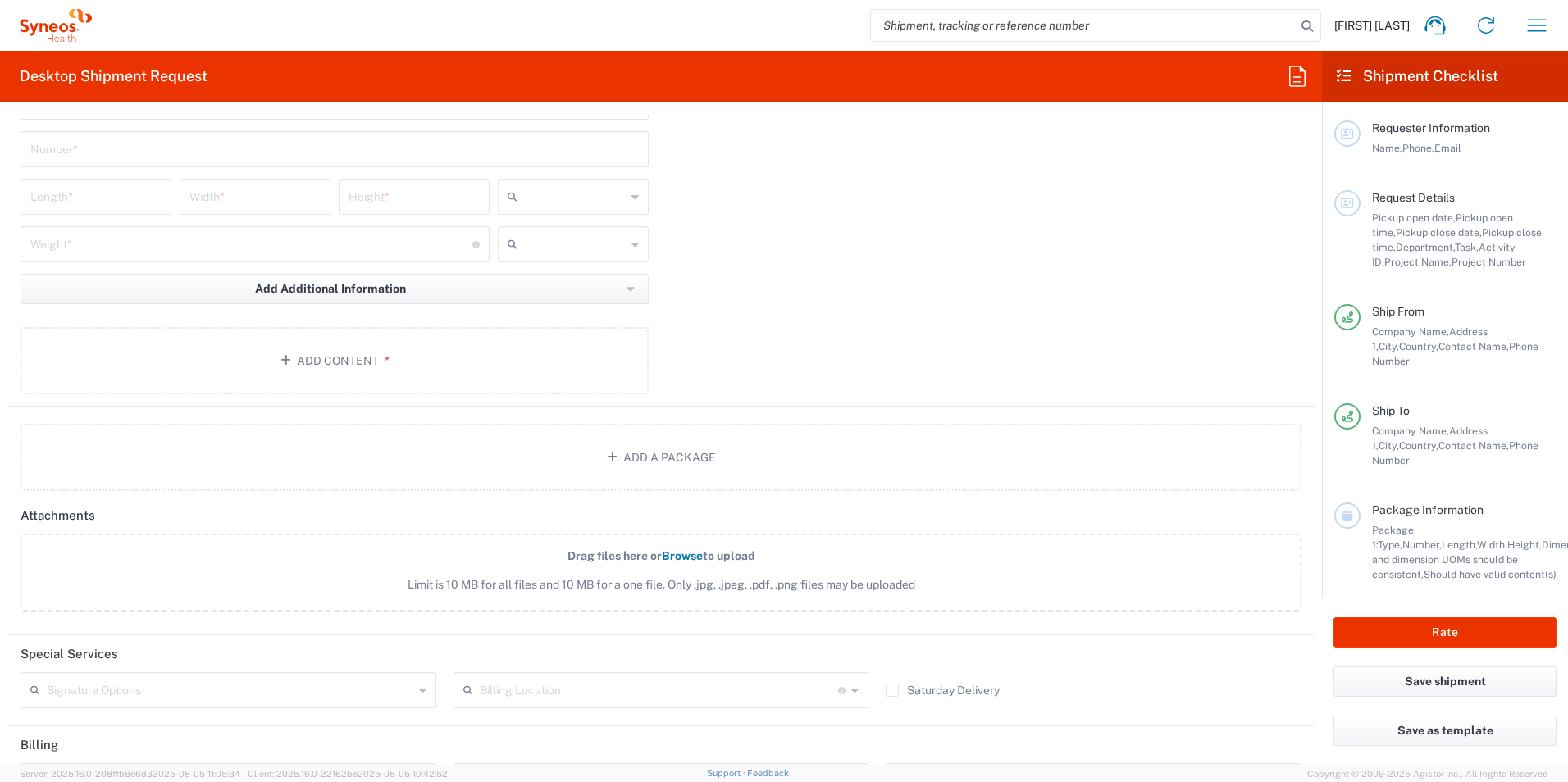 scroll, scrollTop: 1584, scrollLeft: 0, axis: vertical 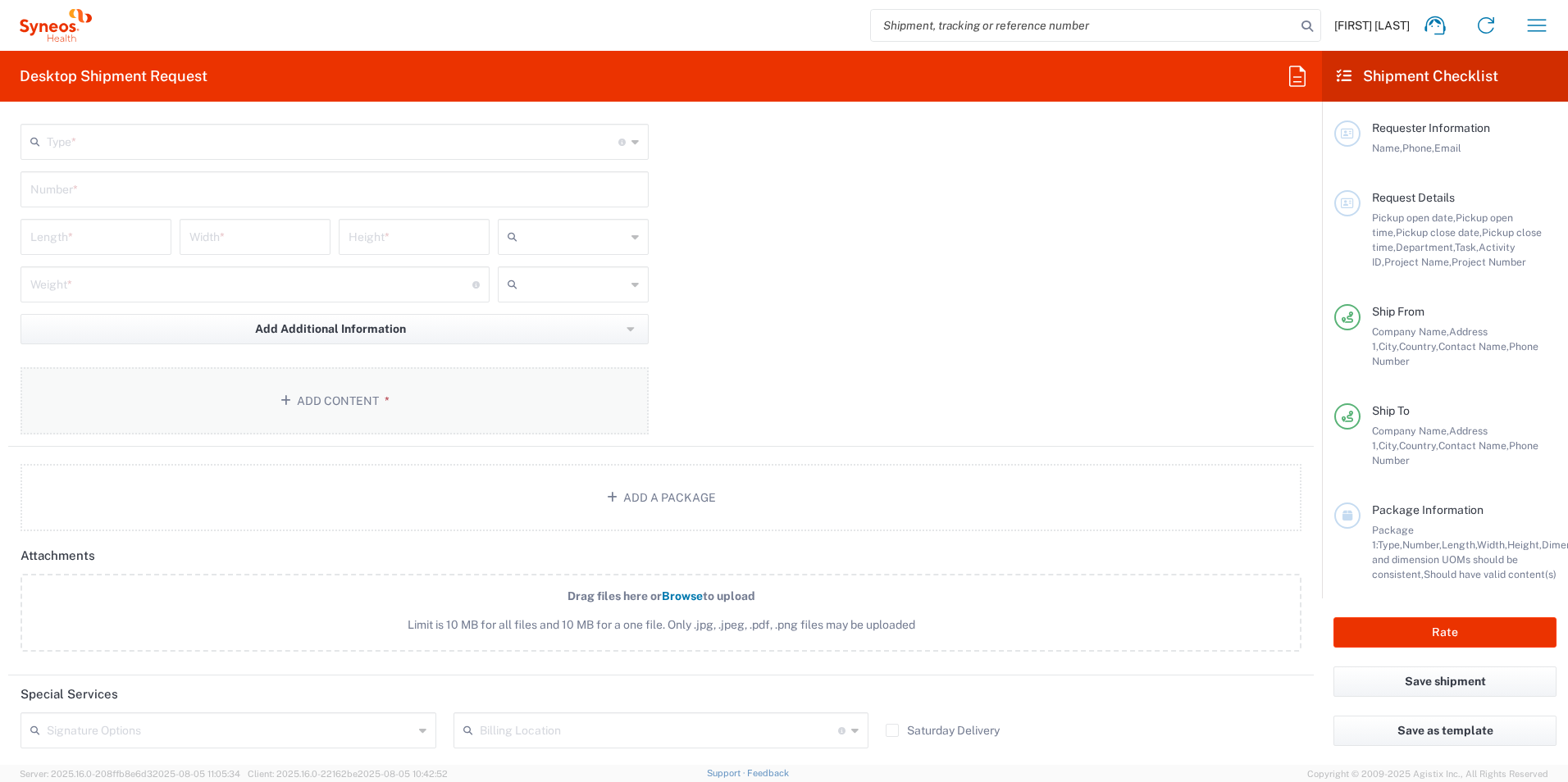 type on "[PHONE]" 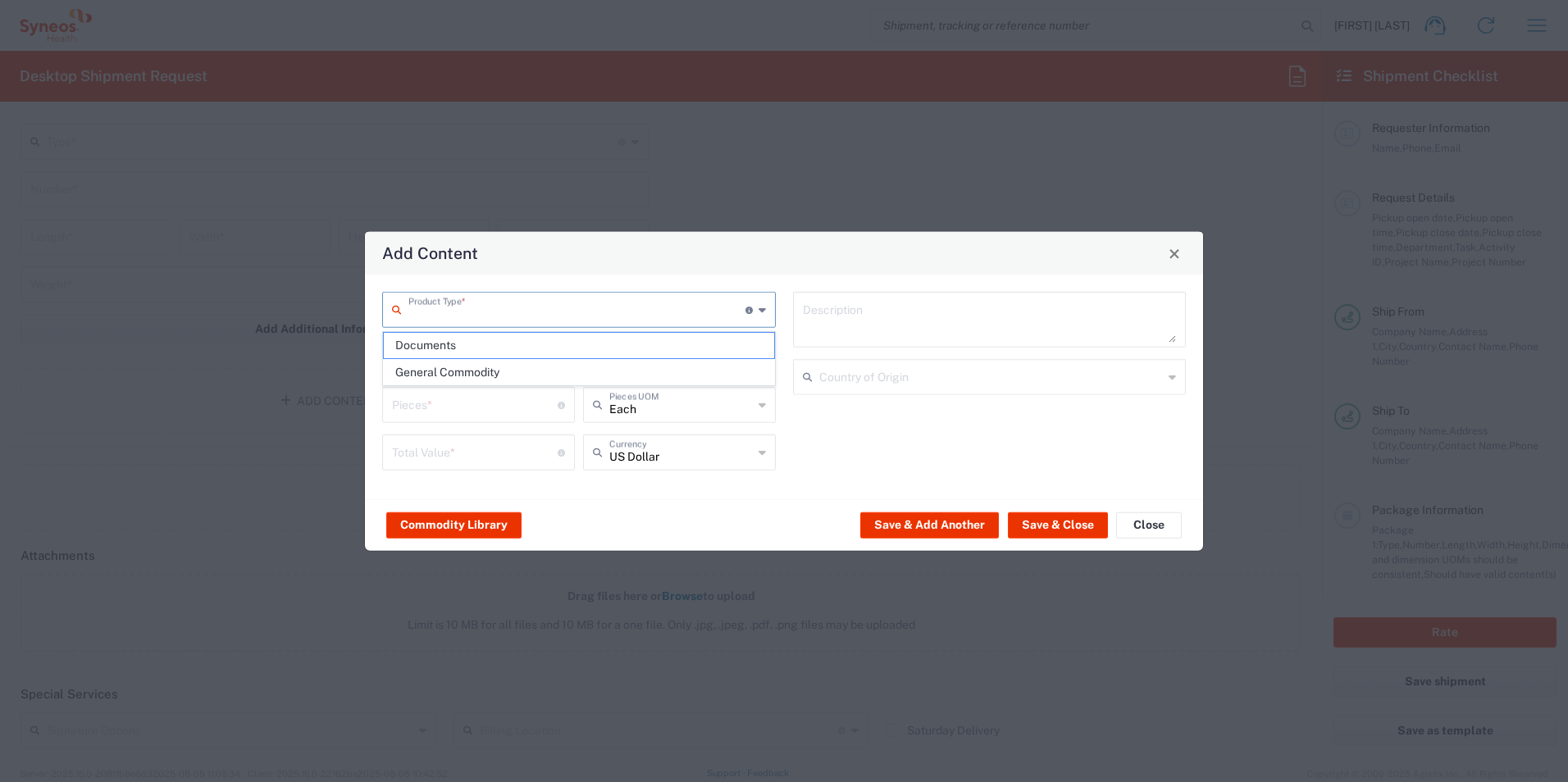 click at bounding box center (577, 308) 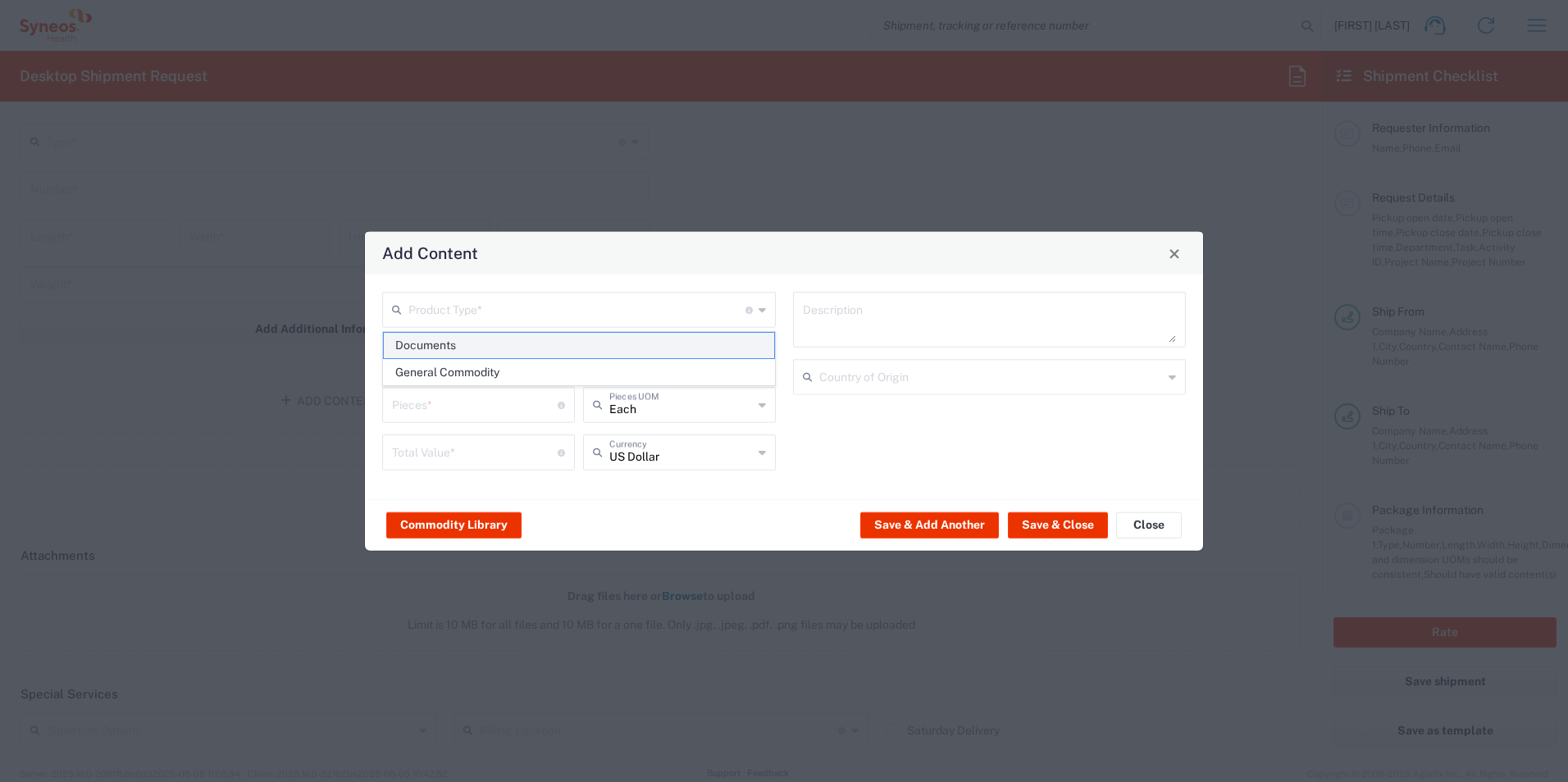 click on "Documents" 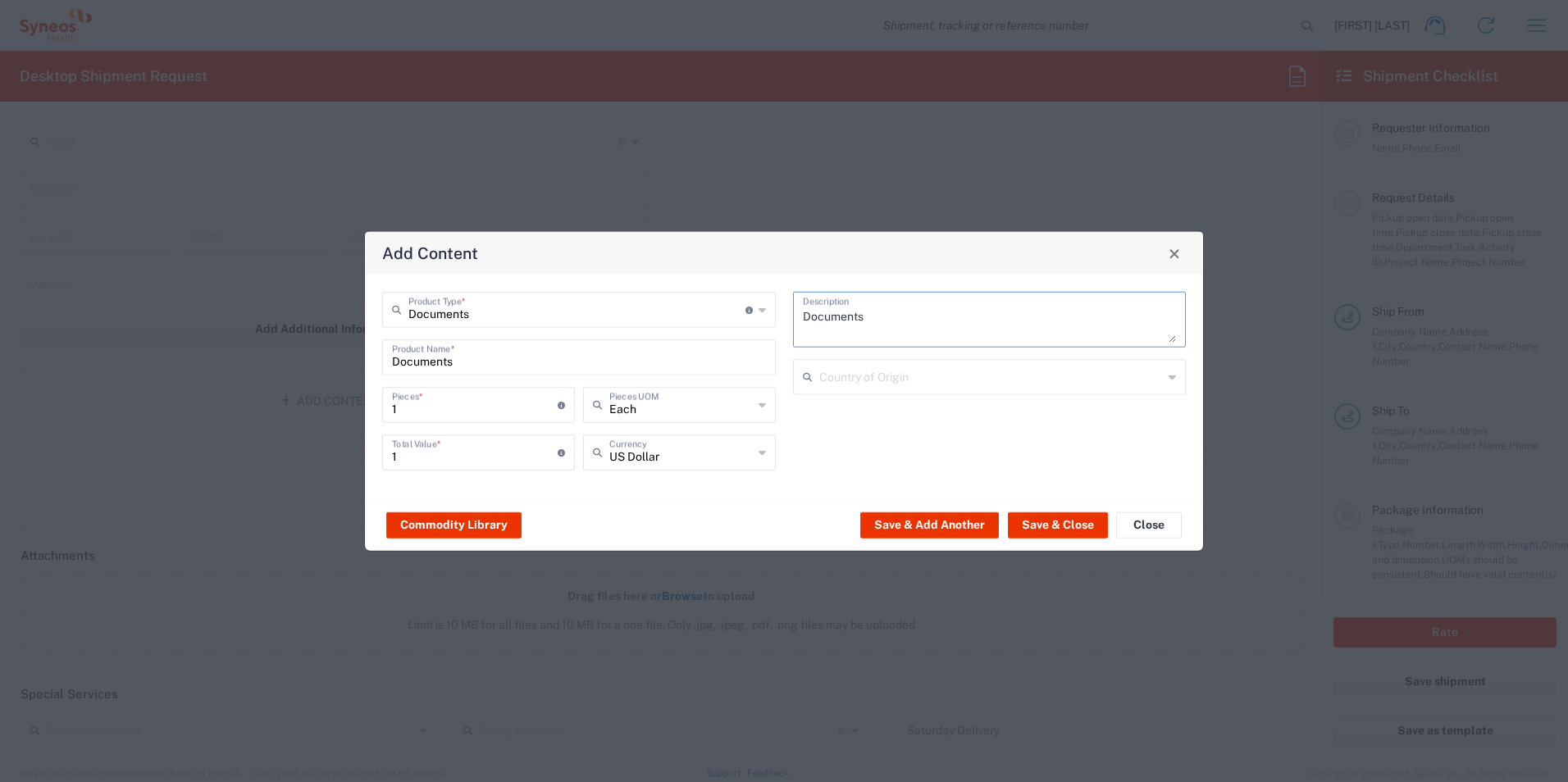 click on "Documents" at bounding box center (990, 320) 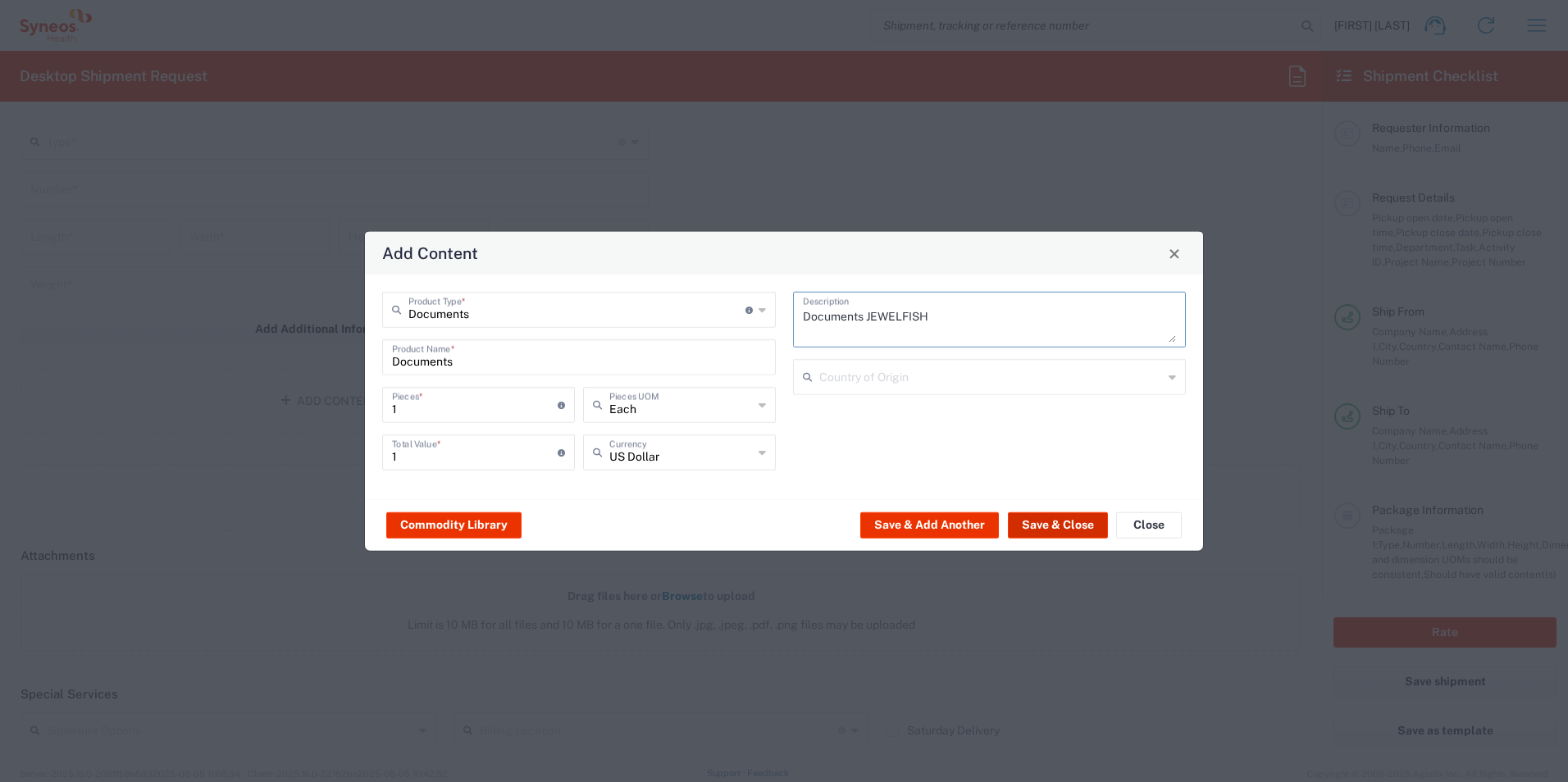 type on "Documents JEWELFISH" 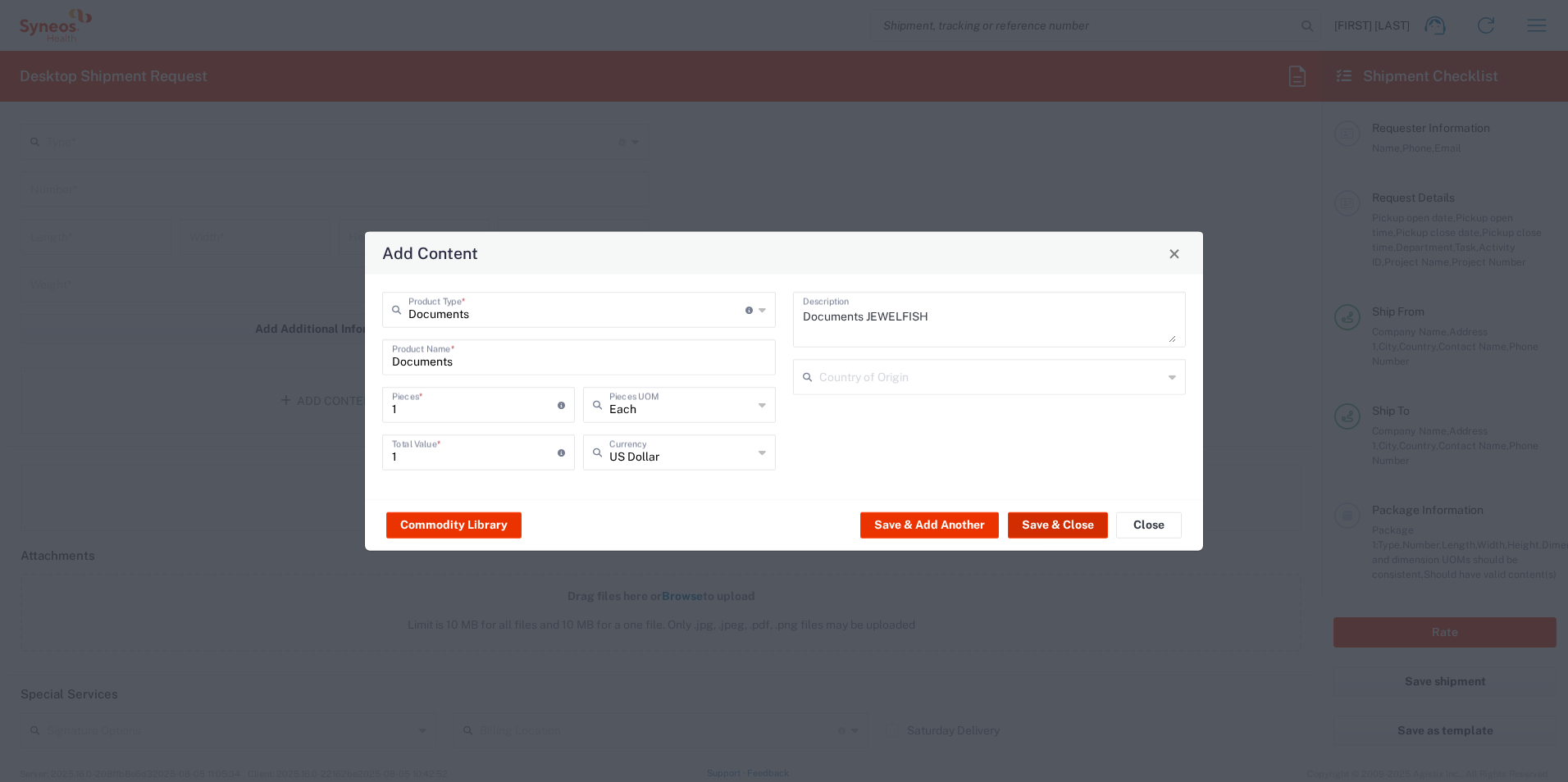 click on "Save & Close" 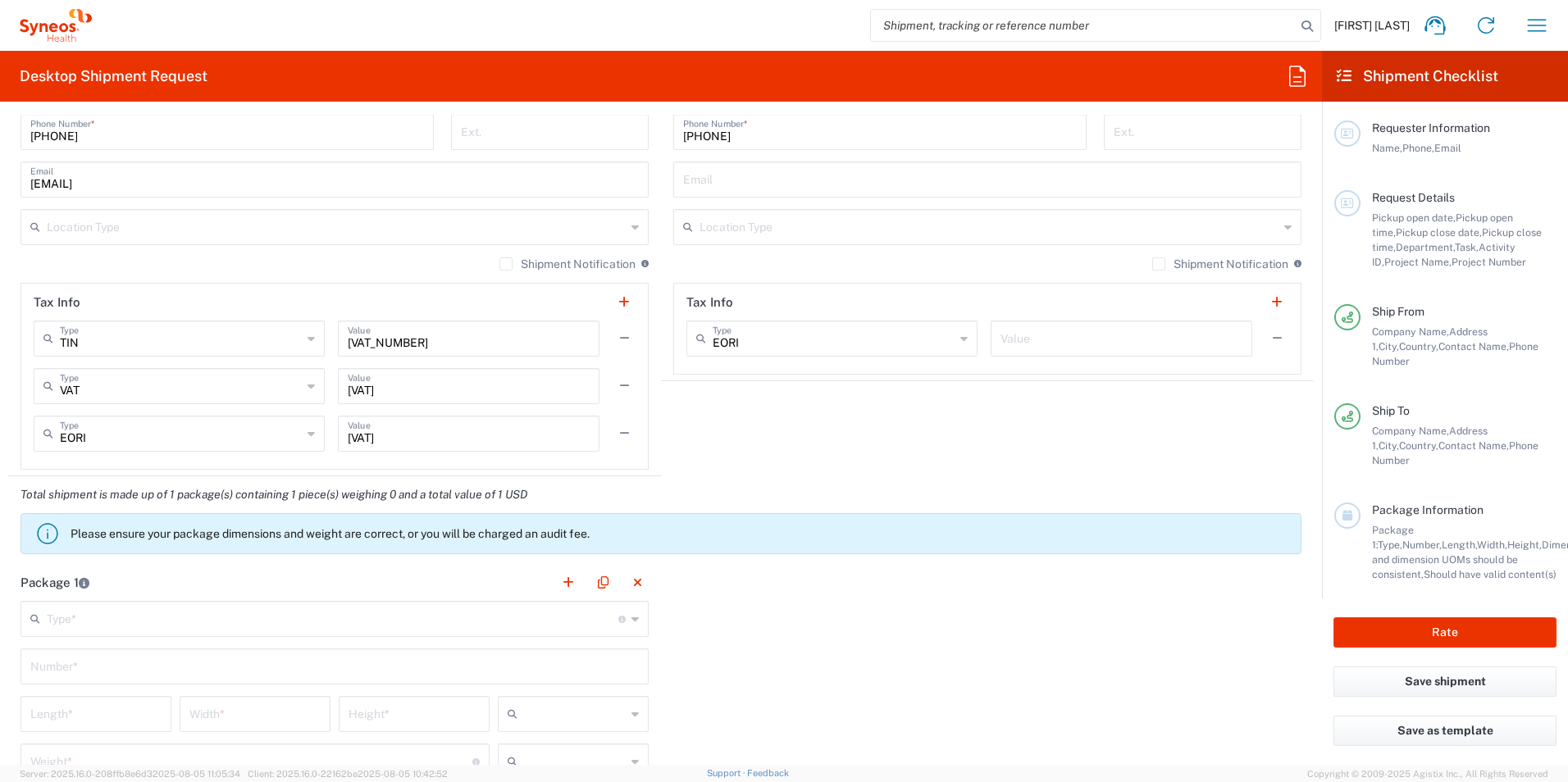 scroll, scrollTop: 1189, scrollLeft: 0, axis: vertical 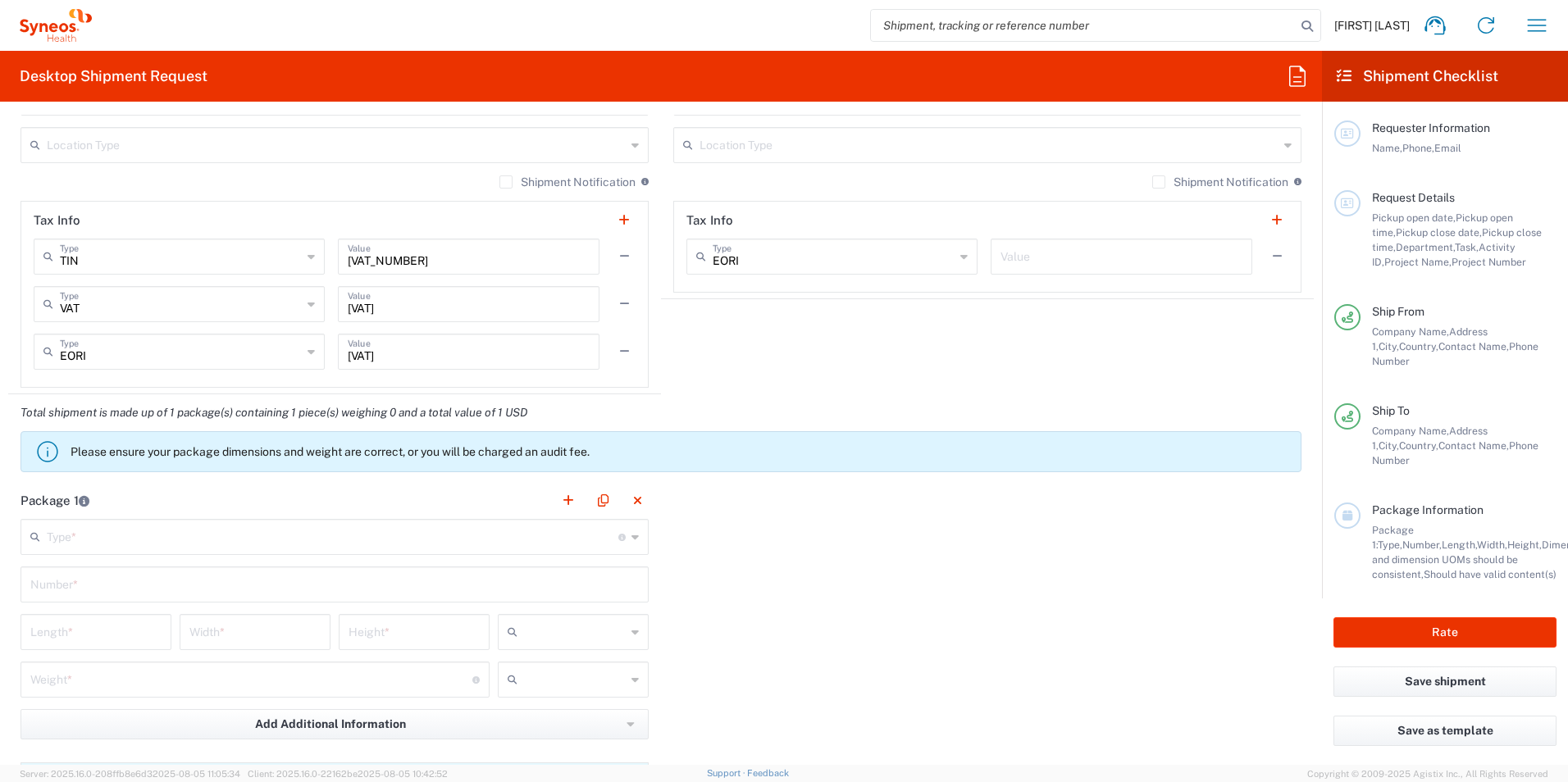 click on "Type  * Material used to package goods" 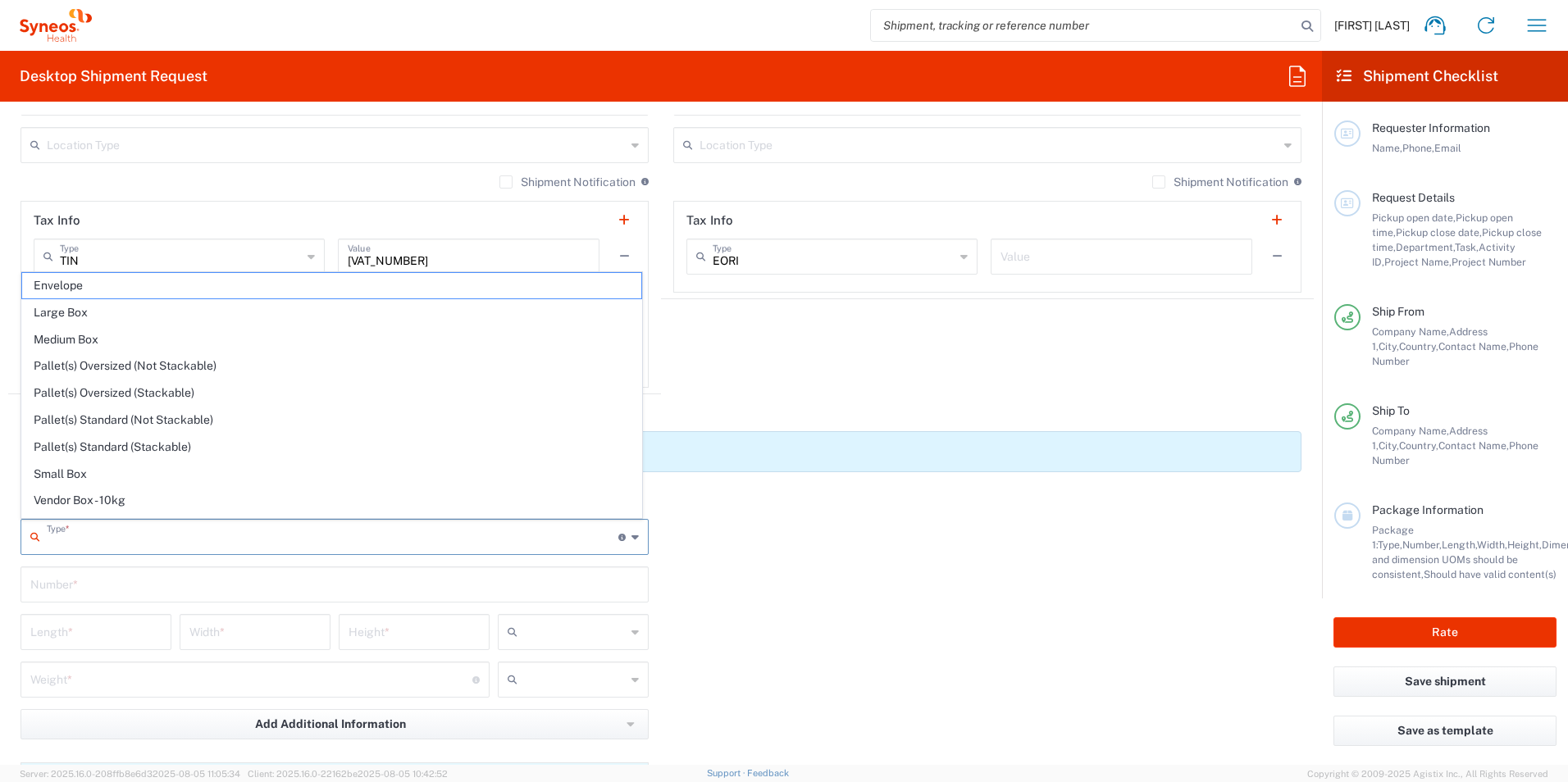 click at bounding box center [332, 535] 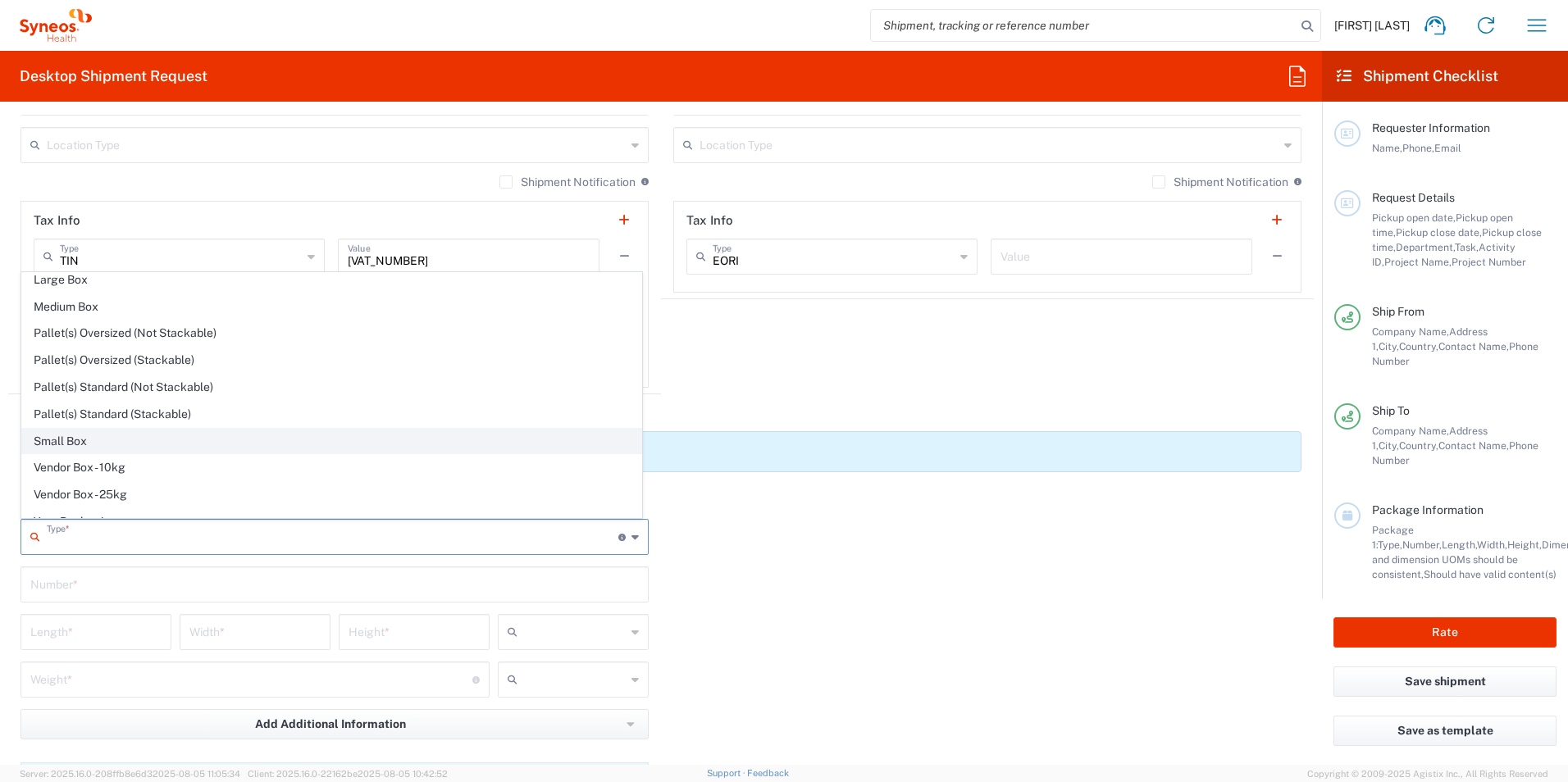 scroll, scrollTop: 50, scrollLeft: 0, axis: vertical 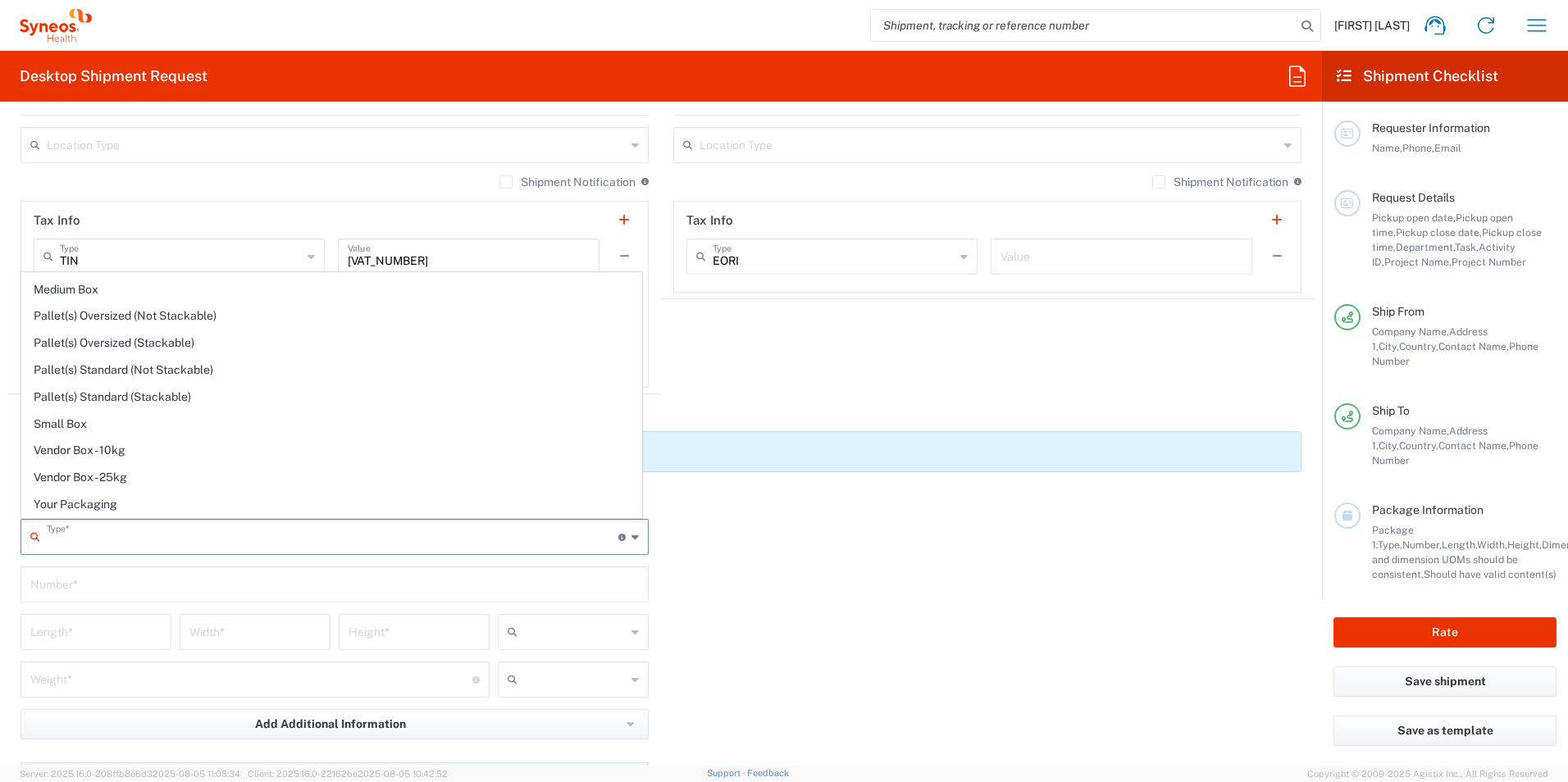 click on "Total shipment is made up of 1 package(s) containing 1 piece(s) weighing 0 and a total value of 1 USD
Please ensure your package dimensions and weight are correct, or you will be charged an audit fee." 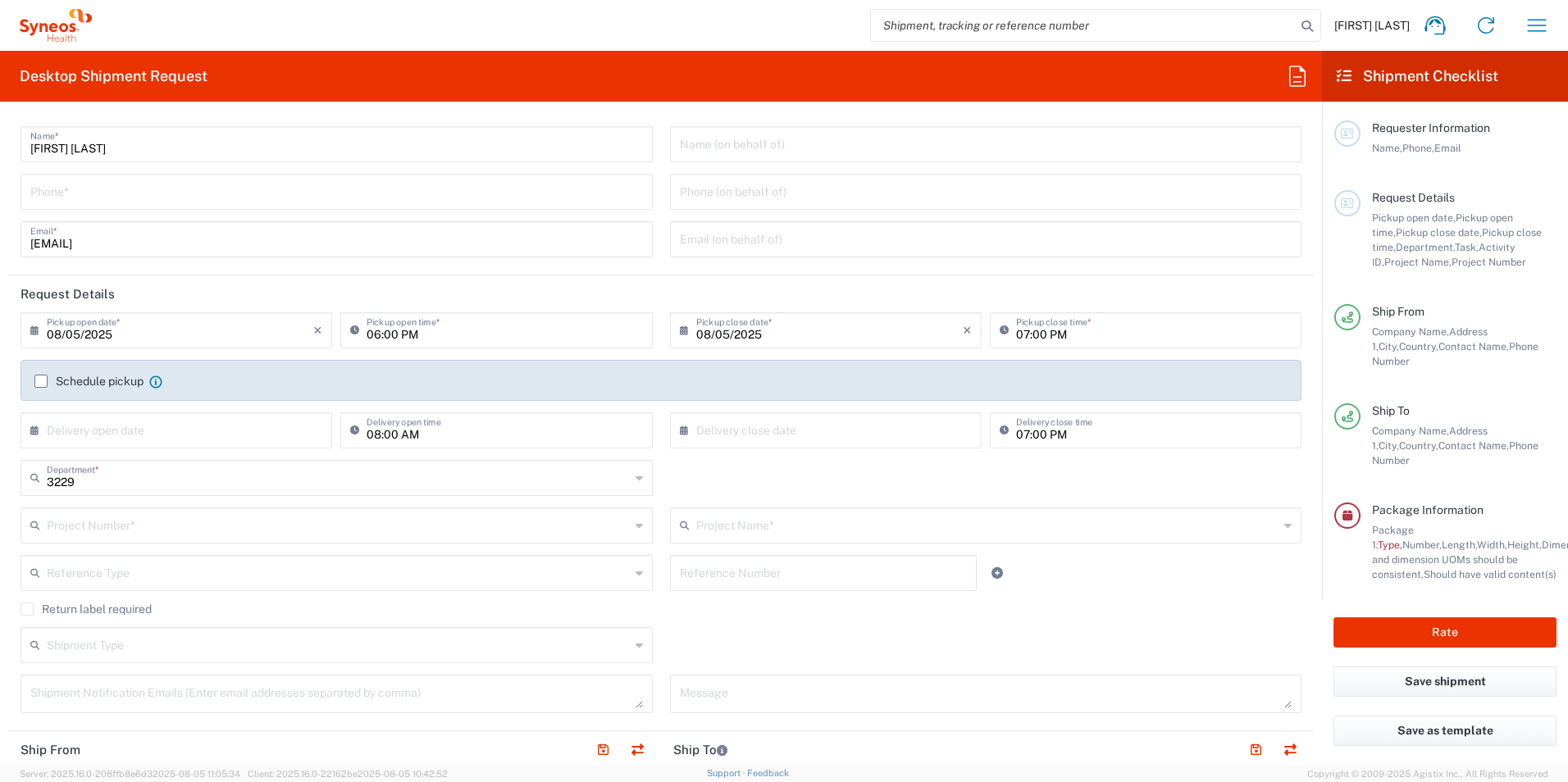 scroll, scrollTop: 0, scrollLeft: 0, axis: both 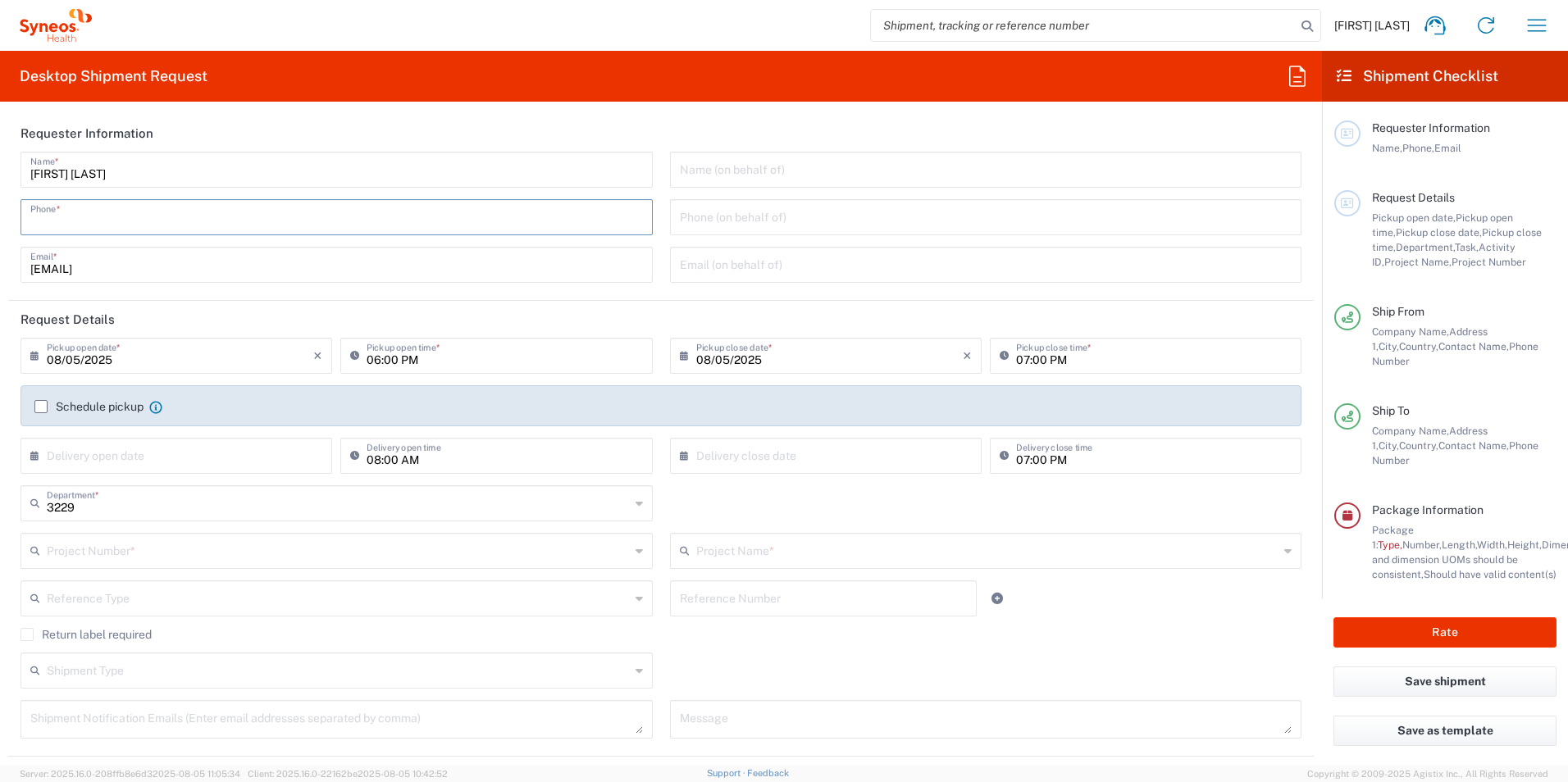 click at bounding box center [336, 216] 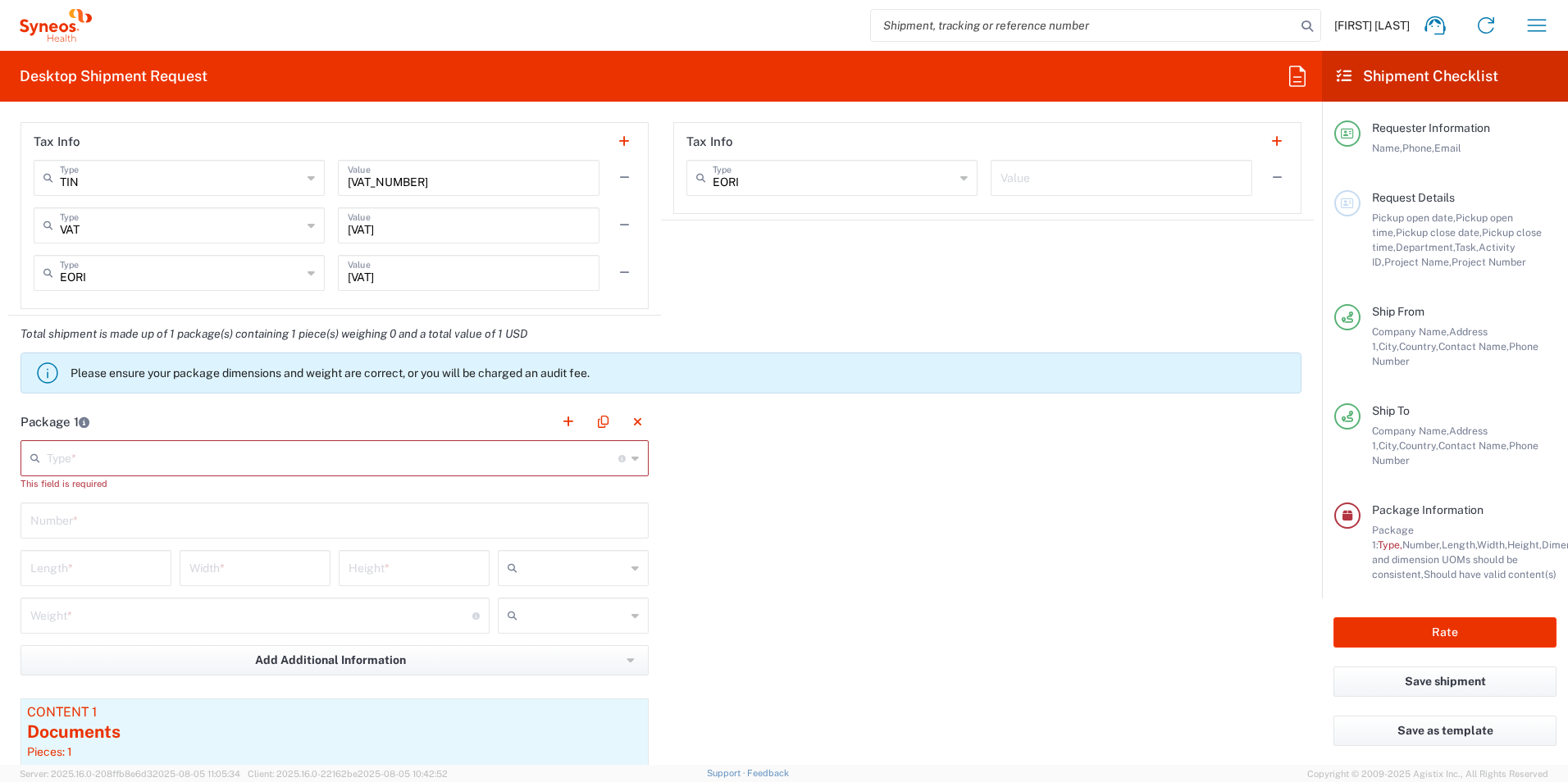 scroll, scrollTop: 1312, scrollLeft: 0, axis: vertical 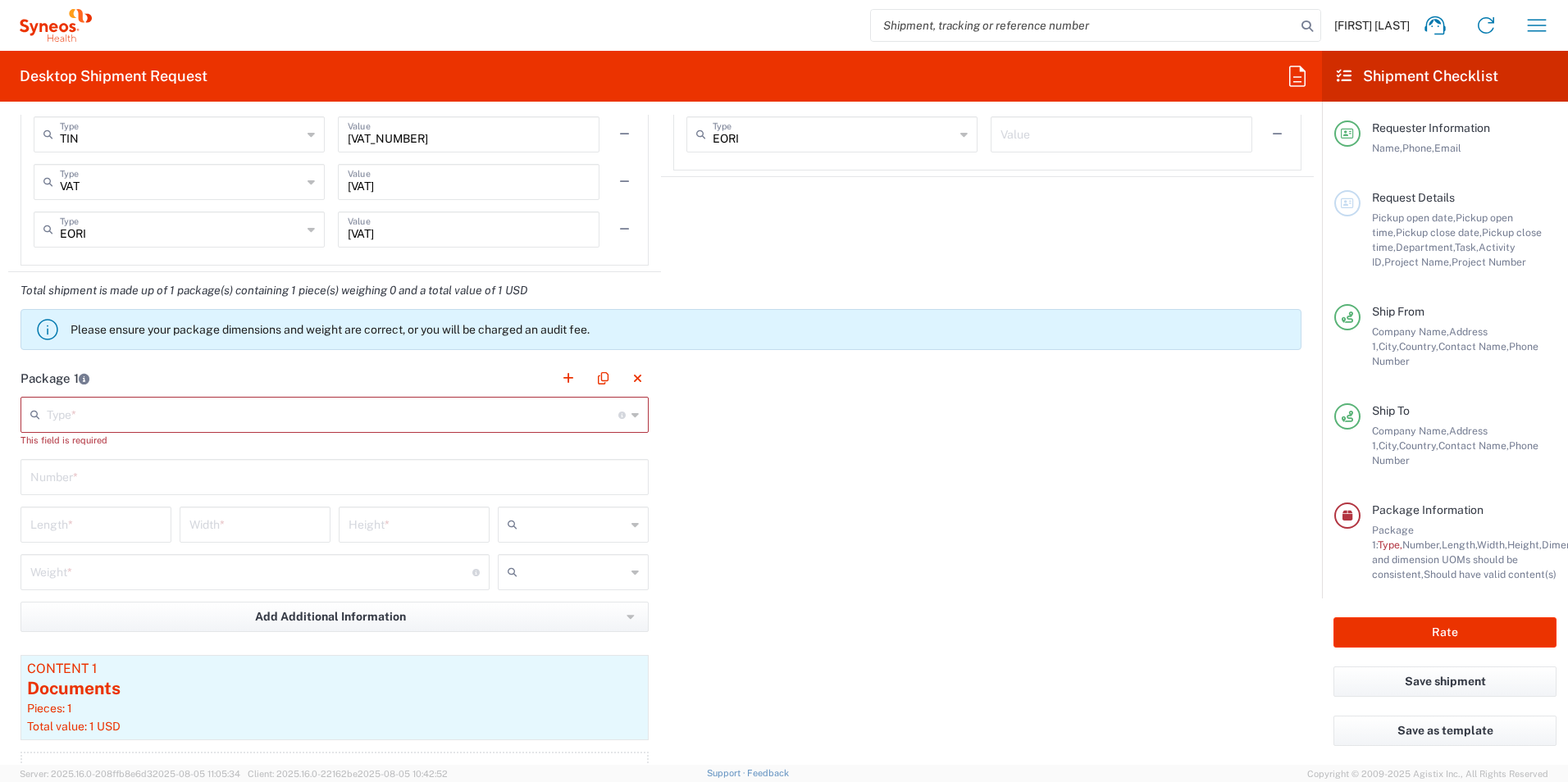 type on "[PHONE]" 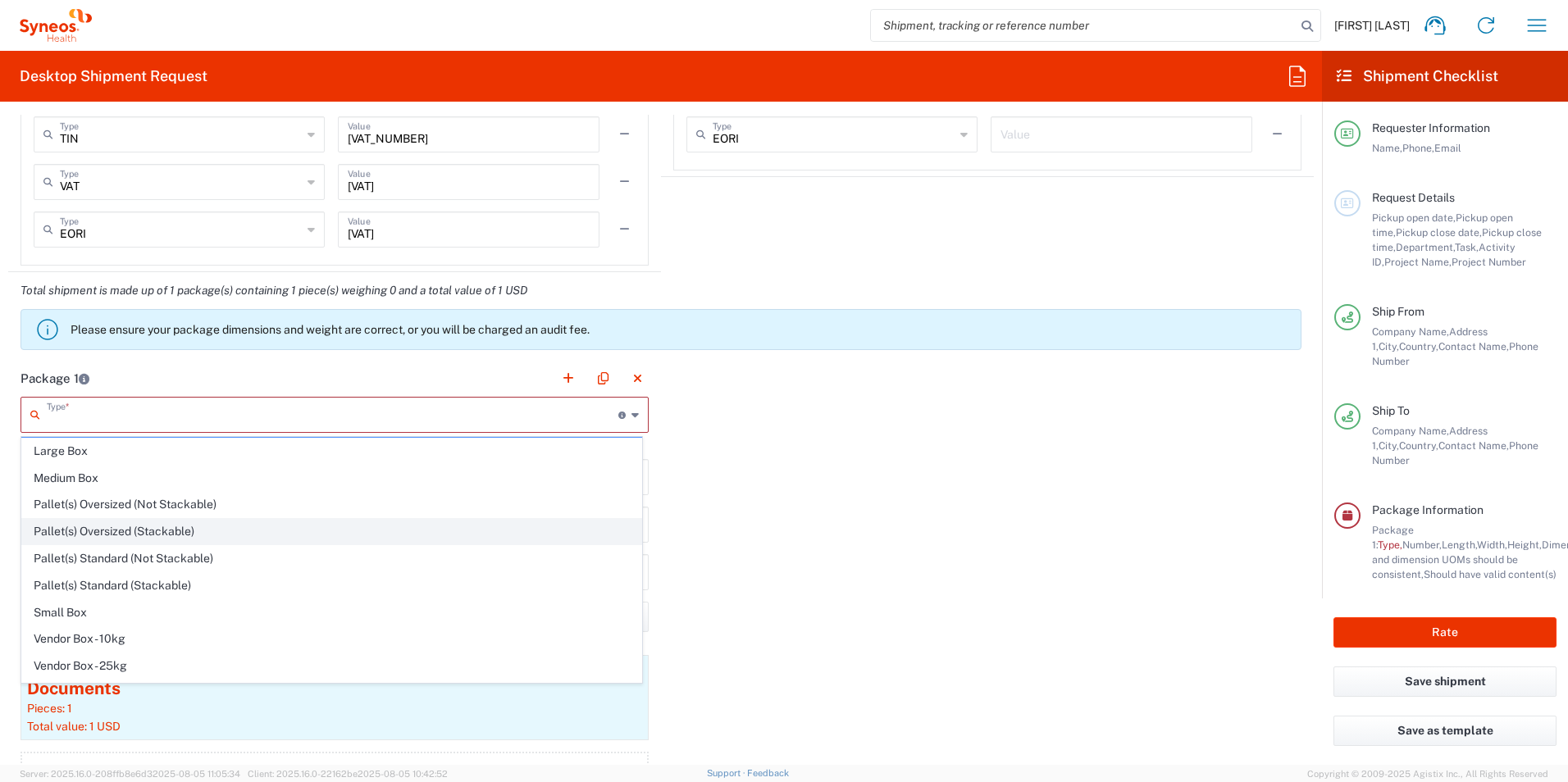 scroll, scrollTop: 50, scrollLeft: 0, axis: vertical 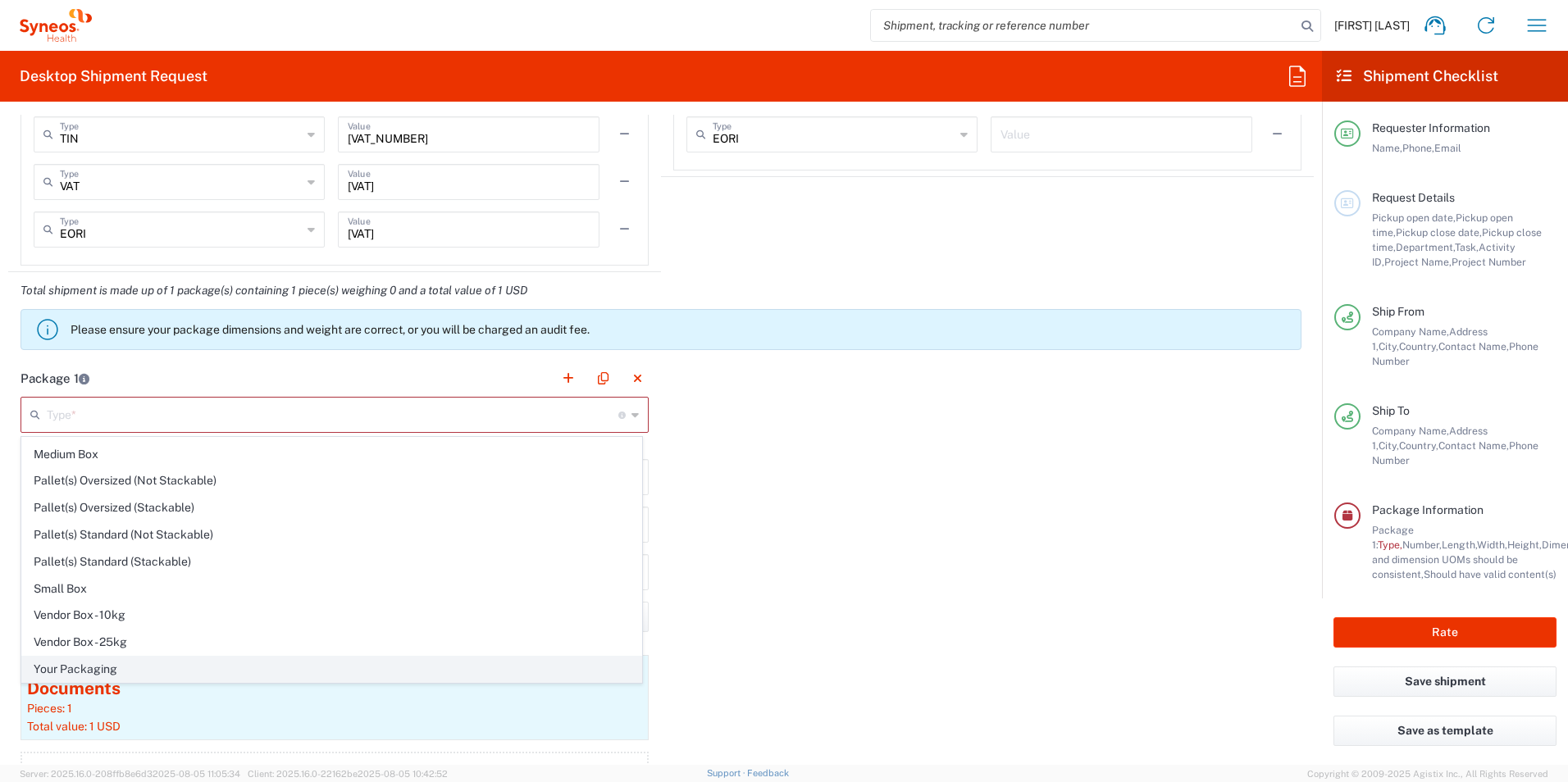 click on "Your Packaging" 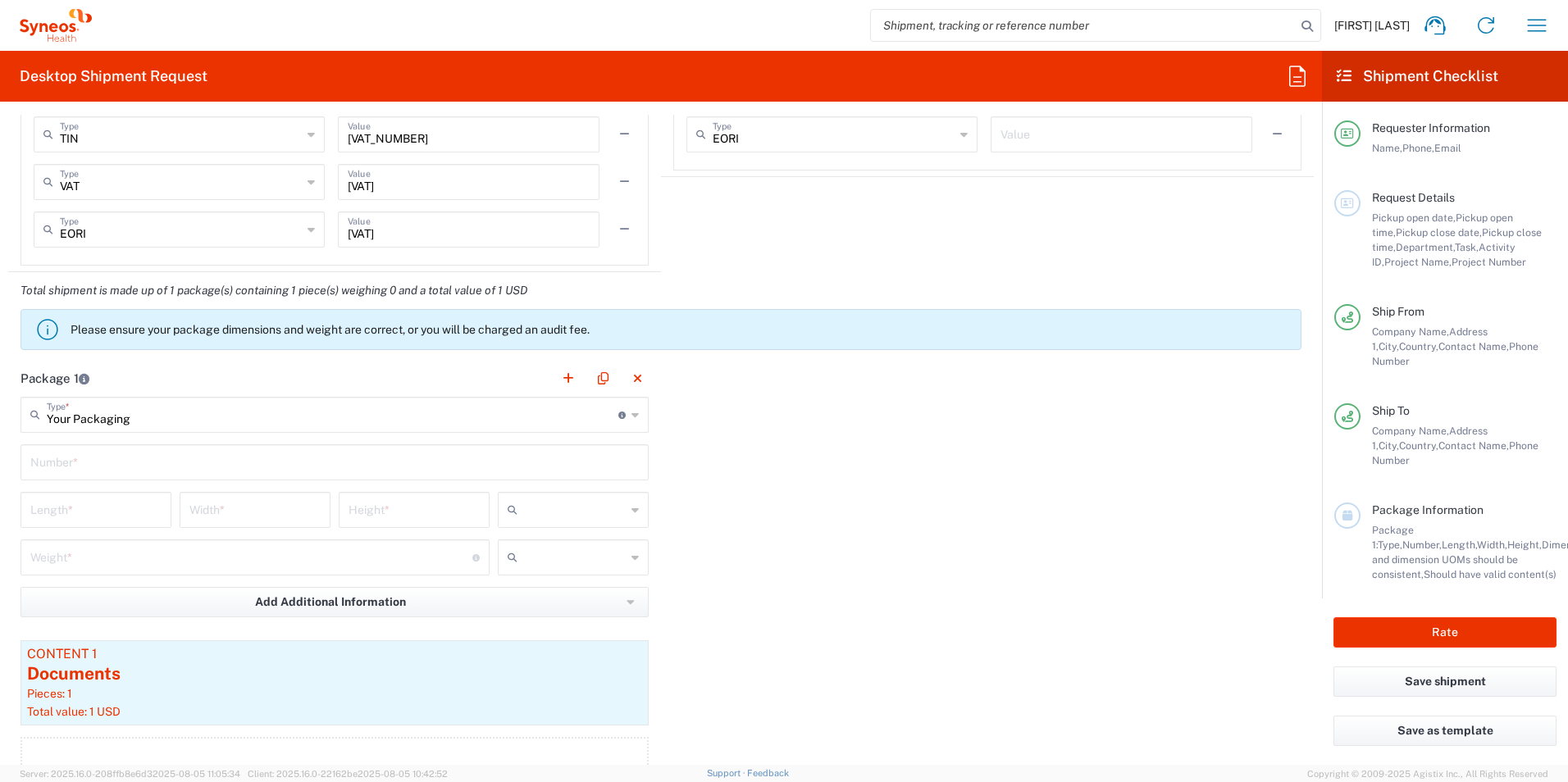 click at bounding box center [335, 461] 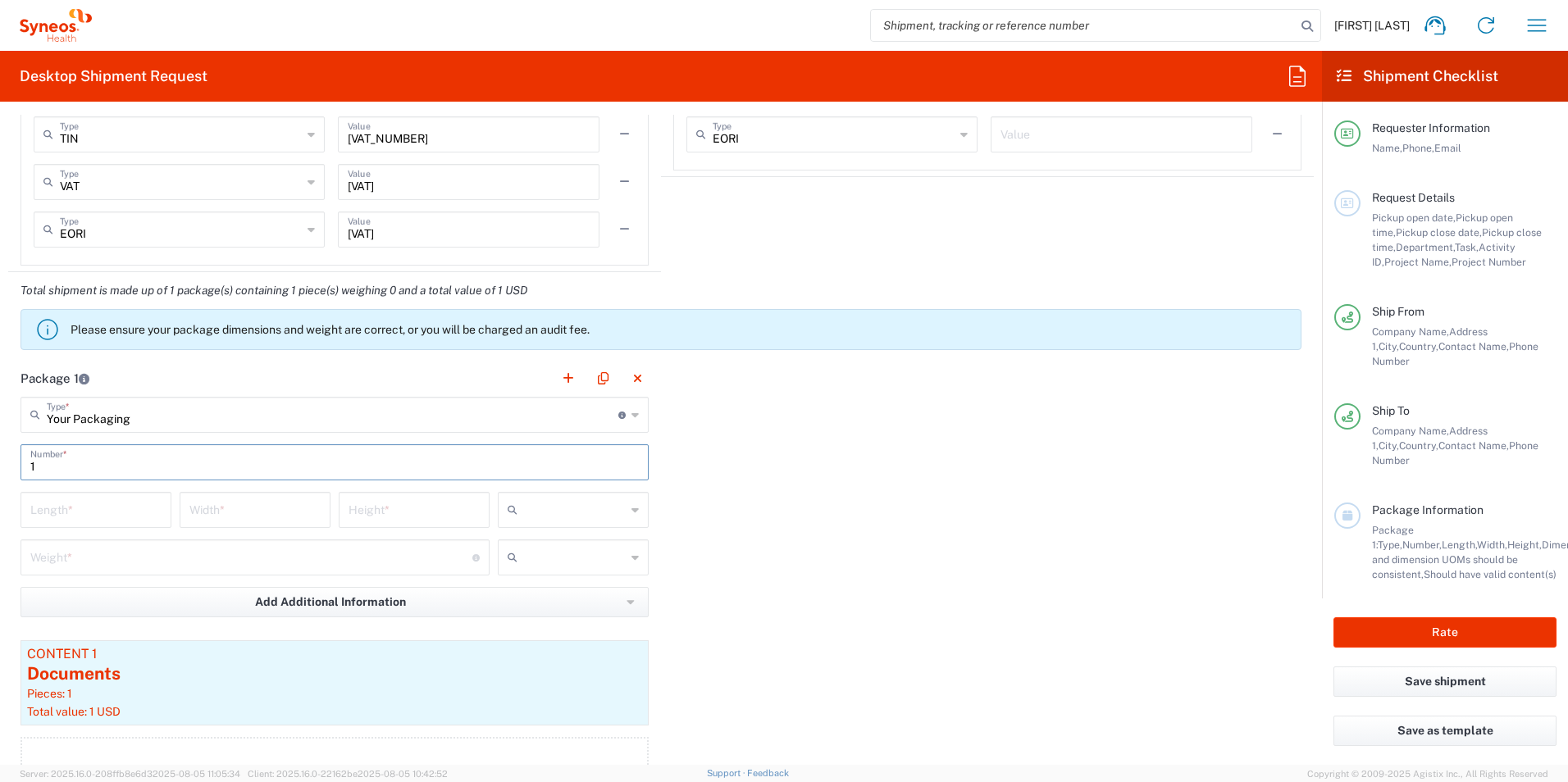 type on "1" 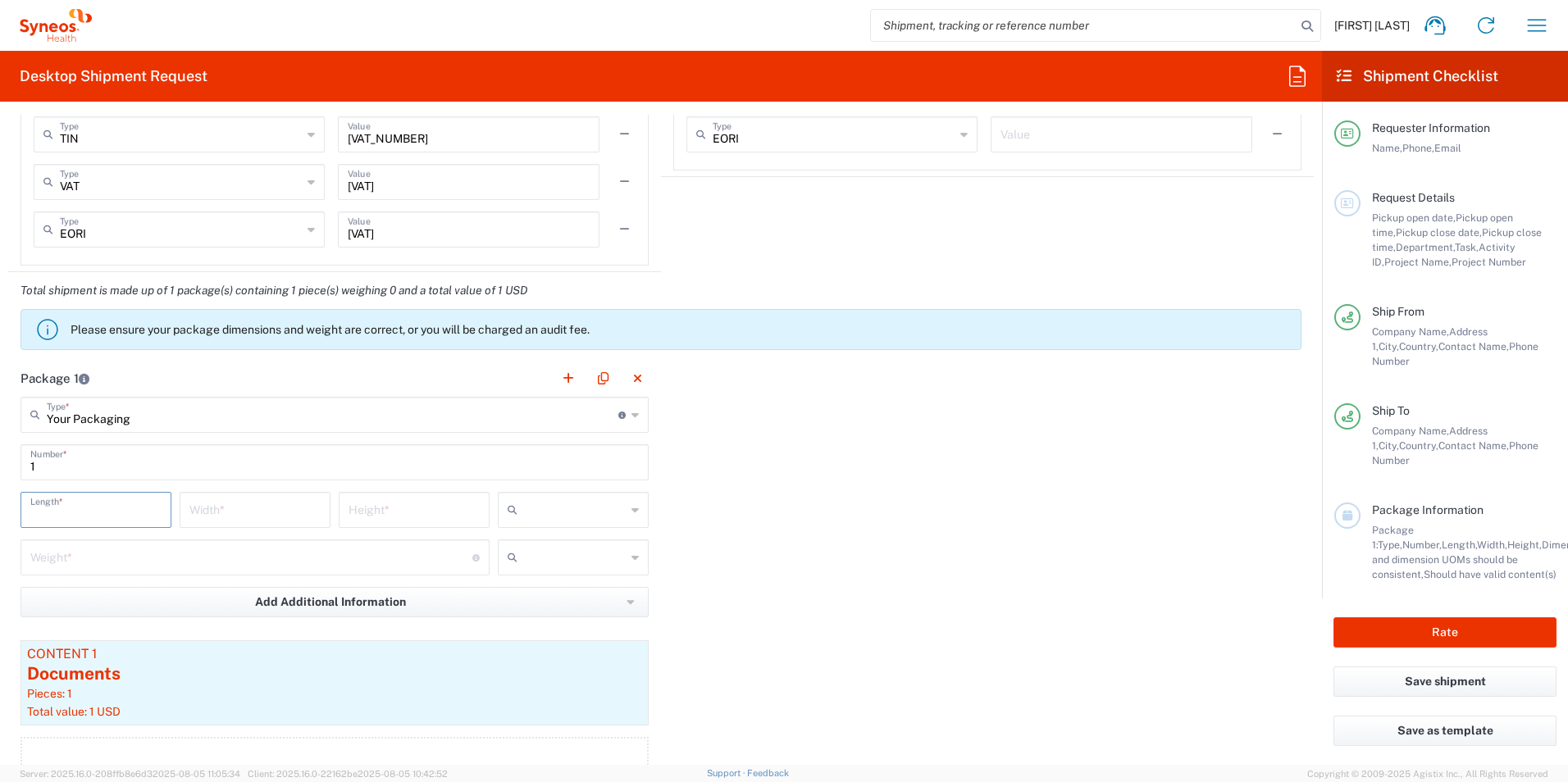 click at bounding box center [96, 508] 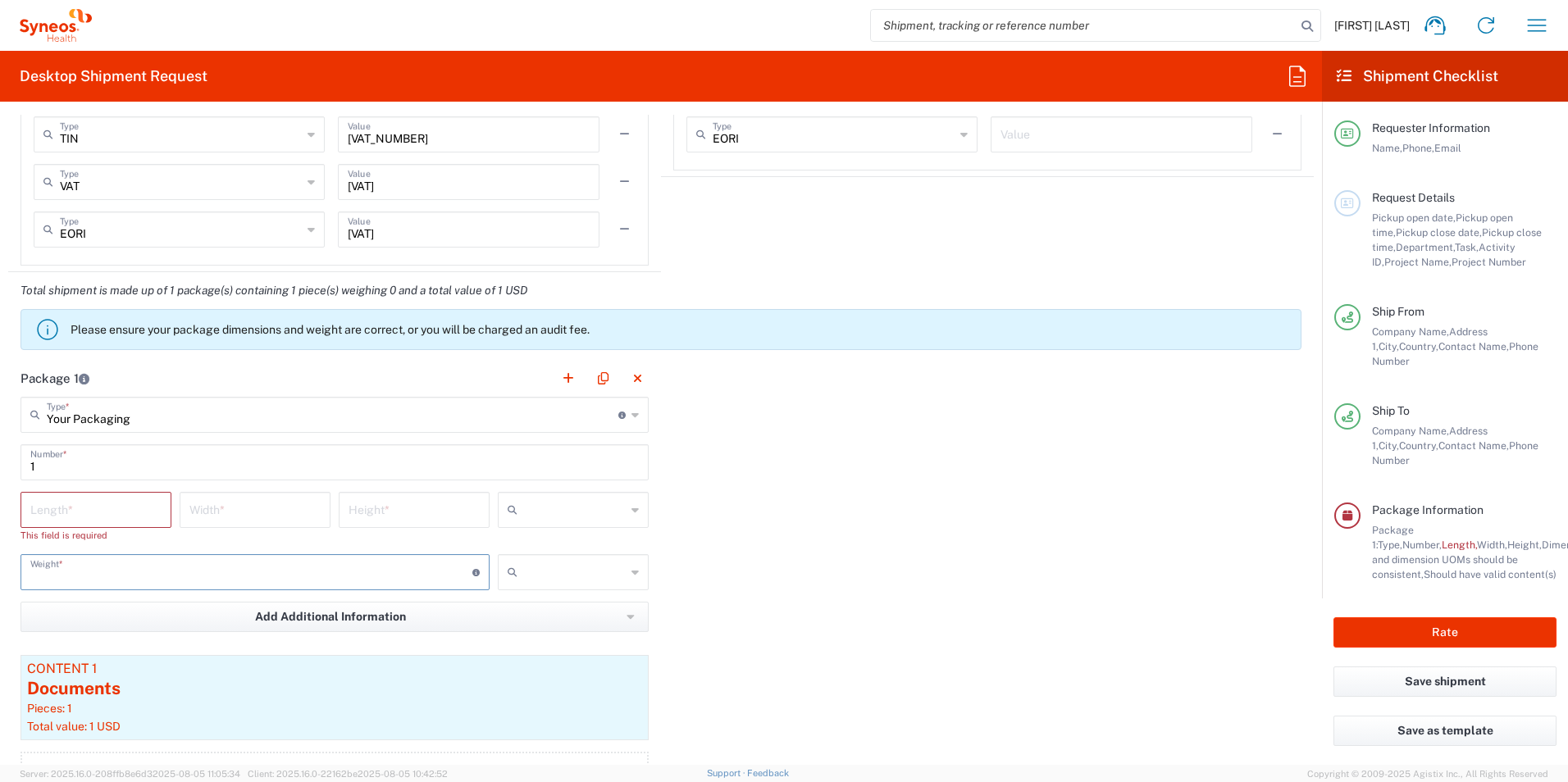 click on "Weight  * Total weight of package(s) in pounds or kilograms" 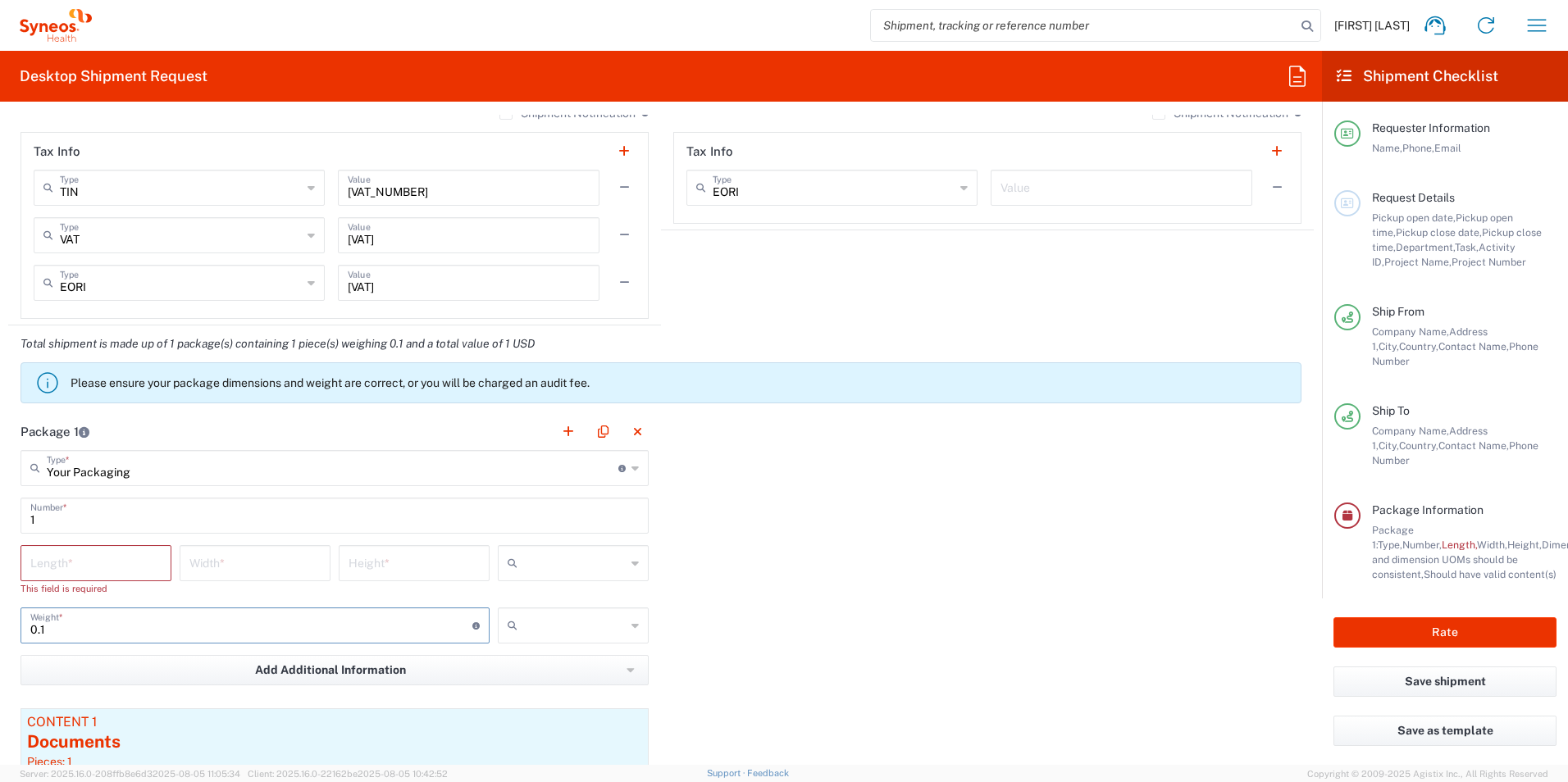 scroll, scrollTop: 1230, scrollLeft: 0, axis: vertical 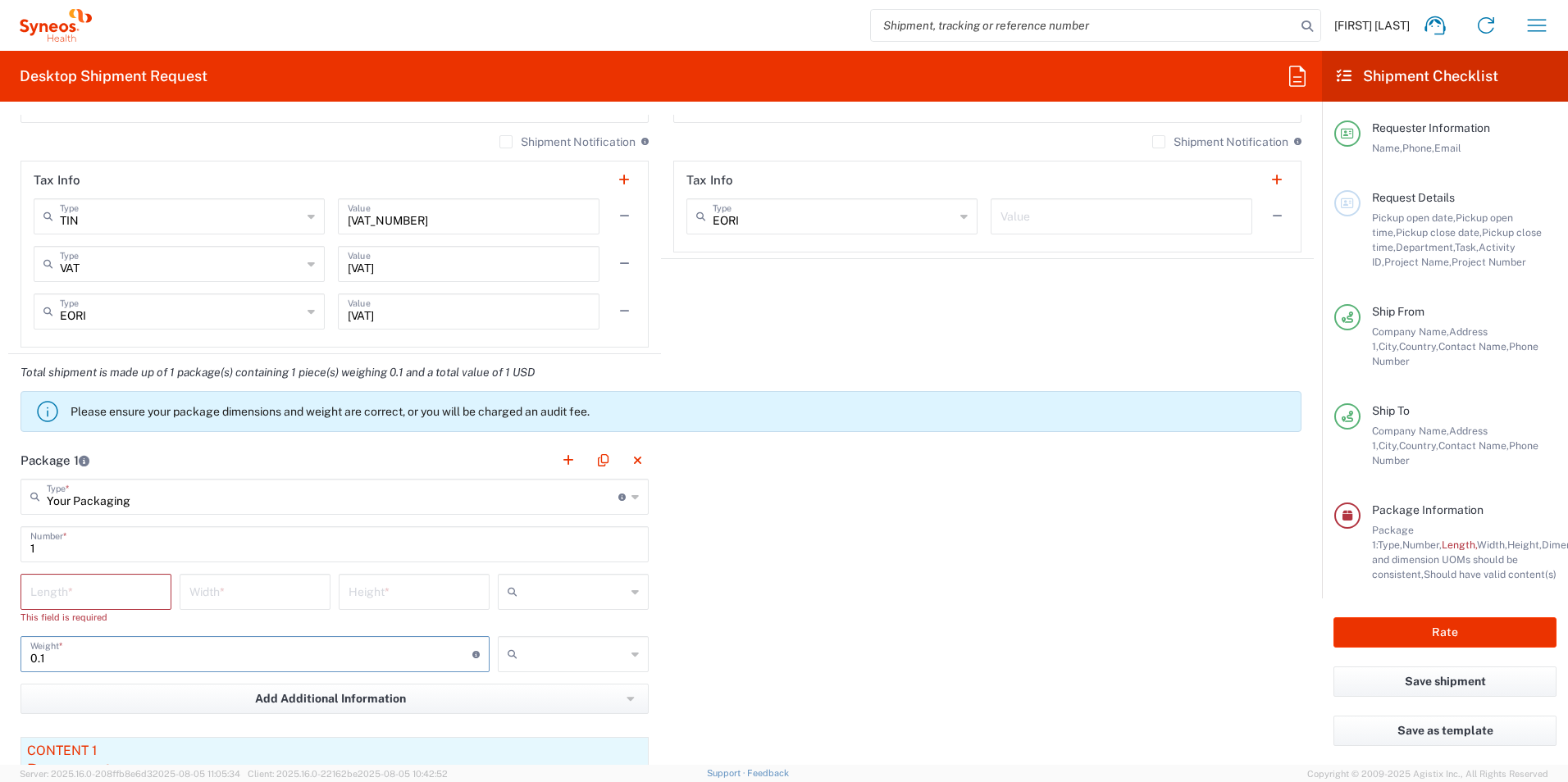 type on "0.1" 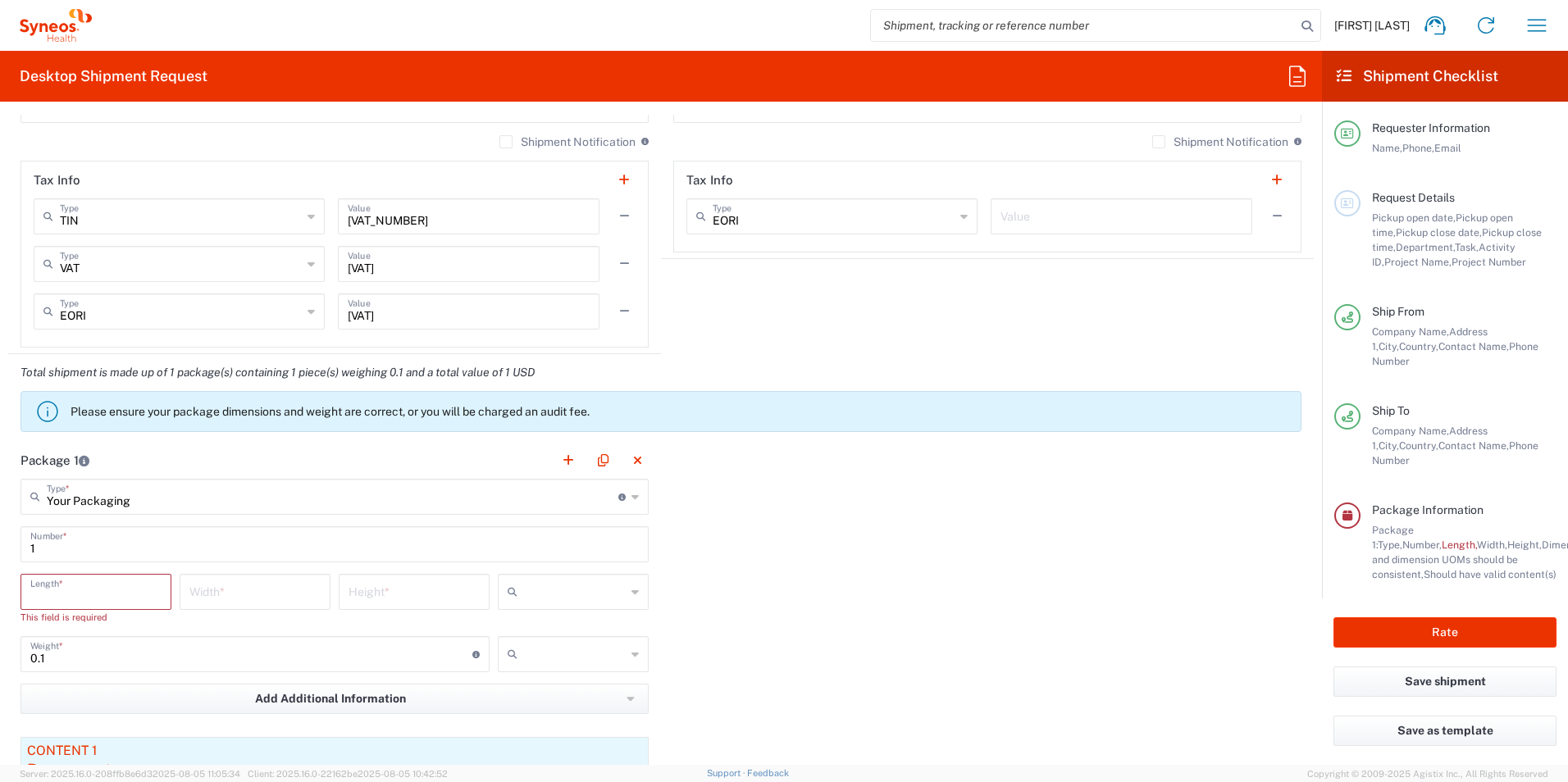click at bounding box center (255, 590) 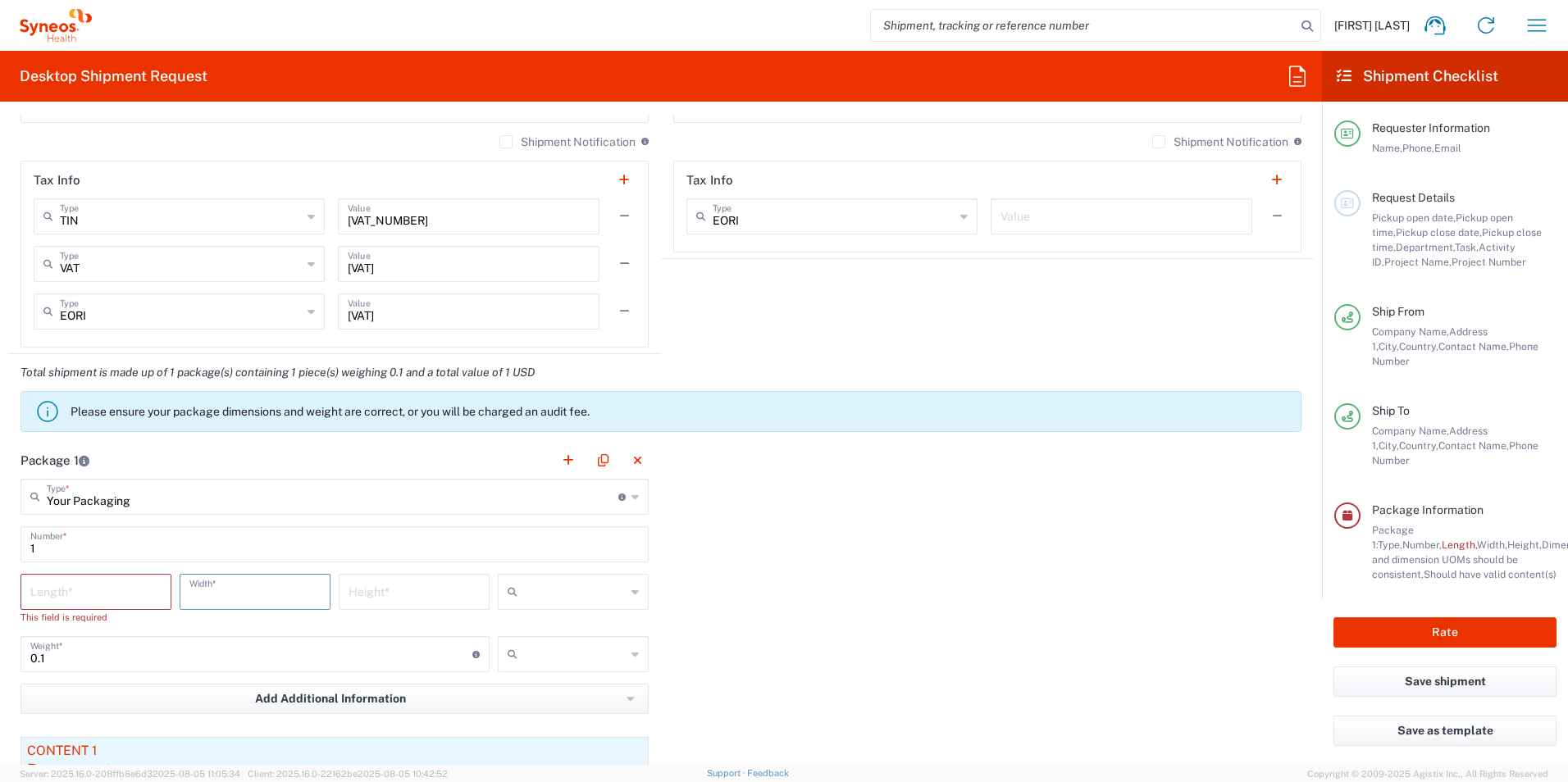 type on "2" 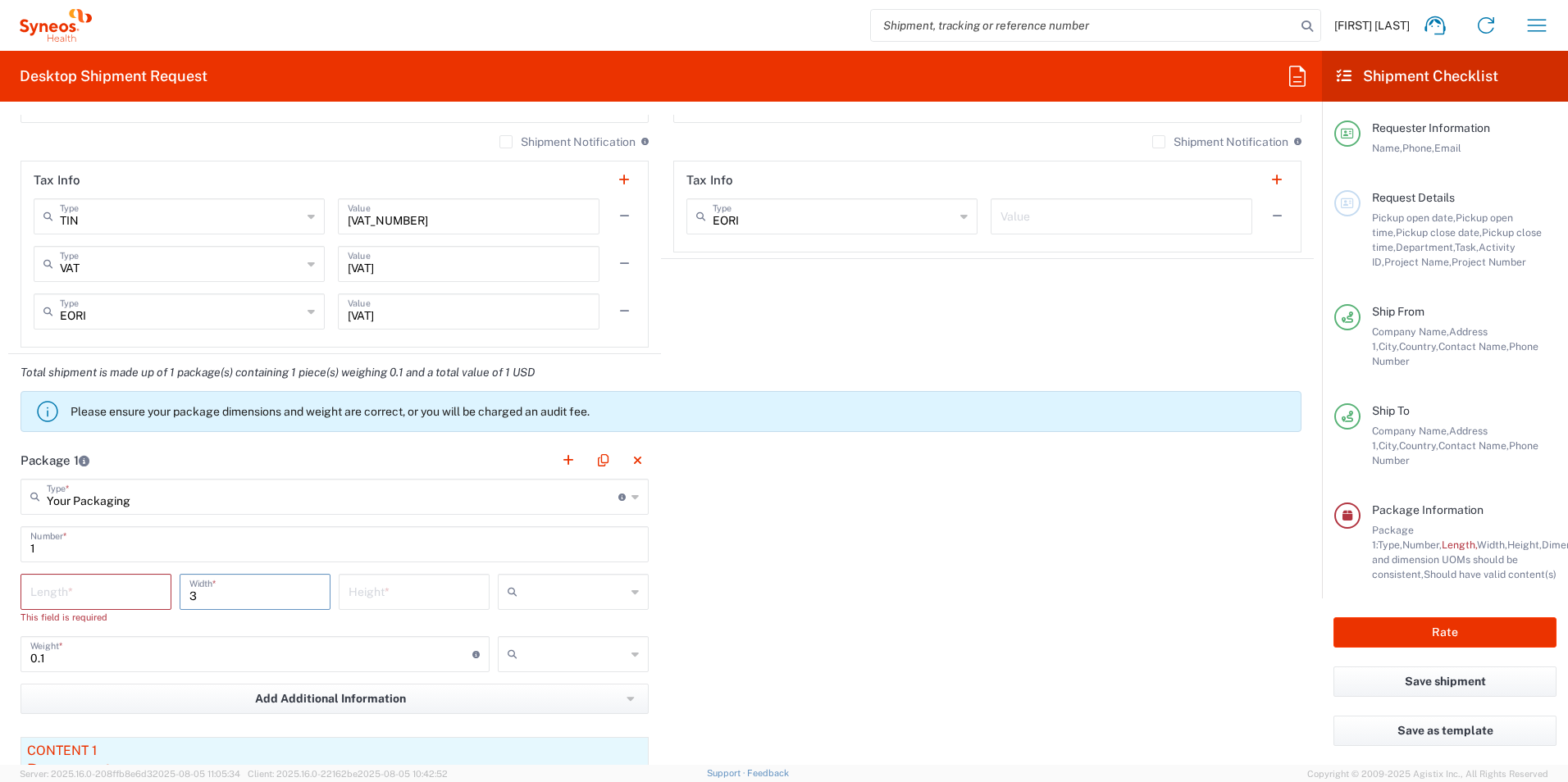 type on "3" 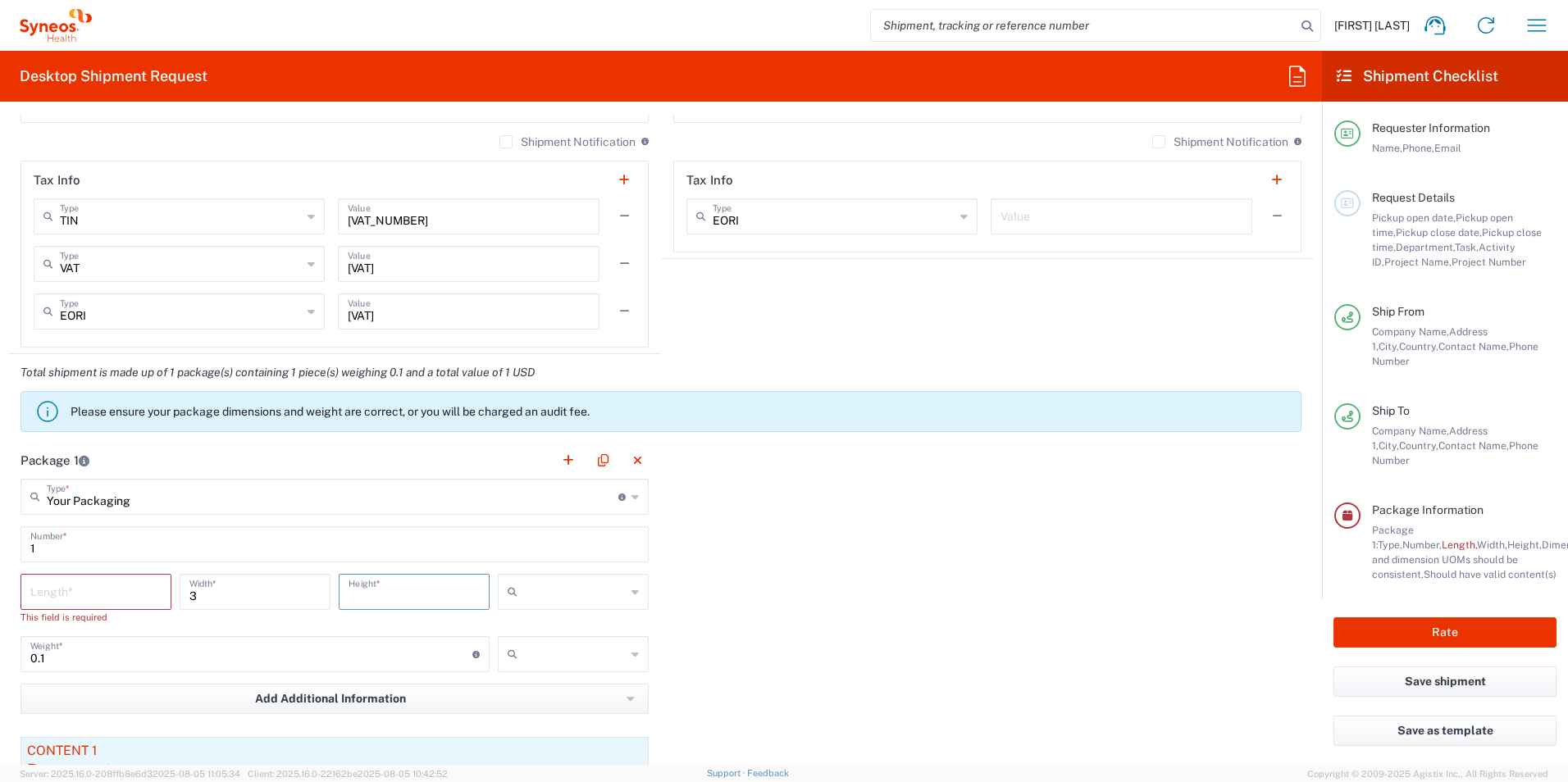 click at bounding box center (414, 590) 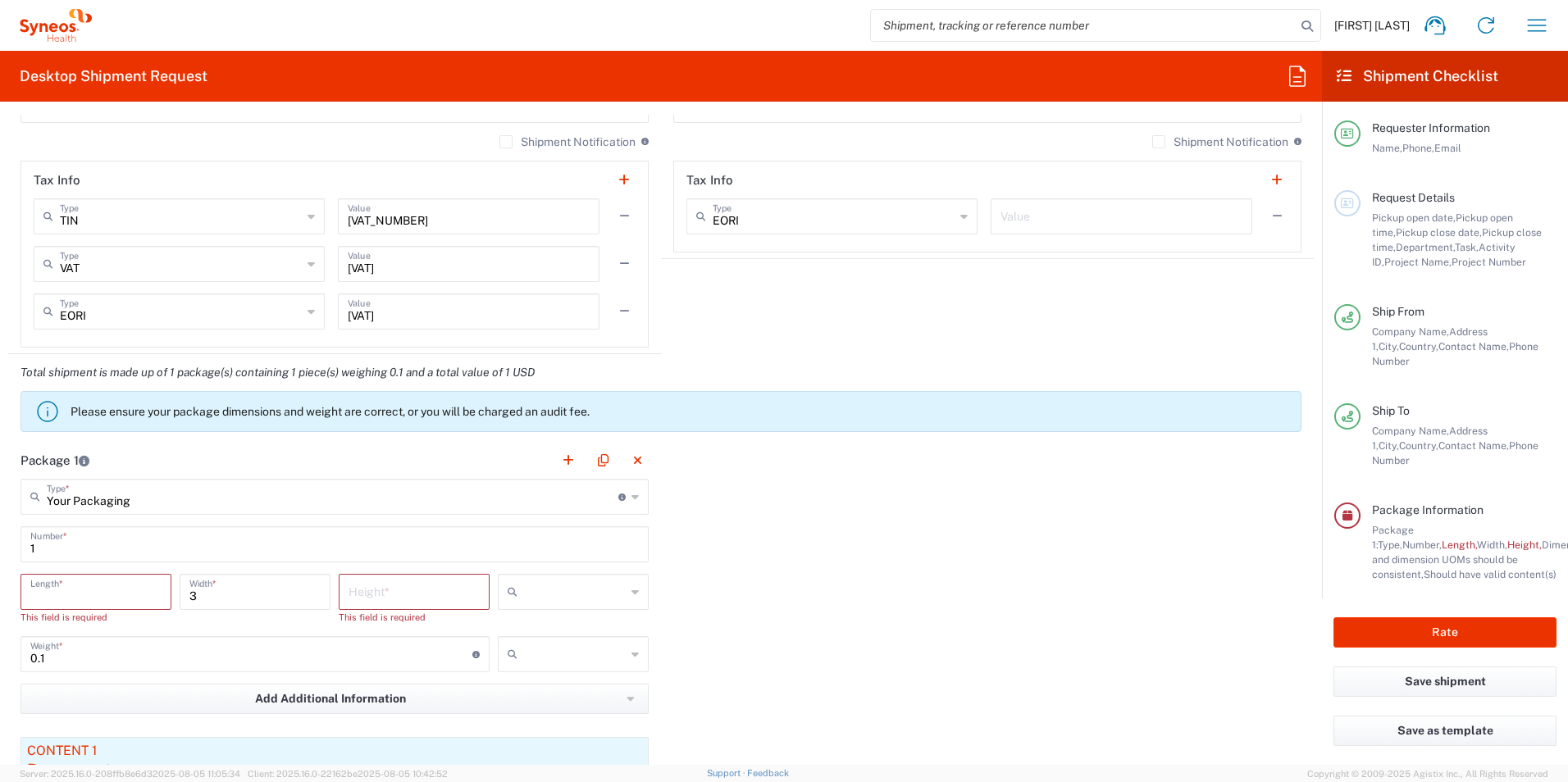 click at bounding box center [96, 590] 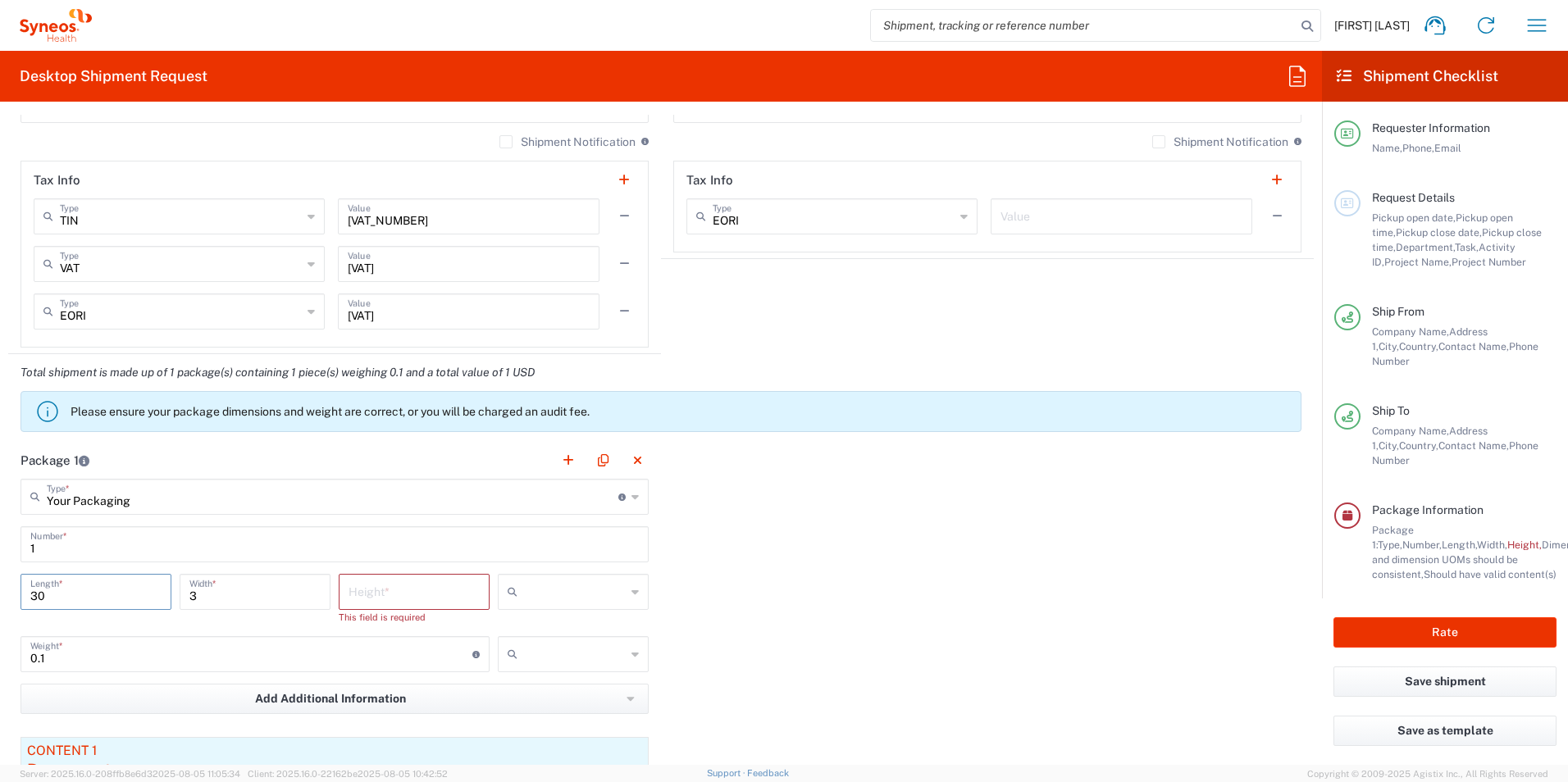 type on "30" 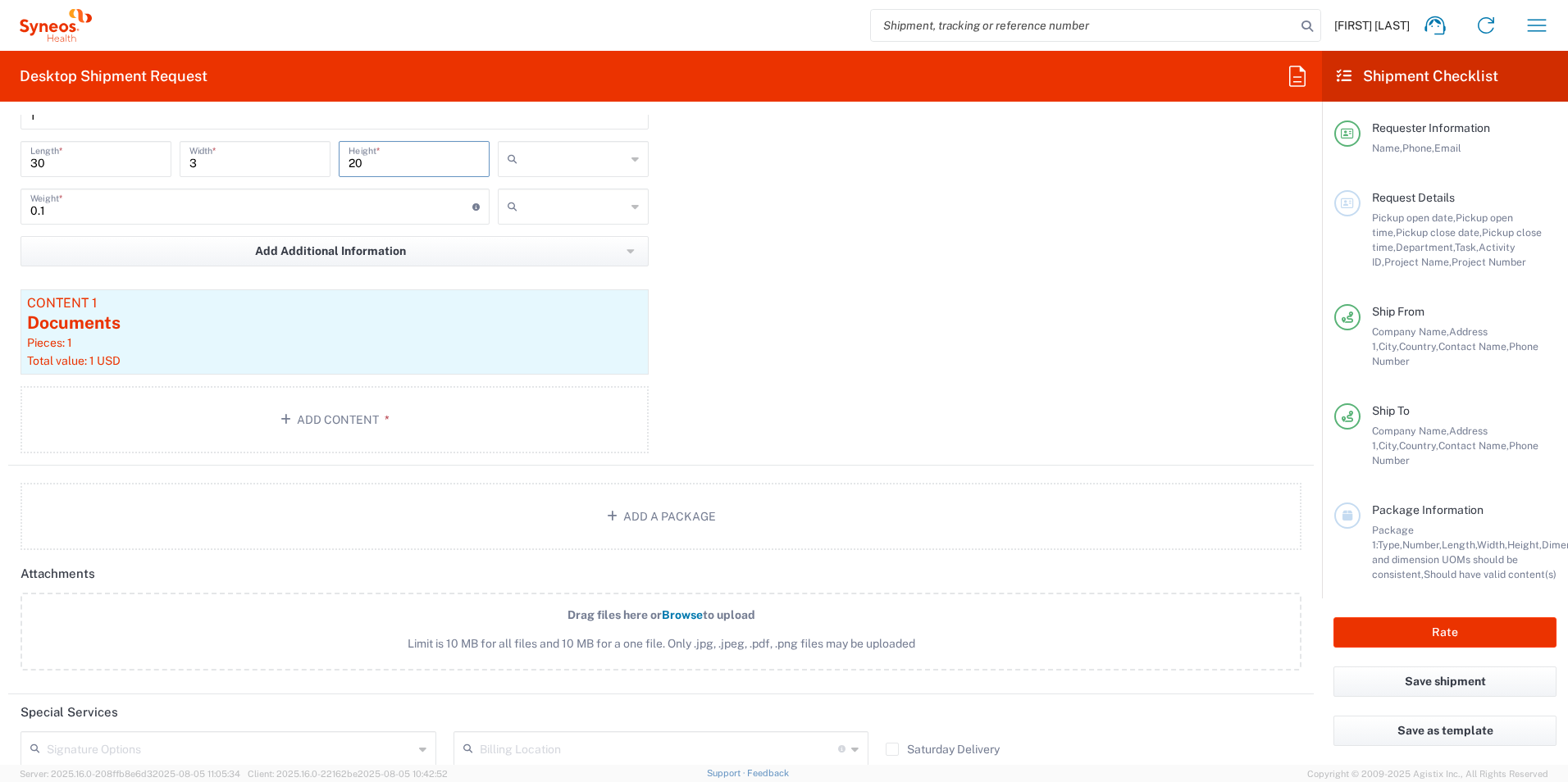 scroll, scrollTop: 1435, scrollLeft: 0, axis: vertical 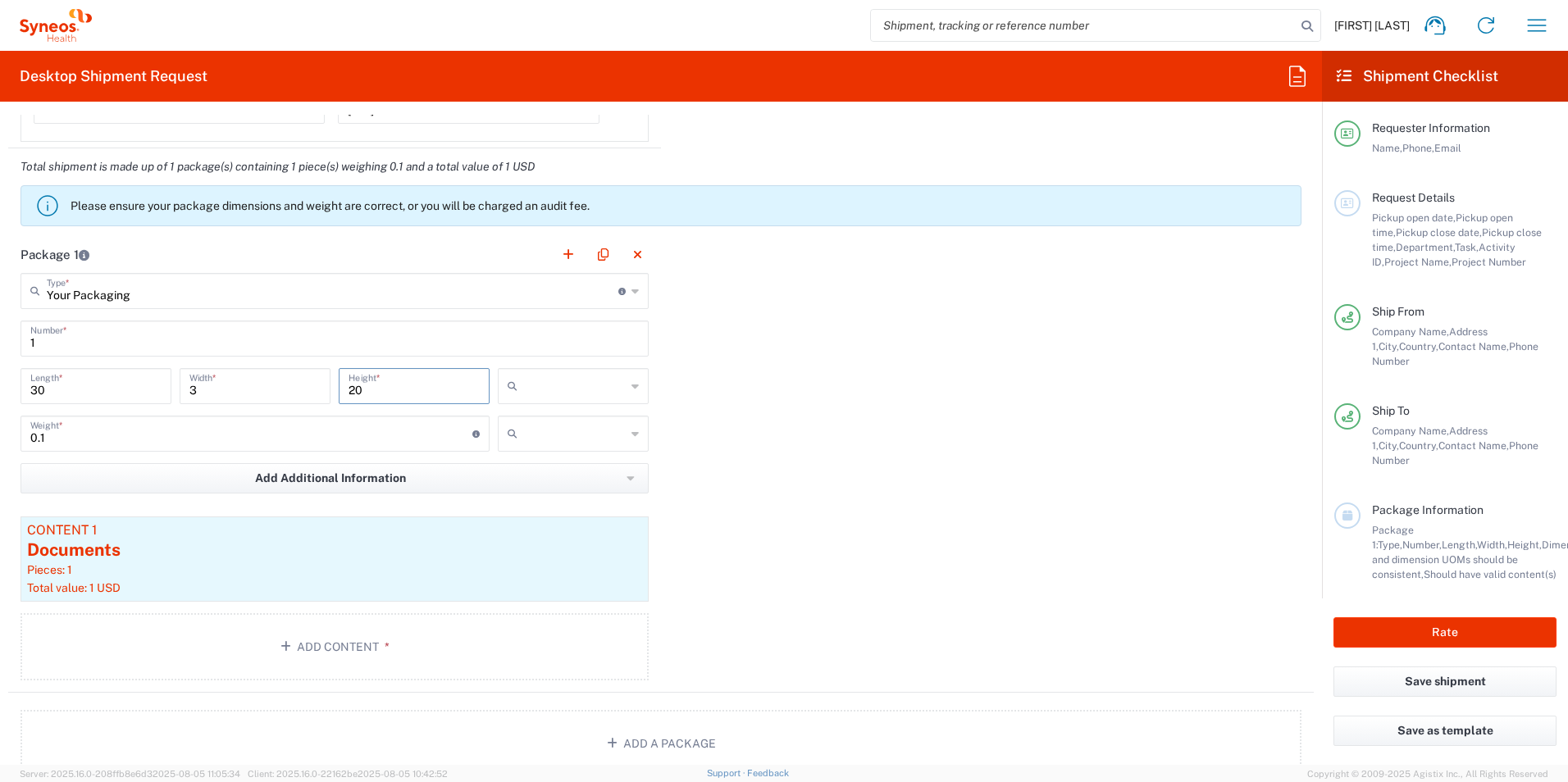 type on "20" 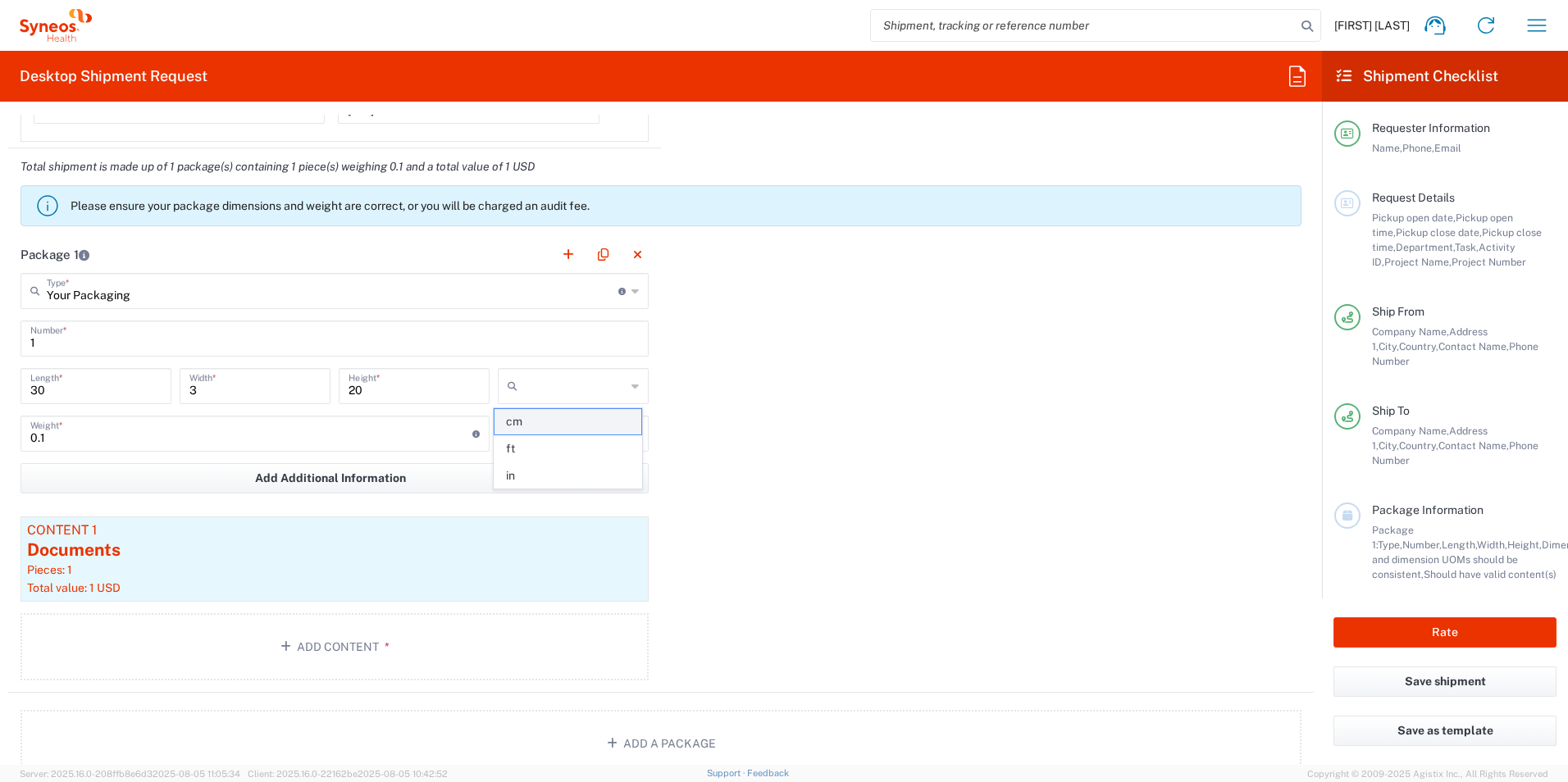 click on "cm" 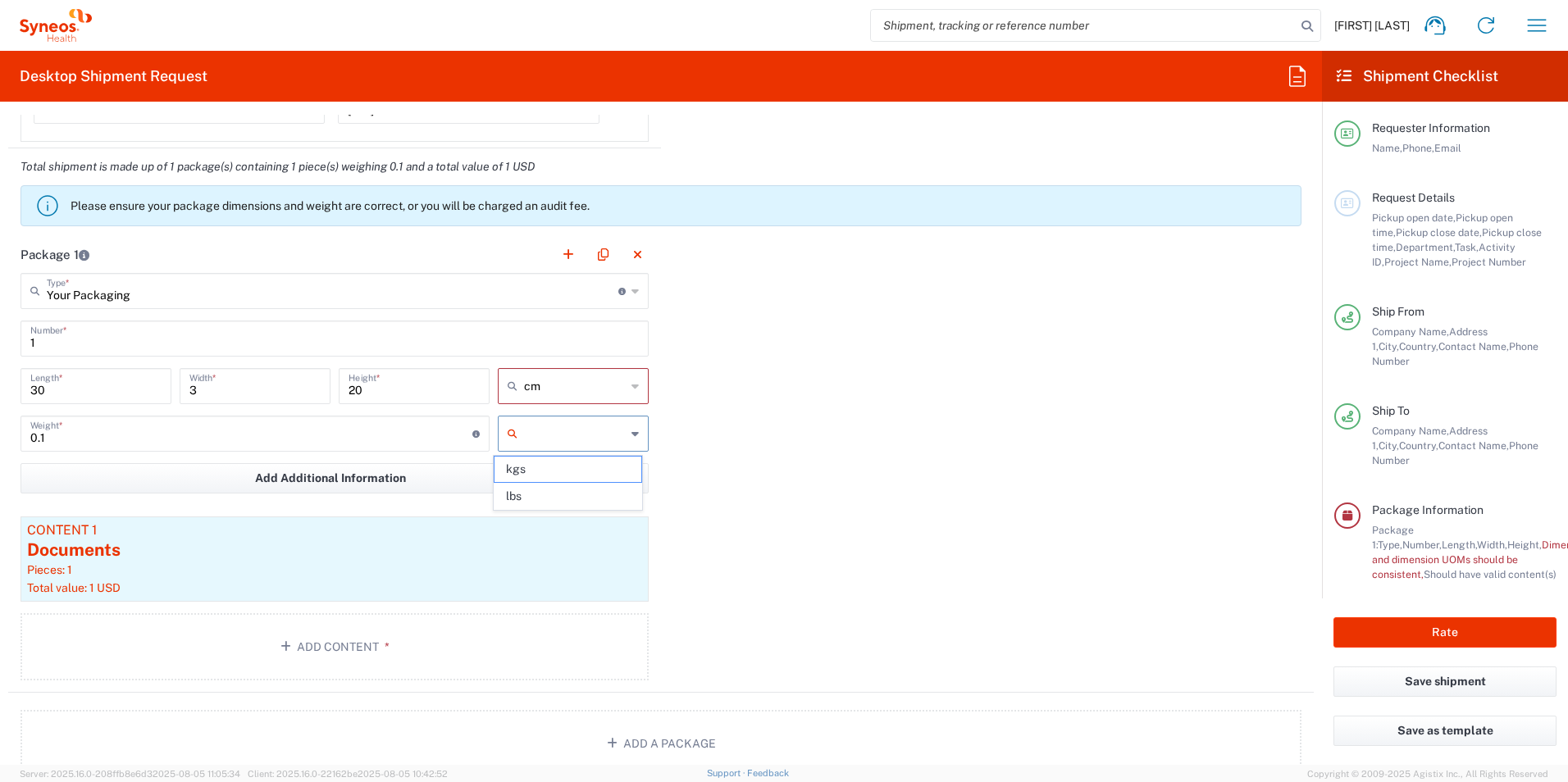 click at bounding box center [575, 434] 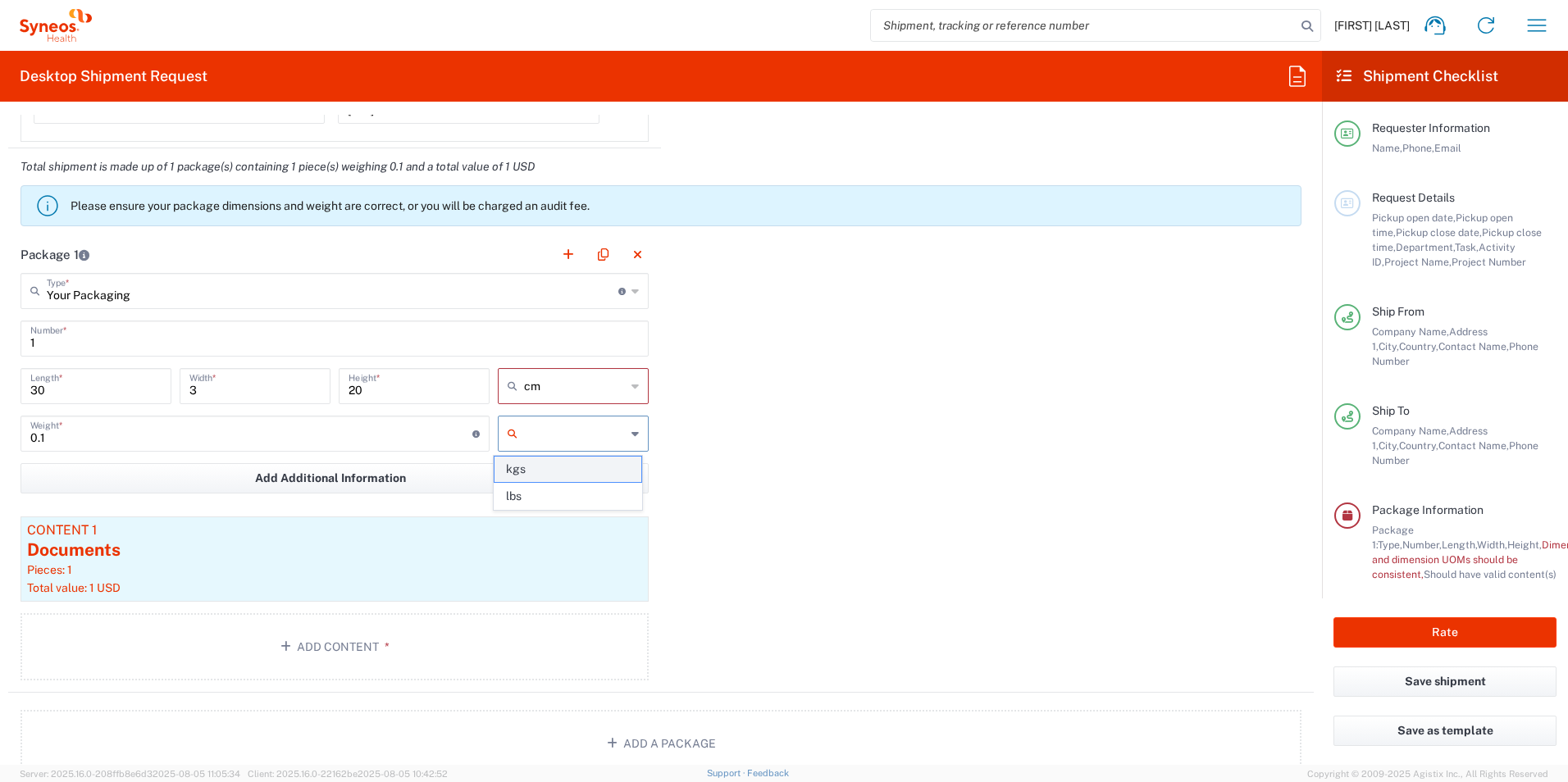 click on "kgs" 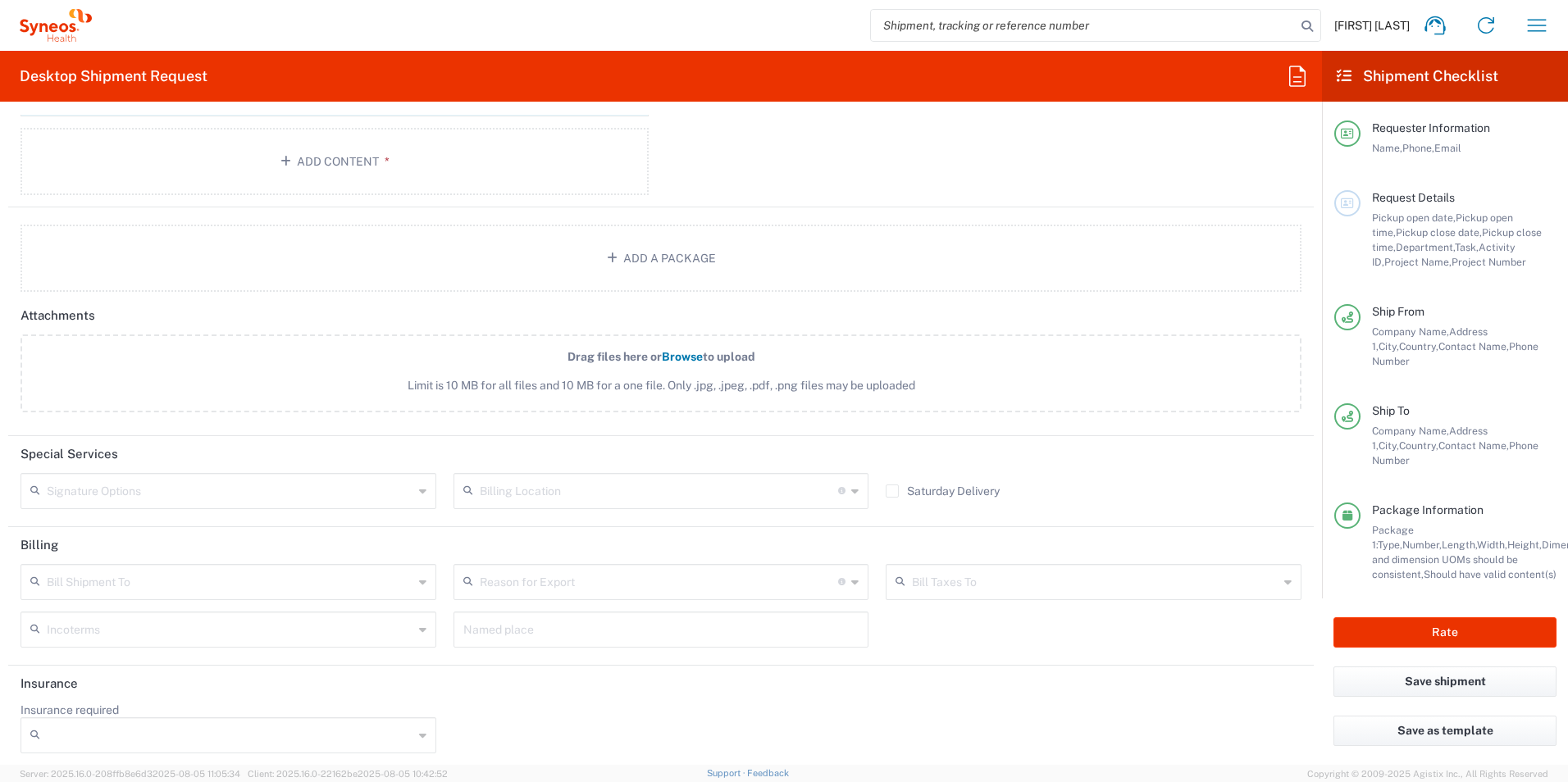 scroll, scrollTop: 1927, scrollLeft: 0, axis: vertical 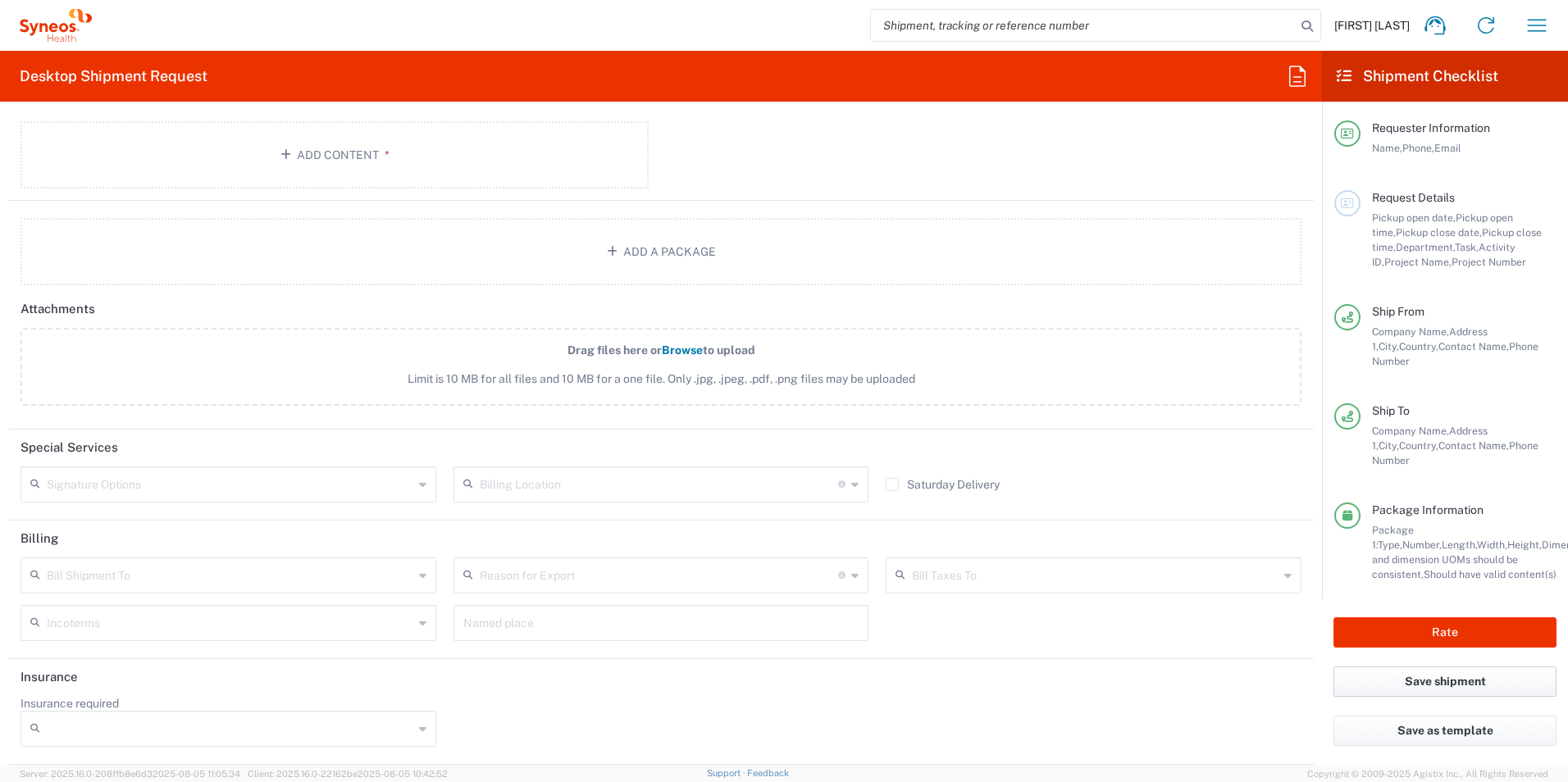 click on "Save shipment" 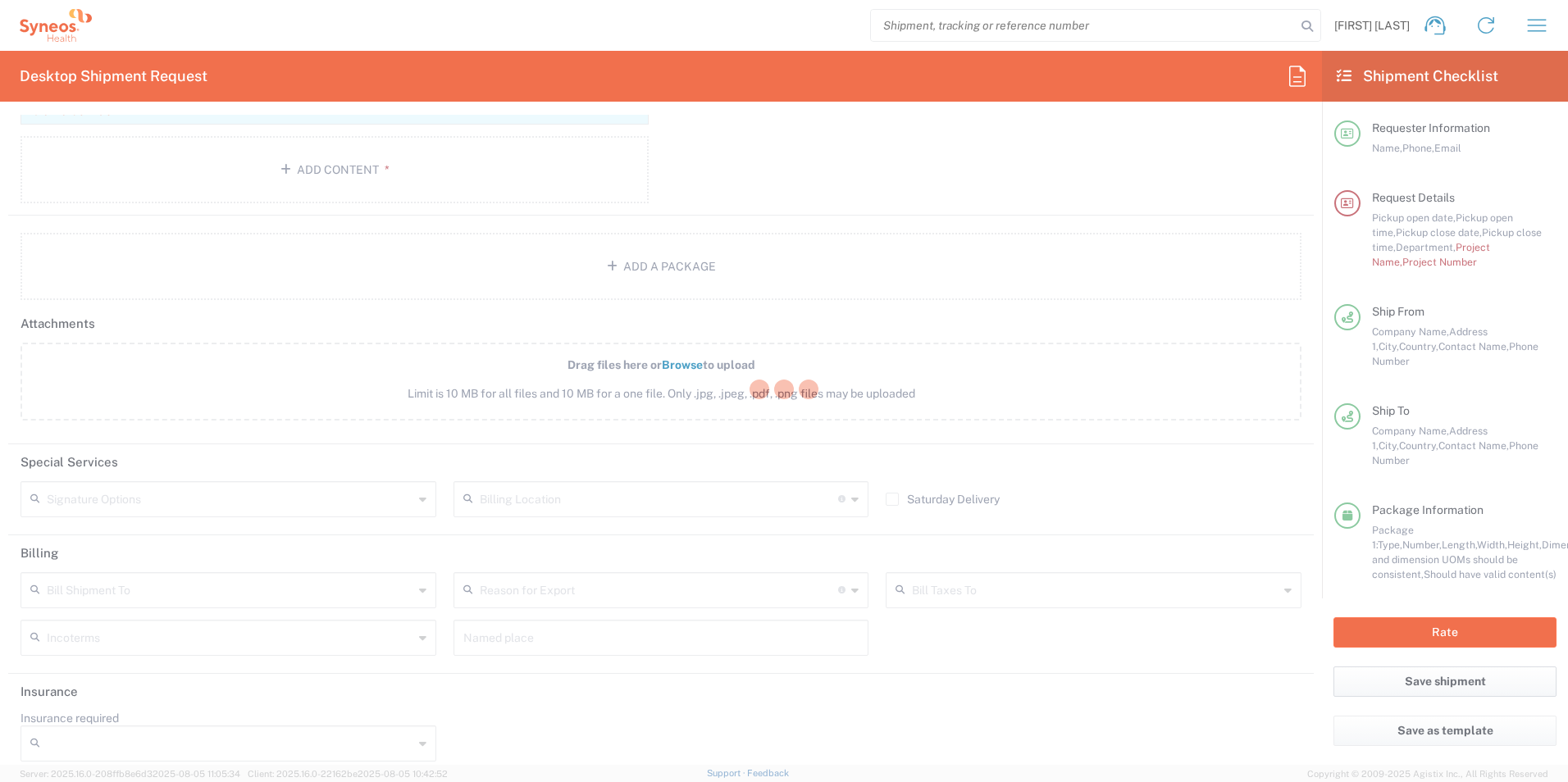scroll, scrollTop: 1942, scrollLeft: 0, axis: vertical 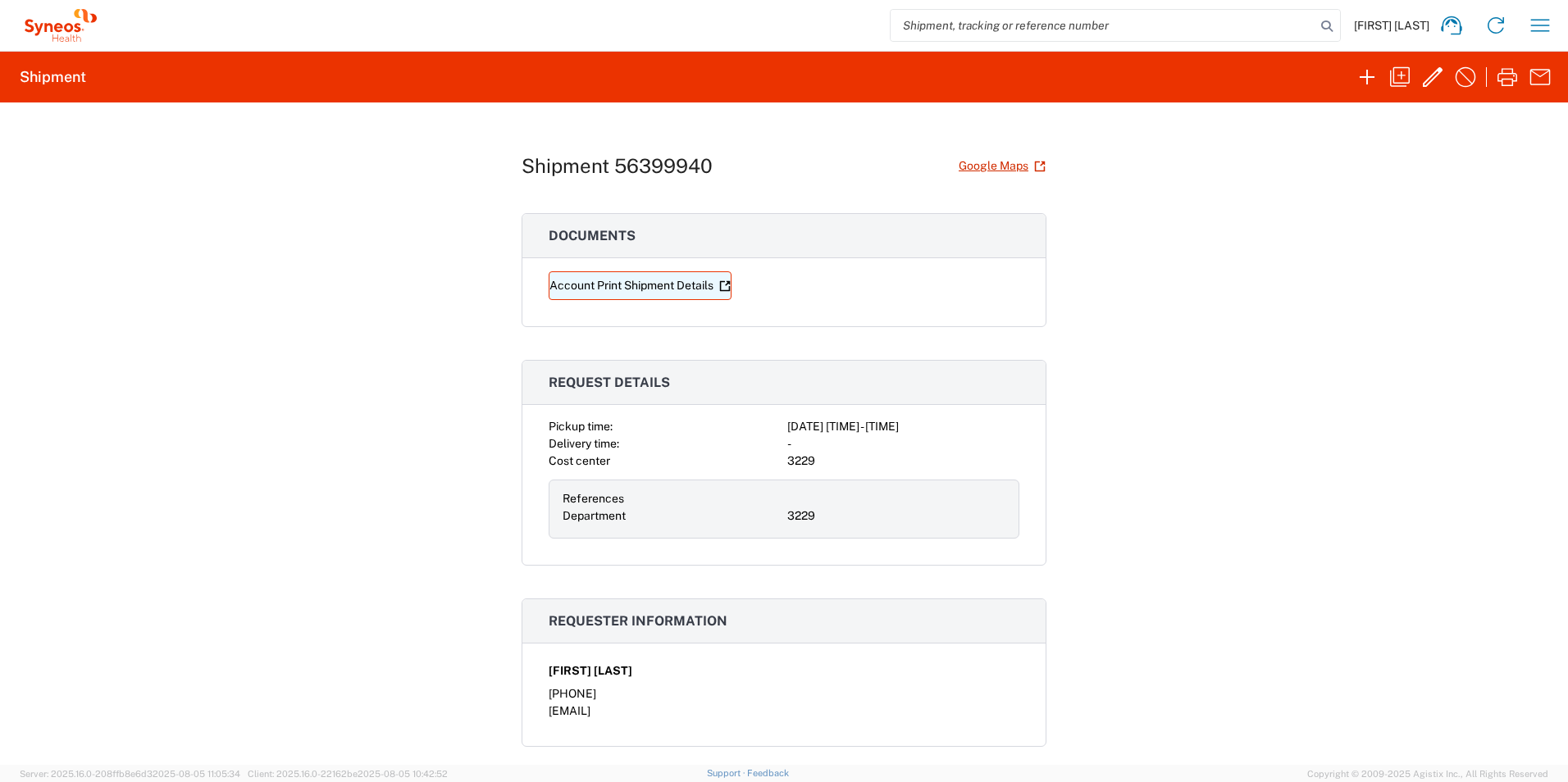click on "Account Print Shipment Details" 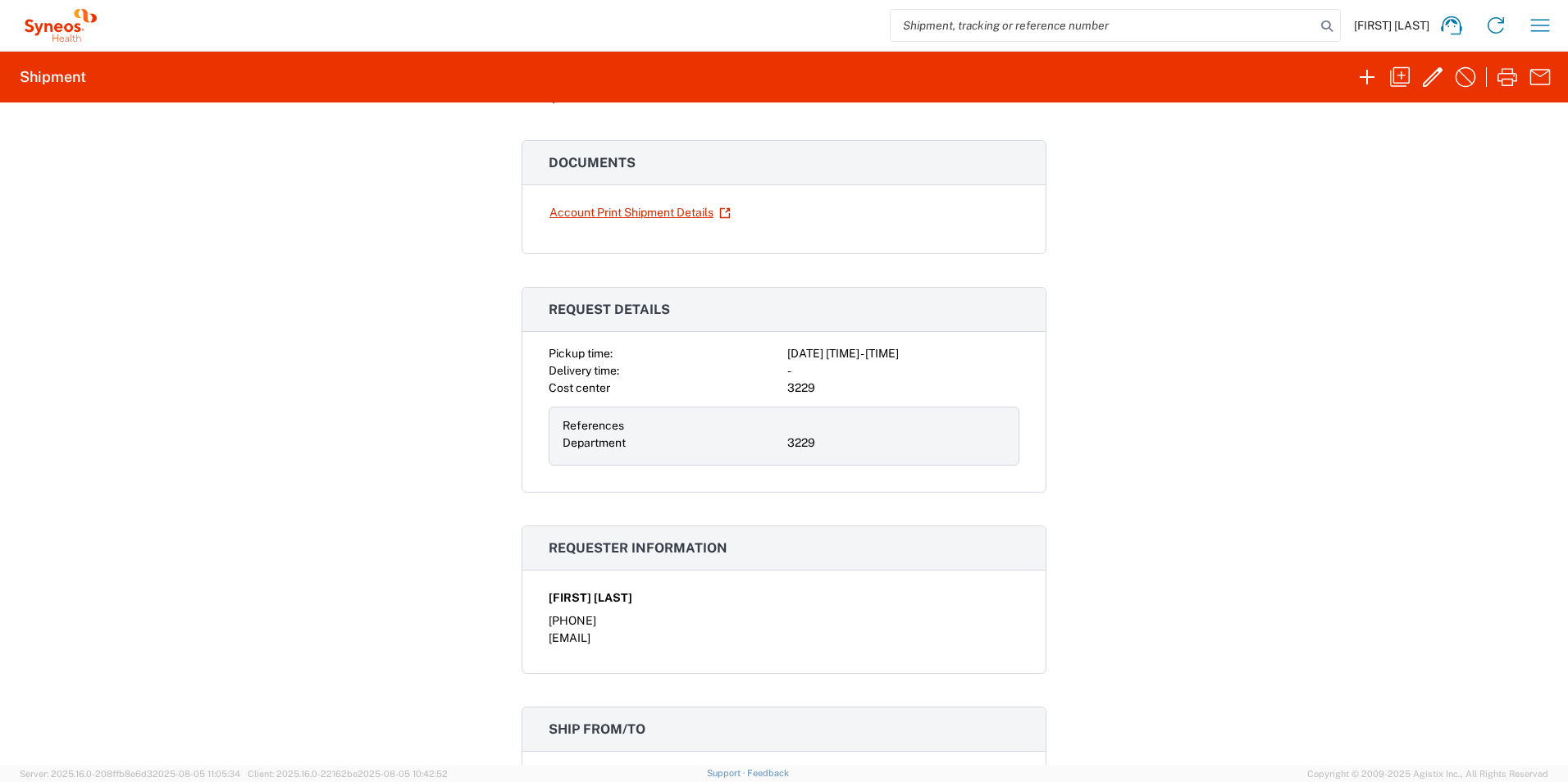 scroll, scrollTop: 0, scrollLeft: 0, axis: both 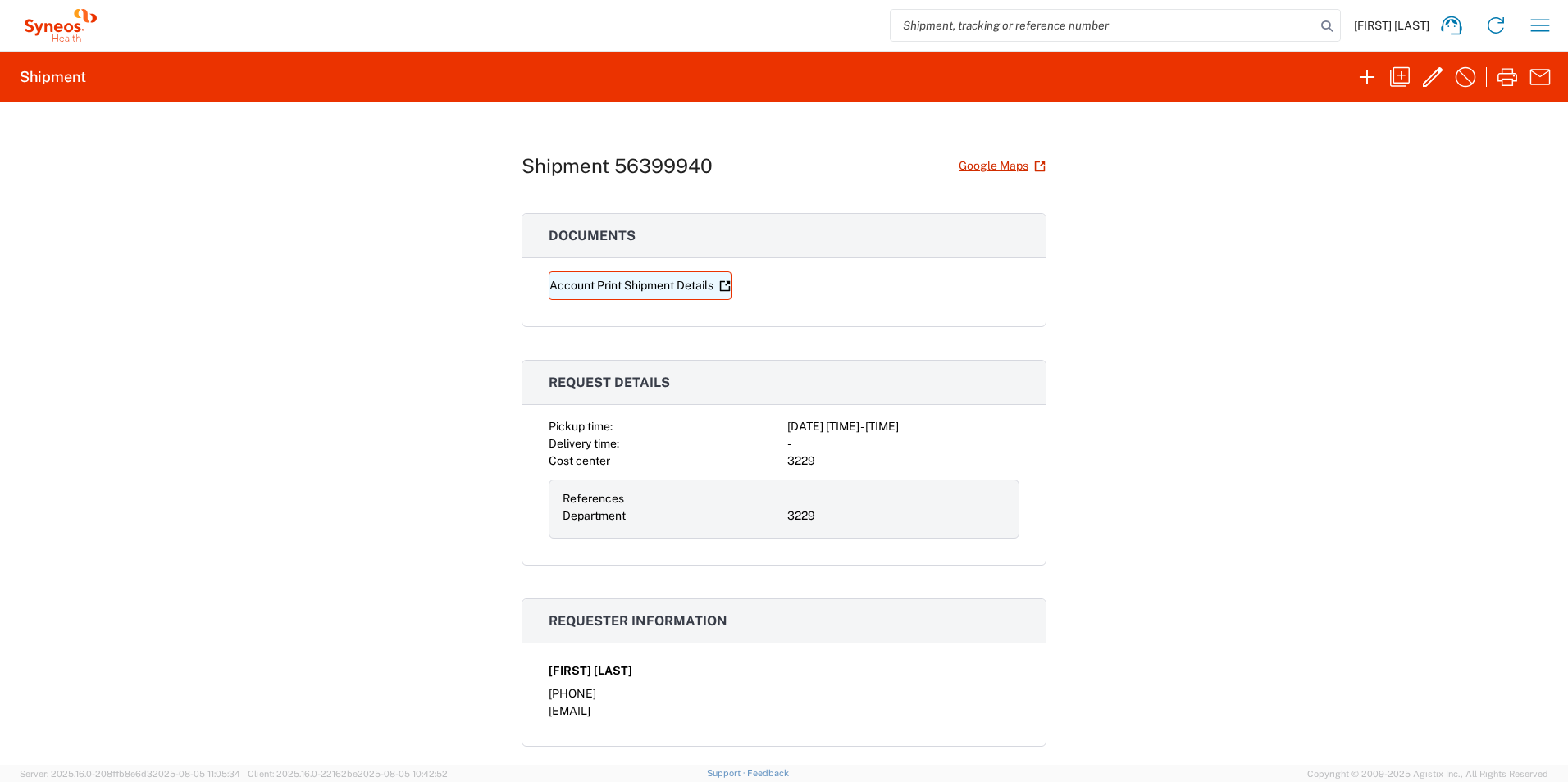 click on "Account Print Shipment Details" 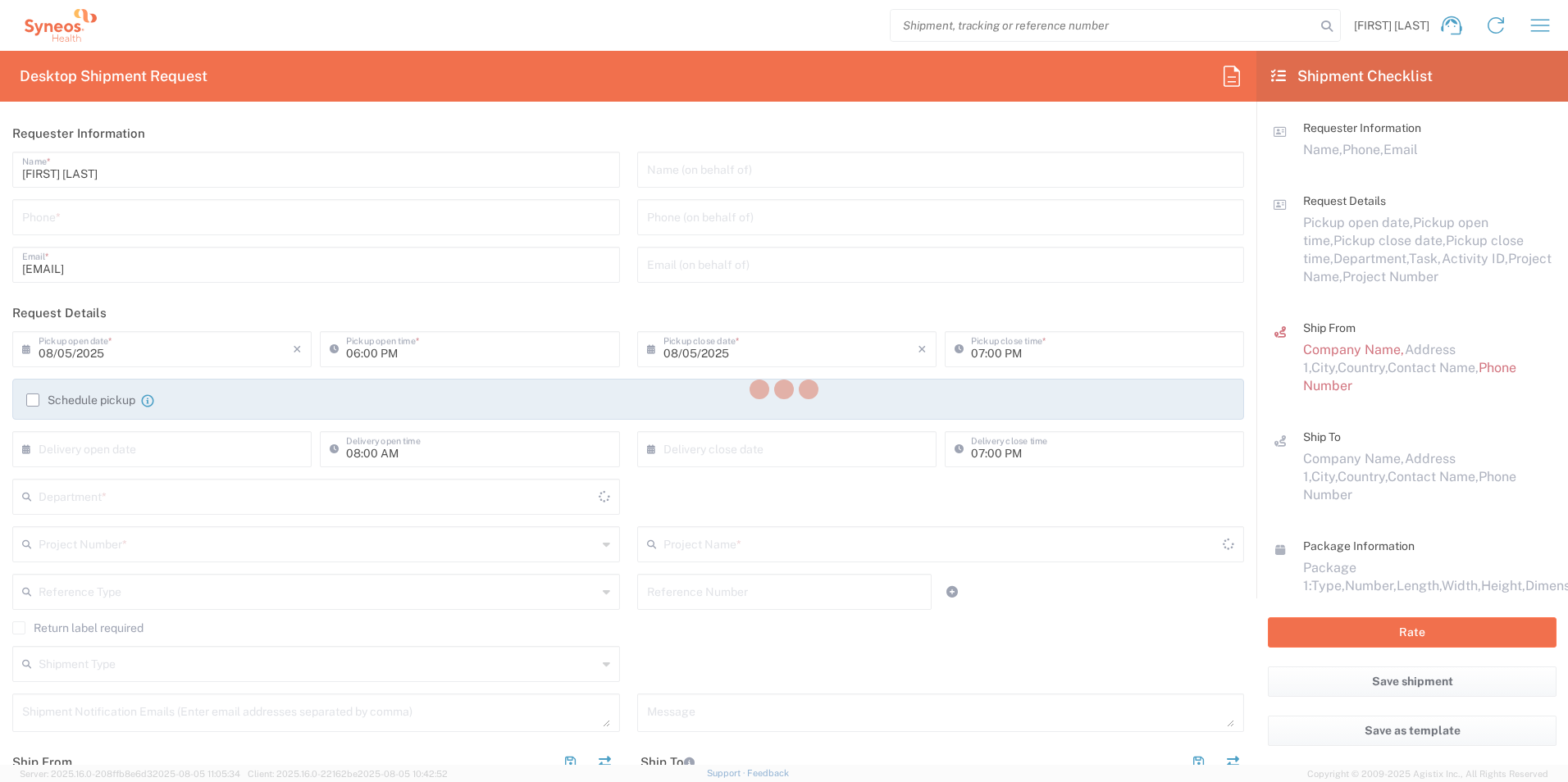 type on "3229" 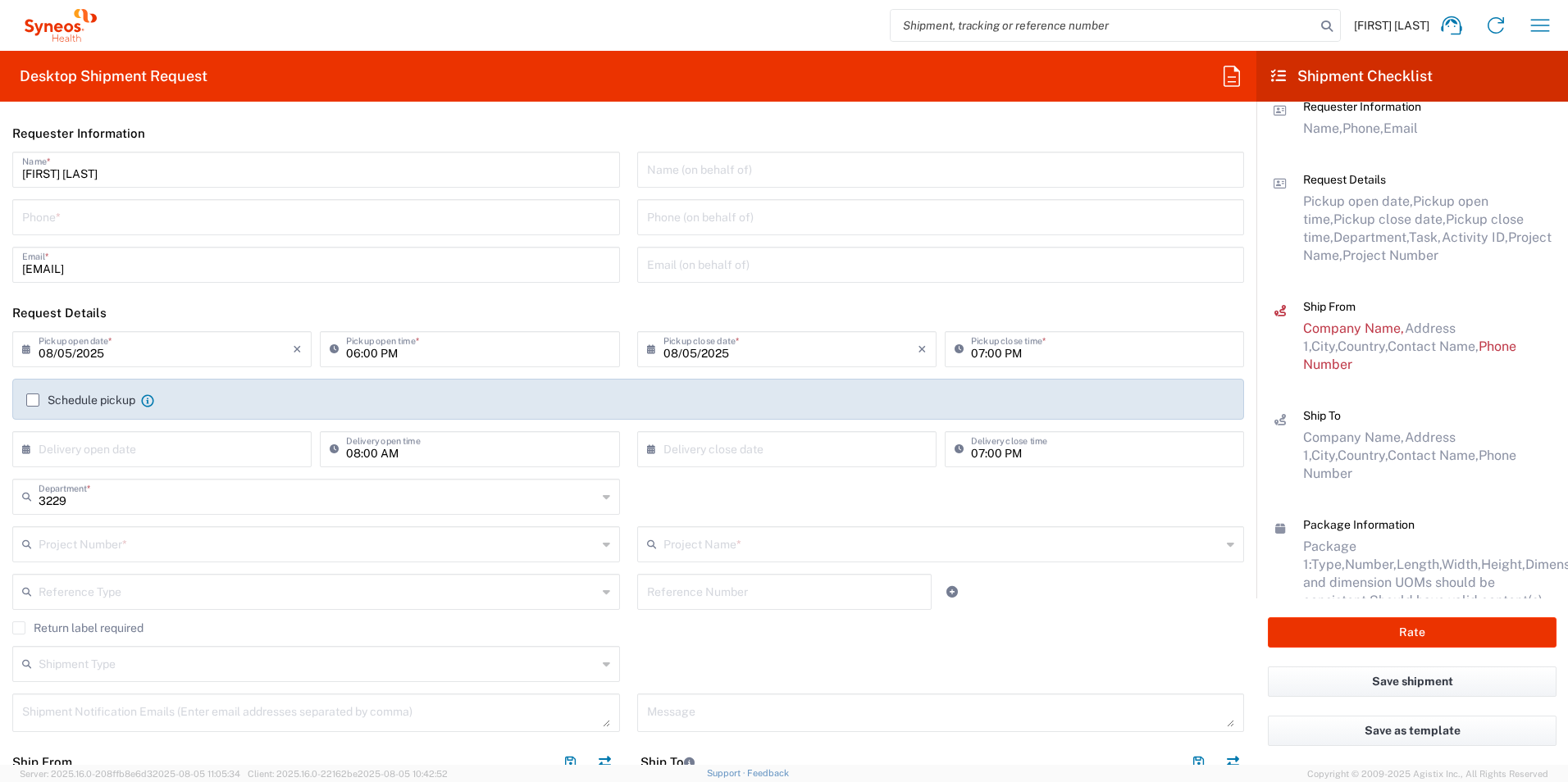 scroll, scrollTop: 31, scrollLeft: 0, axis: vertical 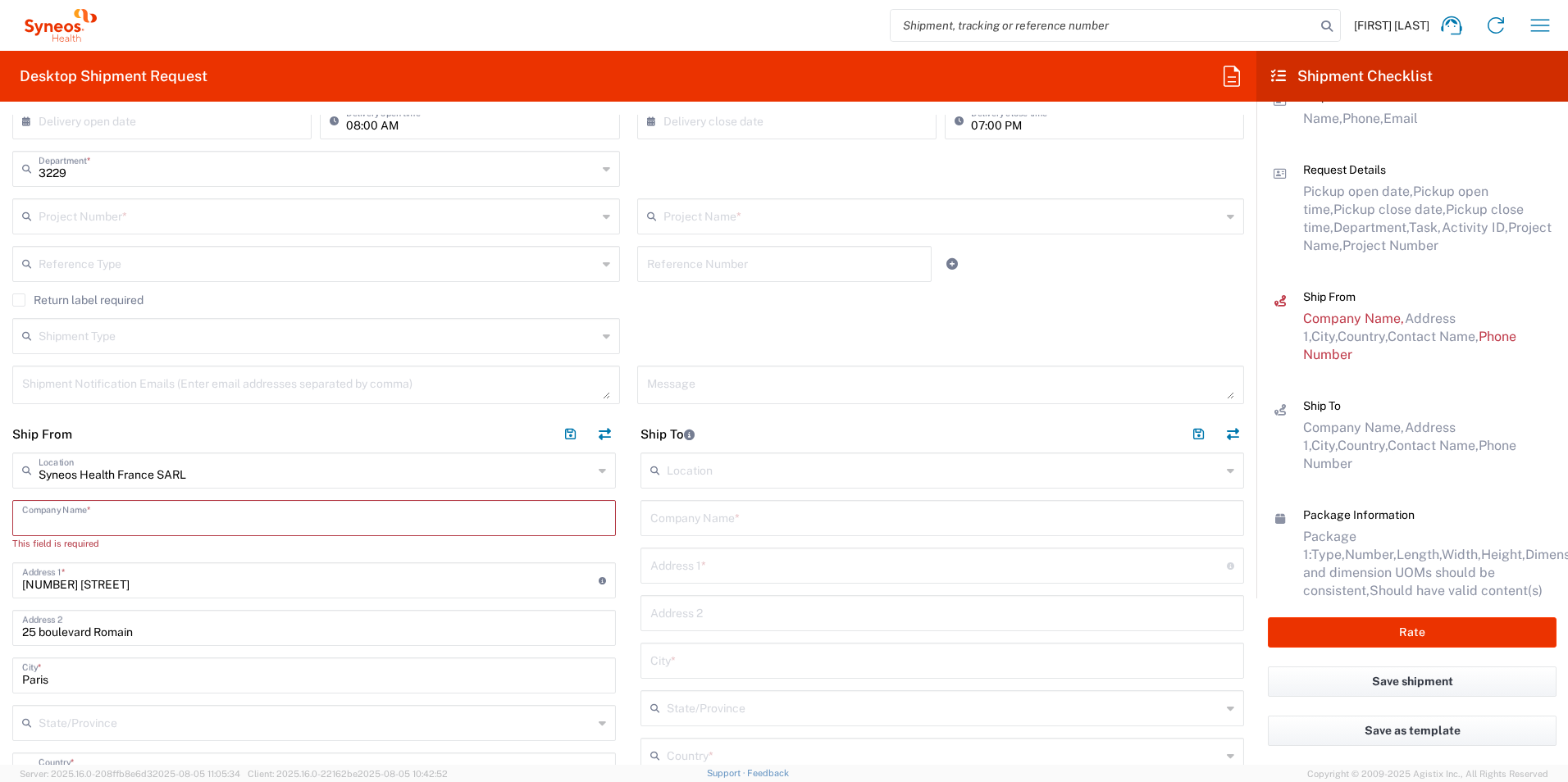 click at bounding box center [314, 516] 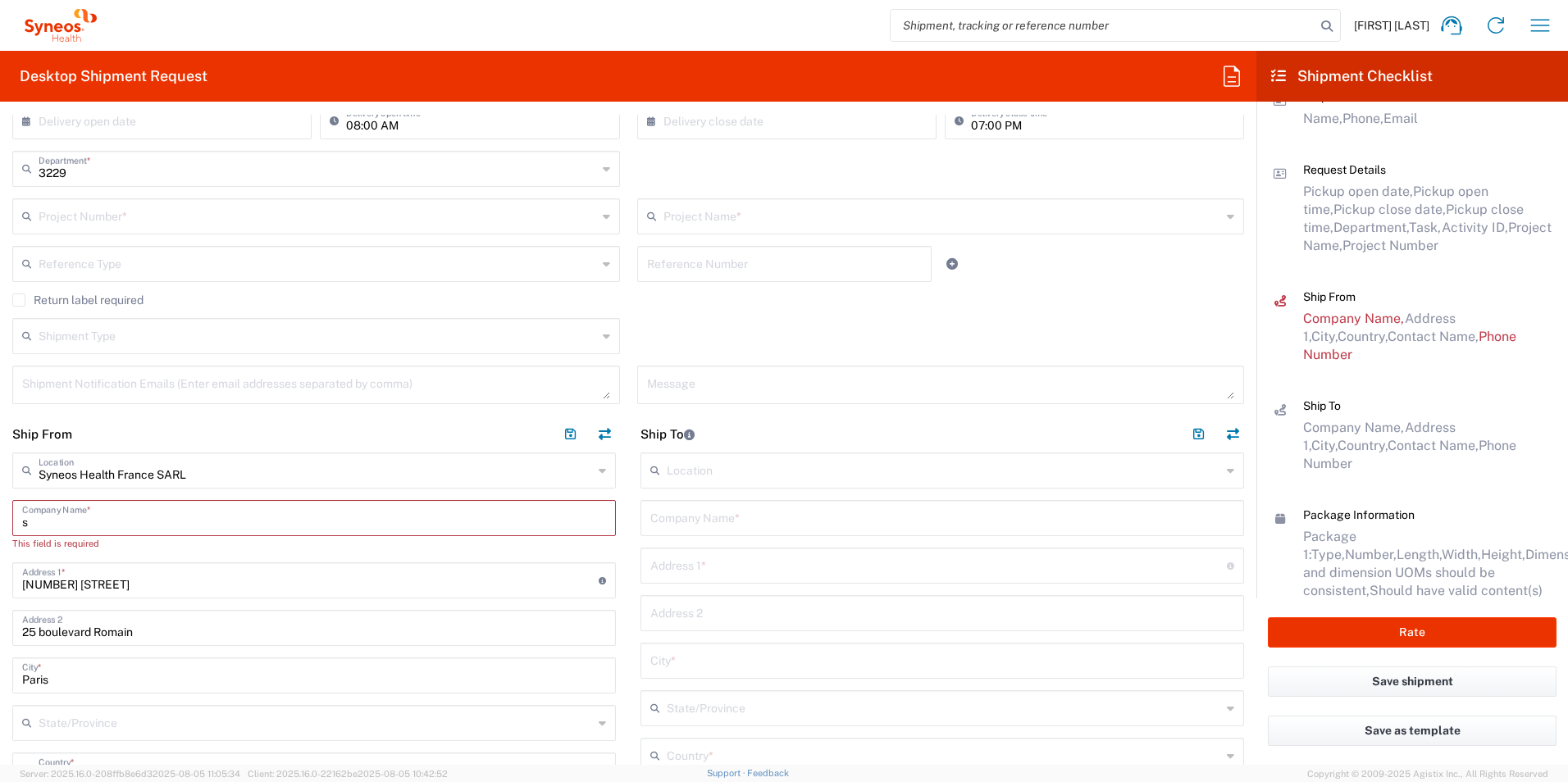 type 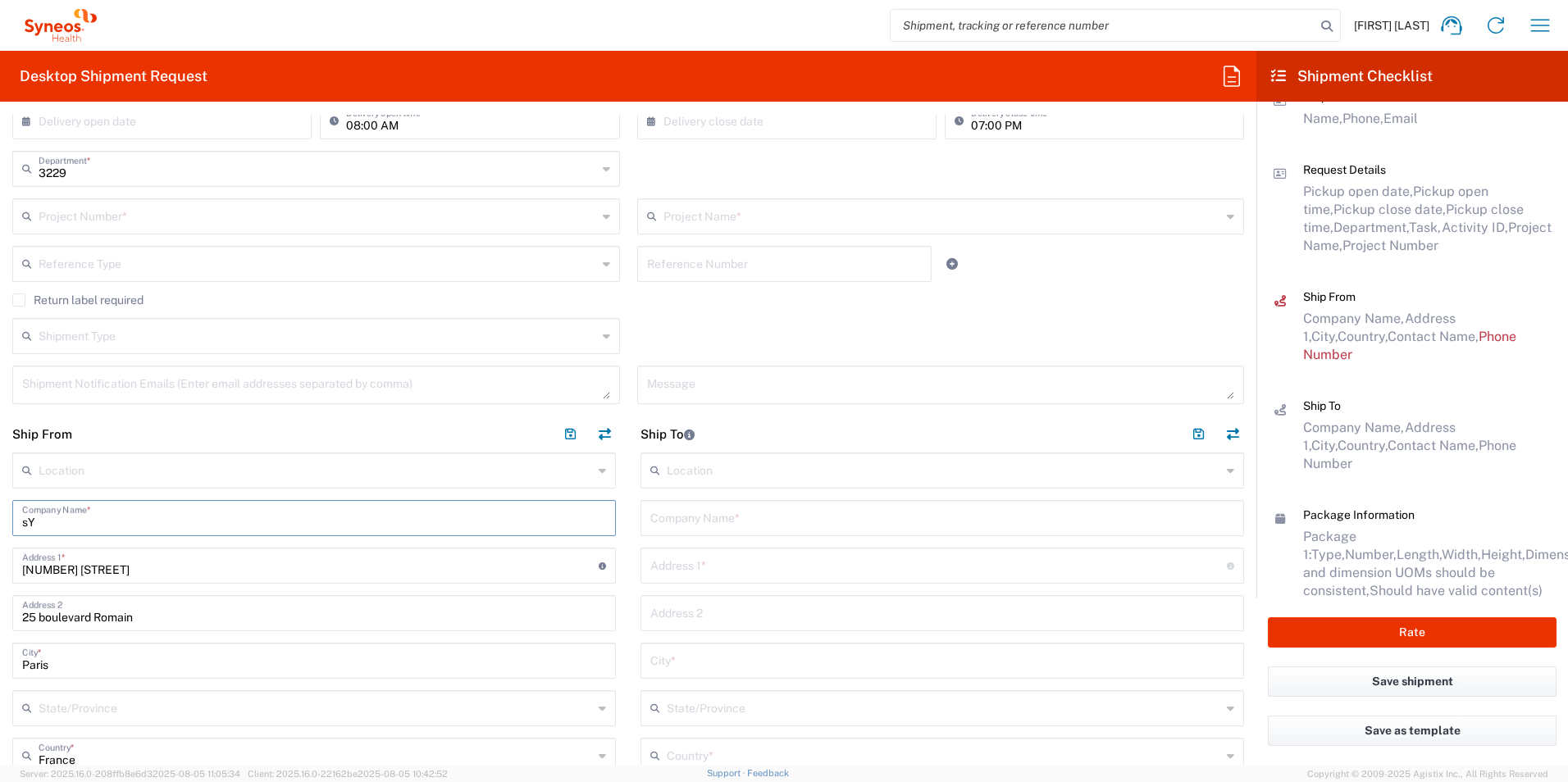 type on "s" 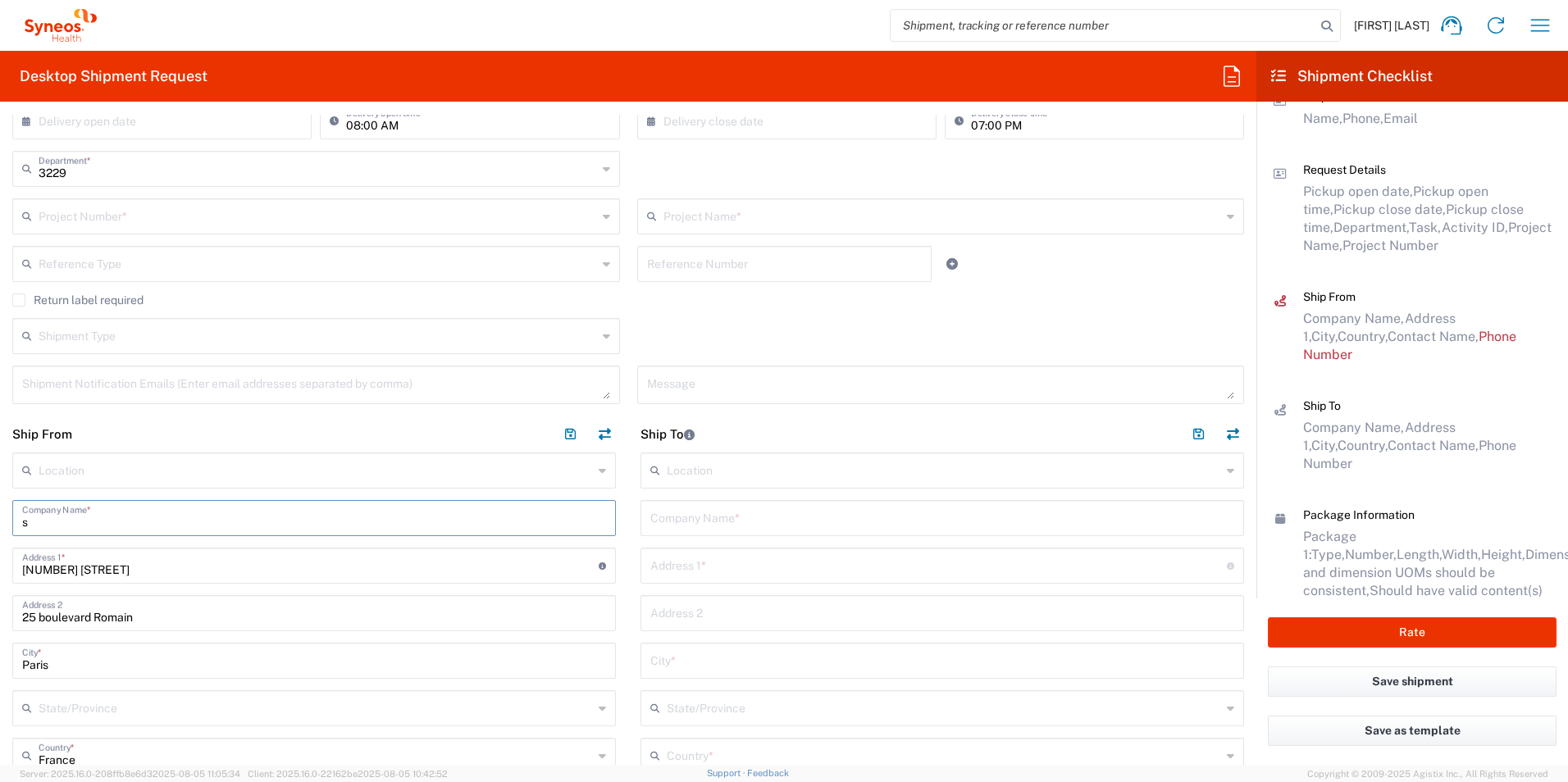 scroll, scrollTop: 0, scrollLeft: 0, axis: both 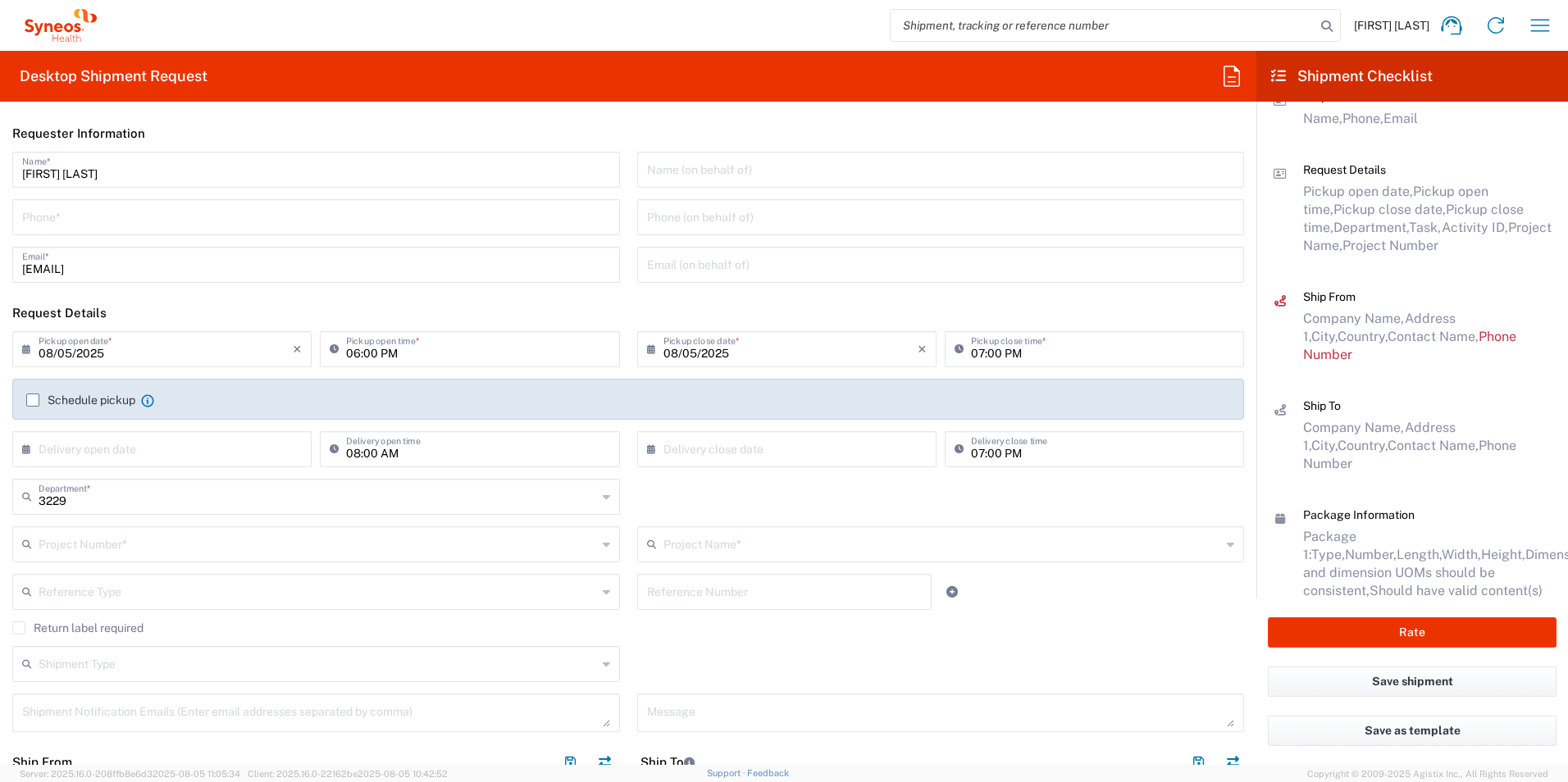 type on "s" 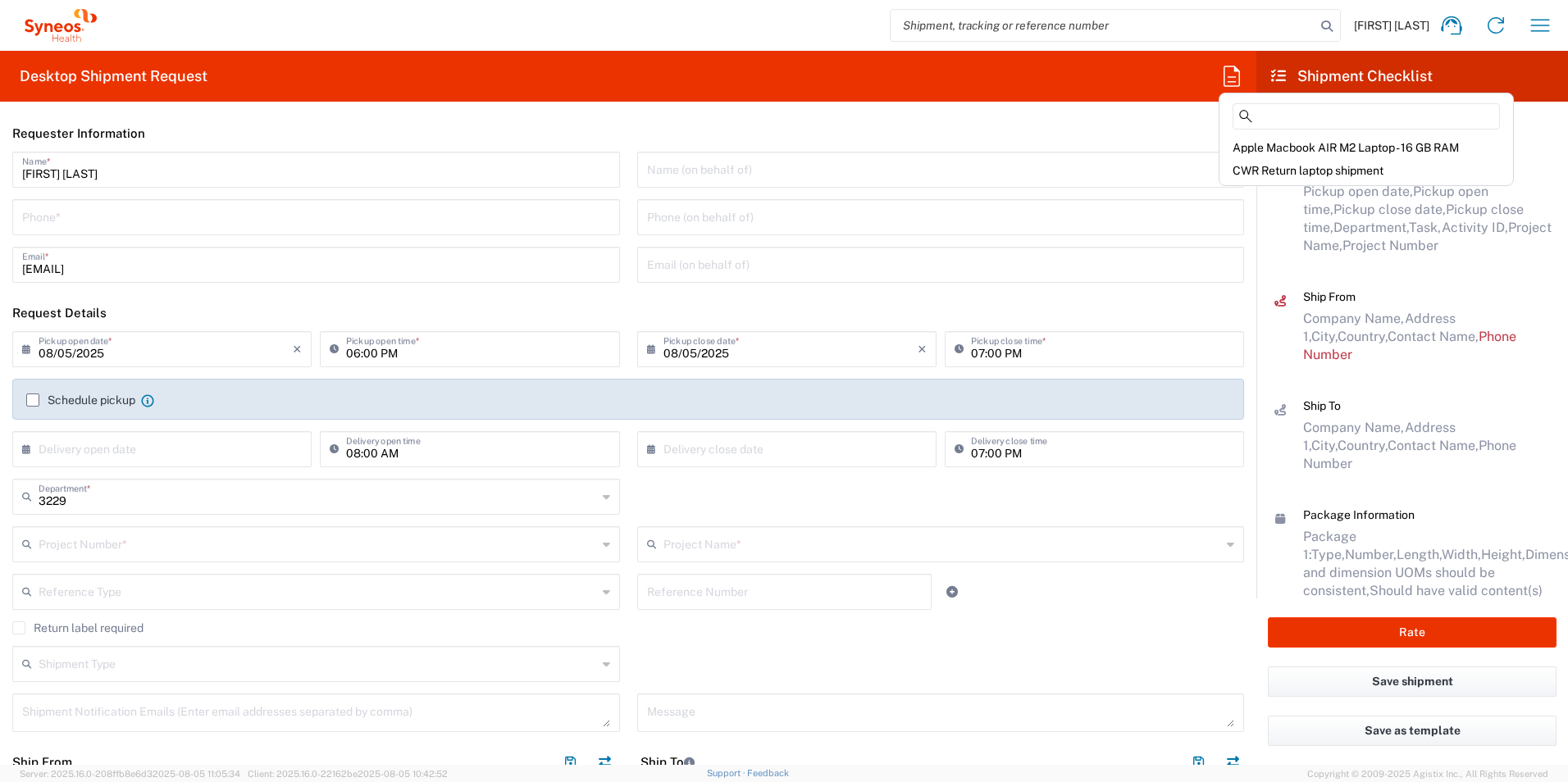 click on "Shipment Checklist" 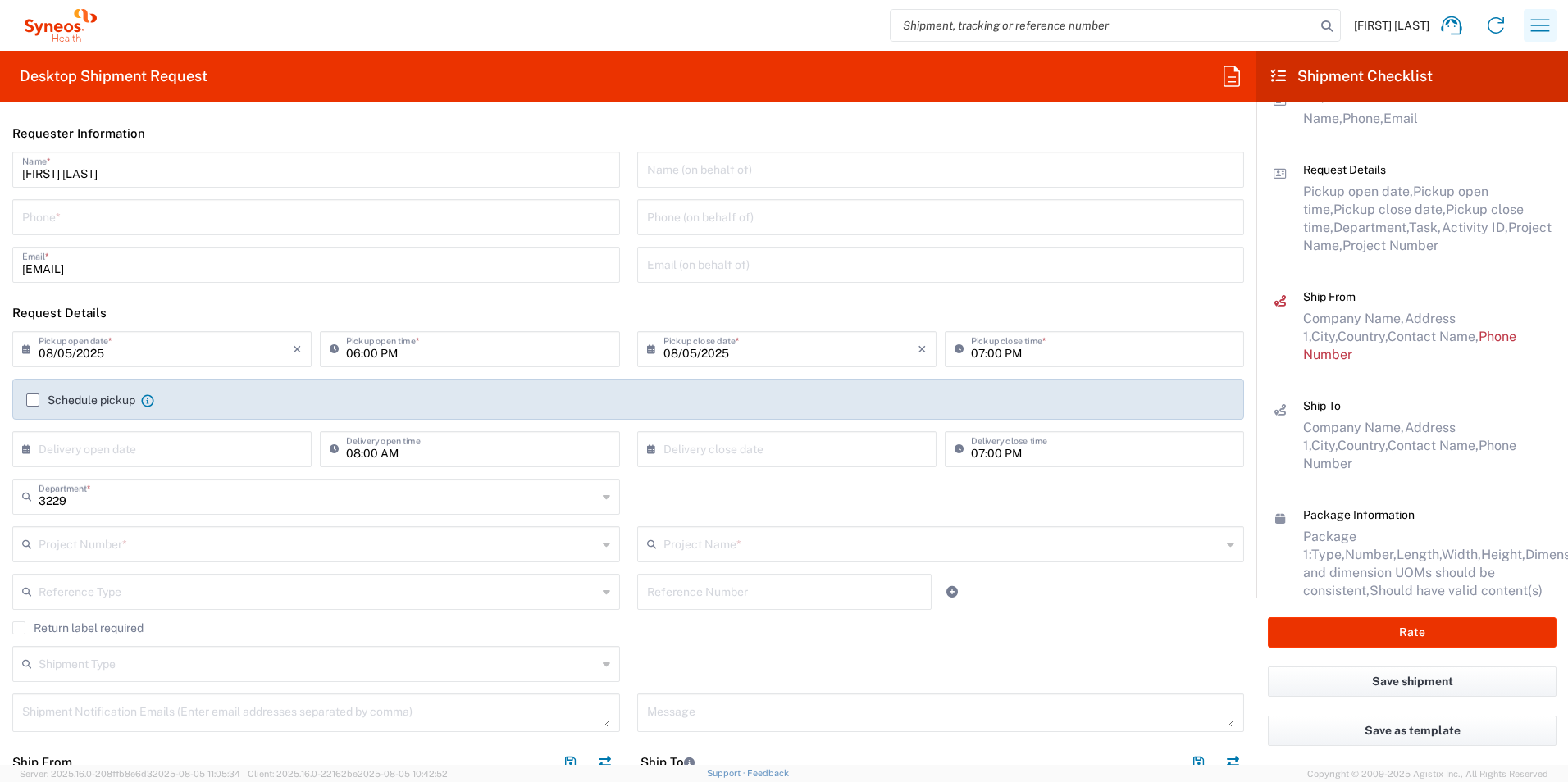 click 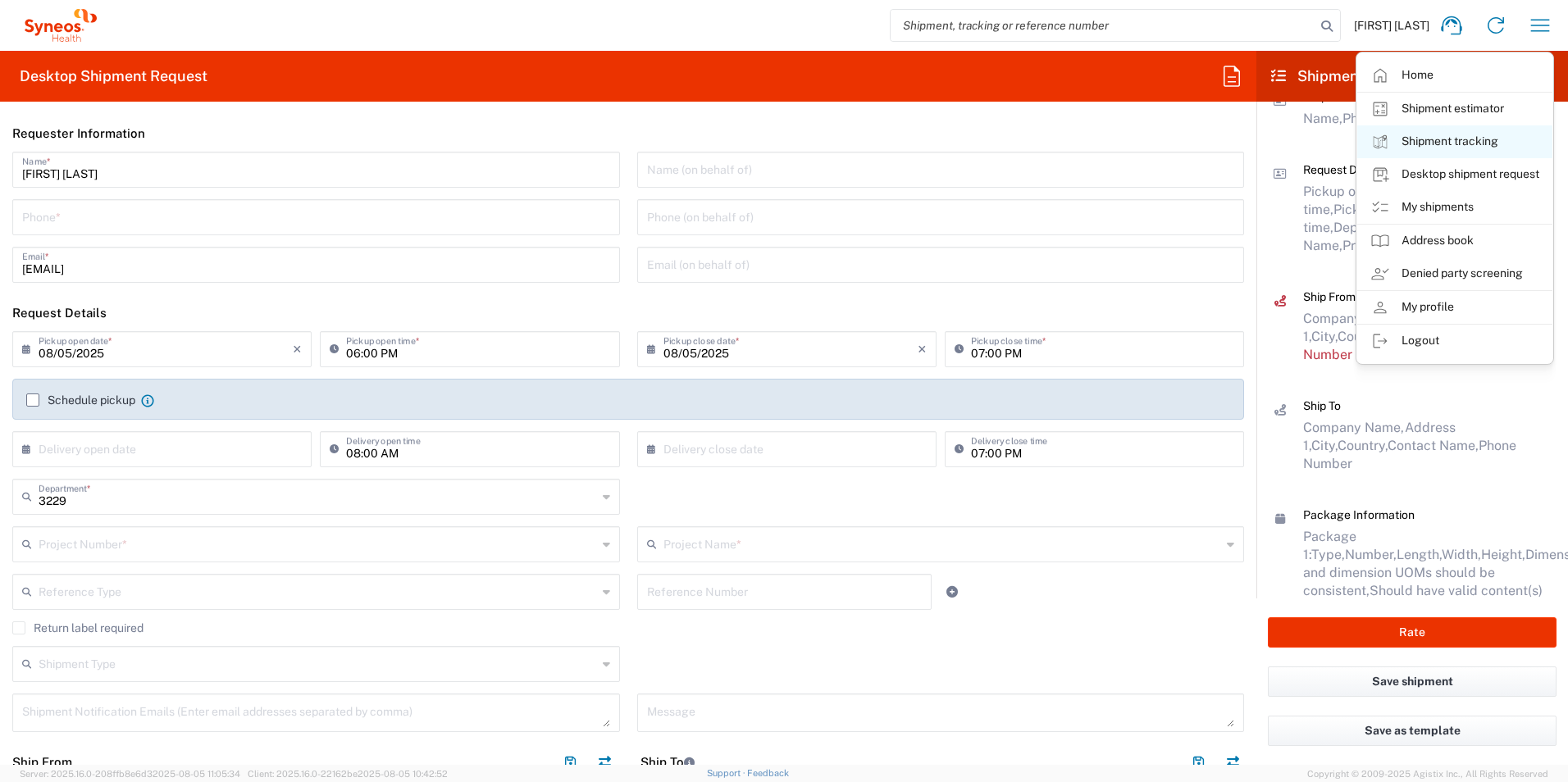 click on "Shipment tracking" 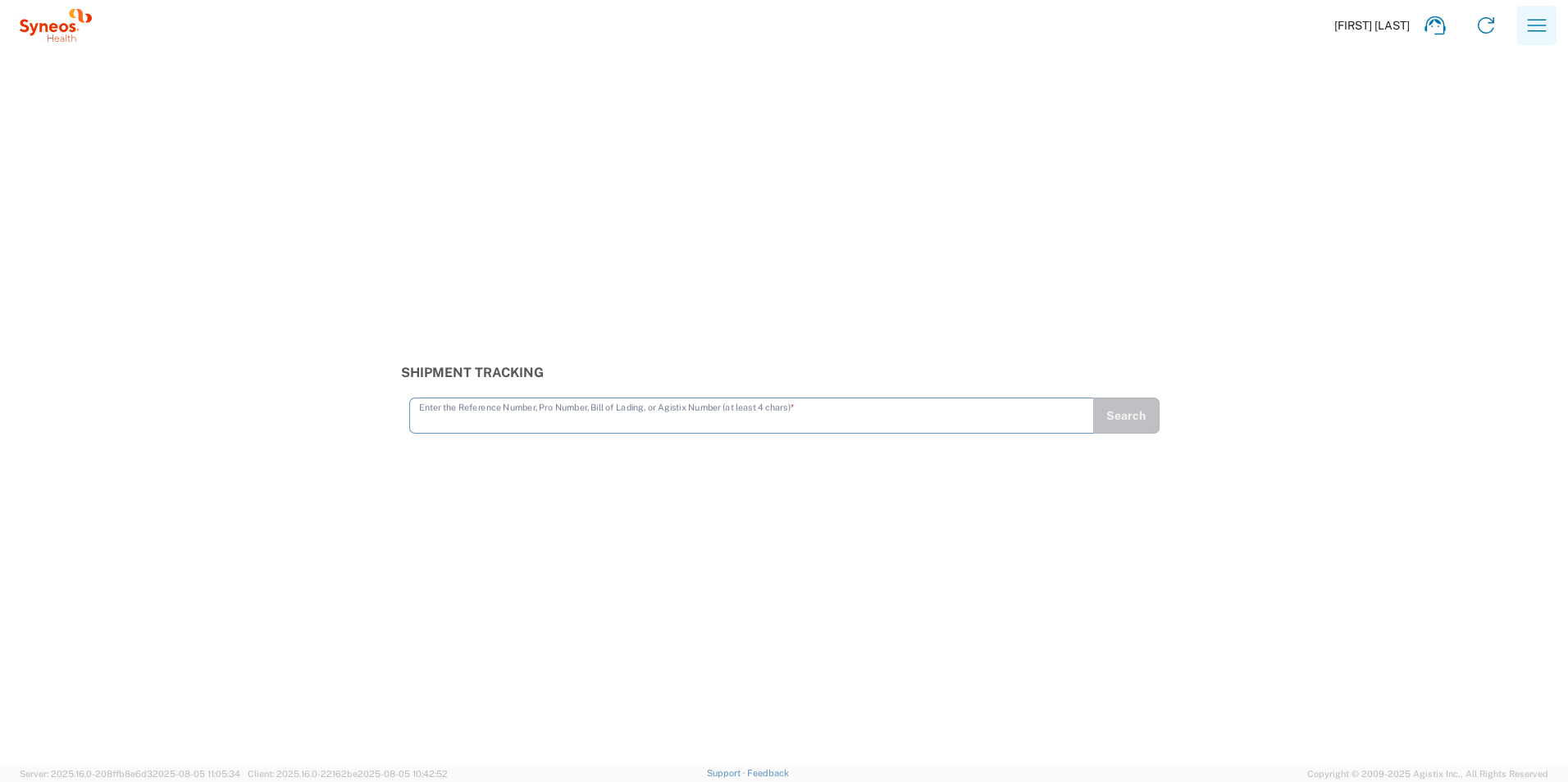 click 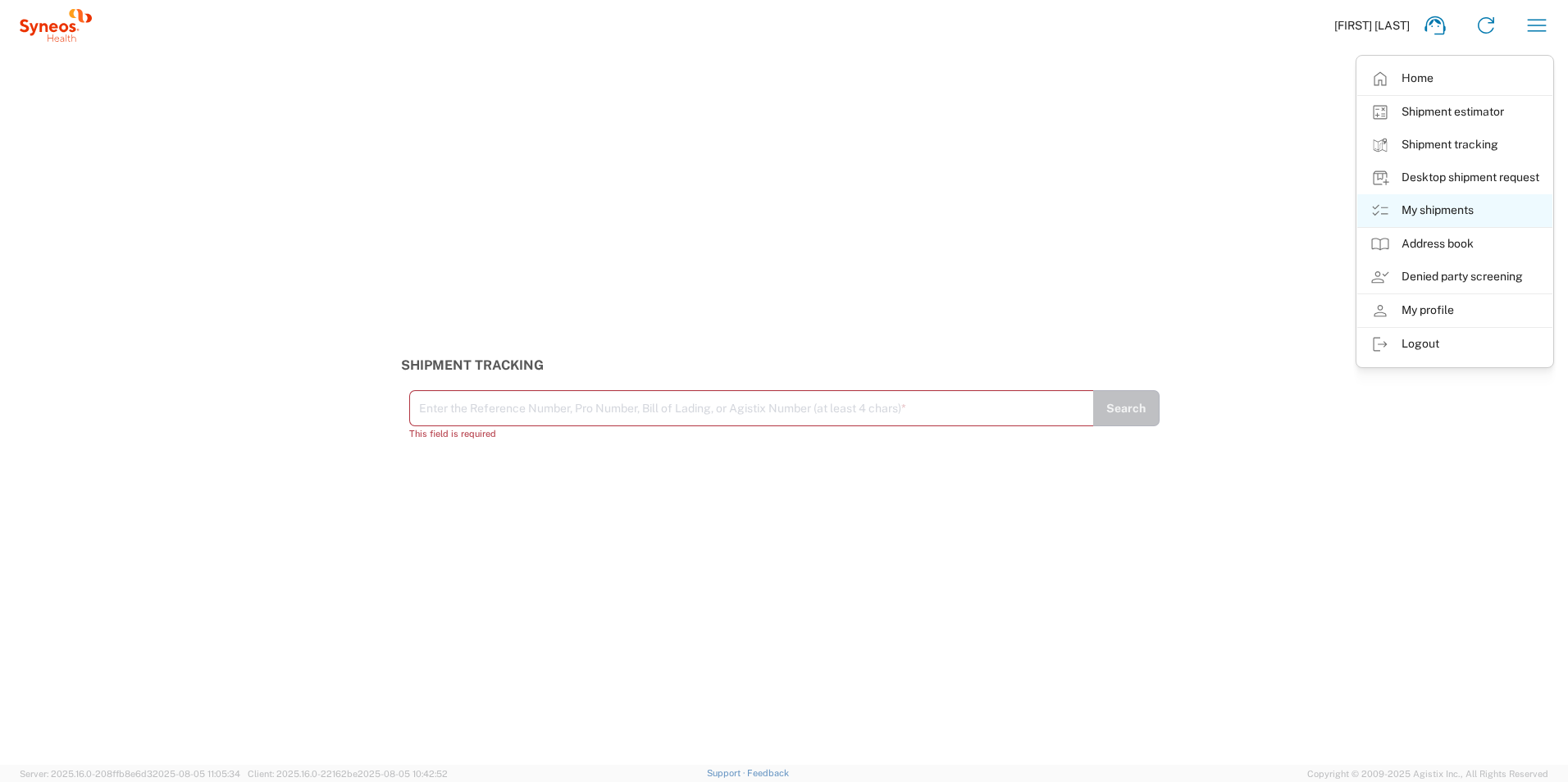 click on "My shipments" 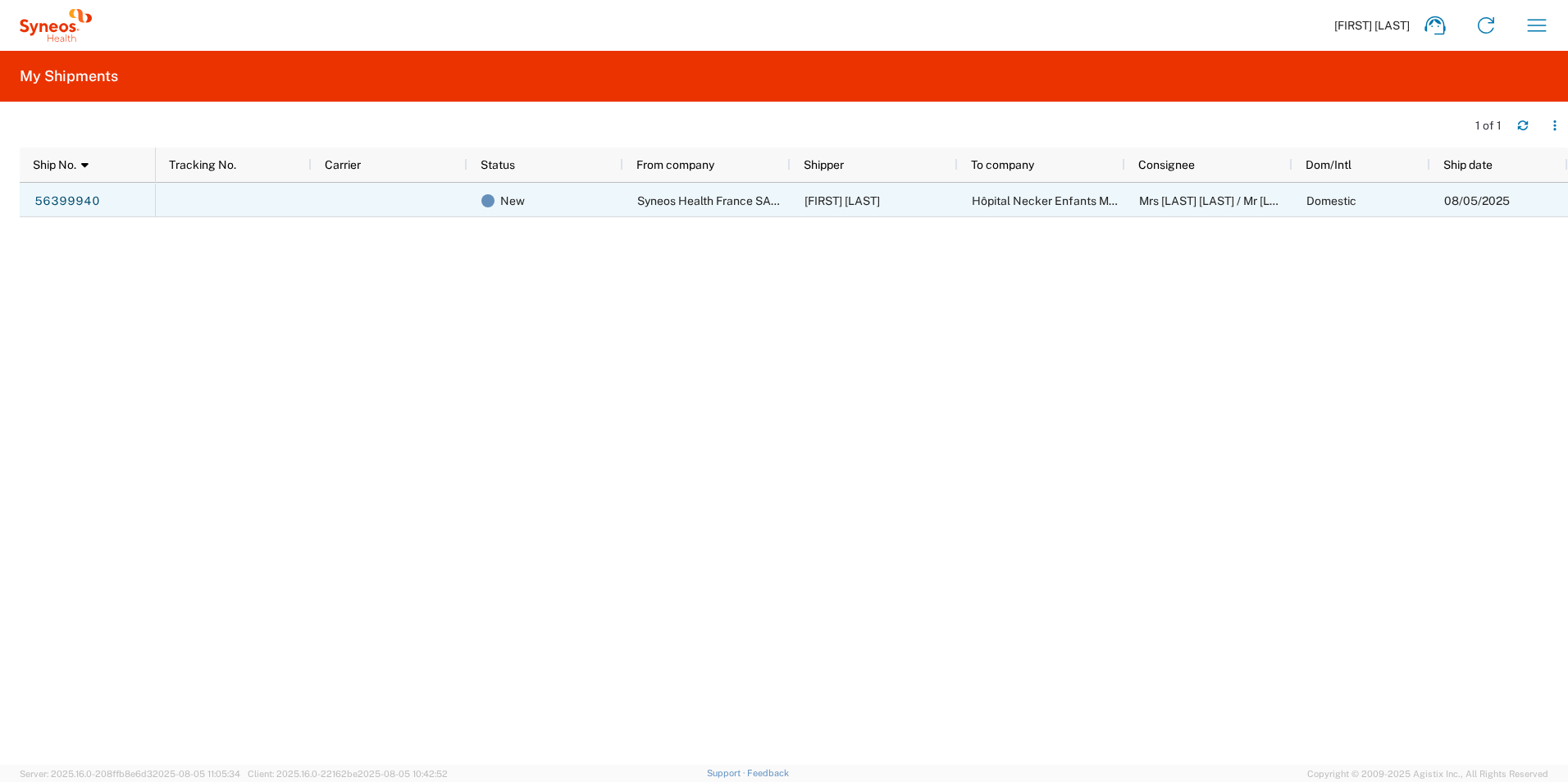 click on "Syneos Health France SARL" 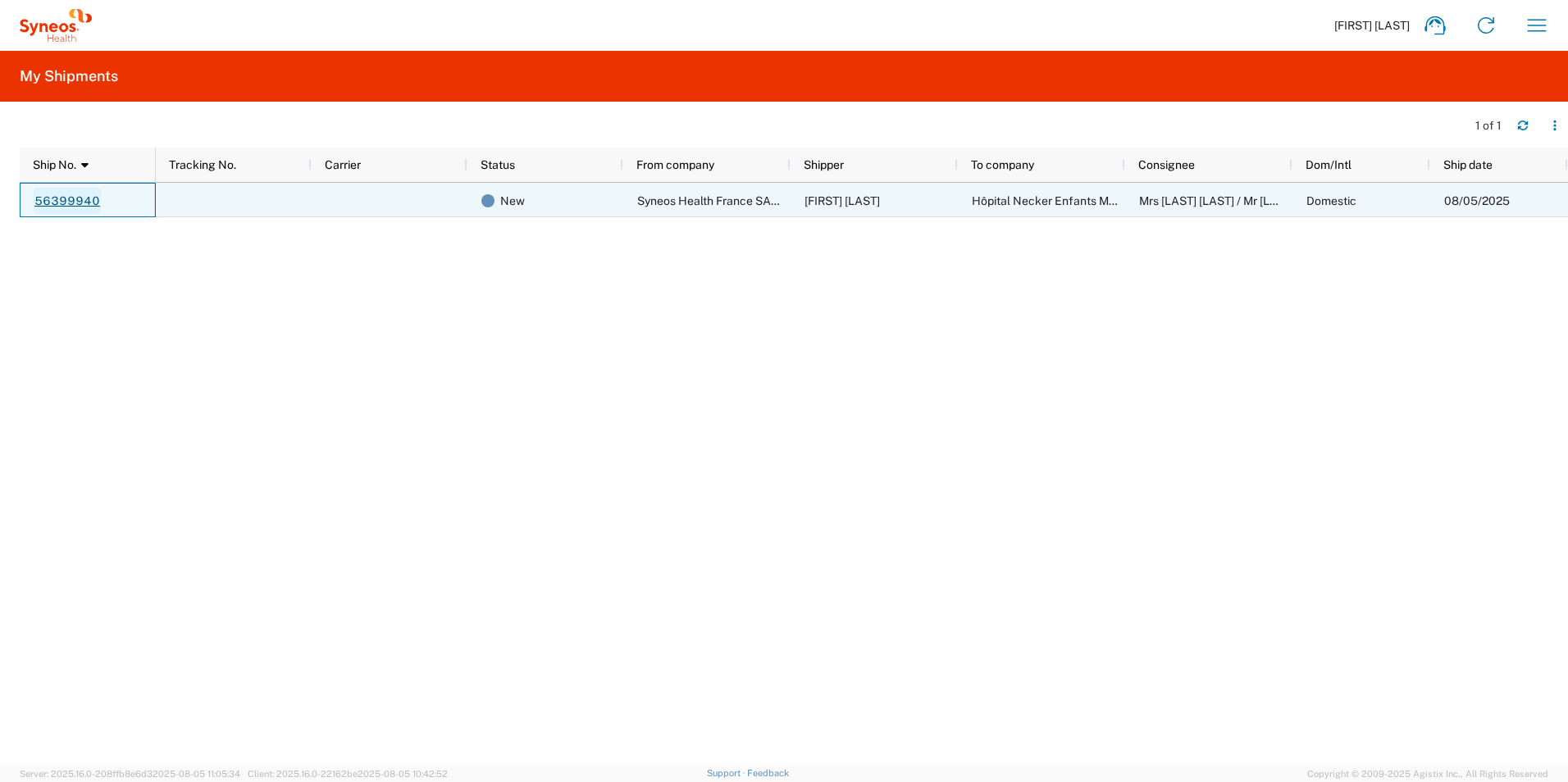 click on "56399940" 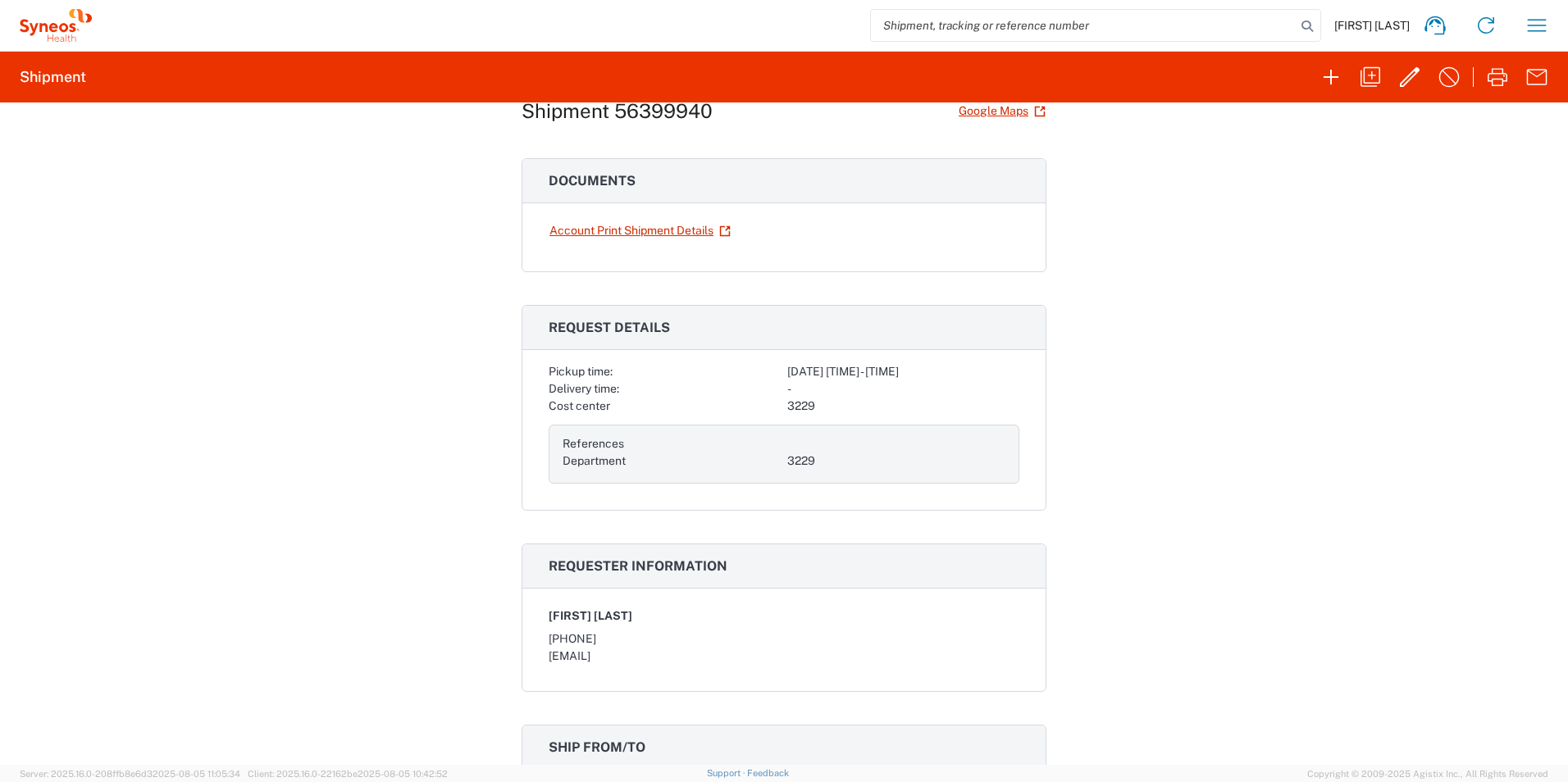 scroll, scrollTop: 0, scrollLeft: 0, axis: both 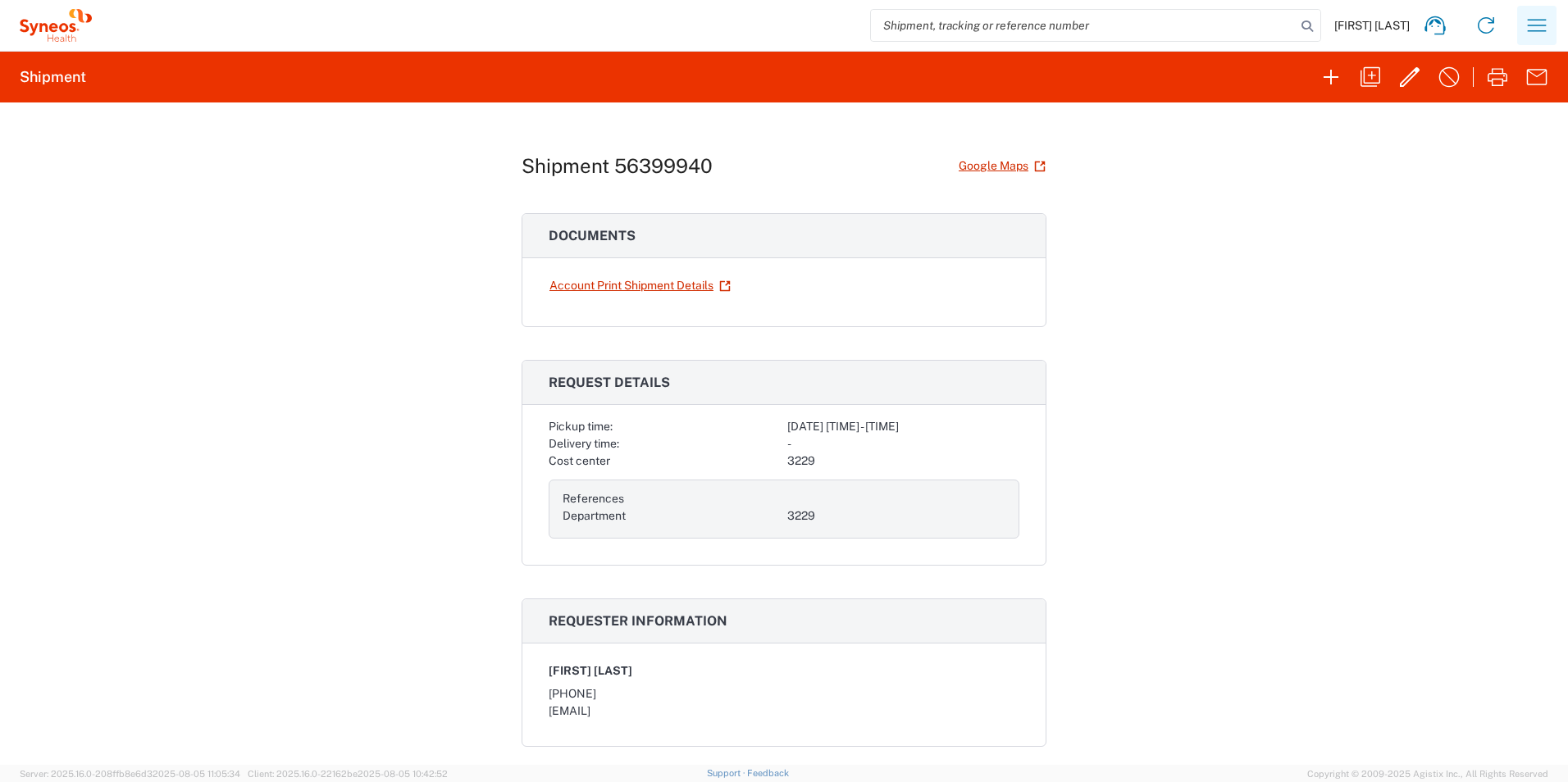 click 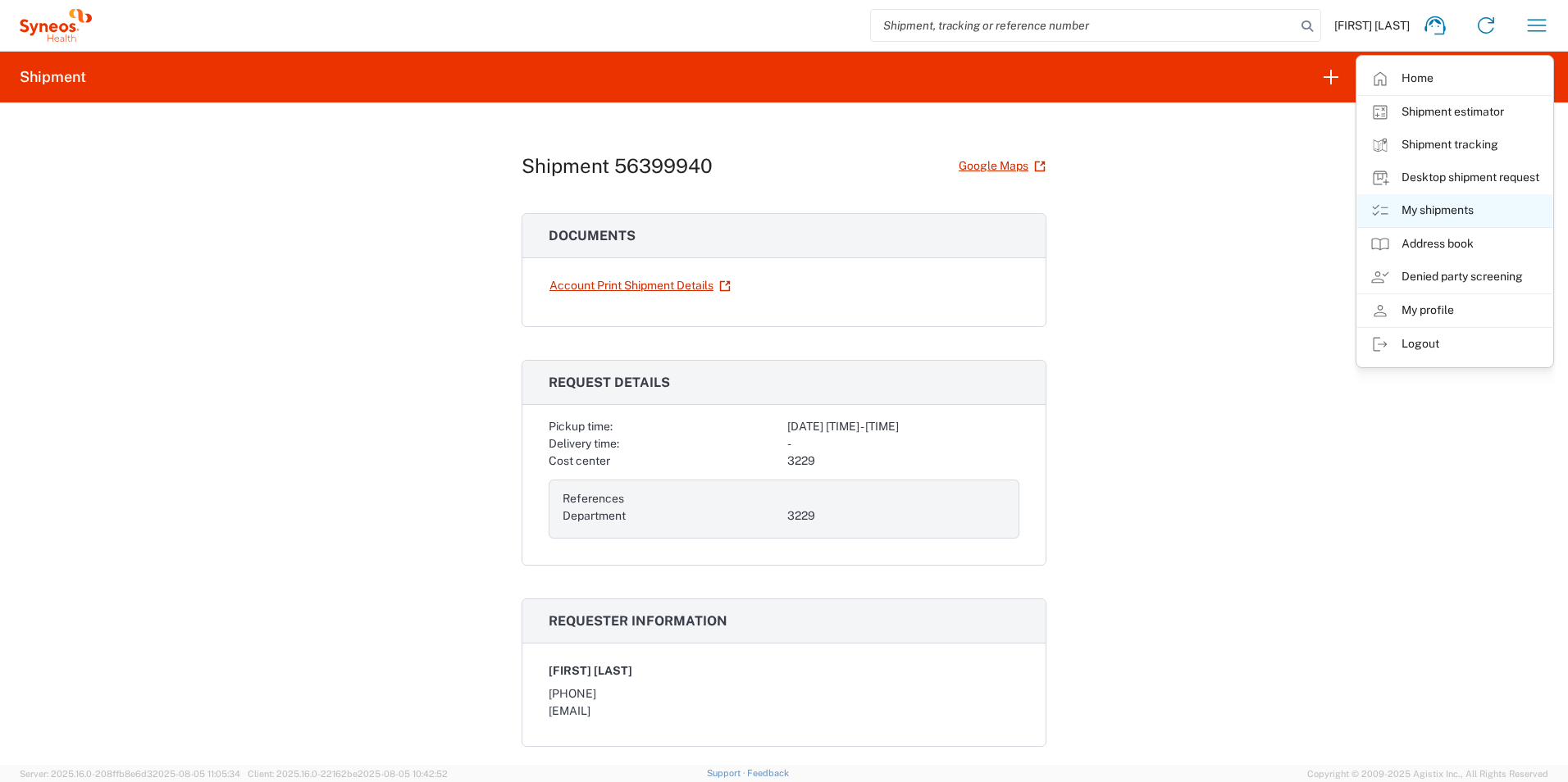click on "My shipments" 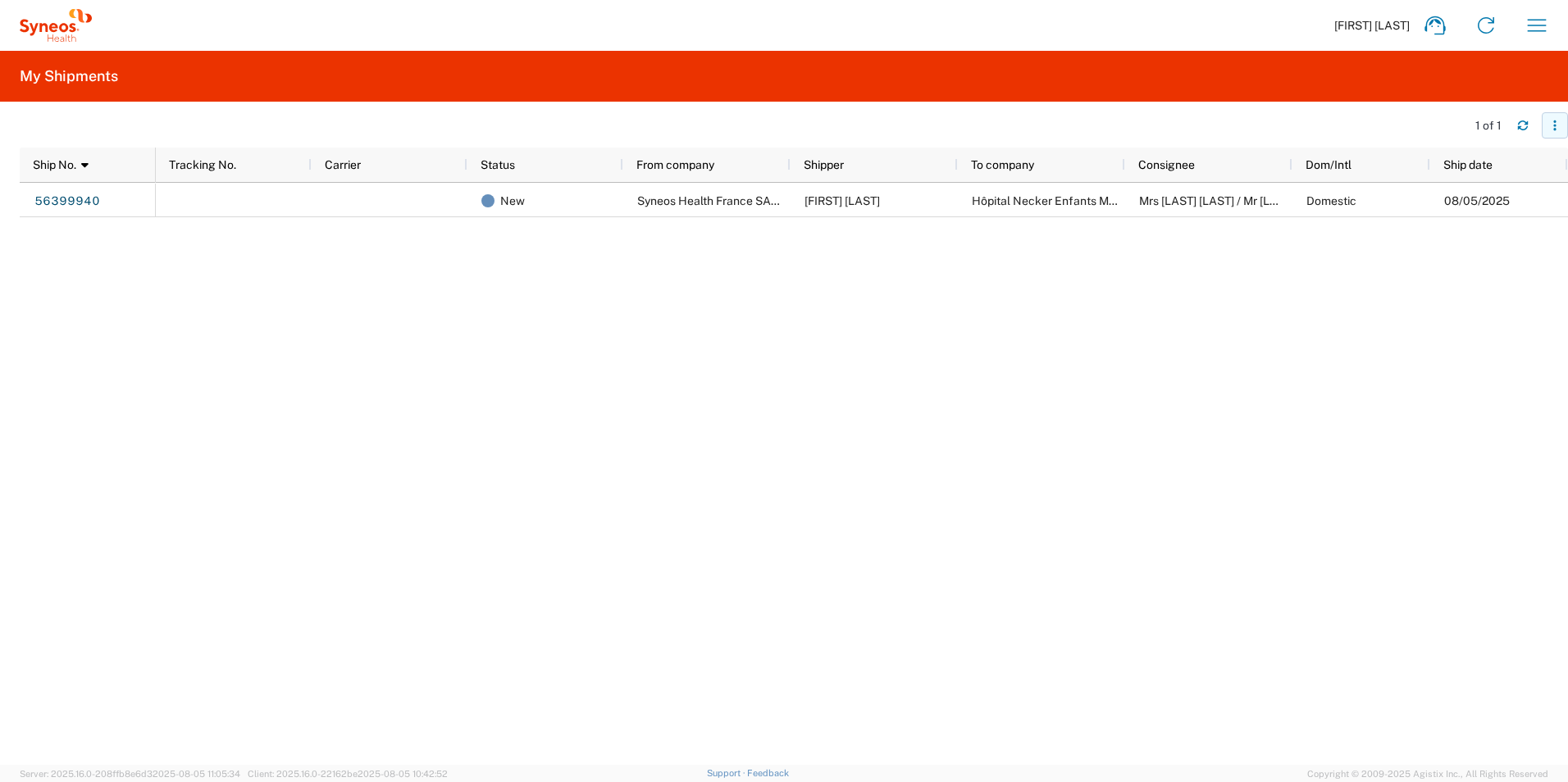 click 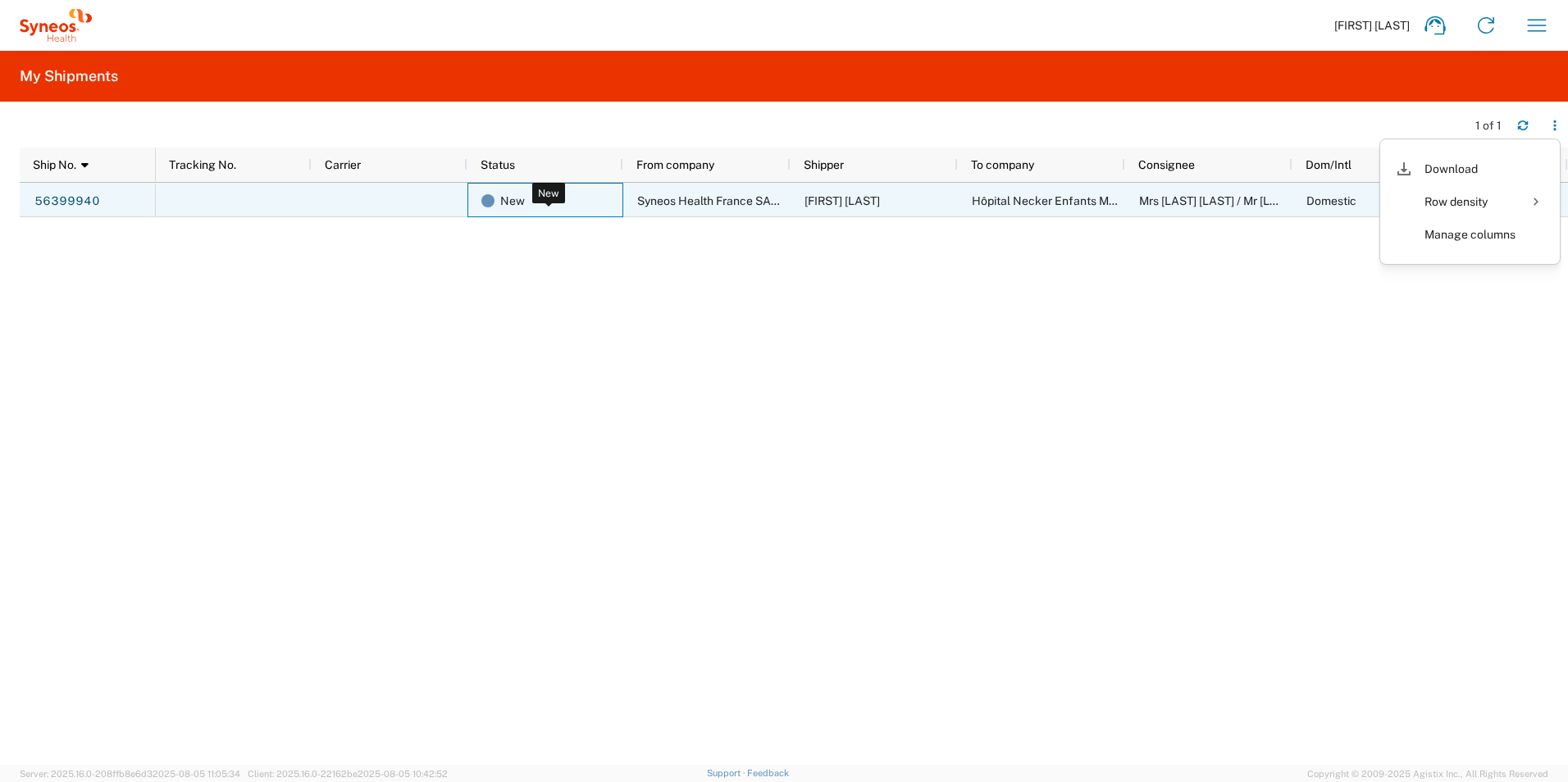 click on "New" 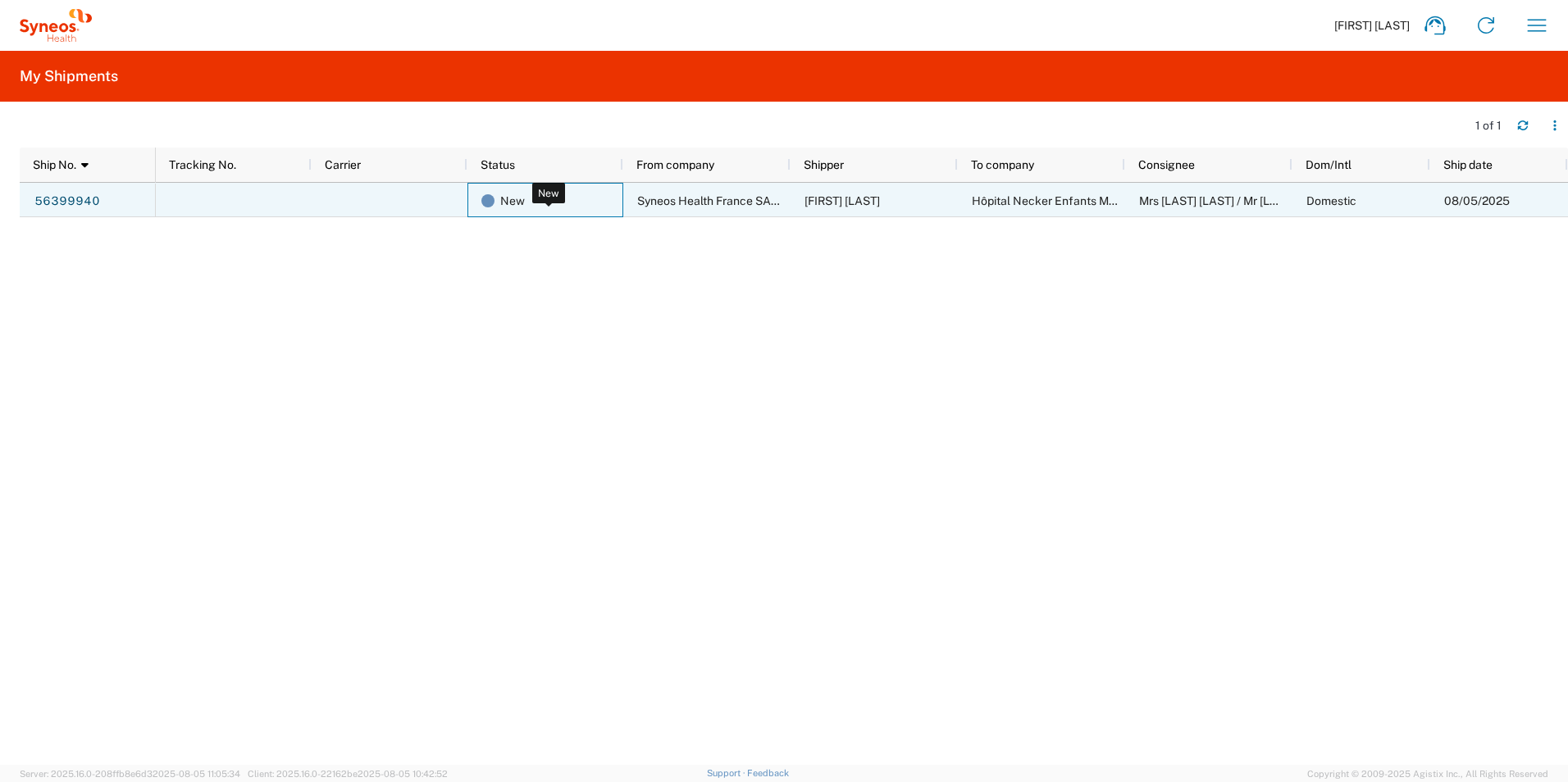 click on "New" 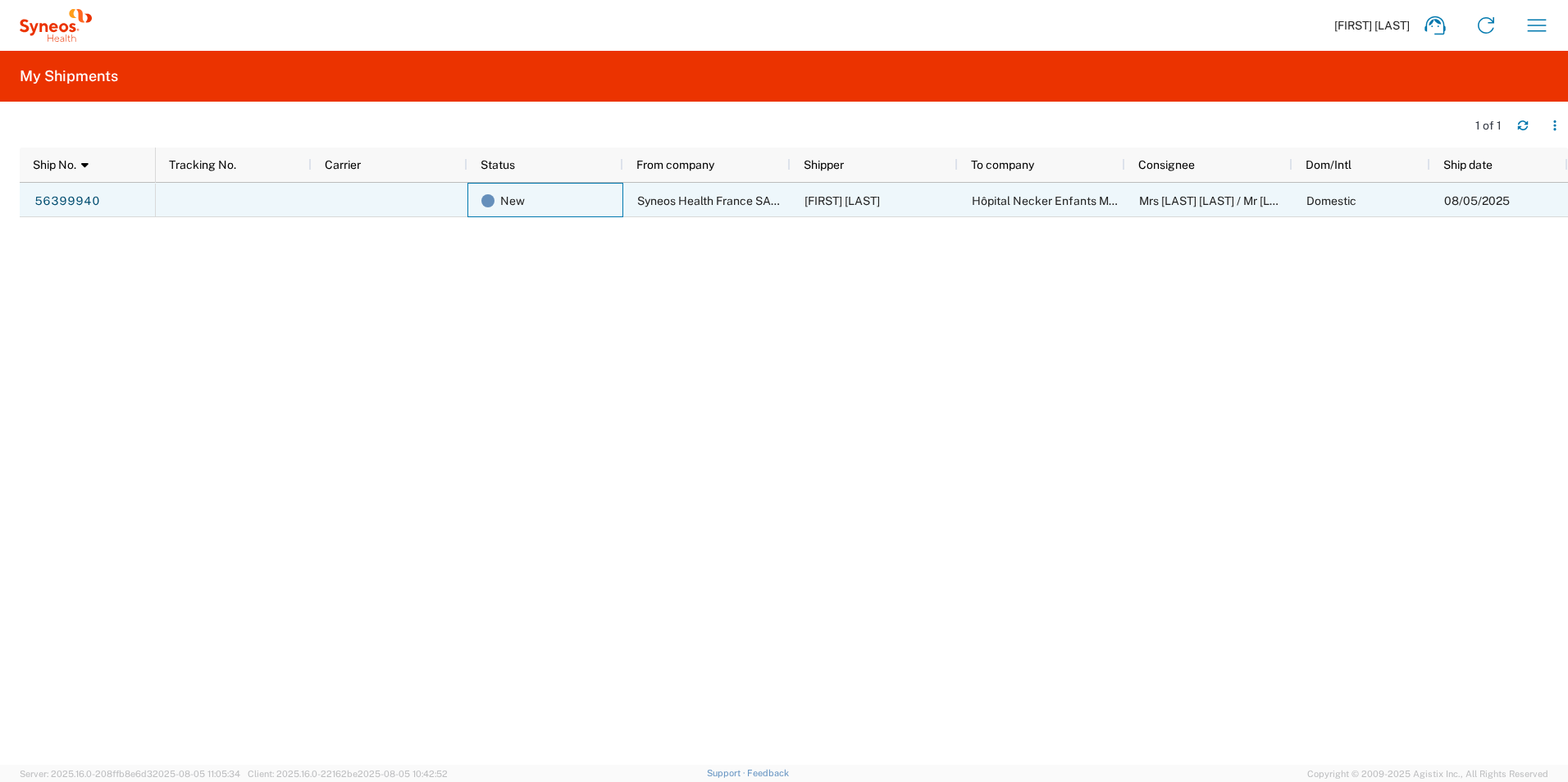 click on "Syneos Health France SARL" 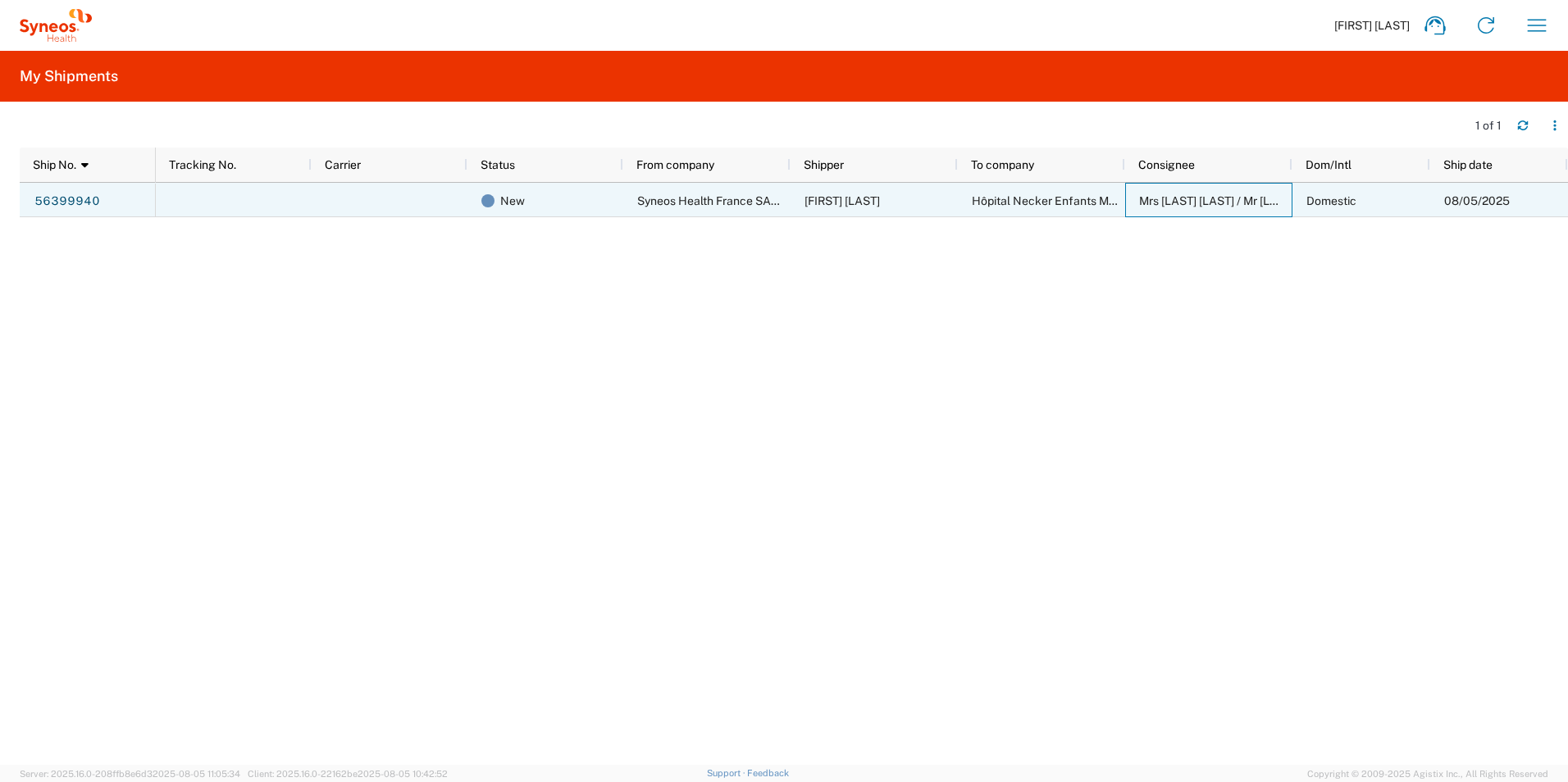 click on "Mrs [LAST] [LAST] / Mr [LAST] [LAST]" 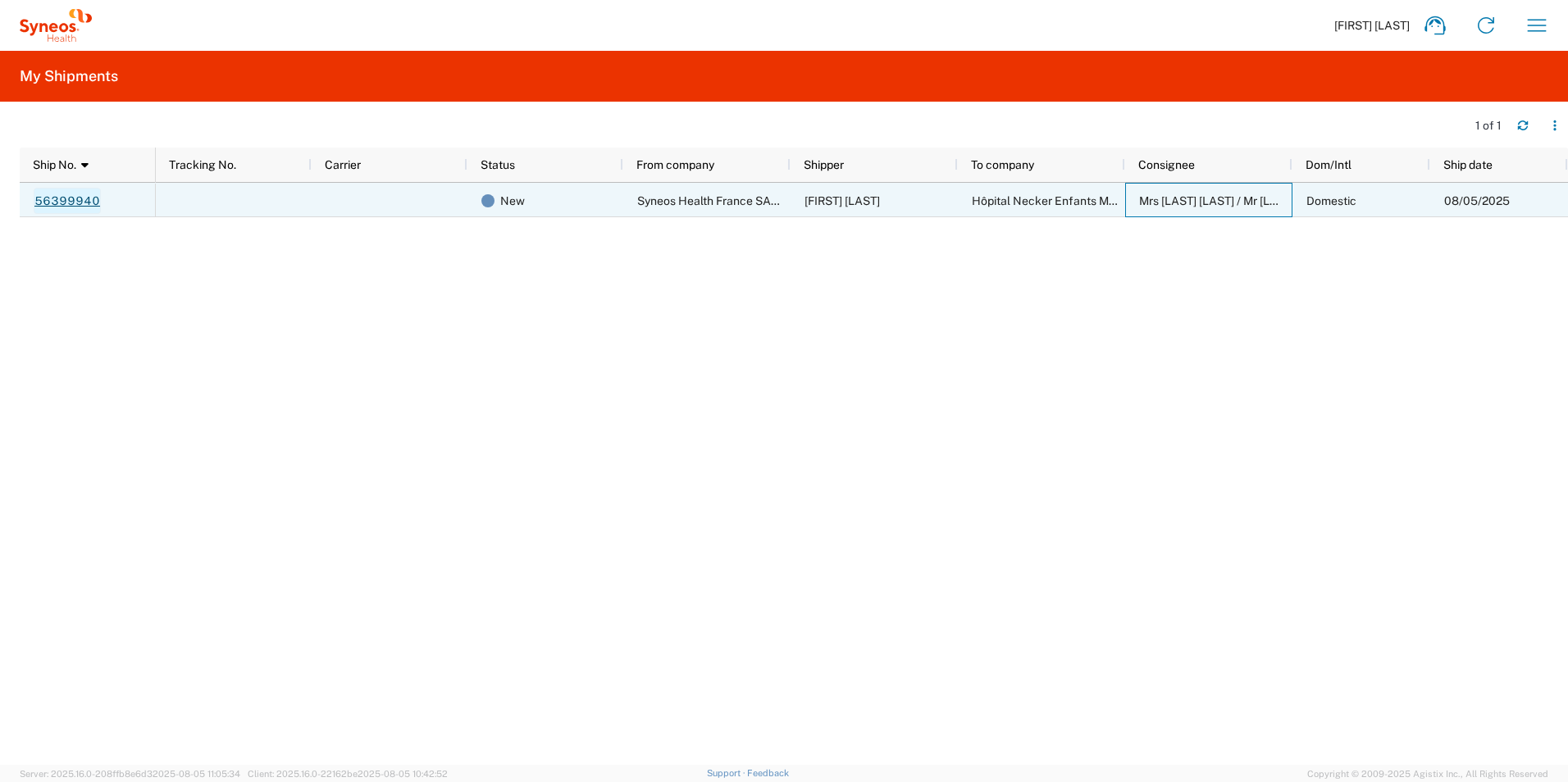 click on "56399940" 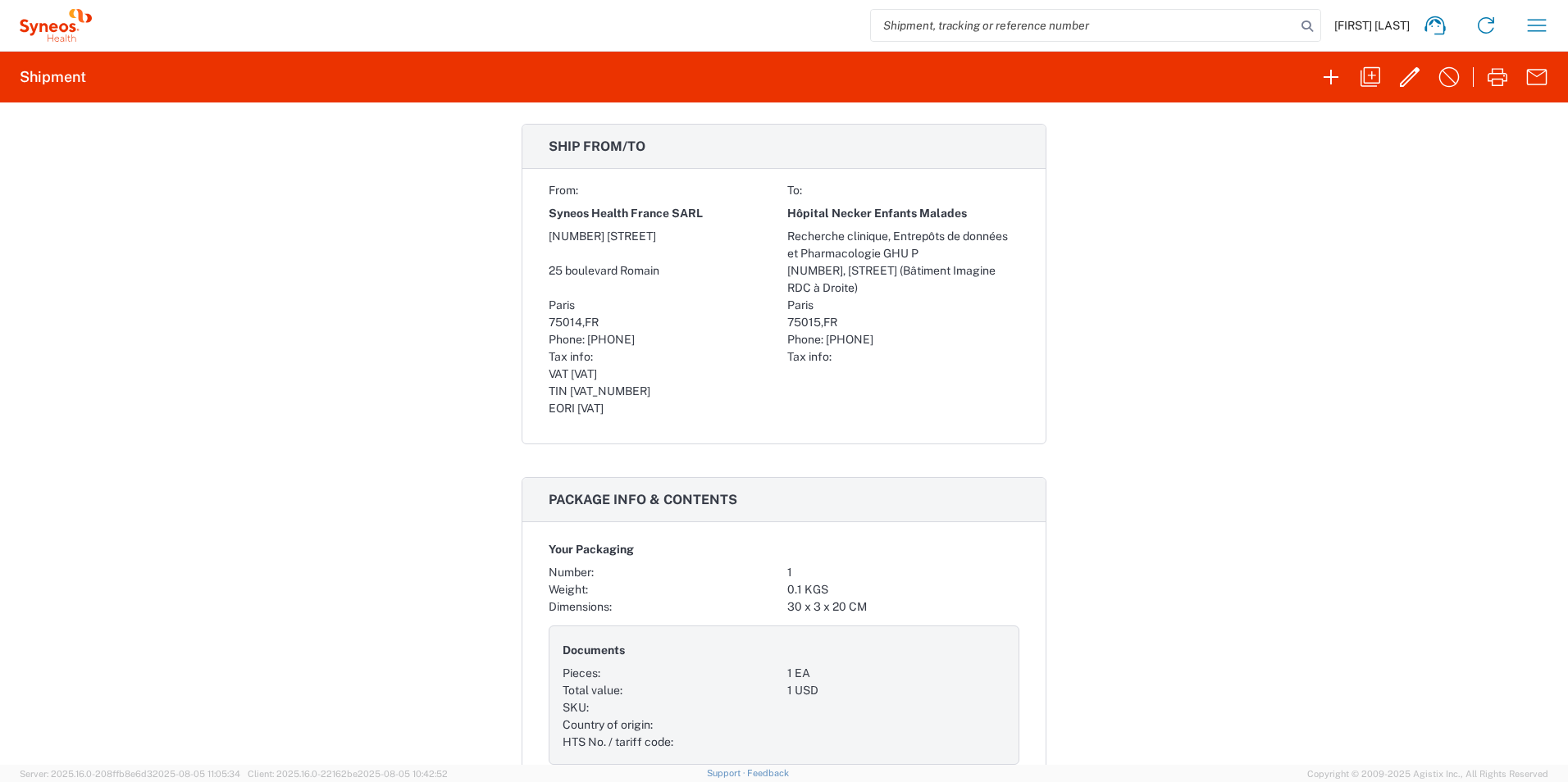scroll, scrollTop: 683, scrollLeft: 0, axis: vertical 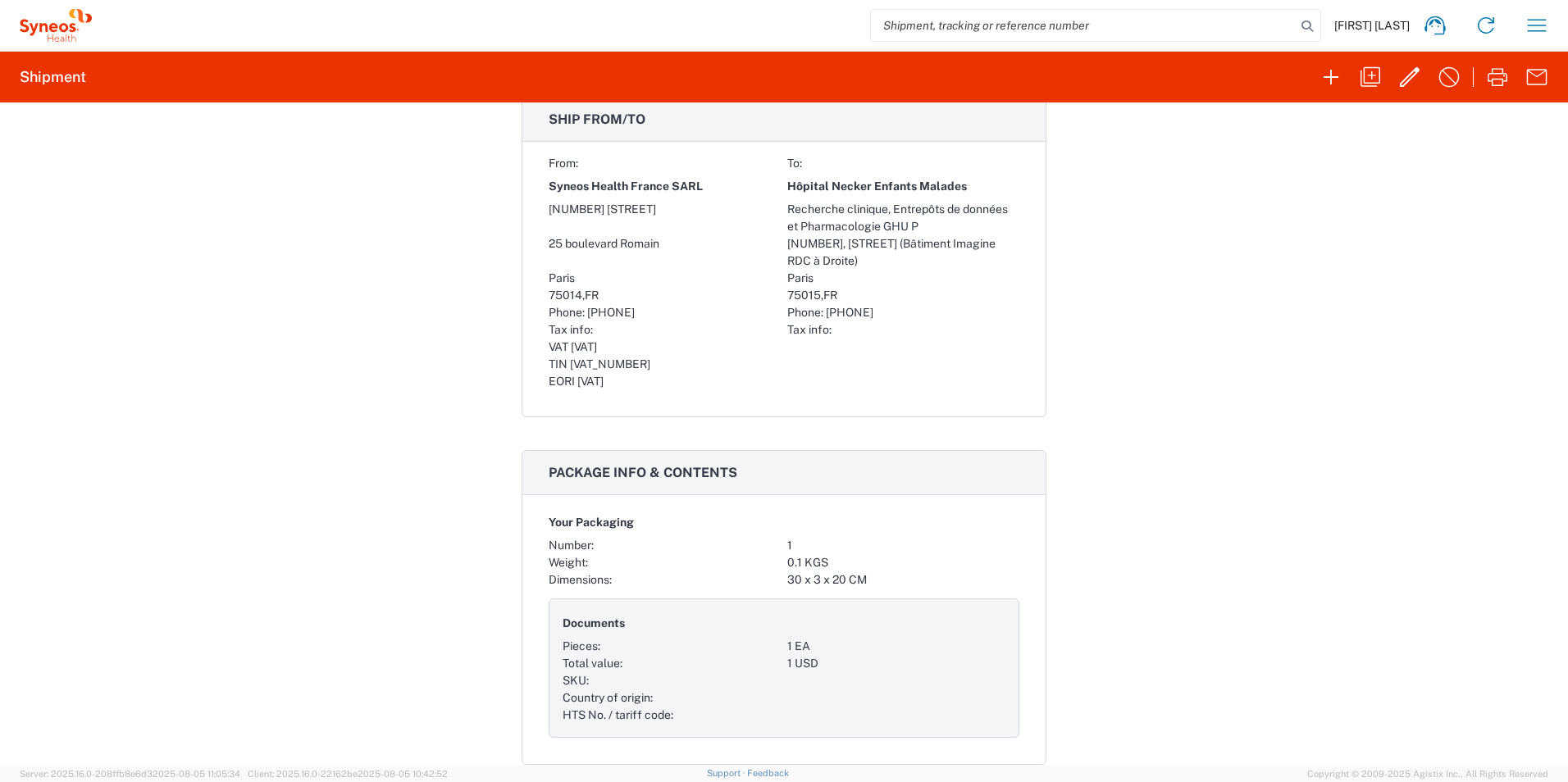 click on "Ship from/to From: To: Syneos Health France SARL Hôpital Necker Enfants Malades 25 boulevard Romain Rolland Recherche clinique, Entrepôts de données et Pharmacologie GHU P 25 boulevard Romain [NUMBER], [STREET]  (Bâtiment Imagine RDC à Droite) Paris Paris 75014 ,  FR 75015 ,  FR Phone:   [PHONE] Phone:   [PHONE] Tax info: Tax info: VAT   [VAT] TIN   [TIN] EORI   [EORI]" 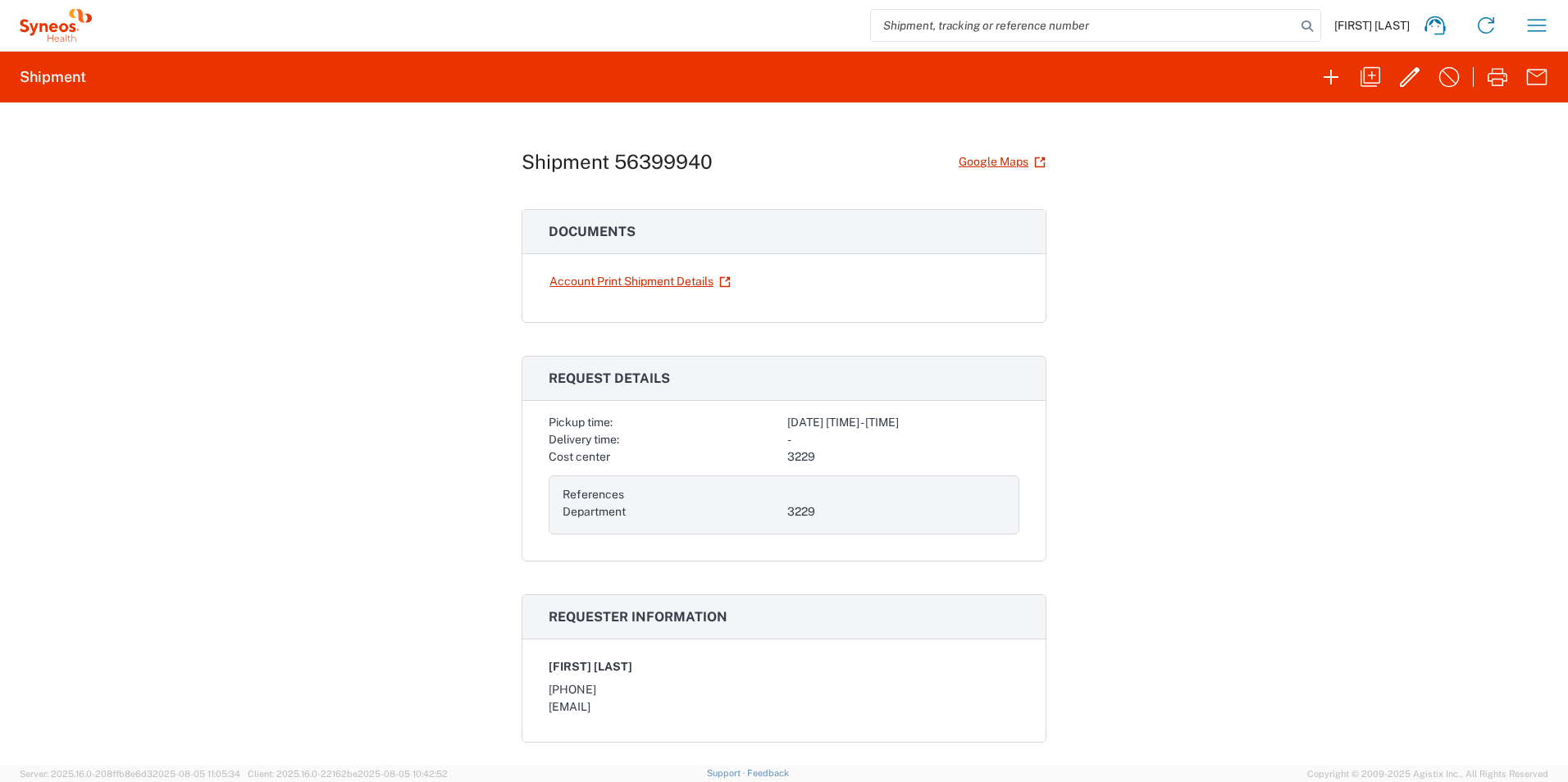 scroll, scrollTop: 0, scrollLeft: 0, axis: both 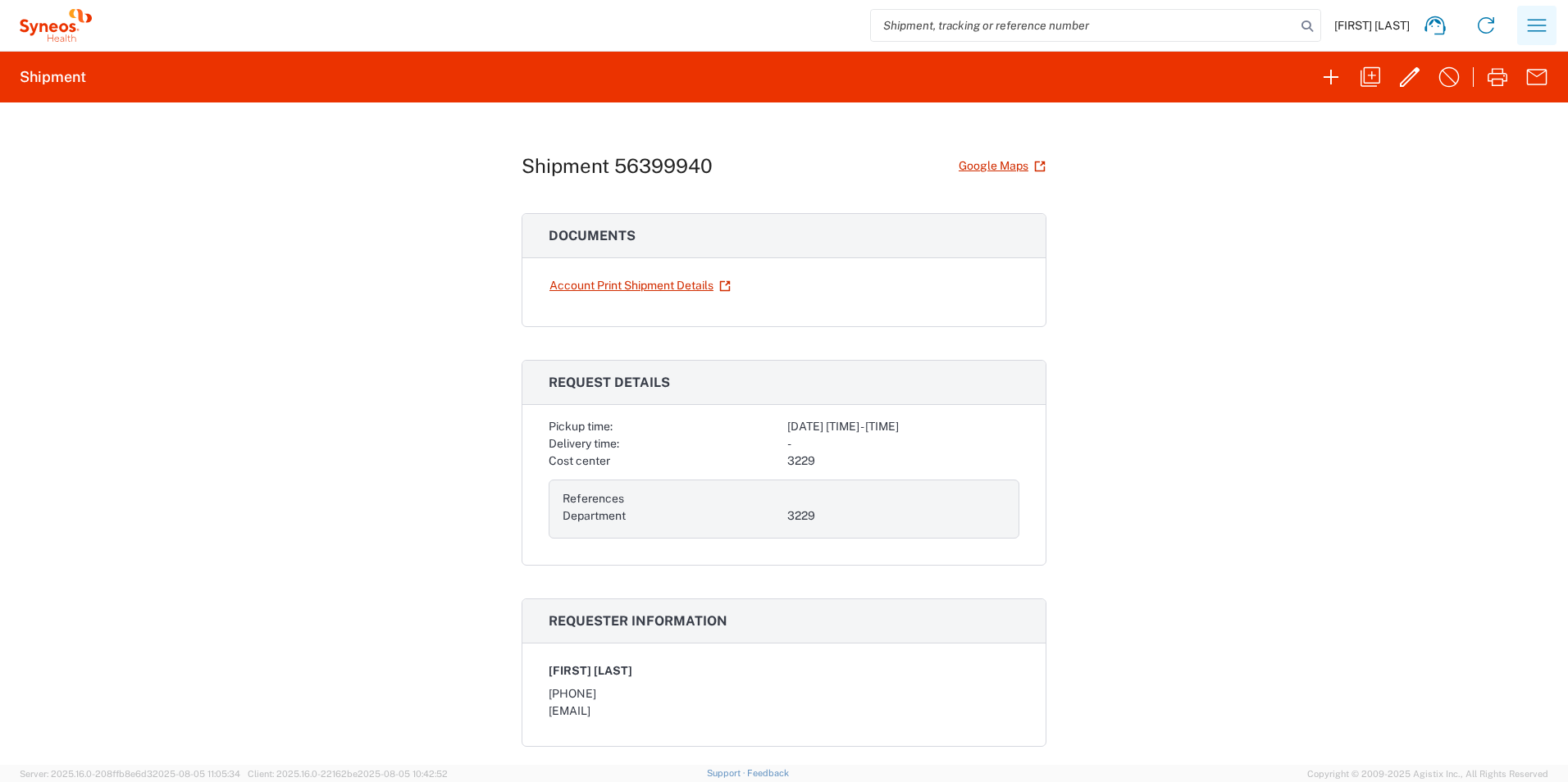 click 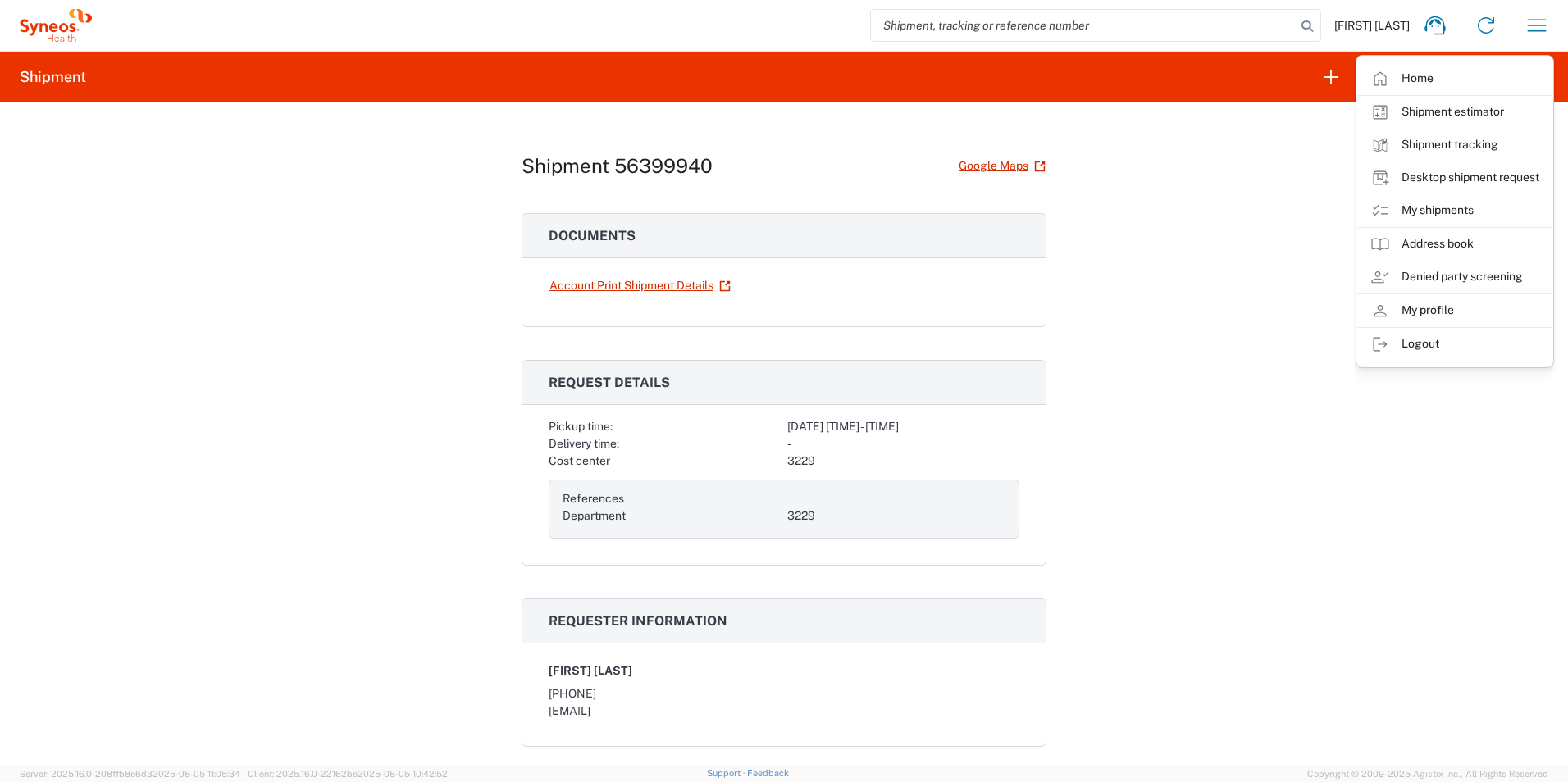 click on "Shipment 56399940  Google Maps
Documents  Account Print Shipment Details
Request details Pickup time: 2025-08-05 18:00:00 - 19:00:00 Delivery time: - Cost center 3229 References Department 3229 Requester information [FIRST] [LAST] [PHONE] [EMAIL] Ship from/to From: To: Syneos Health France SARL Hôpital Necker Enfants Malades 25 boulevard Romain Rolland Recherche clinique, Entrepôts de données et Pharmacologie GHU P 25 boulevard Romain [NUMBER], [STREET]  (Bâtiment Imagine RDC à Droite) Paris Paris 75014 ,  FR 75015 ,  FR Phone:   [PHONE] Phone:   [PHONE] Tax info: Tax info: VAT   [VAT] TIN   [TIN] EORI   [EORI] Package info & contents Your Packaging Number: 1 Weight: 0.1 KGS Dimensions: 30 x 3 x 20 CM Documents Pieces: 1 EA Total value: 1 USD SKU: Country of origin: HTS No. / tariff code:" 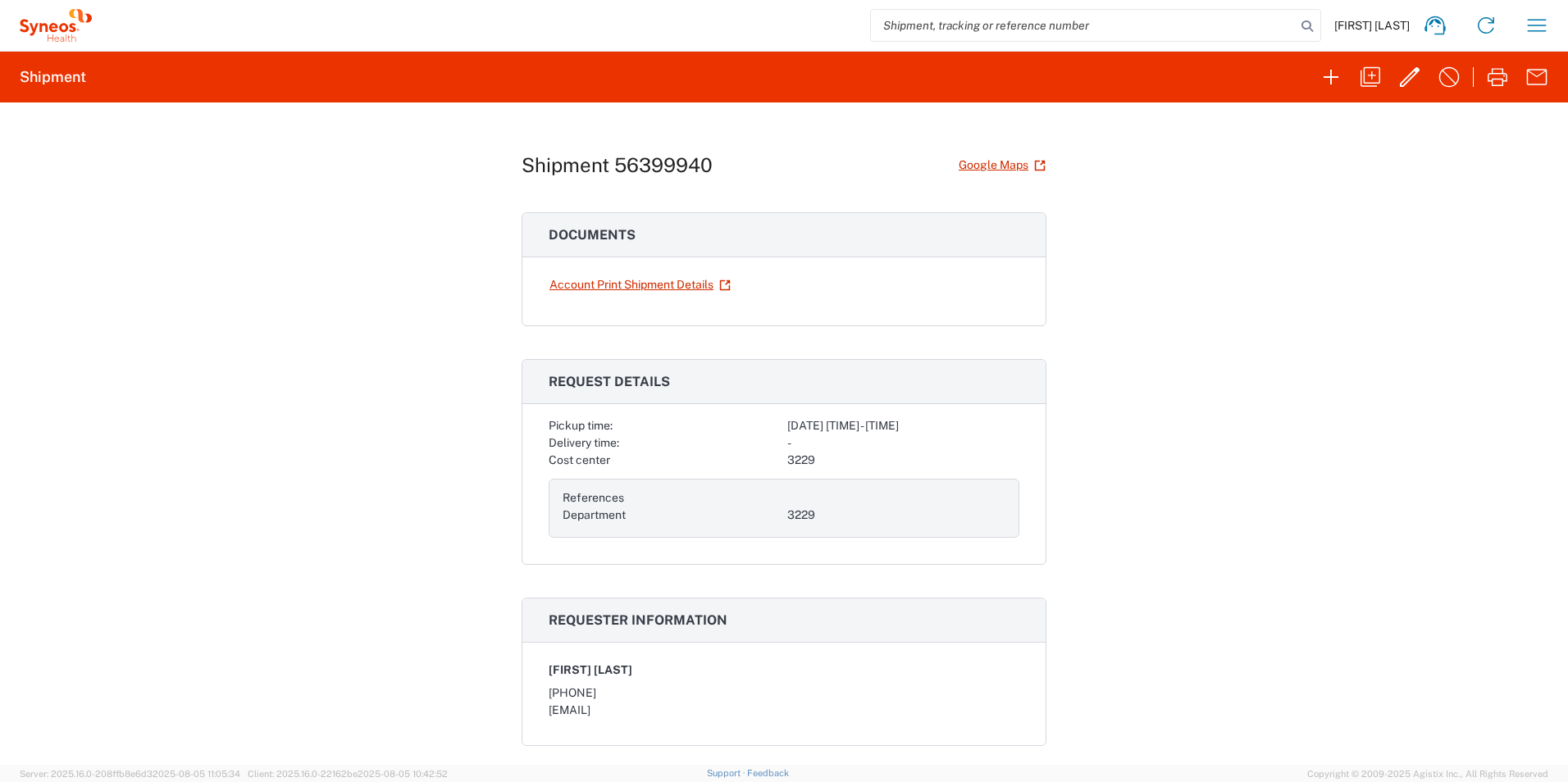 scroll, scrollTop: 0, scrollLeft: 0, axis: both 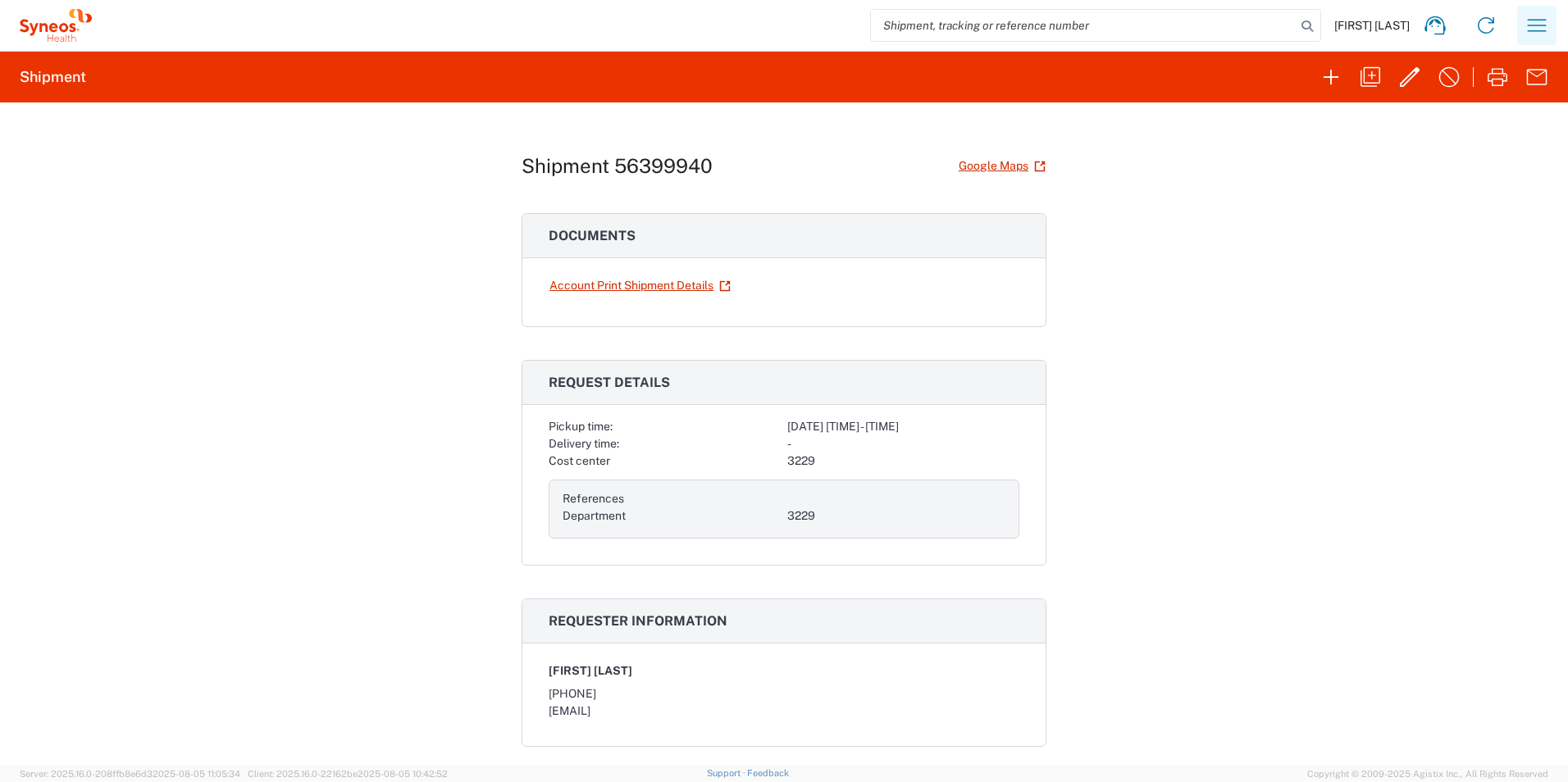 click 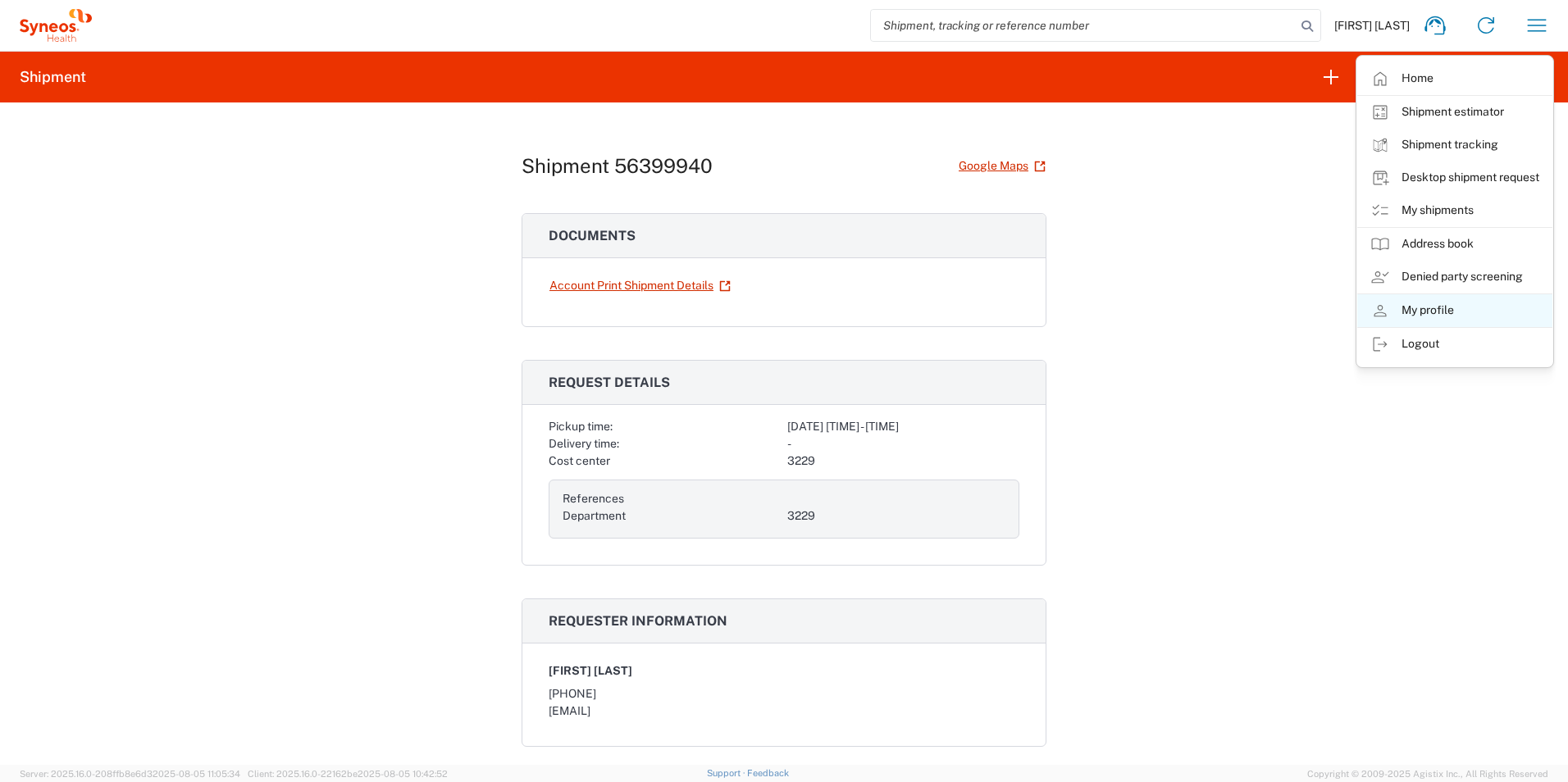 click on "My profile" 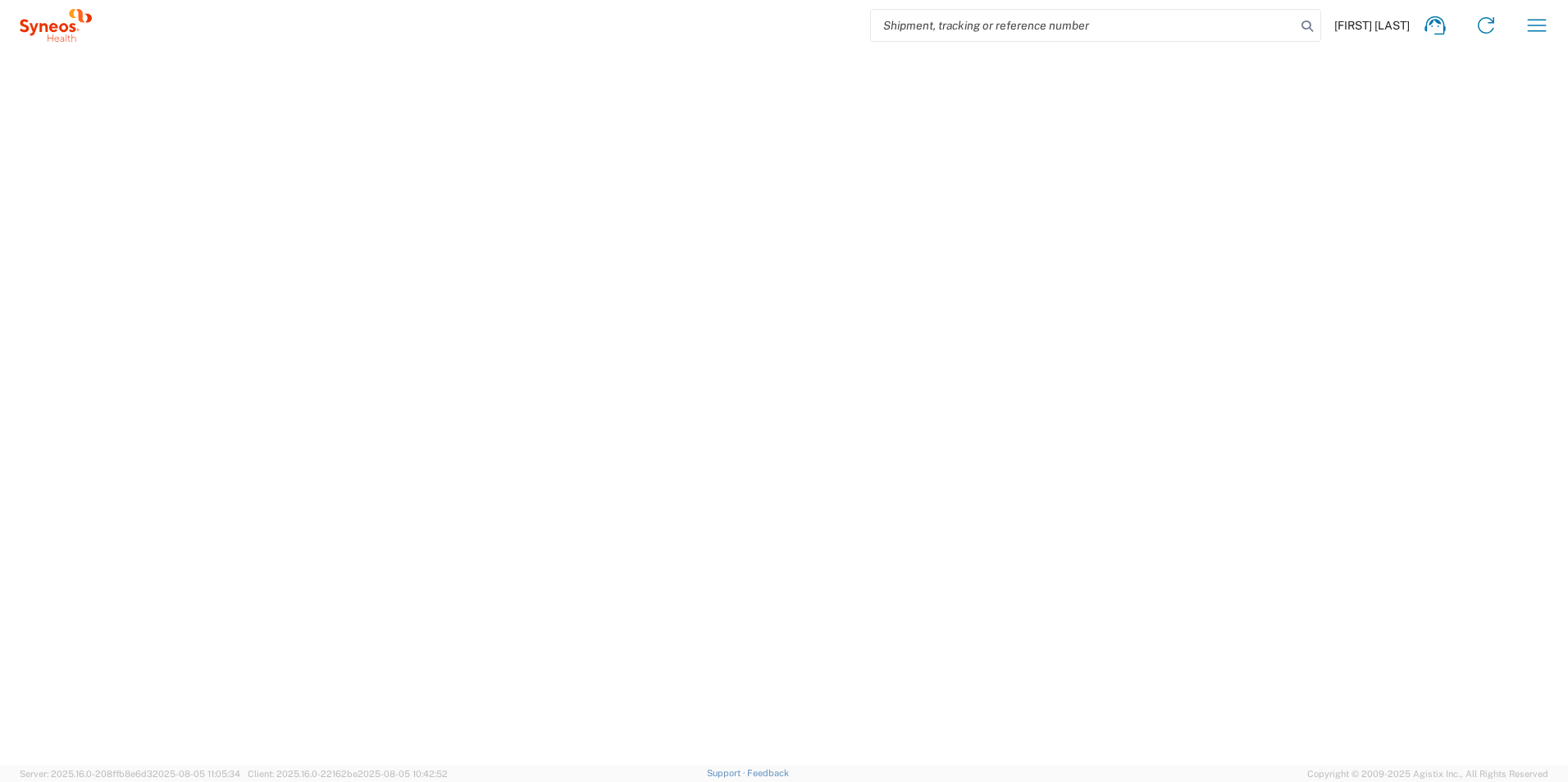 select on "FR" 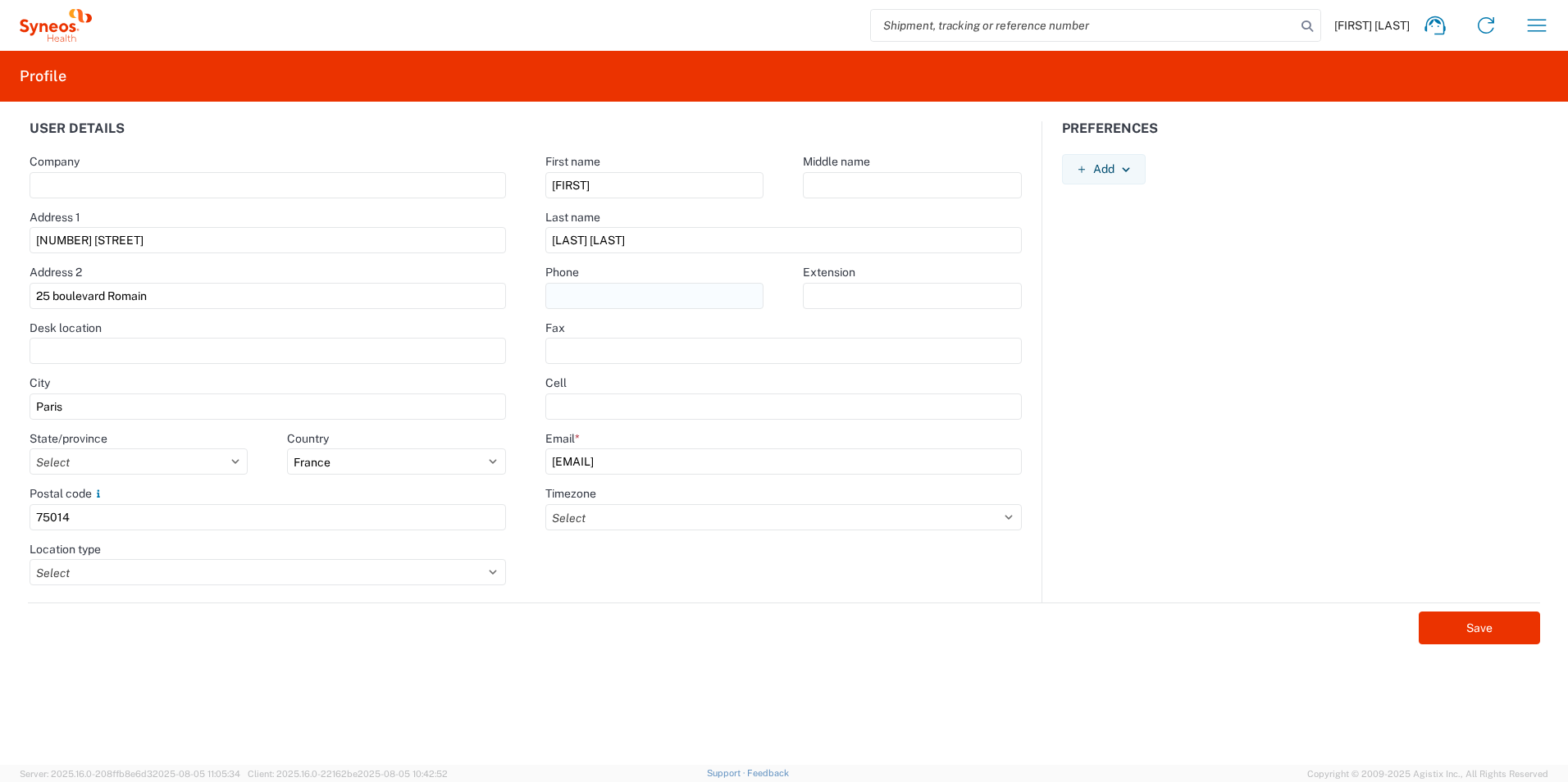 click 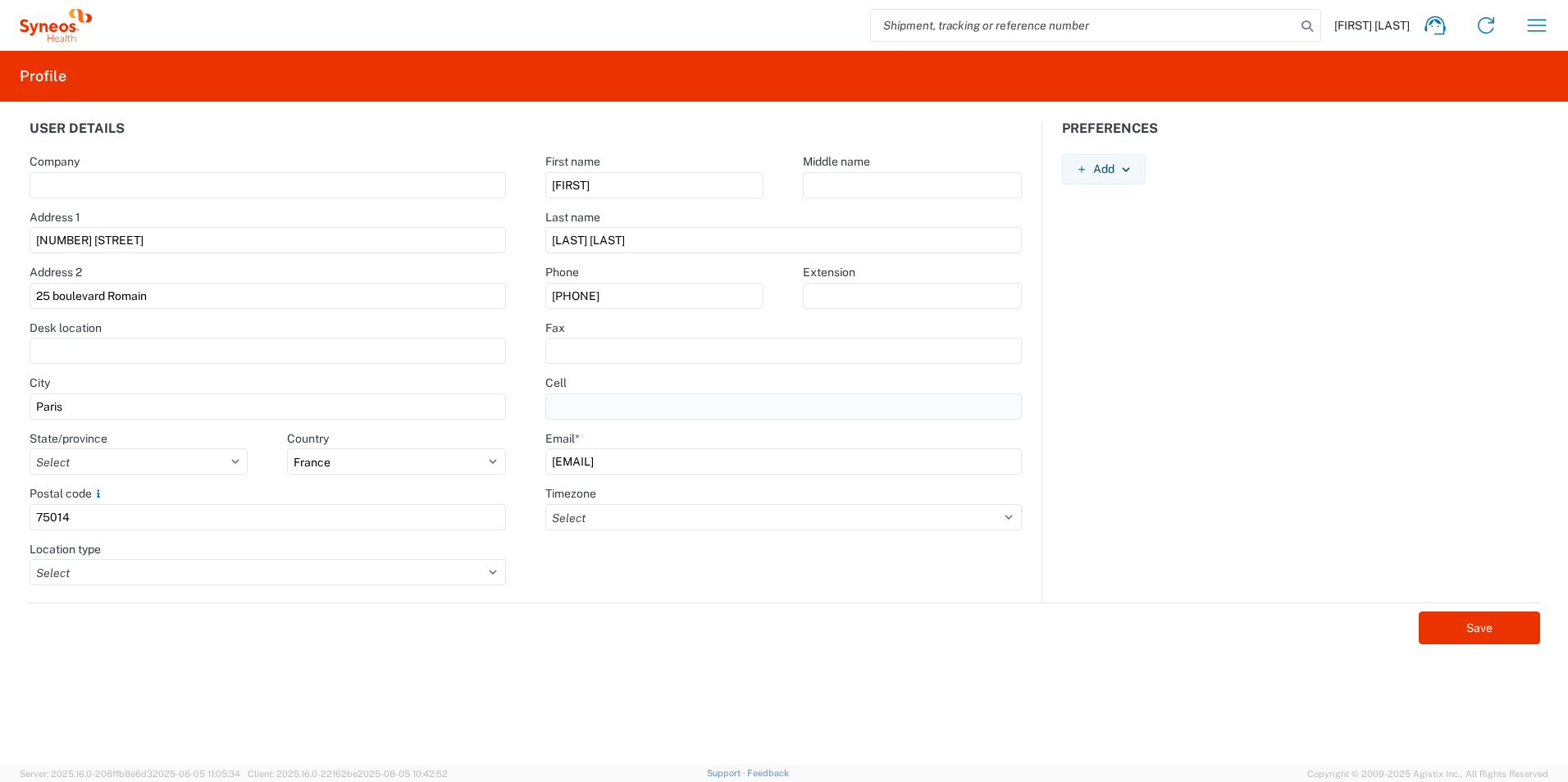 type on "[PHONE]" 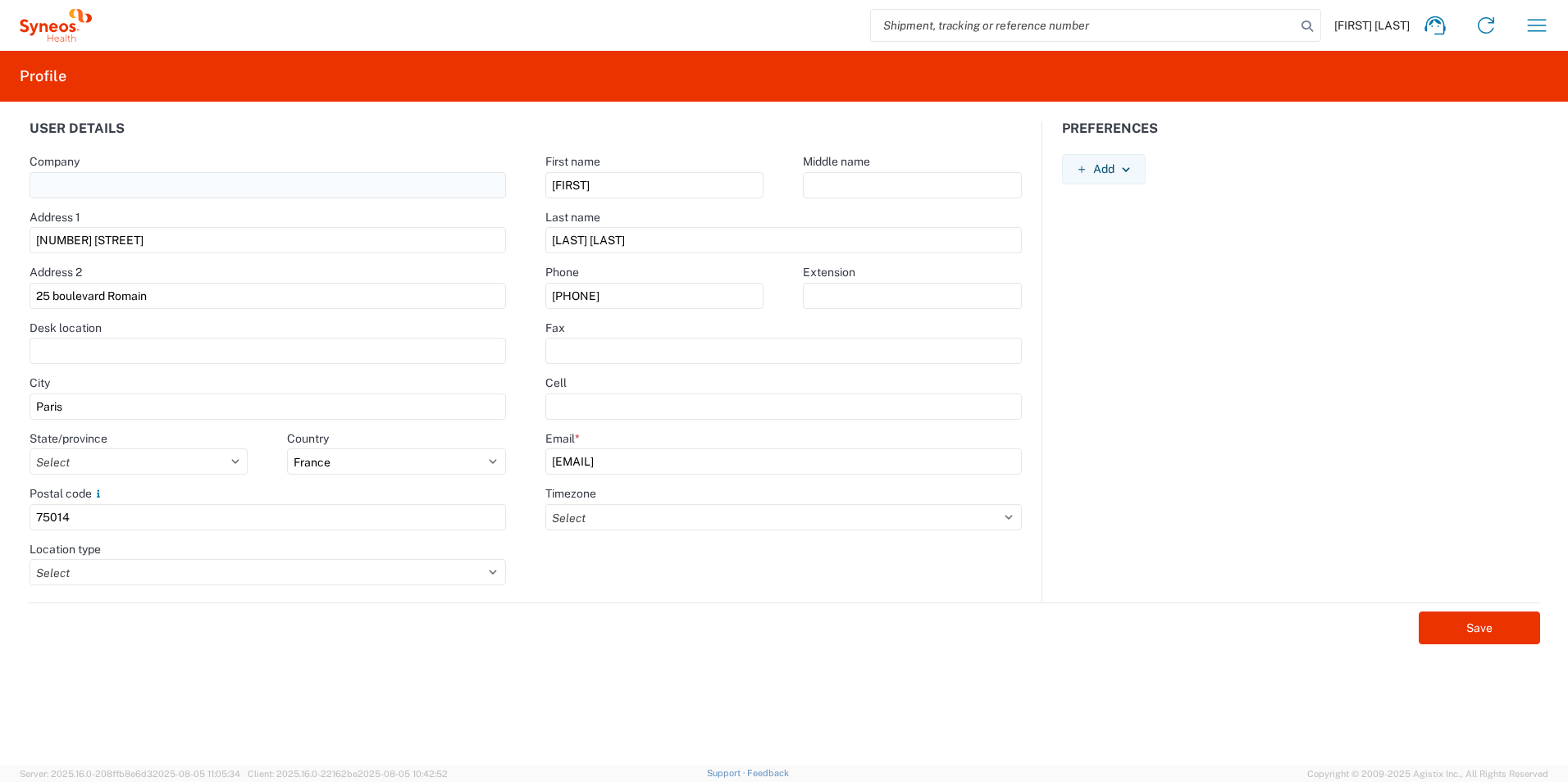 click 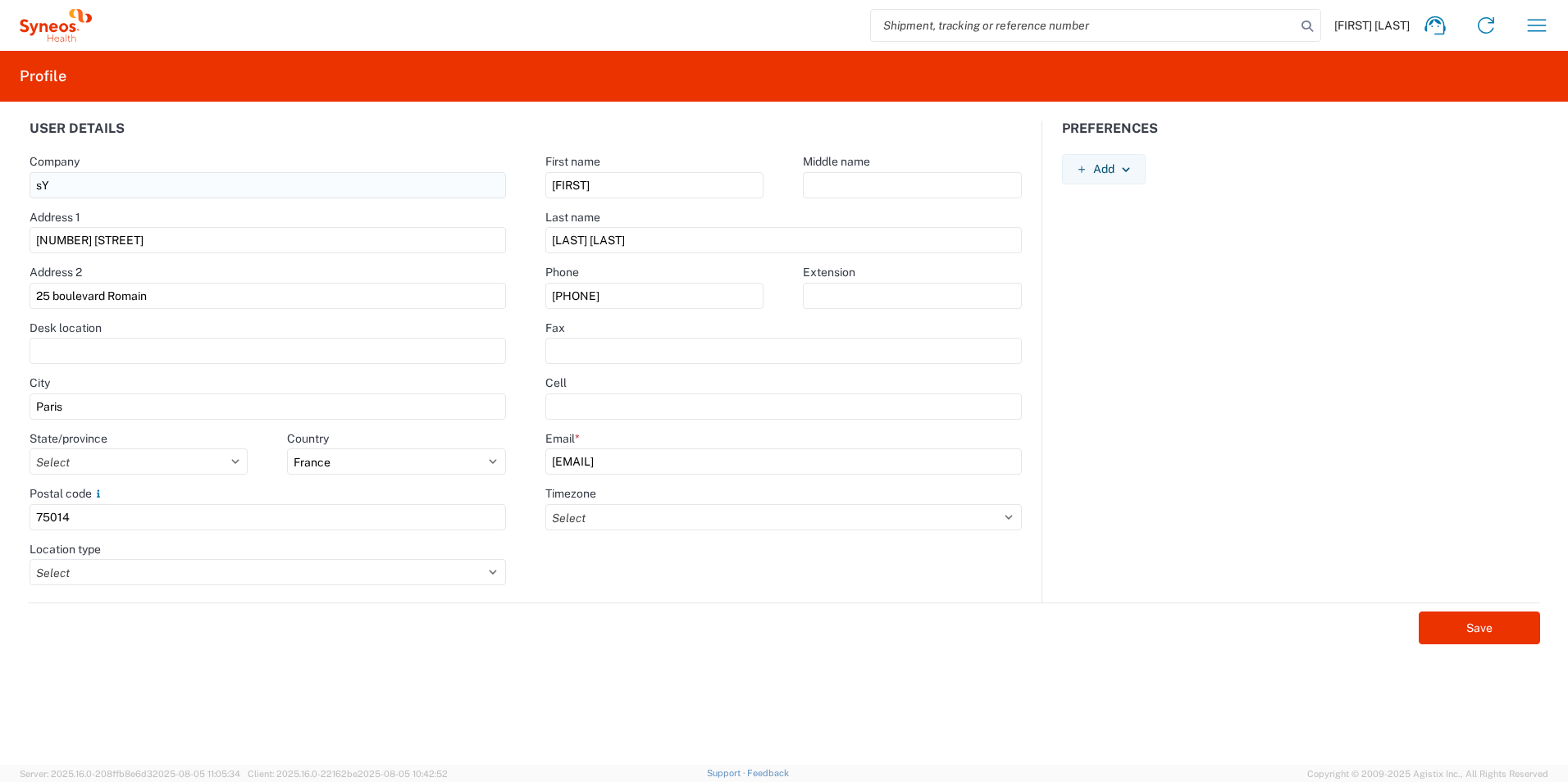 type on "s" 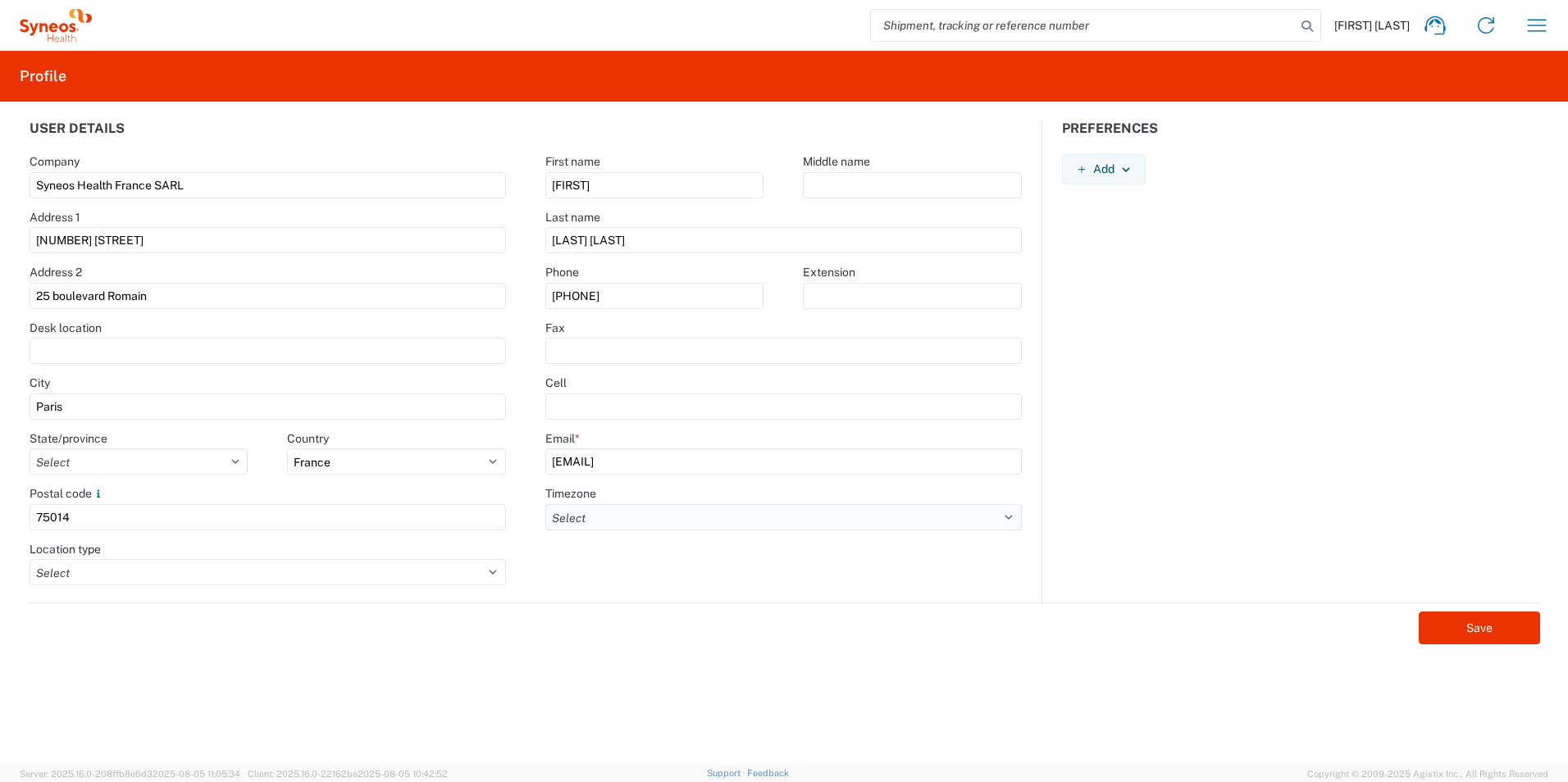 type on "Syneos Health France SARL" 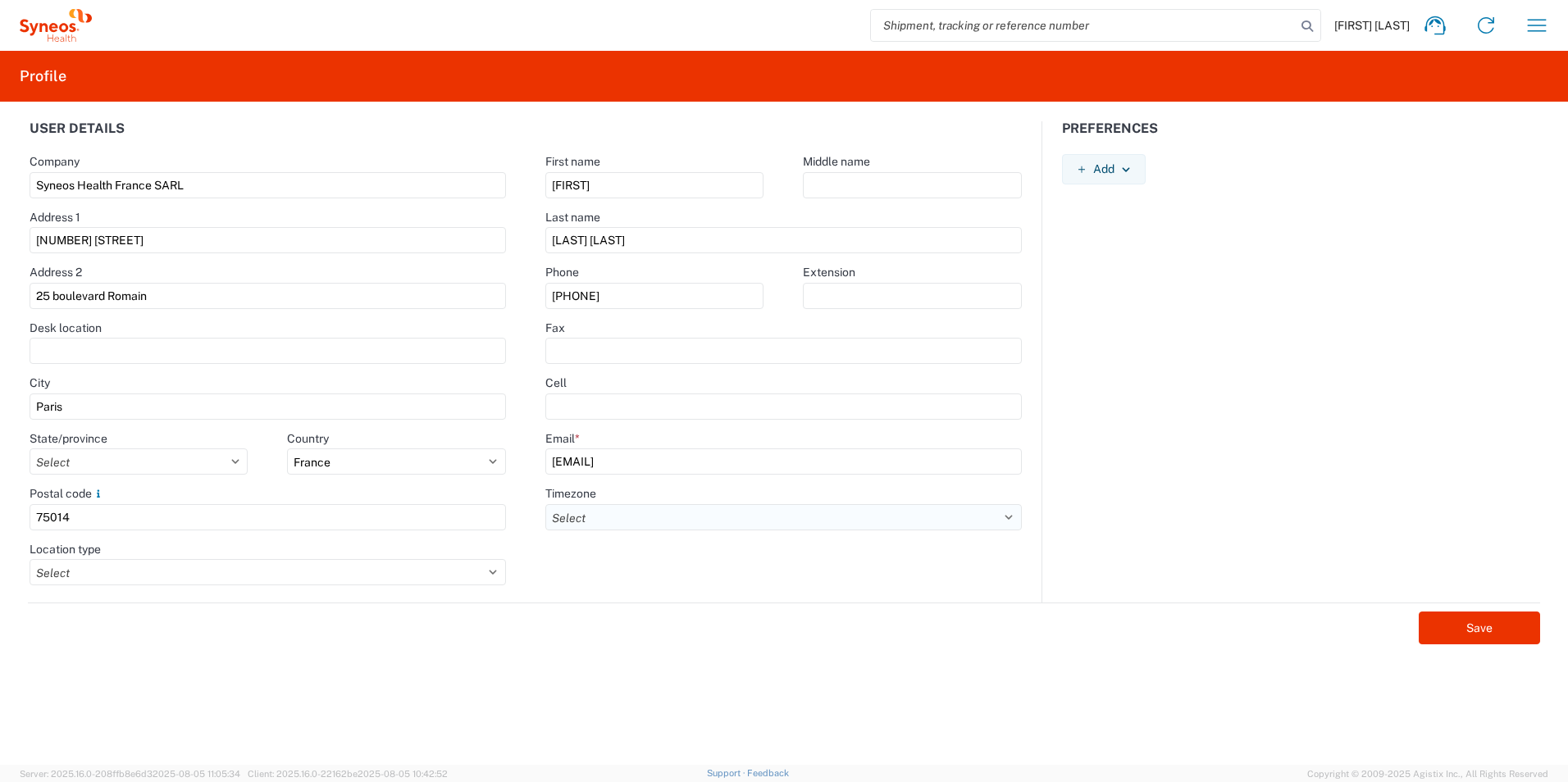 click on "Select ACT AET AGT ART AST Africa/Abidjan Africa/Accra Africa/Addis_Ababa Africa/Algiers Africa/Asmara Africa/Asmera Africa/Bamako Africa/Bangui Africa/Banjul Africa/Bissau Africa/Blantyre Africa/Brazzaville Africa/Bujumbura Africa/Cairo Africa/Casablanca Africa/Ceuta Africa/Conakry Africa/Dakar Africa/Dar_es_Salaam Africa/Djibouti Africa/Douala Africa/El_Aaiun Africa/Freetown Africa/Gaborone Africa/Harare Africa/Johannesburg Africa/Juba Africa/Kampala Africa/Khartoum Africa/Kigali Africa/Kinshasa Africa/Lagos Africa/Libreville Africa/Lome Africa/Luanda Africa/Lubumbashi Africa/Lusaka Africa/Malabo Africa/Maputo Africa/Maseru Africa/Mbabane Africa/Mogadishu Africa/Monrovia Africa/Nairobi Africa/Ndjamena Africa/Niamey Africa/Nouakchott Africa/Ouagadougou Africa/Porto-Novo Africa/Sao_Tome Africa/Timbuktu Africa/Tripoli Africa/Tunis Africa/Windhoek America/Adak America/Anchorage America/Anguilla America/Antigua America/Araguaina America/Argentina/Buenos_Aires America/Argentina/Catamarca America/Argentina/Cordoba" 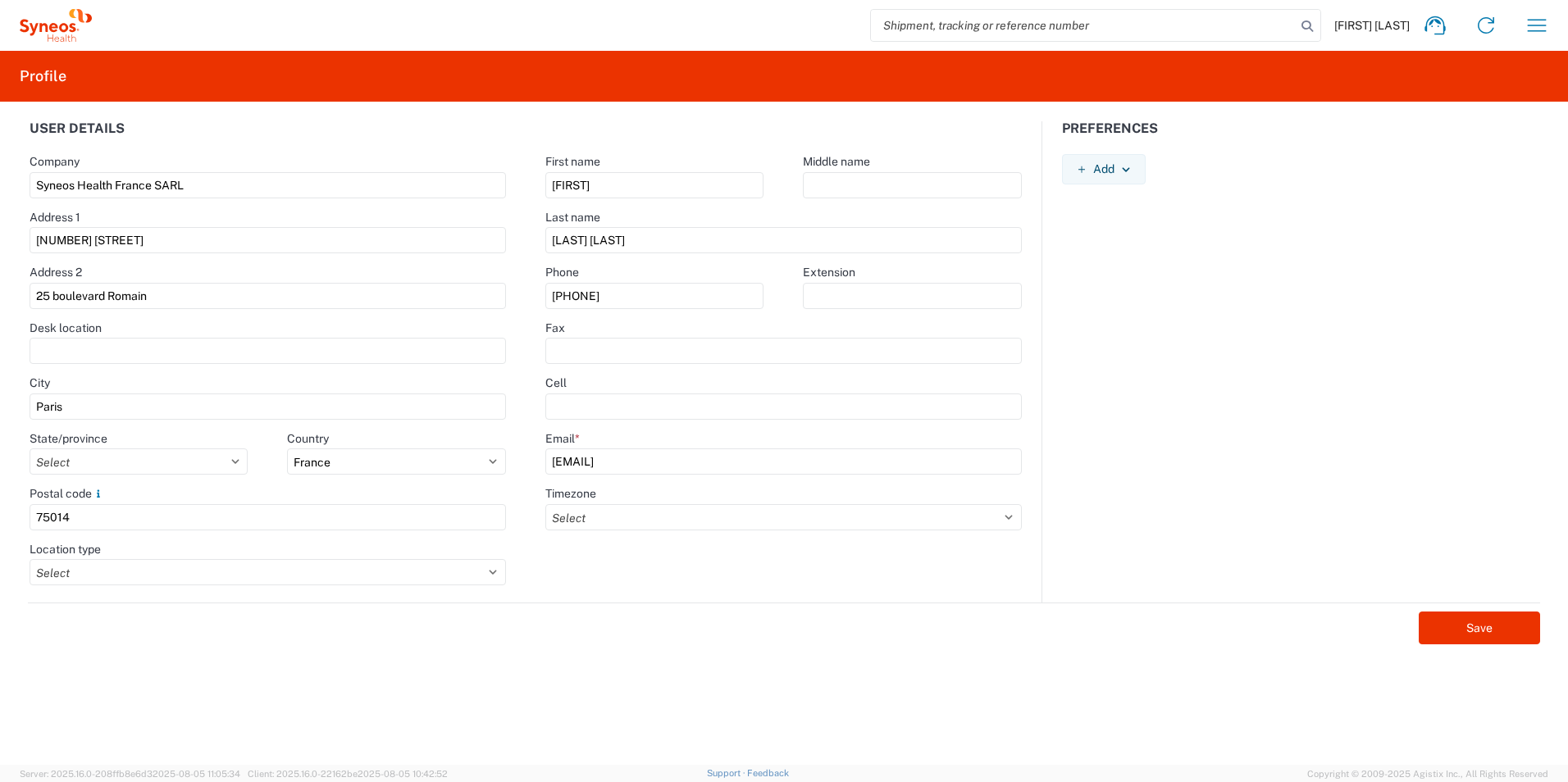 select on "Europe/Paris" 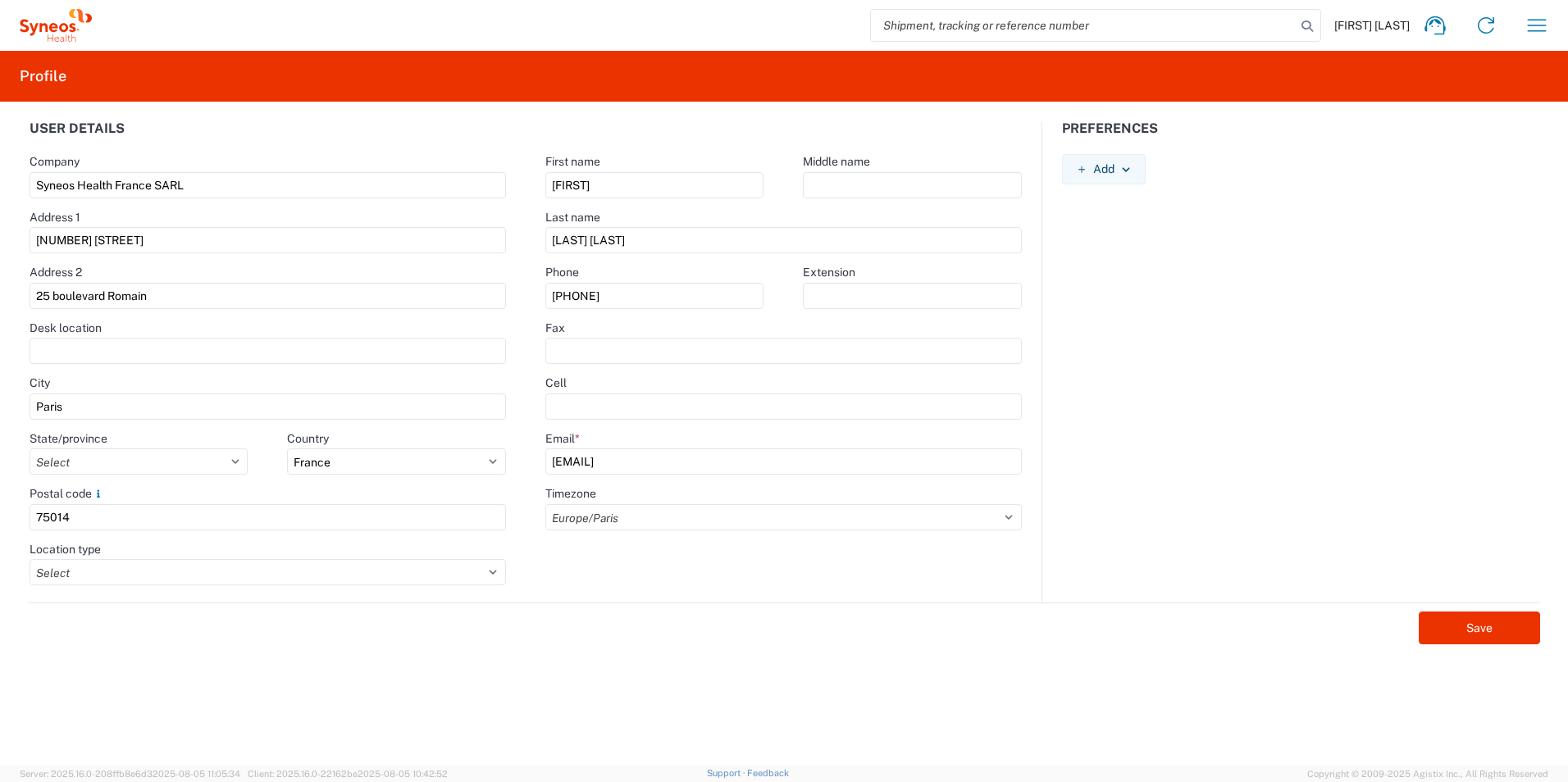 click on "Select ACT AET AGT ART AST Africa/Abidjan Africa/Accra Africa/Addis_Ababa Africa/Algiers Africa/Asmara Africa/Asmera Africa/Bamako Africa/Bangui Africa/Banjul Africa/Bissau Africa/Blantyre Africa/Brazzaville Africa/Bujumbura Africa/Cairo Africa/Casablanca Africa/Ceuta Africa/Conakry Africa/Dakar Africa/Dar_es_Salaam Africa/Djibouti Africa/Douala Africa/El_Aaiun Africa/Freetown Africa/Gaborone Africa/Harare Africa/Johannesburg Africa/Juba Africa/Kampala Africa/Khartoum Africa/Kigali Africa/Kinshasa Africa/Lagos Africa/Libreville Africa/Lome Africa/Luanda Africa/Lubumbashi Africa/Lusaka Africa/Malabo Africa/Maputo Africa/Maseru Africa/Mbabane Africa/Mogadishu Africa/Monrovia Africa/Nairobi Africa/Ndjamena Africa/Niamey Africa/Nouakchott Africa/Ouagadougou Africa/Porto-Novo Africa/Sao_Tome Africa/Timbuktu Africa/Tripoli Africa/Tunis Africa/Windhoek America/Adak America/Anchorage America/Anguilla America/Antigua America/Araguaina America/Argentina/Buenos_Aires America/Argentina/Catamarca America/Argentina/Cordoba" 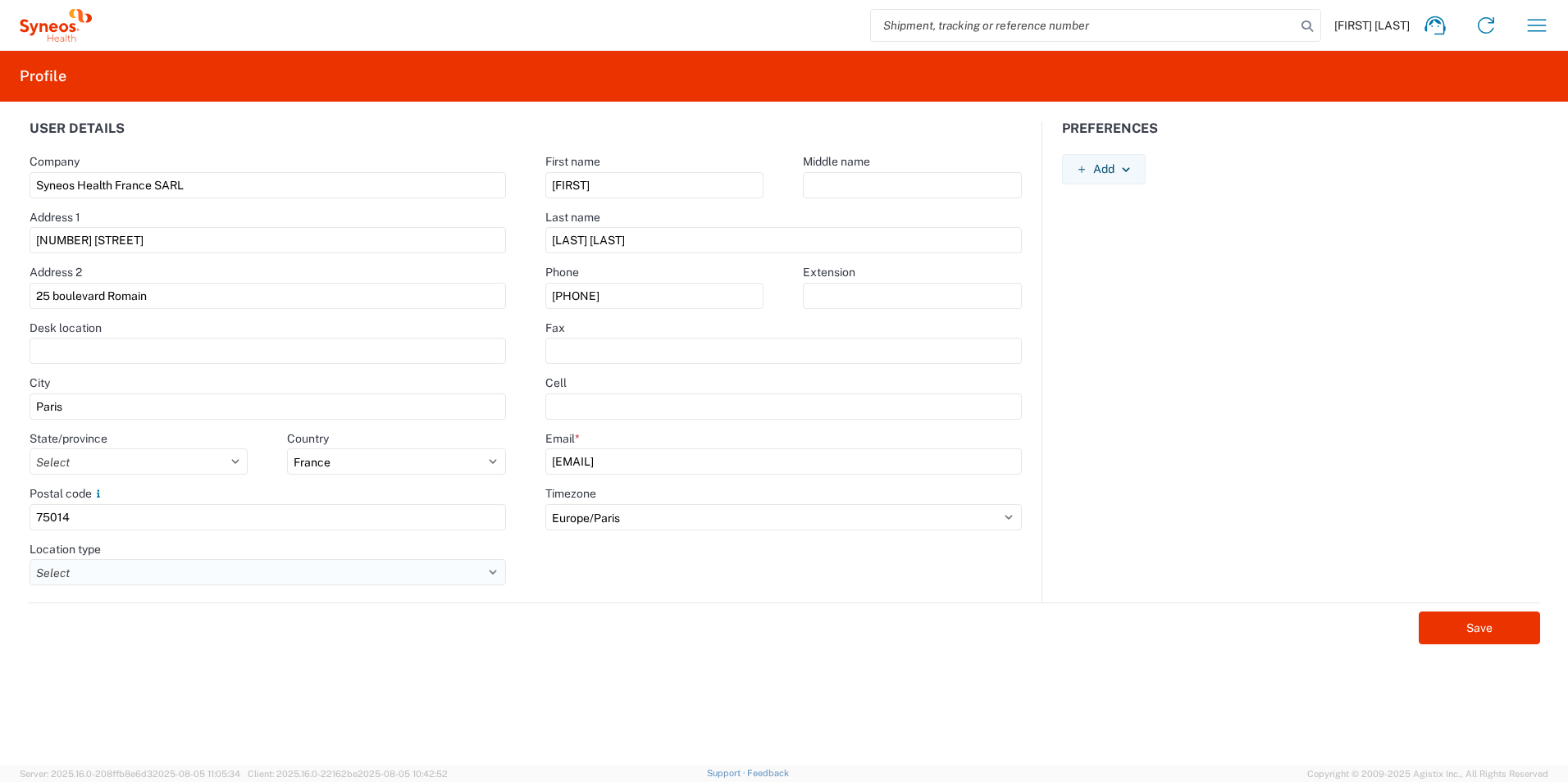 click on "Select Business No Loading Dock Business (General) Business with Loading Dock Construction Site Convention Center Dock/Wharf/Pier Residential/Home Hotel Hospital Landfill Mall Military Base Other Quarry School/University Unknown address type" 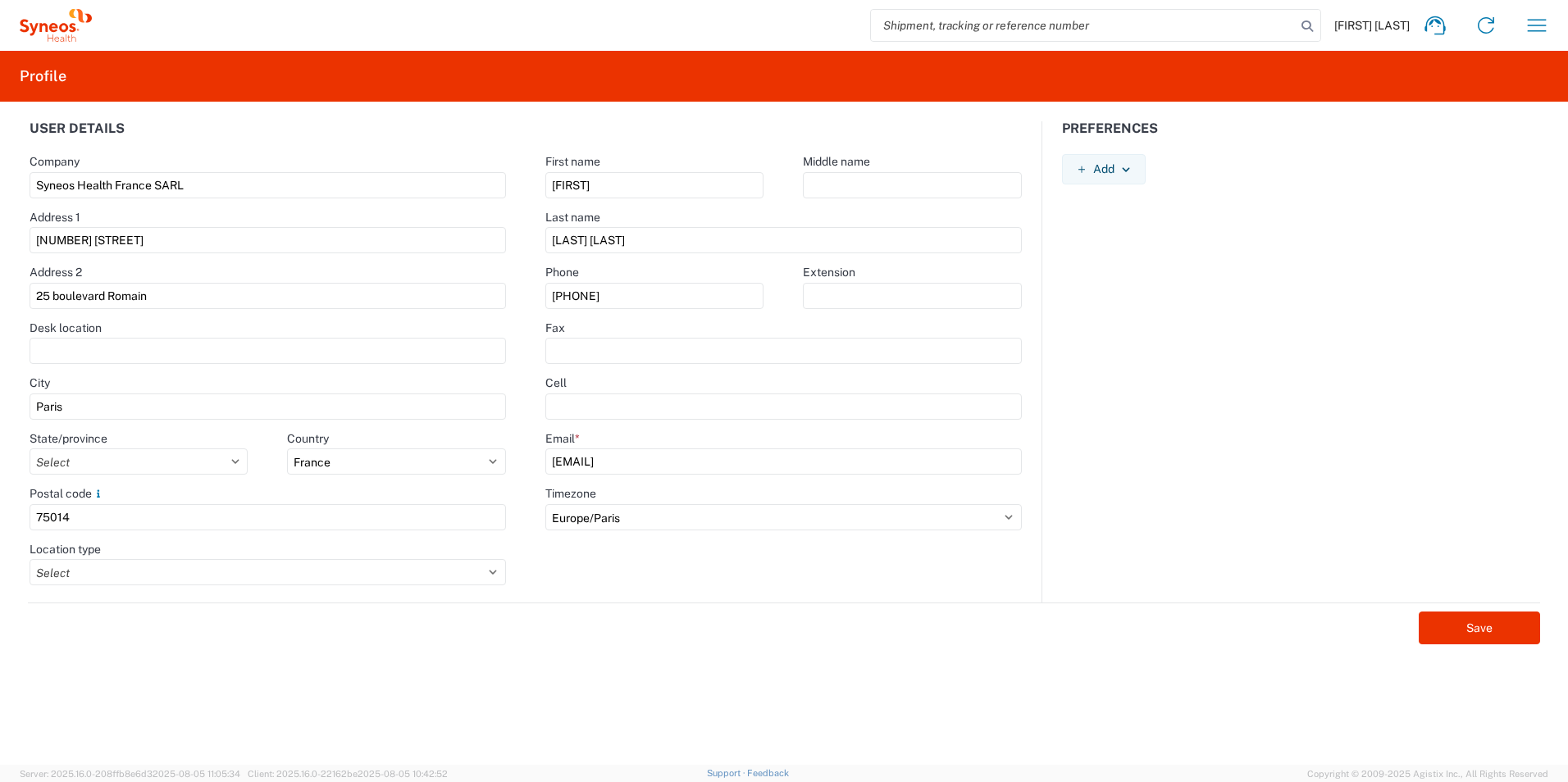 click on "First name  [FIRST]  Middle name   Last name  [LAST] [LAST]  Phone  [PHONE]  Extension   Fax   Cell   Email  * [EMAIL]  Timezone  Select ACT AET AGT ART AST Africa/Abidjan Africa/Accra Africa/Addis_Ababa Africa/Algiers Africa/Asmara Africa/Asmera Africa/Bamako Africa/Bangui Africa/Banjul Africa/Bissau Africa/Blantyre Africa/Brazzaville Africa/Bujumbura Africa/Cairo Africa/Casablanca Africa/Ceuta Africa/Conakry Africa/Dakar Africa/Dar_es_Salaam Africa/Djibouti Africa/Douala Africa/El_Aaiun Africa/Freetown Africa/Gaborone Africa/Harare Africa/Johannesburg Africa/Juba Africa/Kampala Africa/Khartoum Africa/Kigali Africa/Kinshasa Africa/Lagos Africa/Libreville Africa/Lome Africa/Luanda Africa/Lubumbashi Africa/Lusaka Africa/Malabo Africa/Maputo Africa/Maseru Africa/Mbabane Africa/Mogadishu Africa/Monrovia Africa/Nairobi Africa/Ndjamena Africa/Niamey Africa/Nouakchott Africa/Ouagadougou Africa/Porto-Novo Africa/Sao_Tome Africa/Timbuktu Africa/Tripoli Africa/Tunis Africa/Windhoek GB" 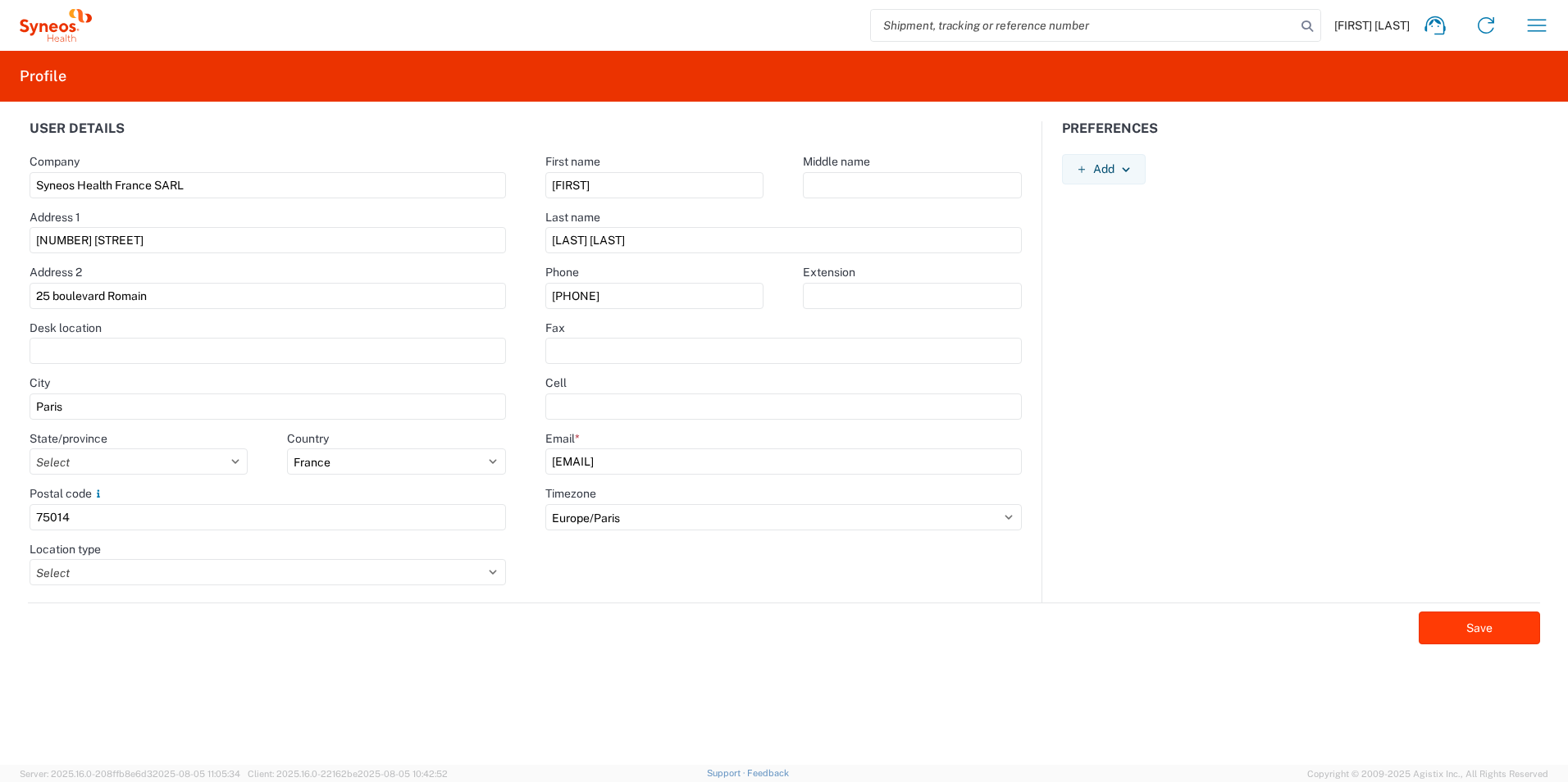 click on "Save" 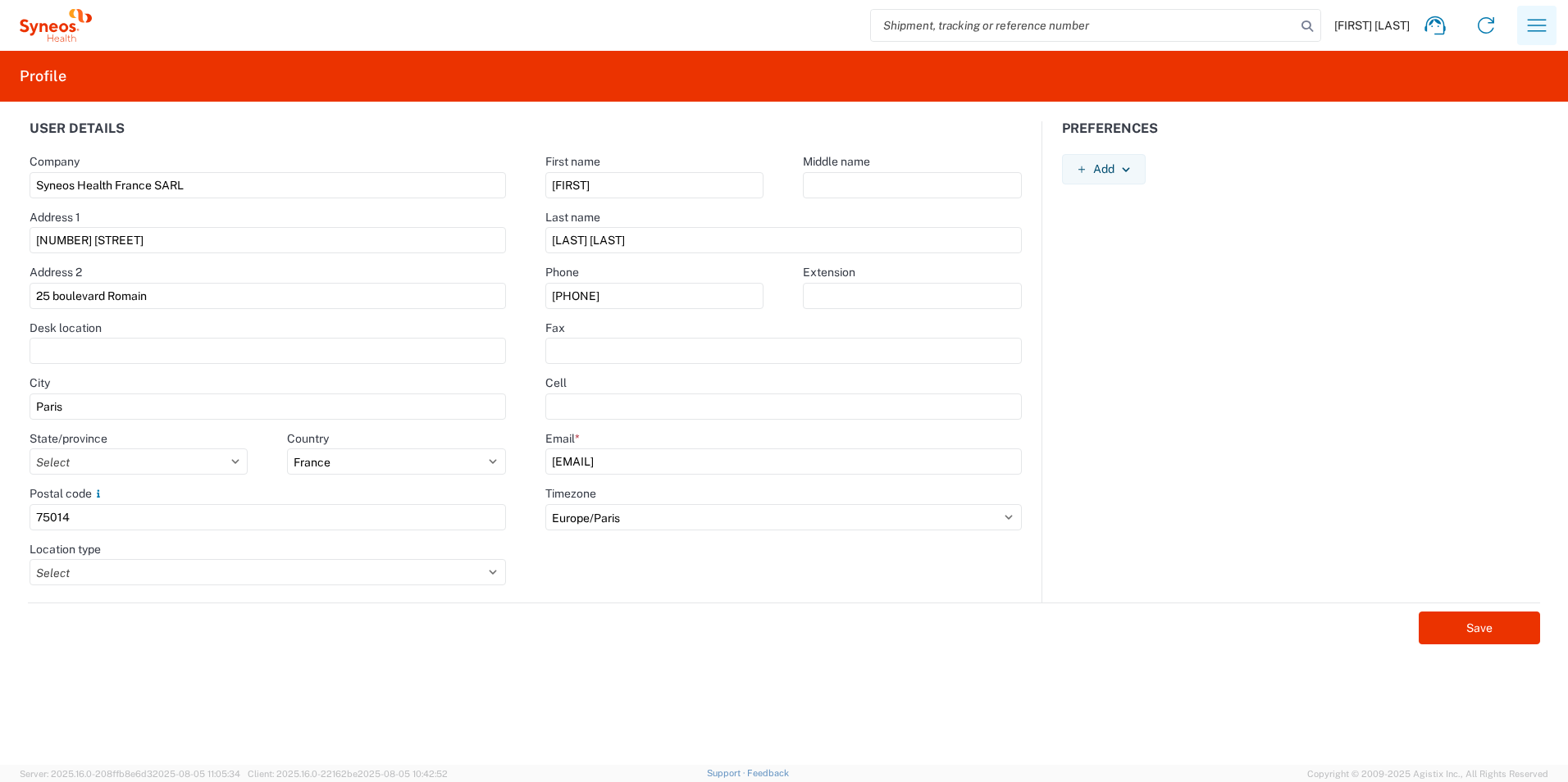 click 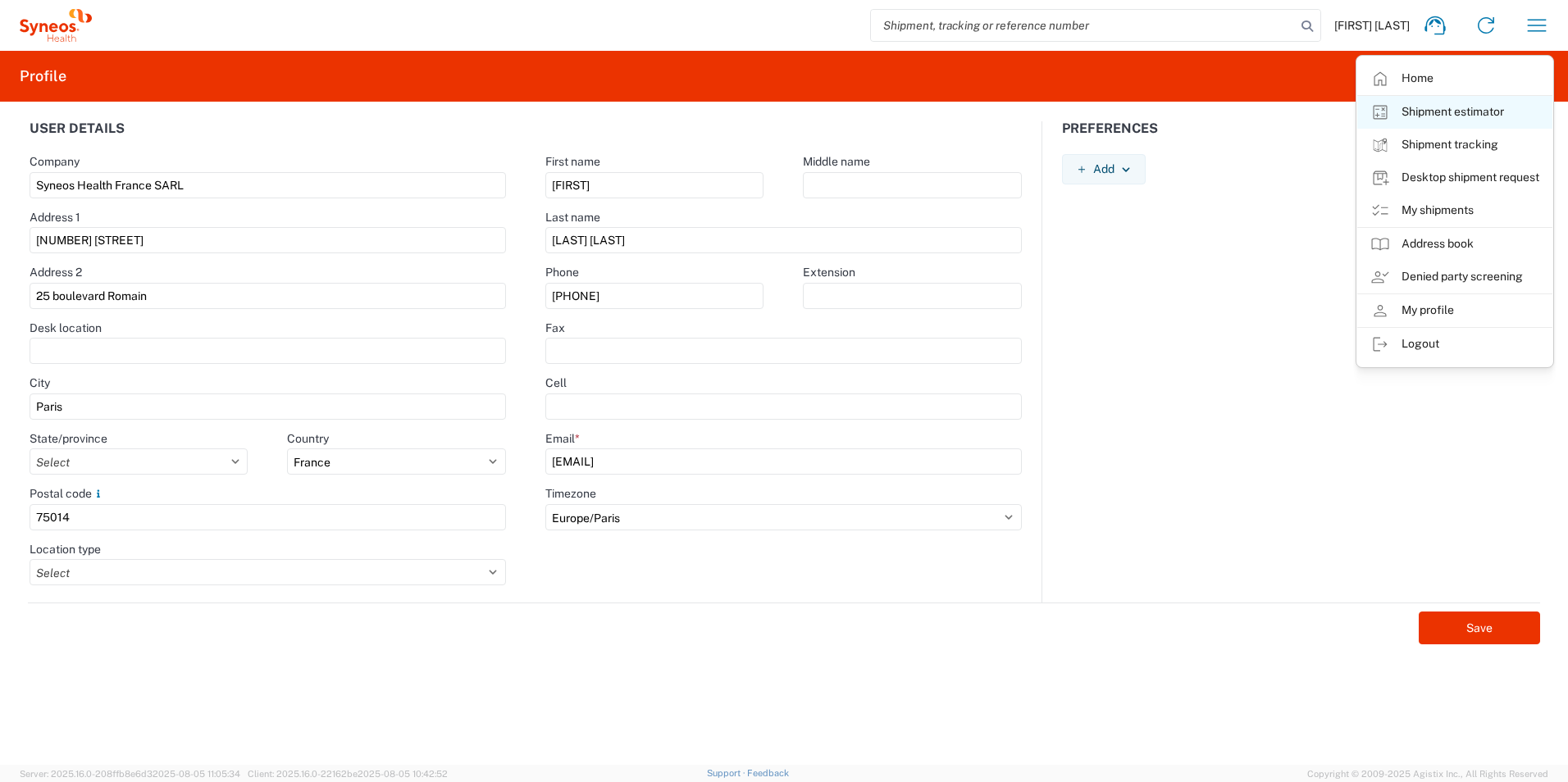 click on "Shipment estimator" 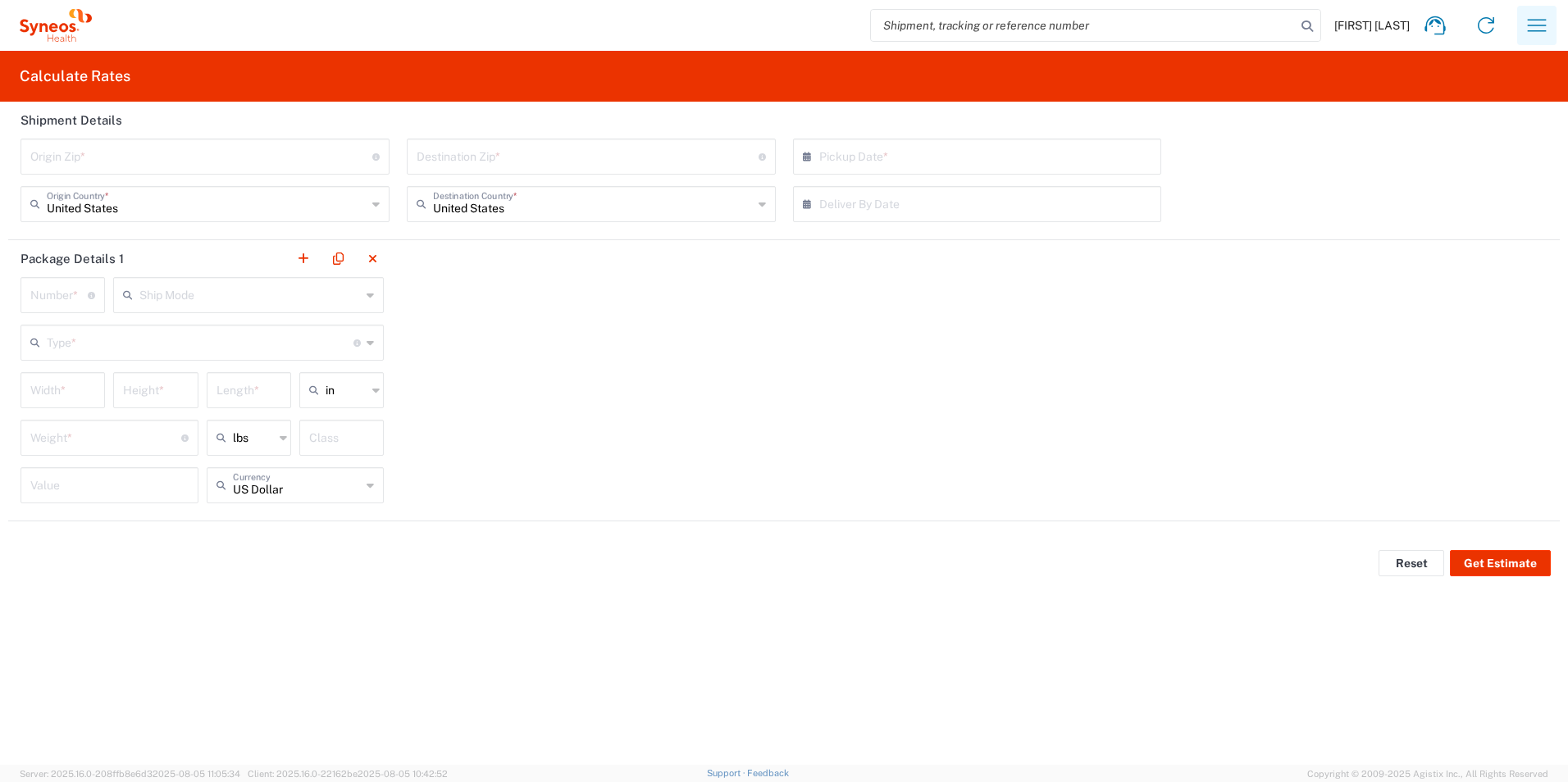 click 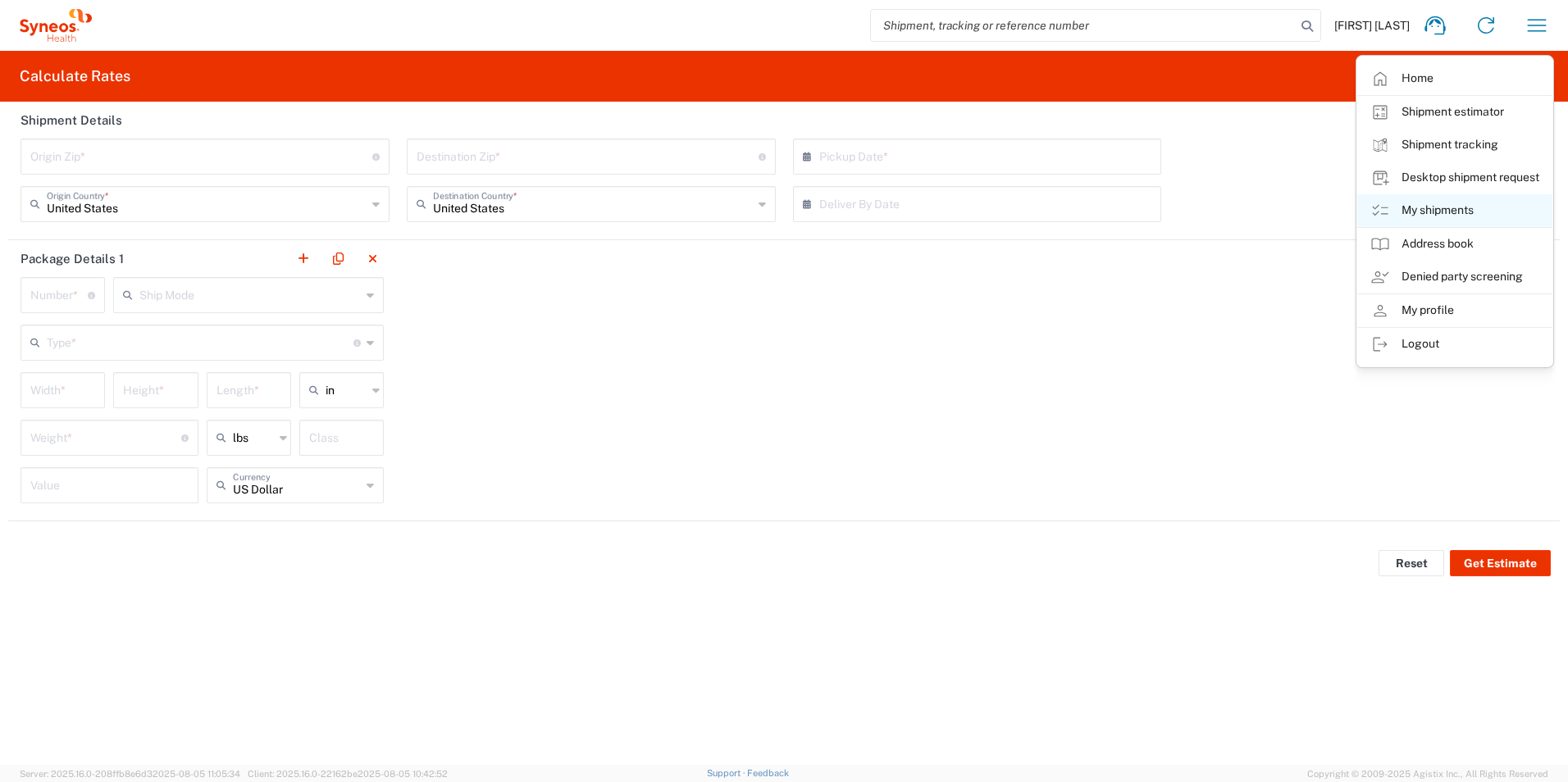 click on "My shipments" 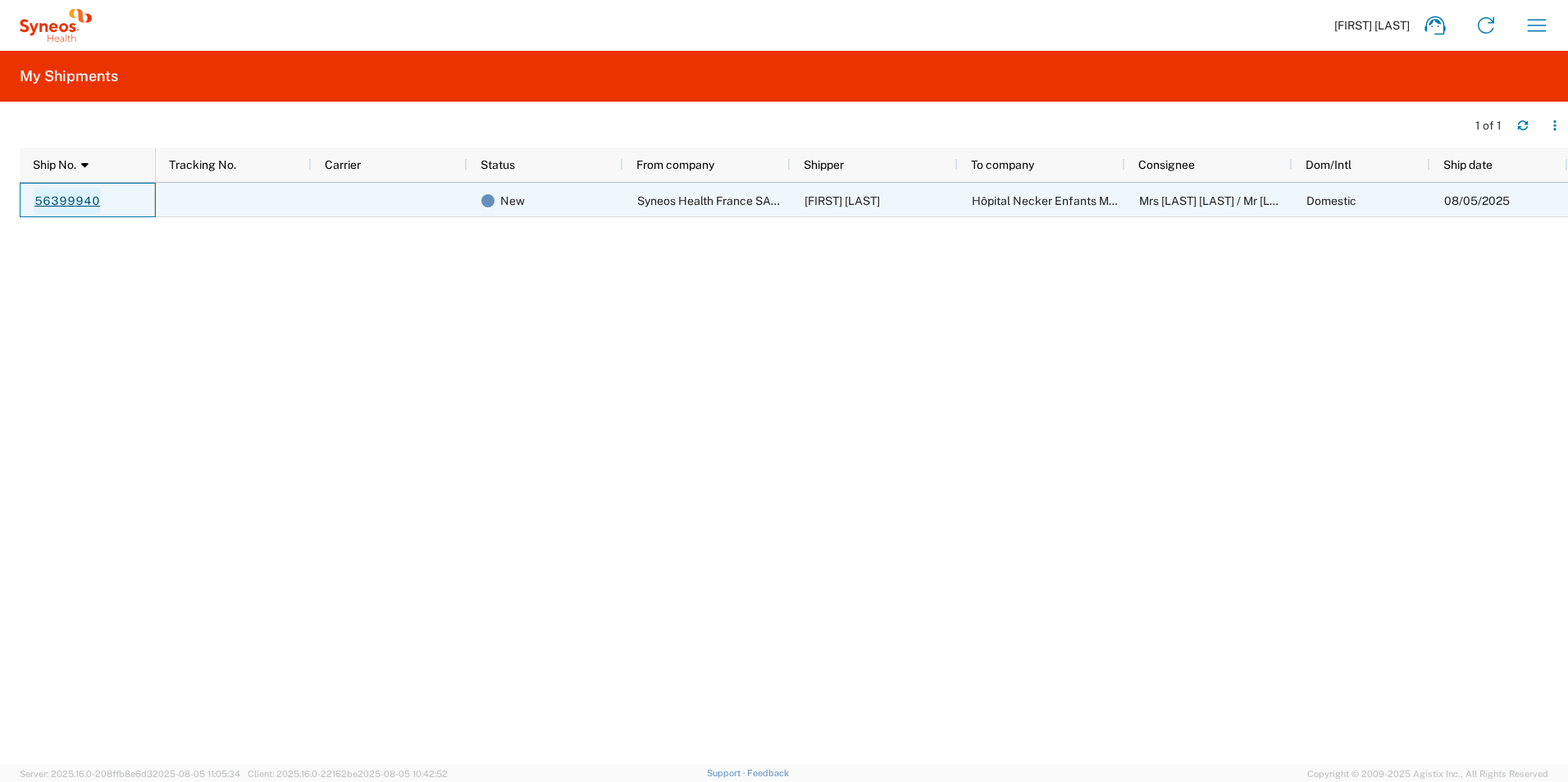 click on "56399940" 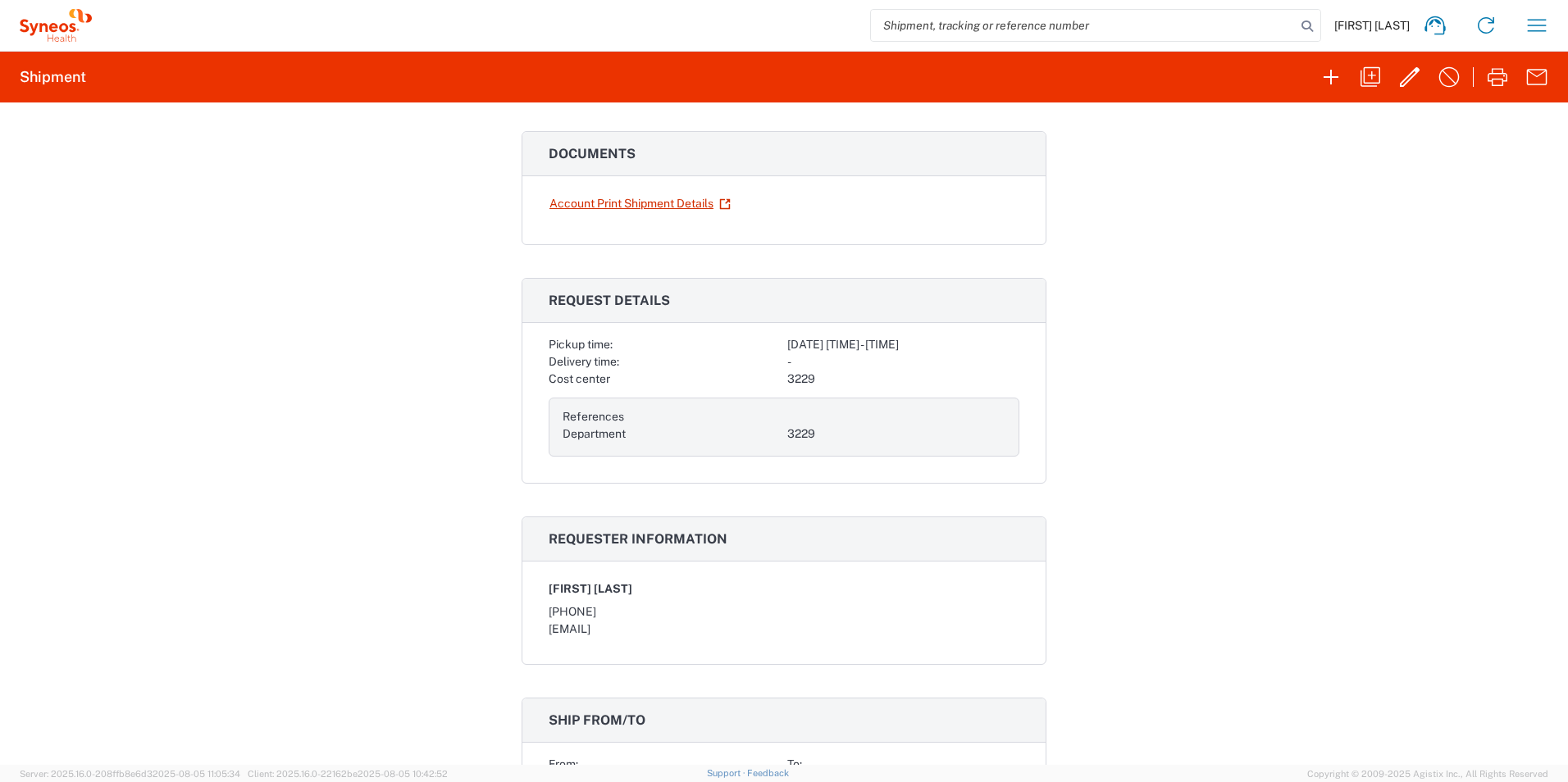 scroll, scrollTop: 0, scrollLeft: 0, axis: both 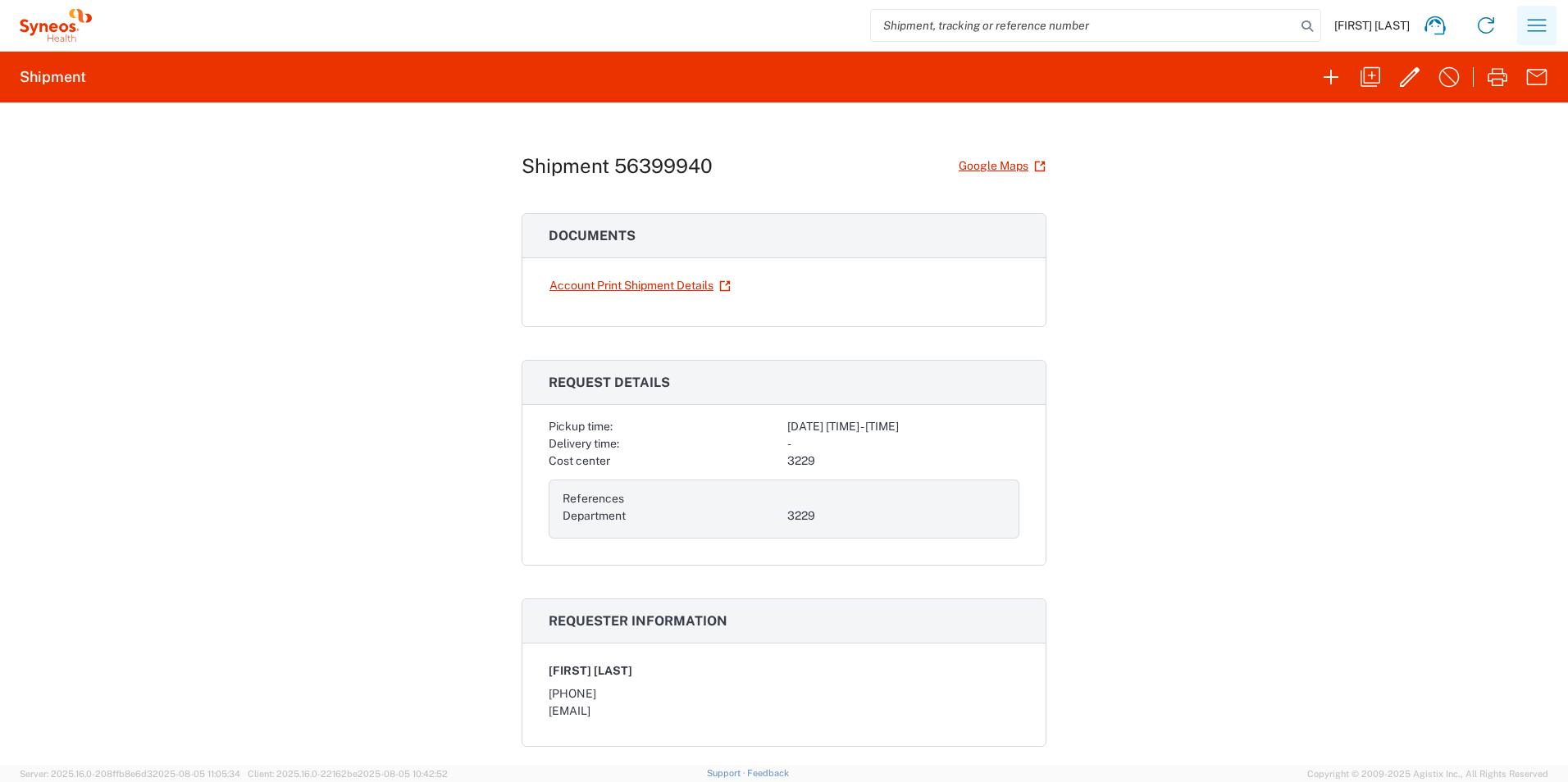 click 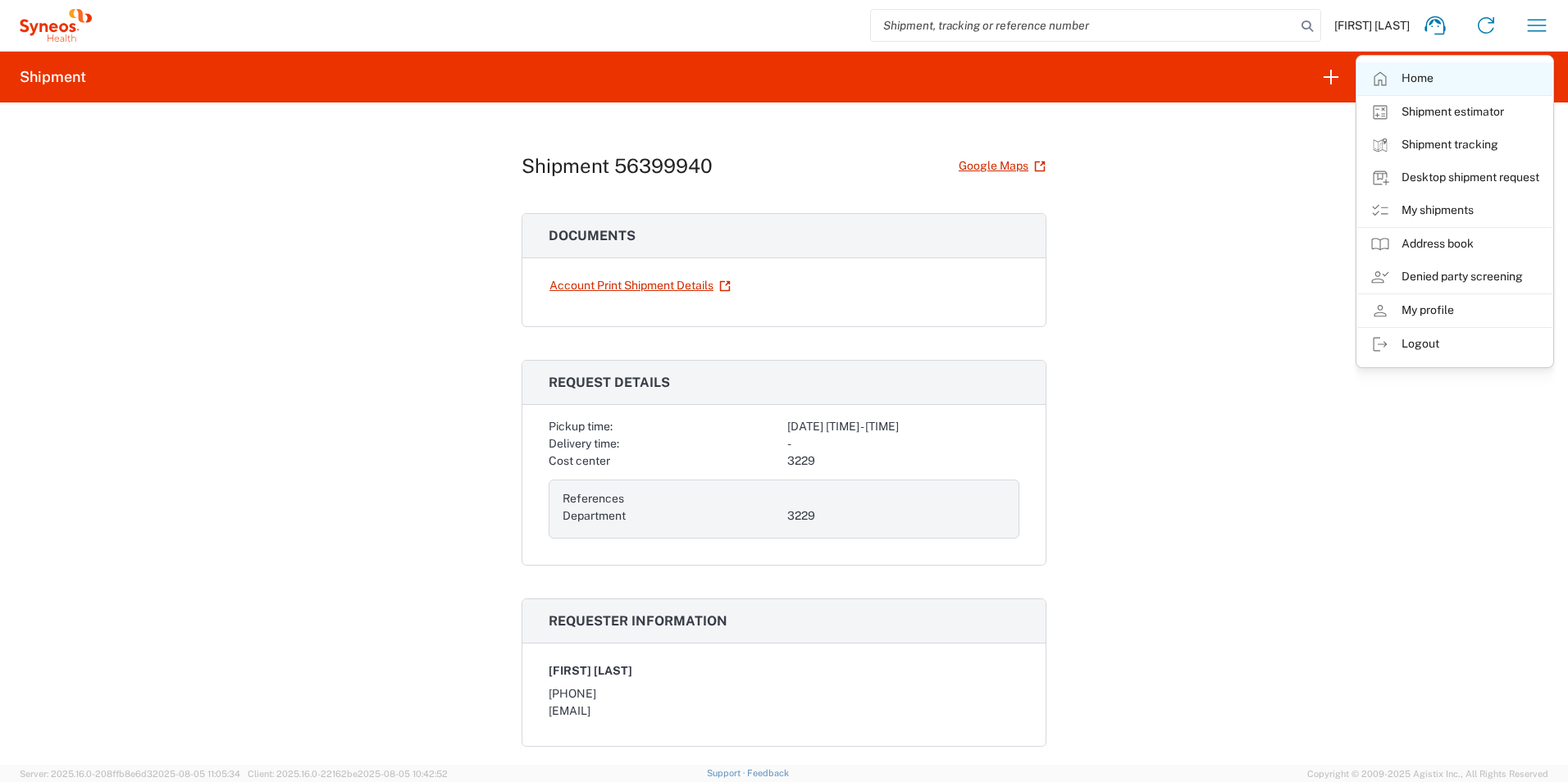 click on "Home" 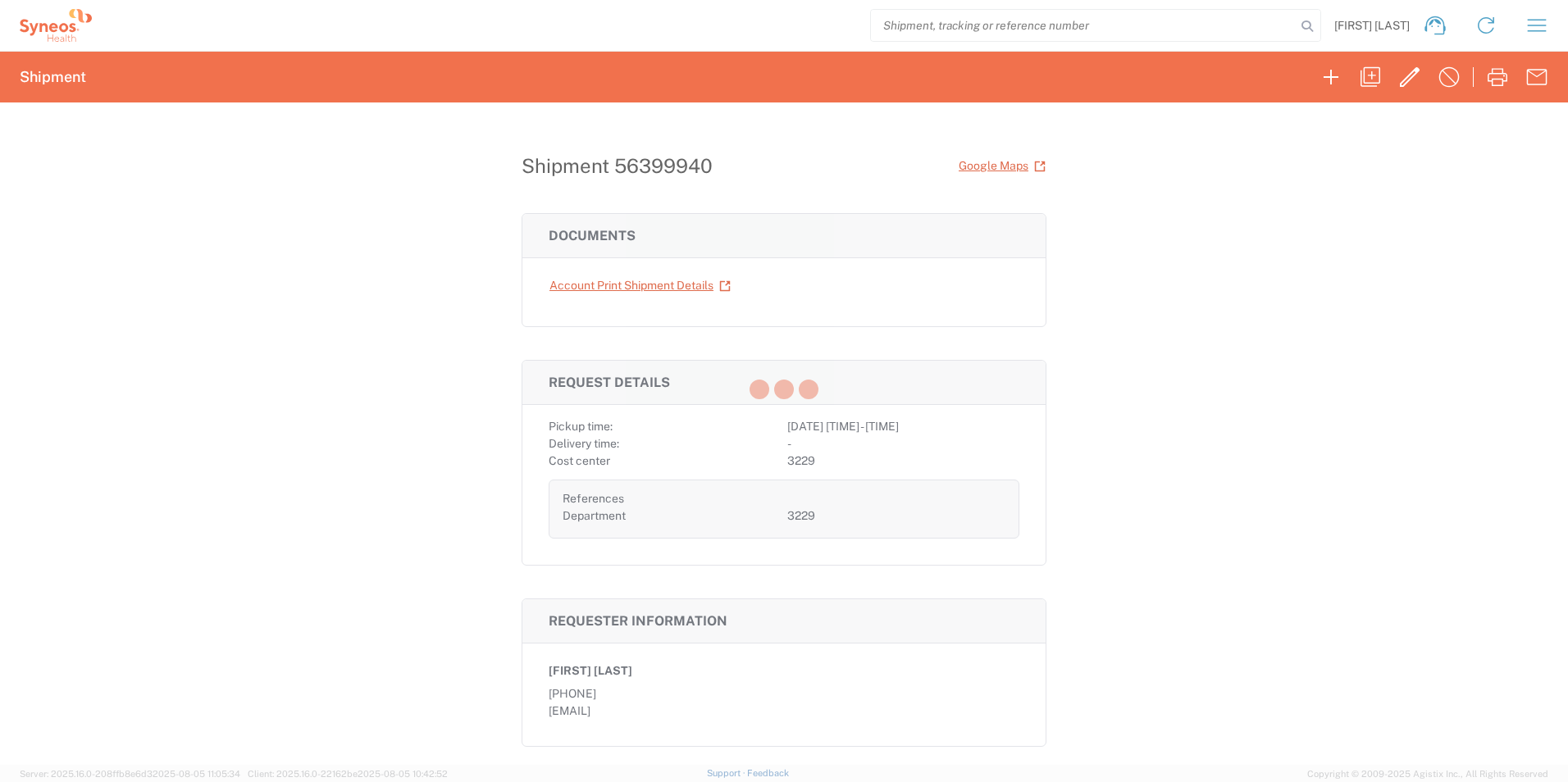 scroll, scrollTop: 0, scrollLeft: 0, axis: both 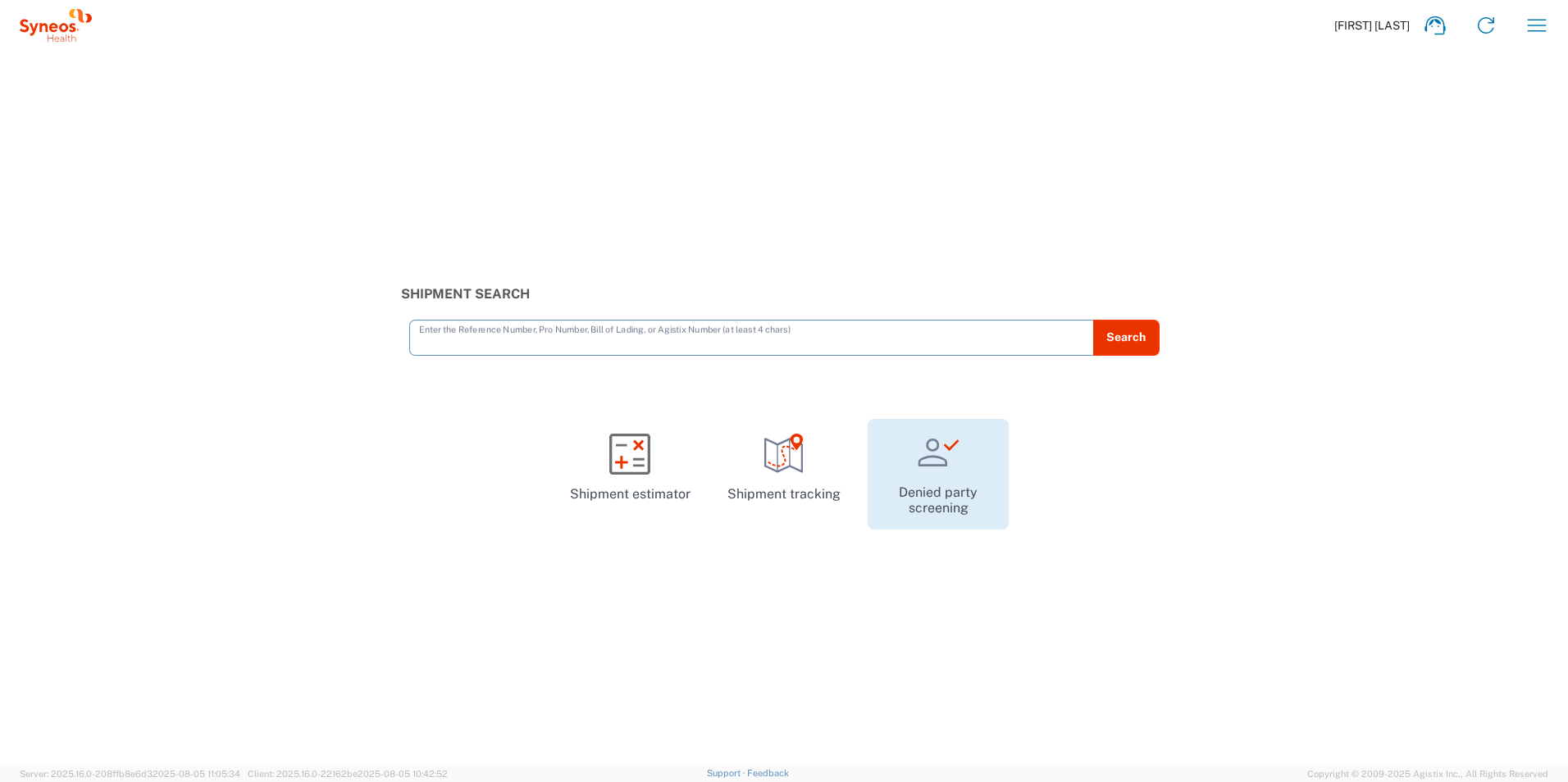 click on "Denied party screening" 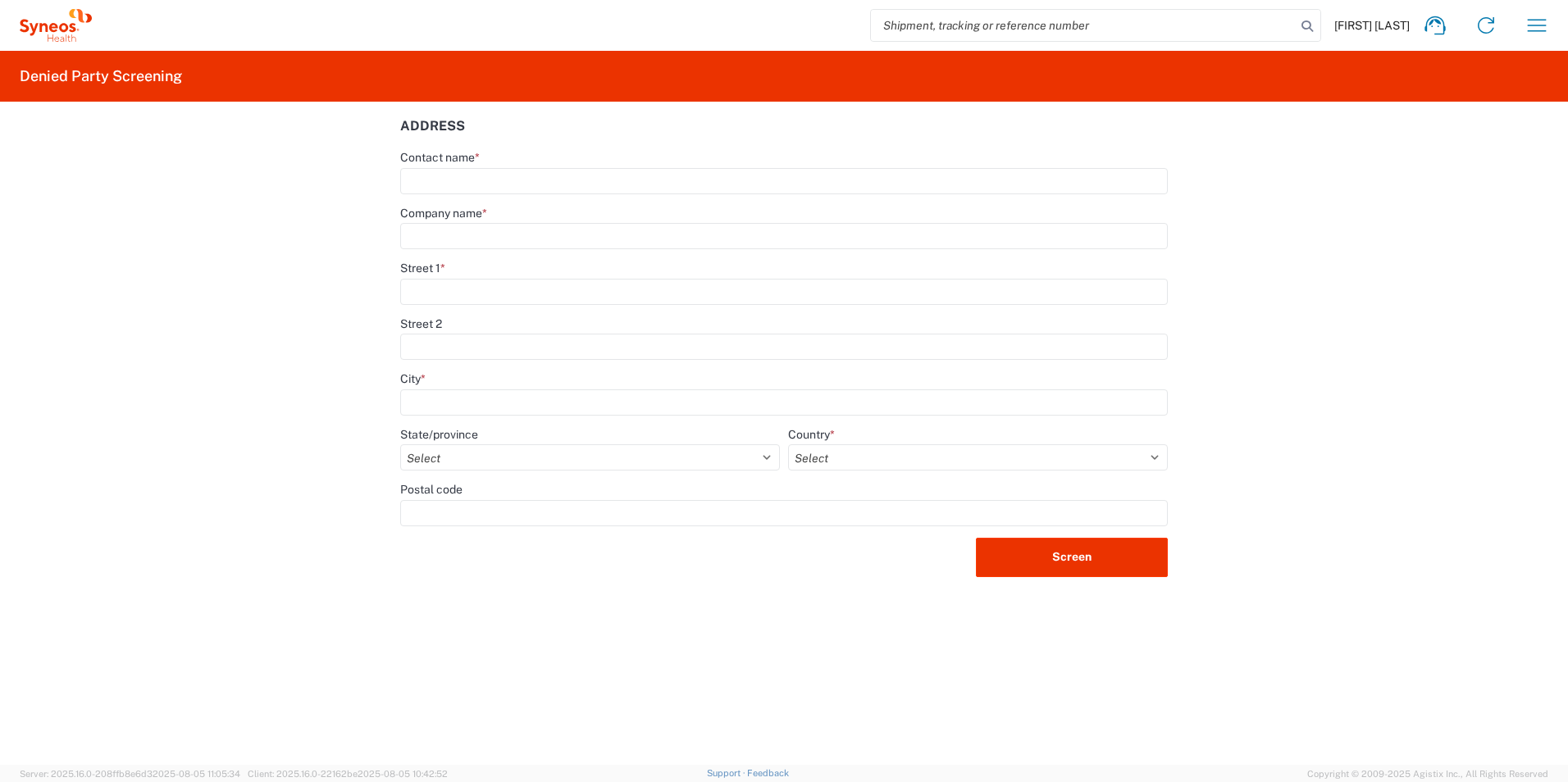 click on "Address  Contact name  *  Company name  *  Street 1  *  Street 2   City  *  State/province  Select  Country  * Select Afghanistan Åland Islands Albania Algeria American Samoa Andorra Angola Anguilla Antarctica Antigua & Barbuda Argentina Armenia Aruba Australia Austria Azerbaijan Bahamas Bahrain Bangladesh Barbados Belarus Belgium Belize Benin Bermuda Bhutan Bolivia Bosnia & Herzegovina Botswana Bouvet Island Brazil British Indian Ocean Territory British Virgin Islands Brunei Bulgaria Burkina Faso Burundi Cambodia Cameroon Canada Cape Verde Caribbean Netherlands Cayman Islands Central African Republic Chad Chile China Christmas Island Cocos (Keeling) Islands Colombia Comoros Congo - Brazzaville Congo - Kinshasa Cook Islands Costa Rica Côte d’Ivoire Croatia Cuba Curaçao Cyprus Czechia Denmark Djibouti Dominica Dominican Republic Ecuador Egypt El Salvador Equatorial Guinea Eritrea Estonia Eswatini Ethiopia Falkland Islands Faroe Islands Fiji Finland France French Guiana French Polynesia Gabon Gambia Ghana" 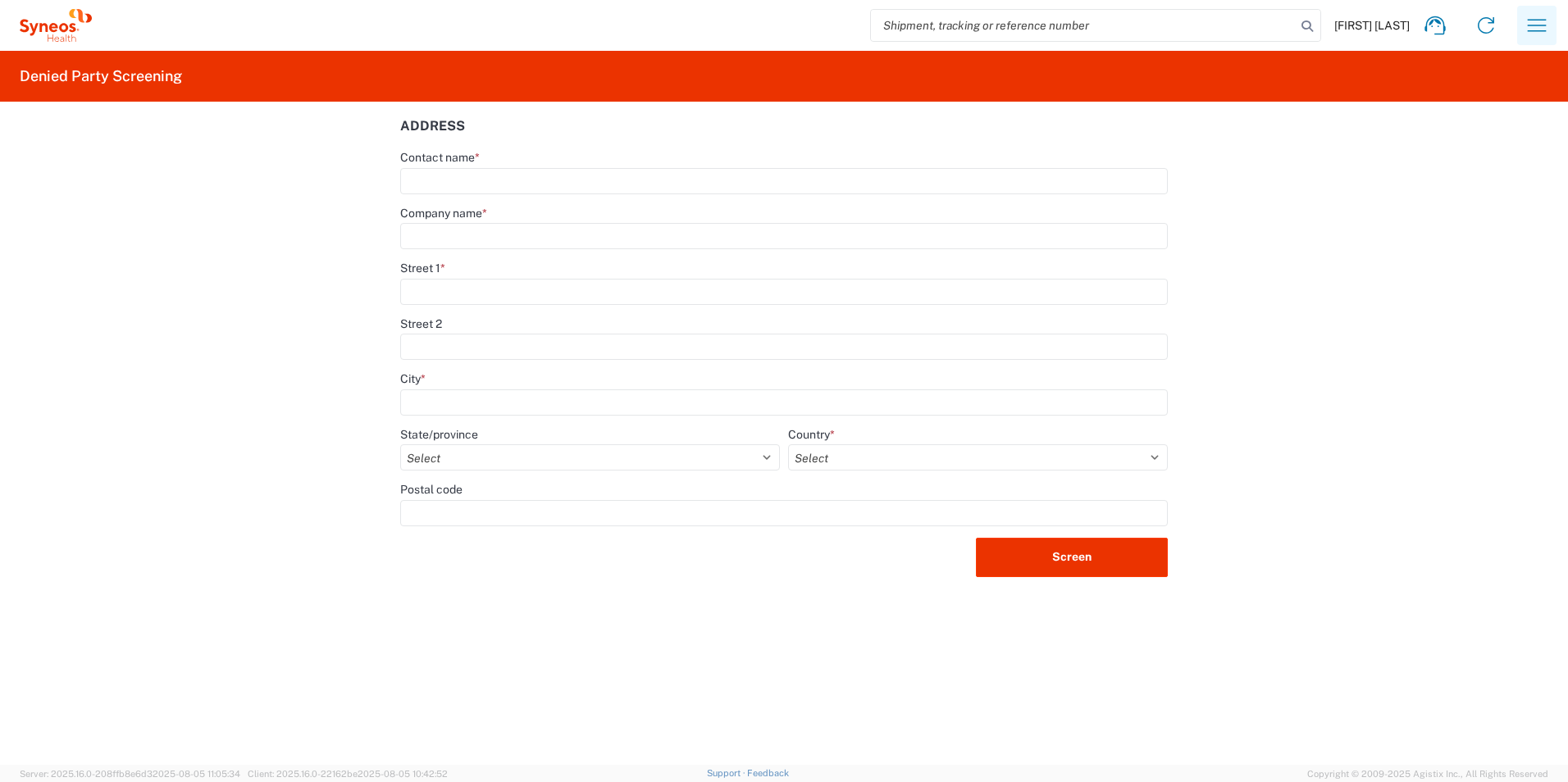 click 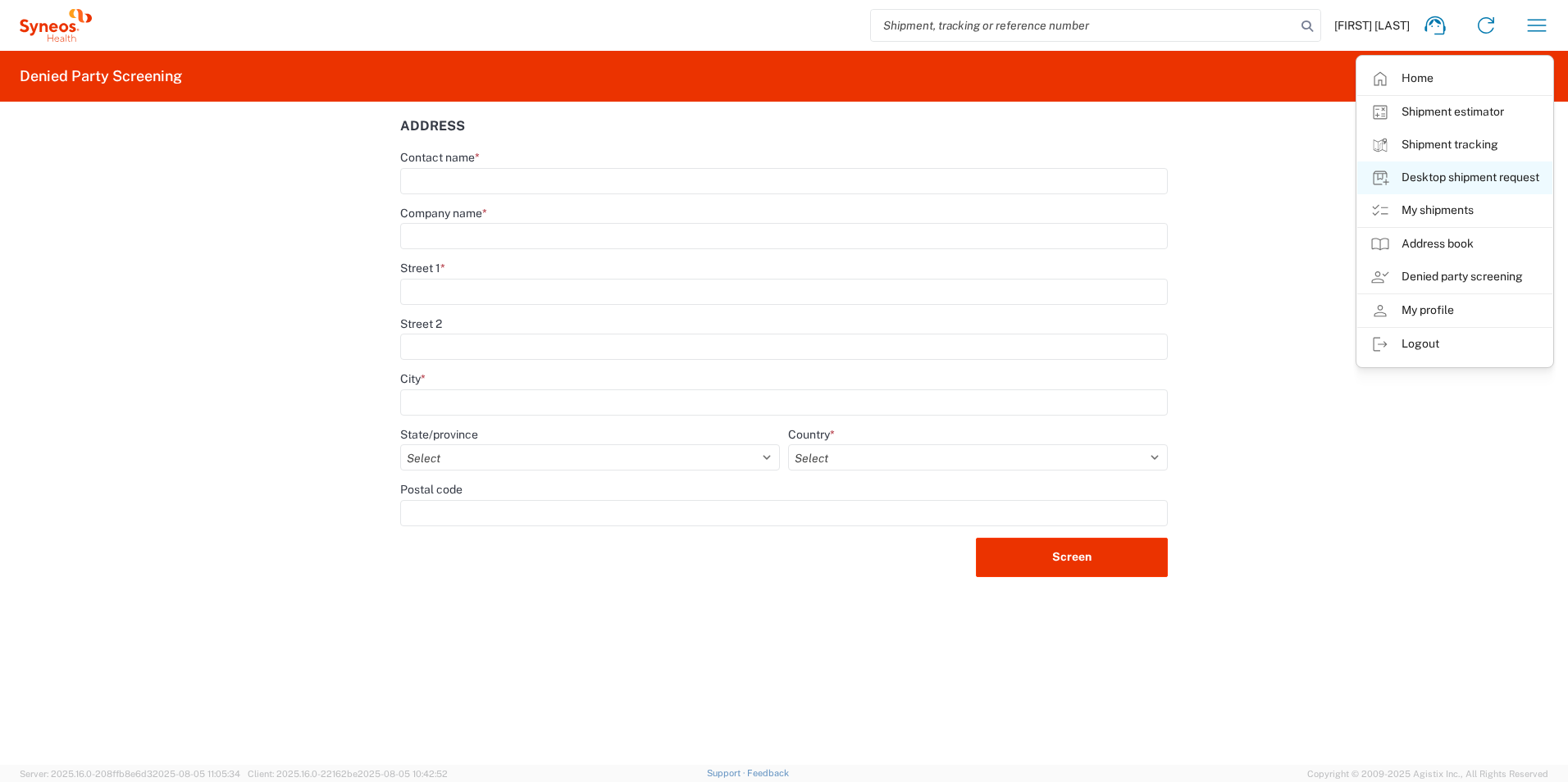 click on "Desktop shipment request" 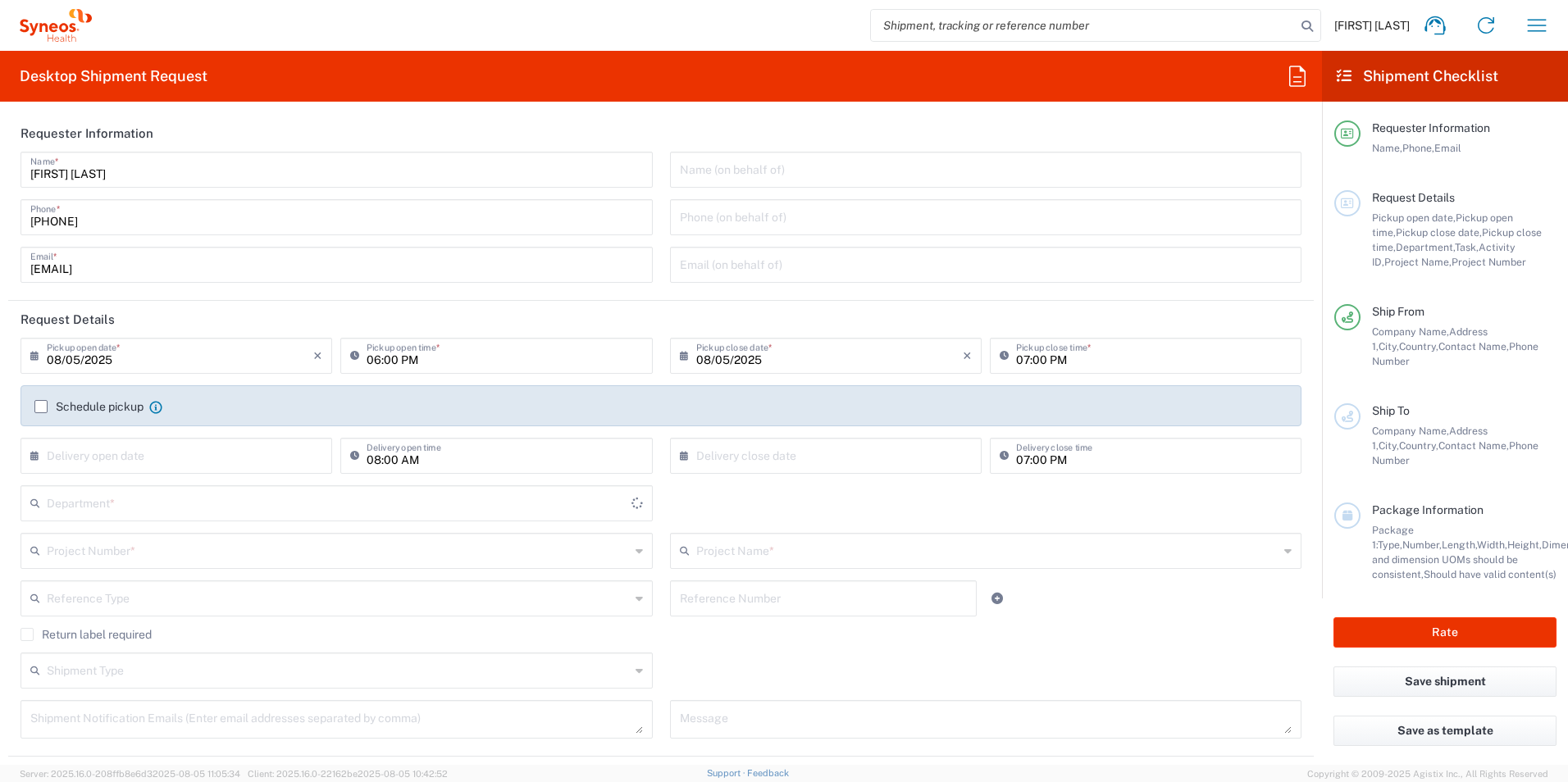type on "3229" 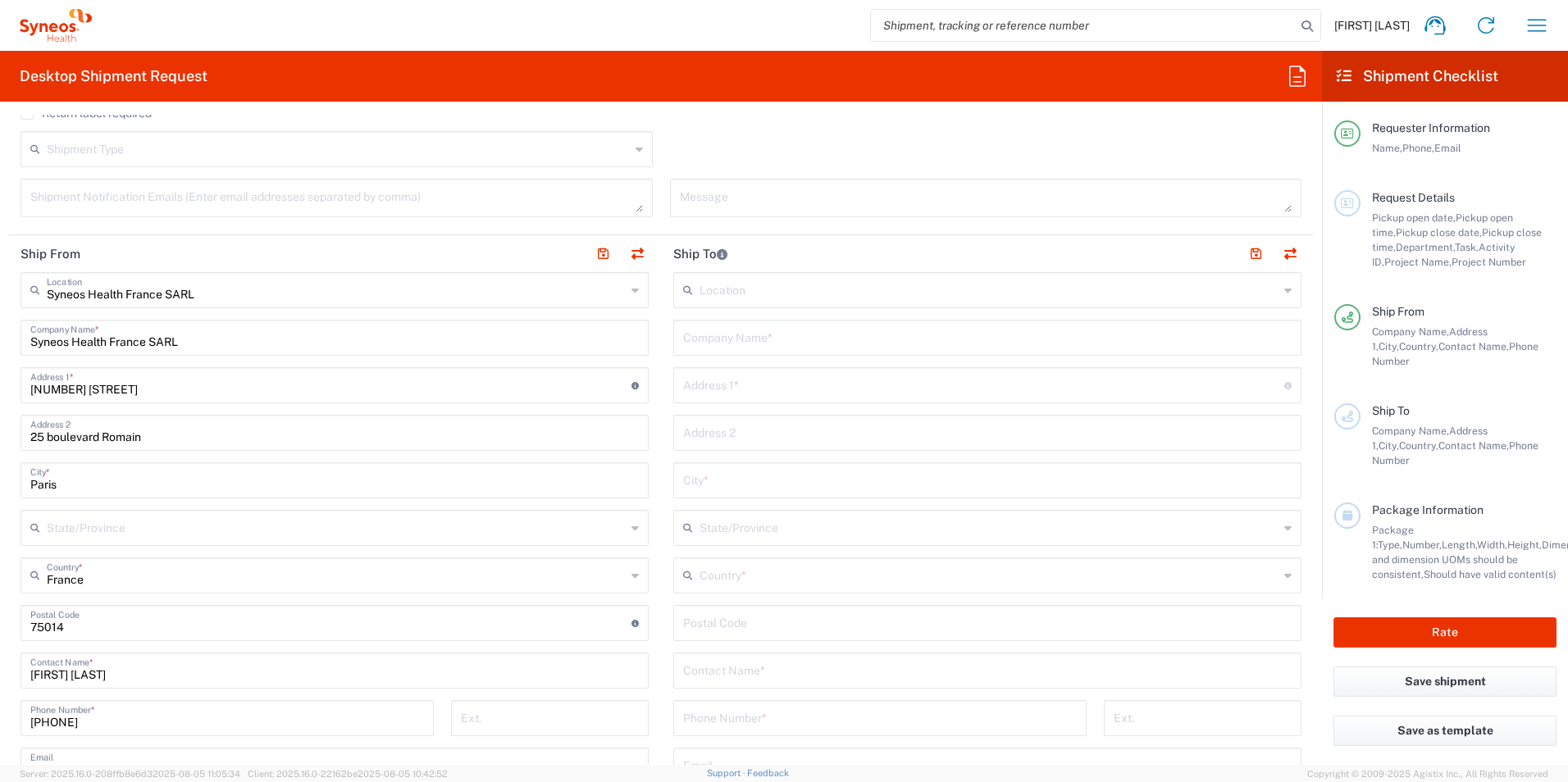 scroll, scrollTop: 492, scrollLeft: 0, axis: vertical 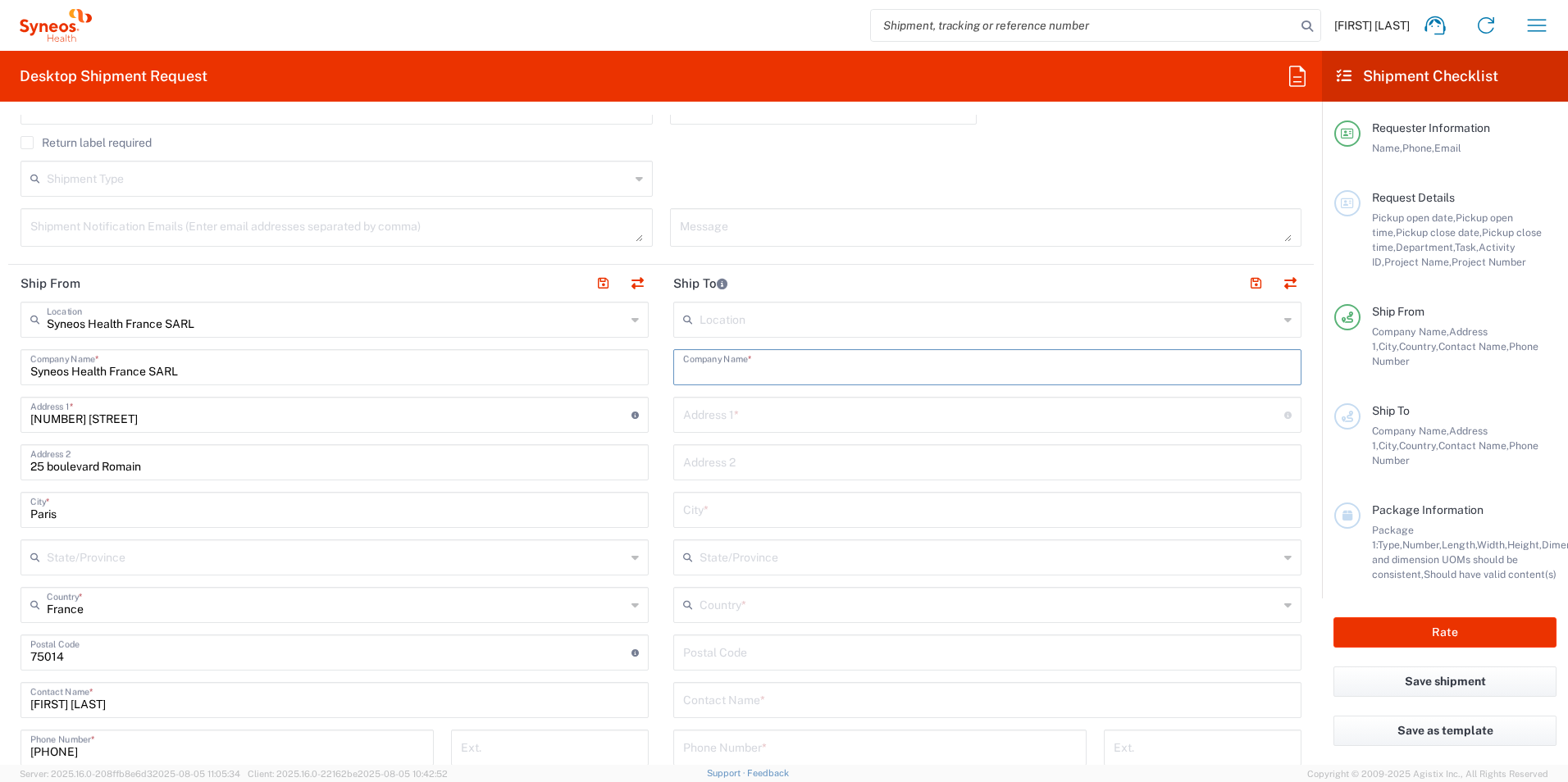 click at bounding box center (987, 366) 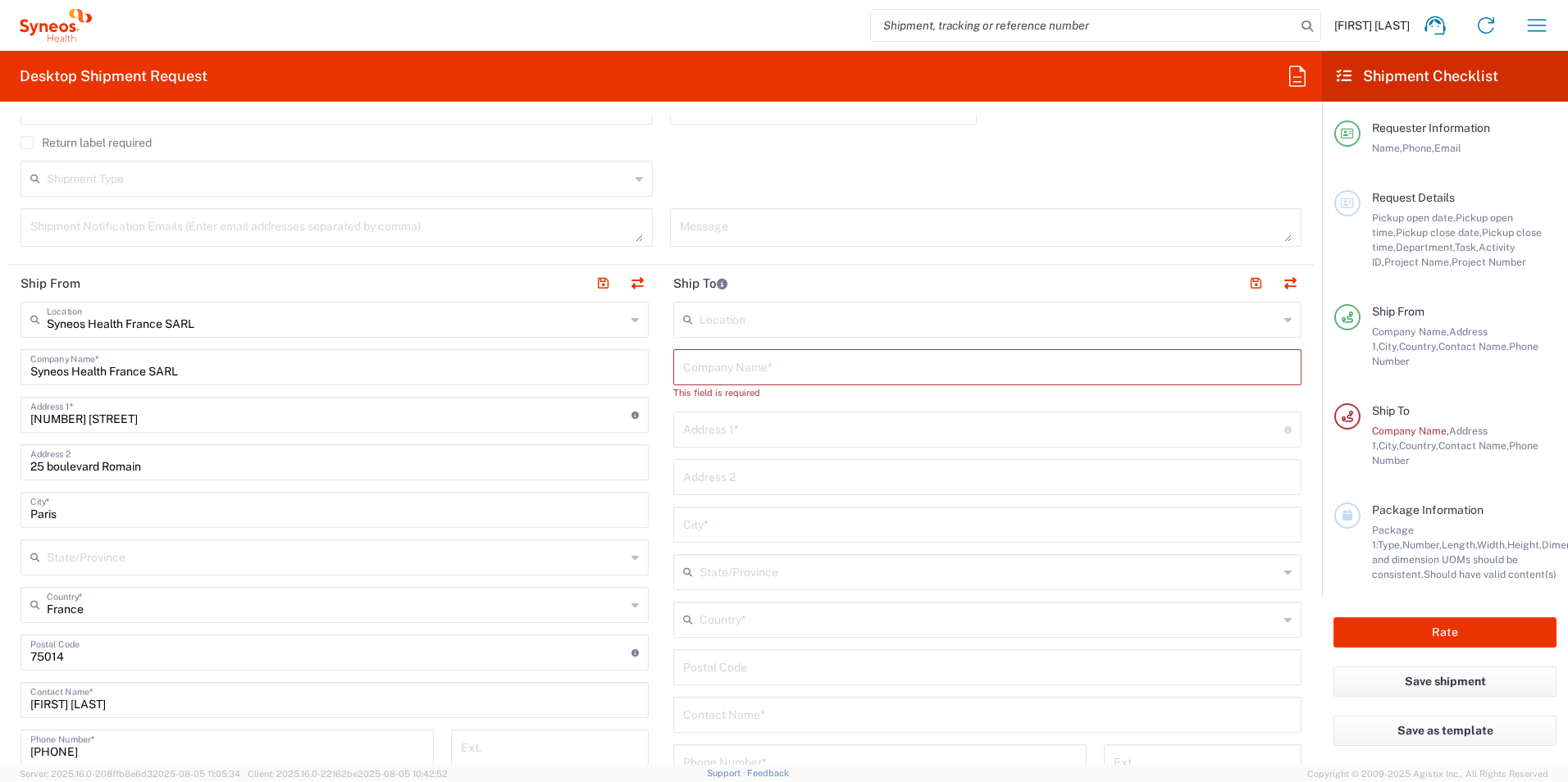 click at bounding box center (987, 366) 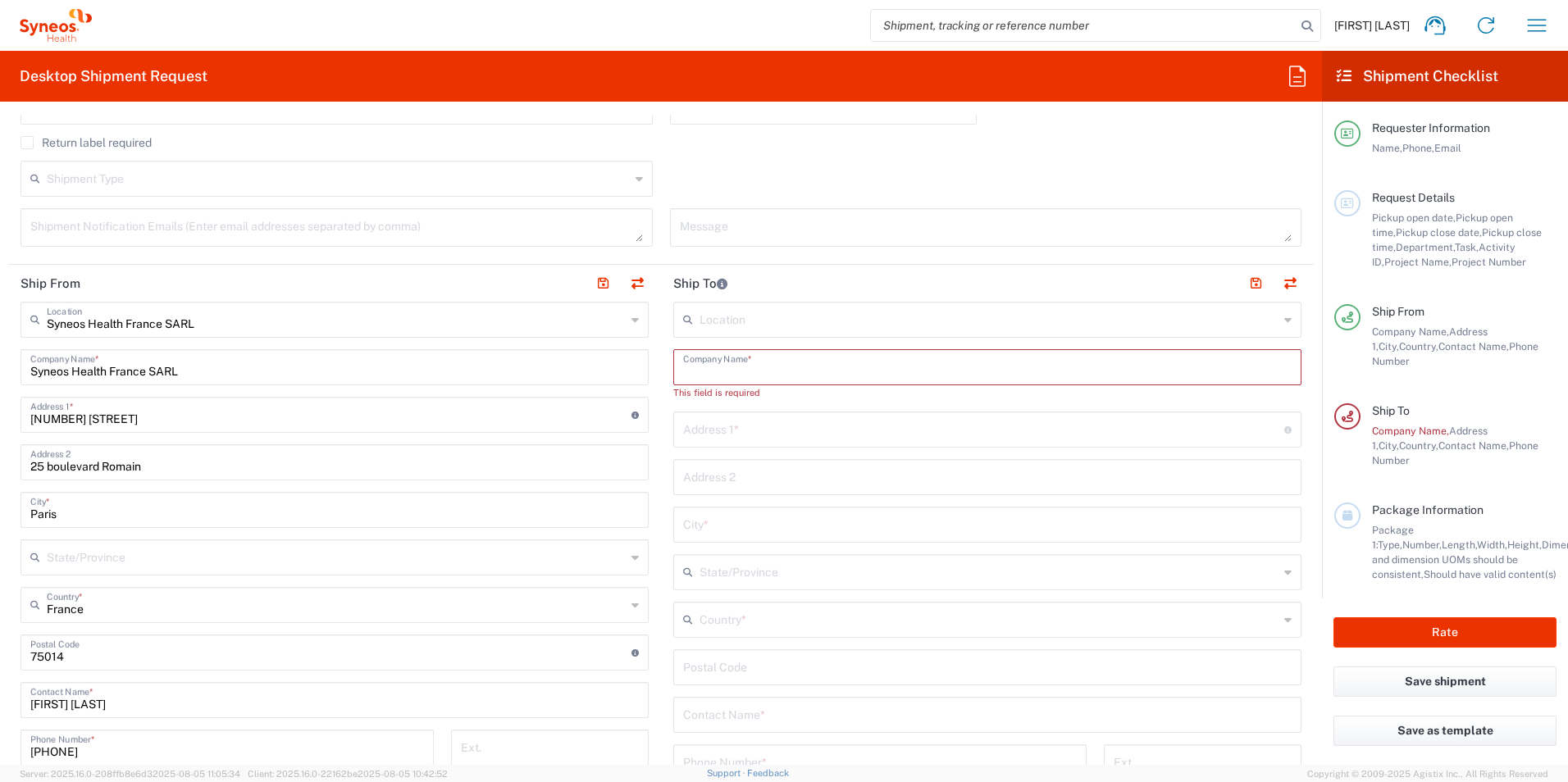 paste on "Hôpital Necker Enfants Malades" 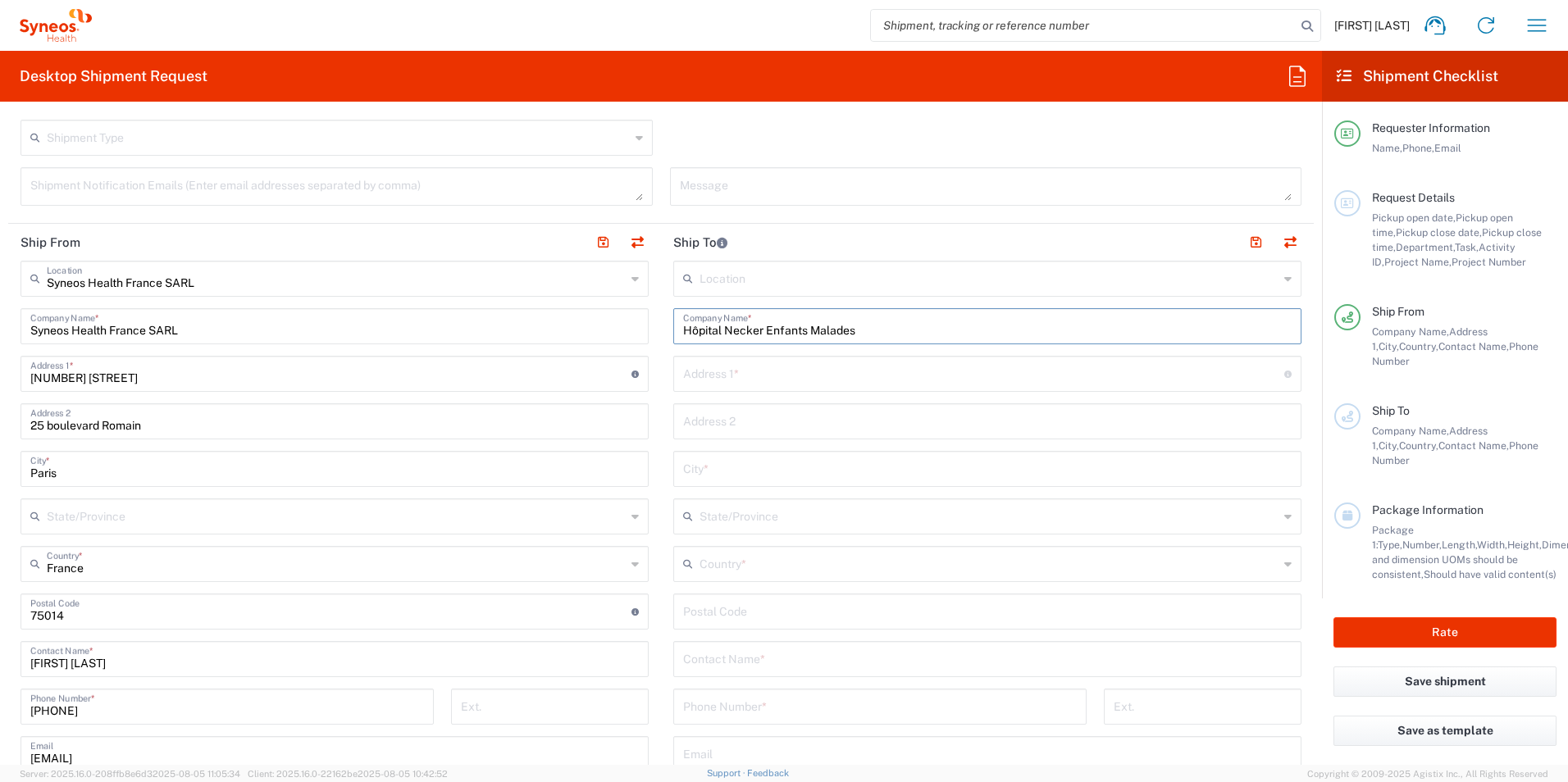 scroll, scrollTop: 492, scrollLeft: 0, axis: vertical 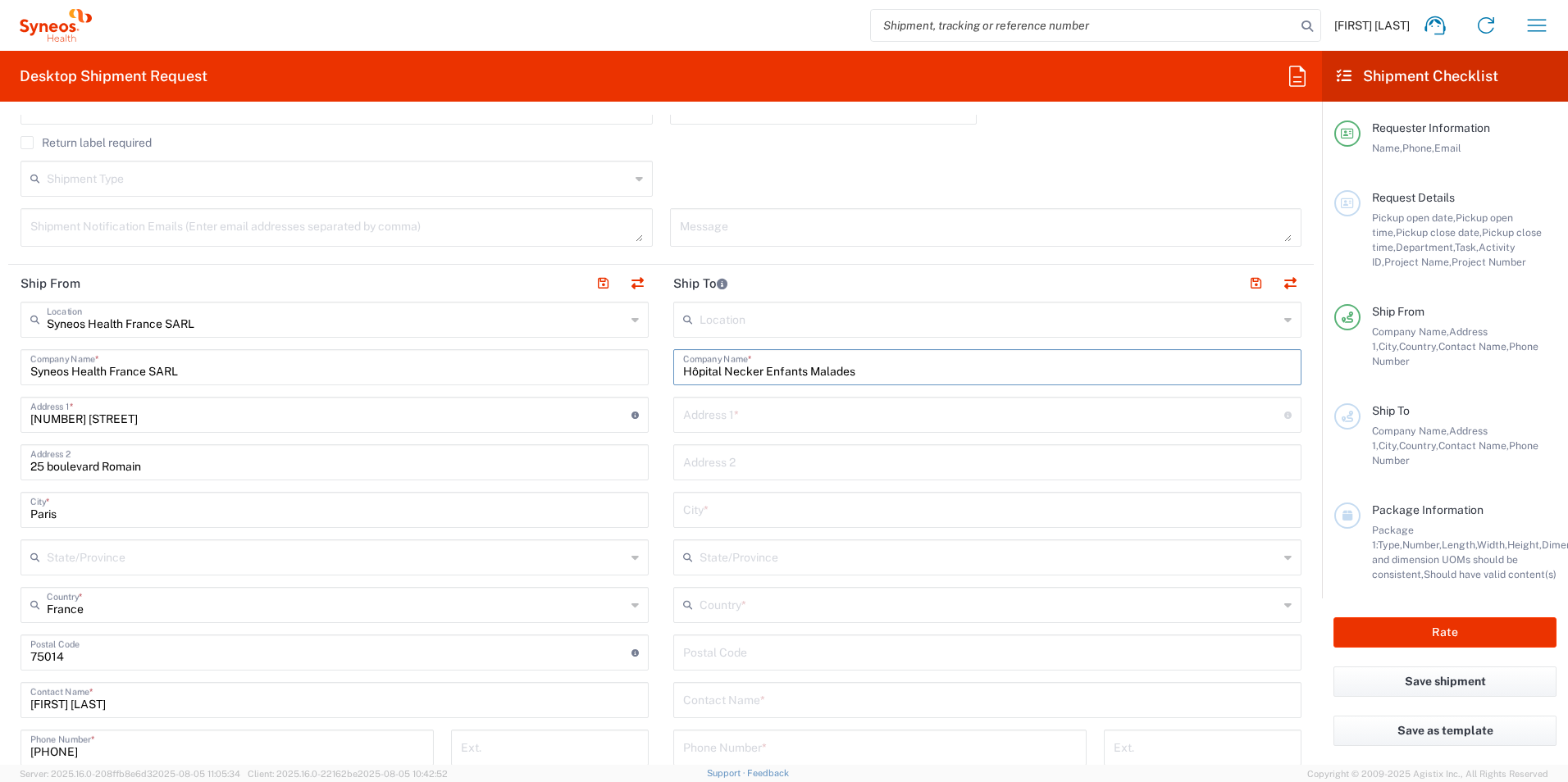 type on "Hôpital Necker Enfants Malades" 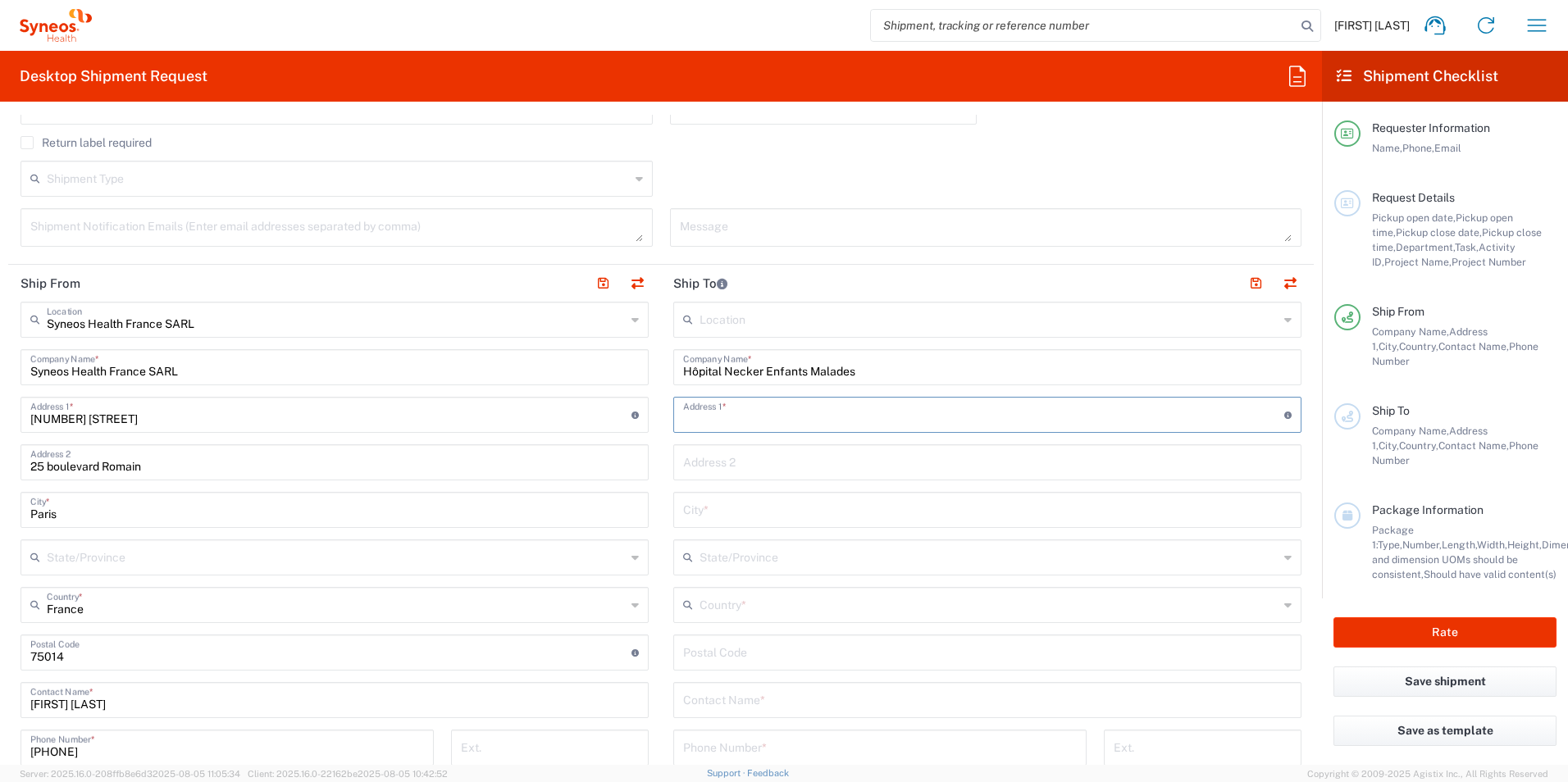 click at bounding box center [983, 413] 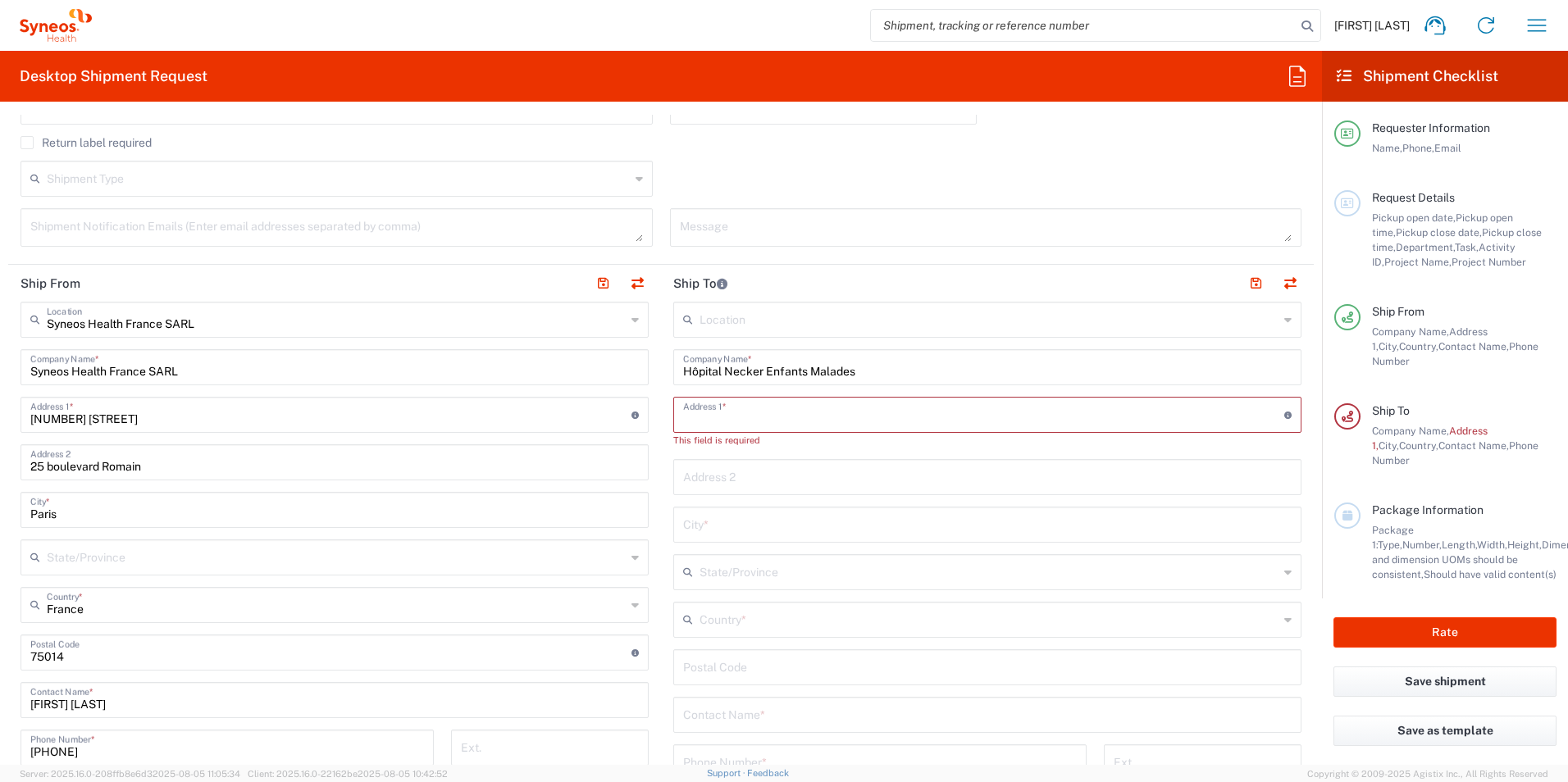 click at bounding box center (983, 413) 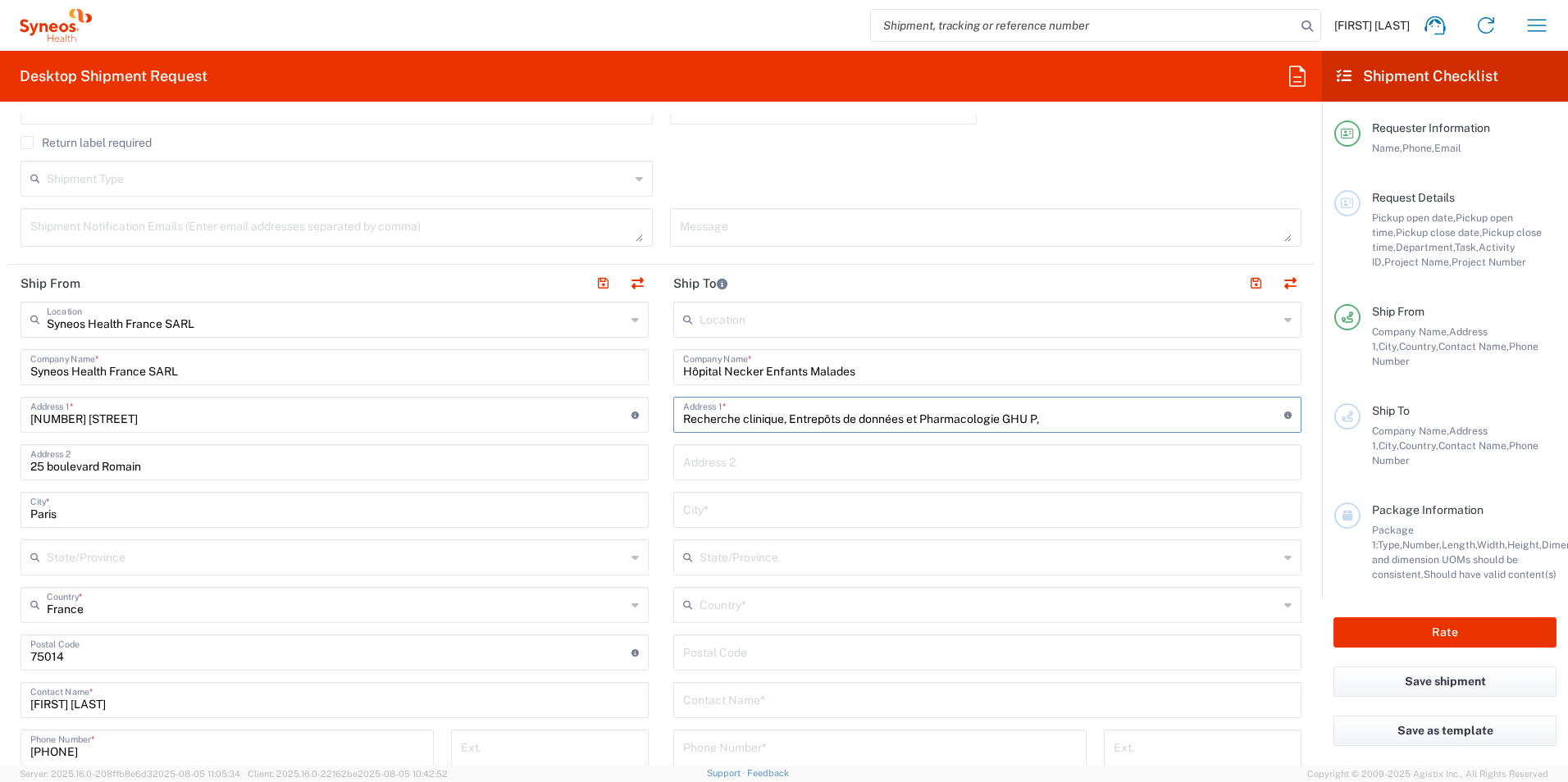 drag, startPoint x: 1046, startPoint y: 415, endPoint x: 659, endPoint y: 430, distance: 387.2906 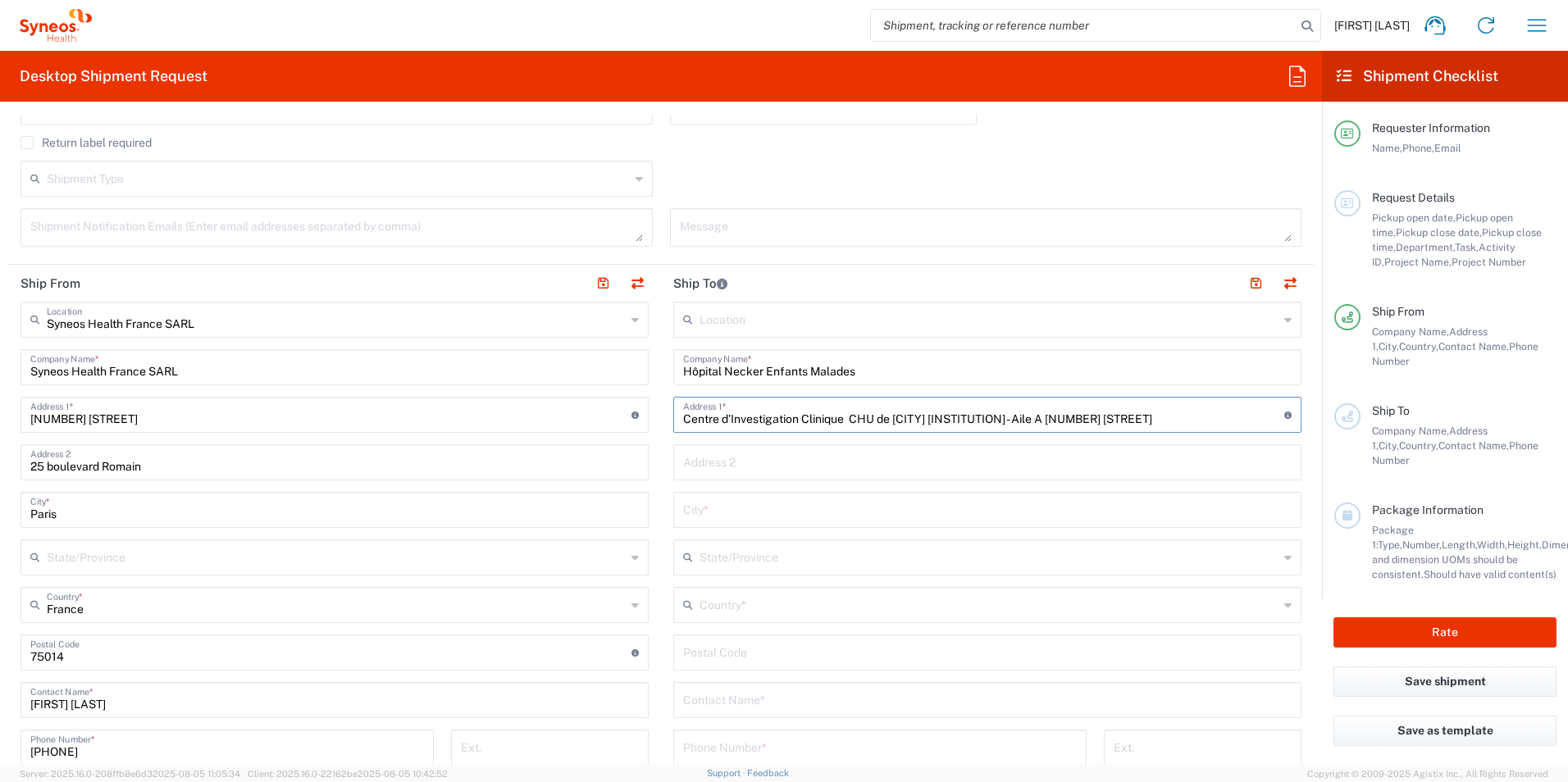 drag, startPoint x: 1259, startPoint y: 416, endPoint x: 845, endPoint y: 416, distance: 414 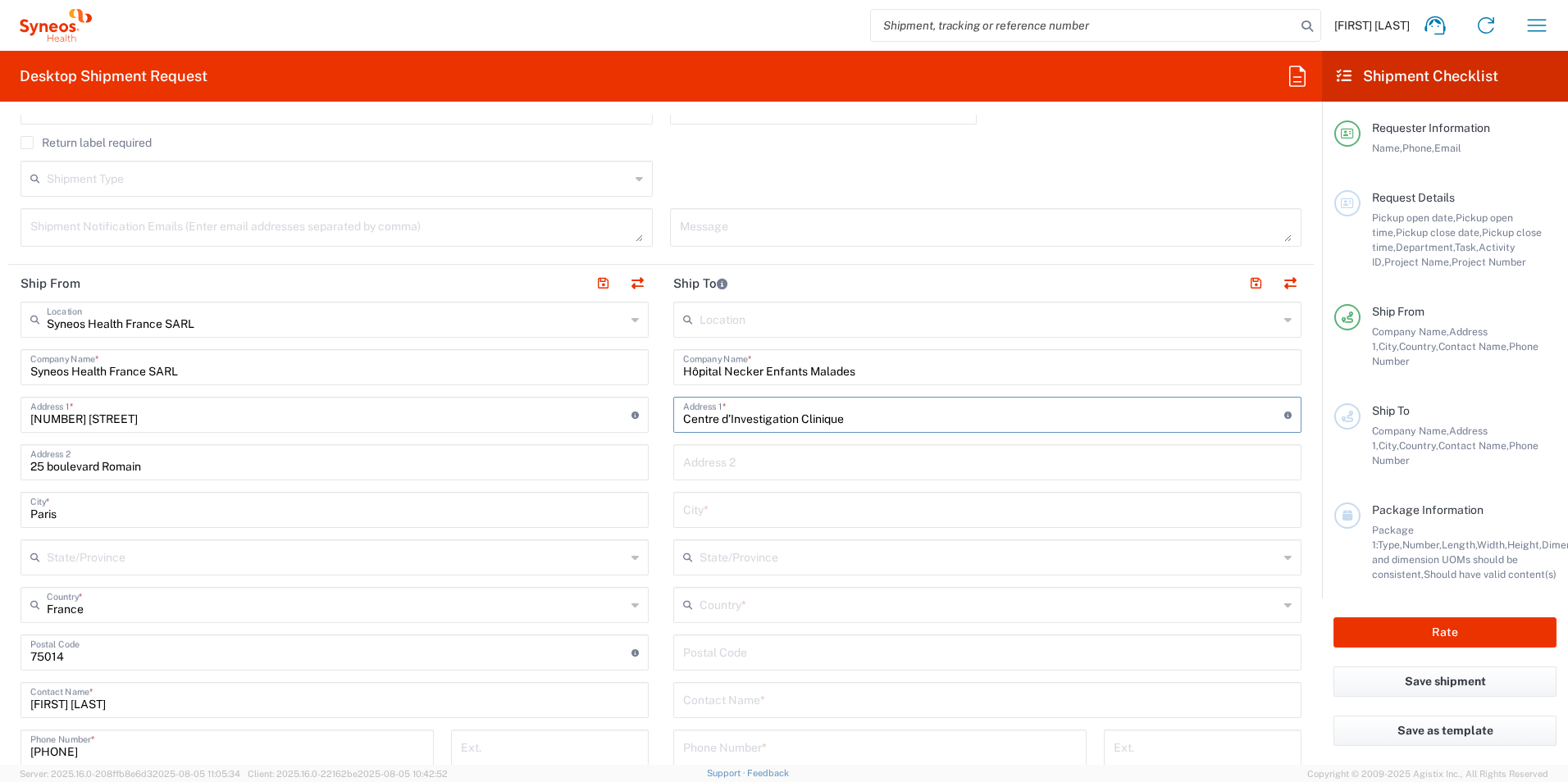 click on "Centre d’Investigation Clinique" at bounding box center [983, 413] 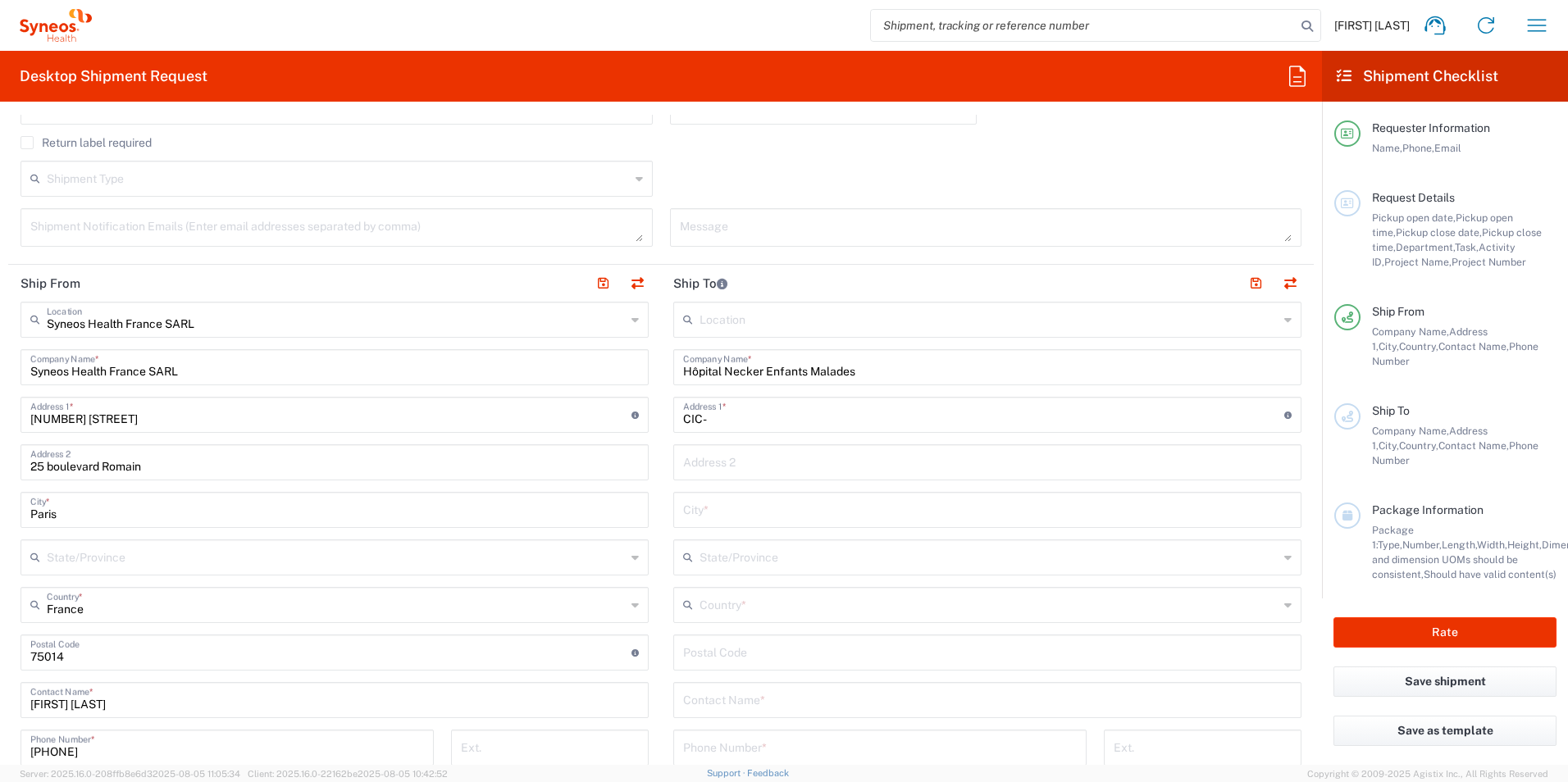 click on "CIC-" at bounding box center [983, 413] 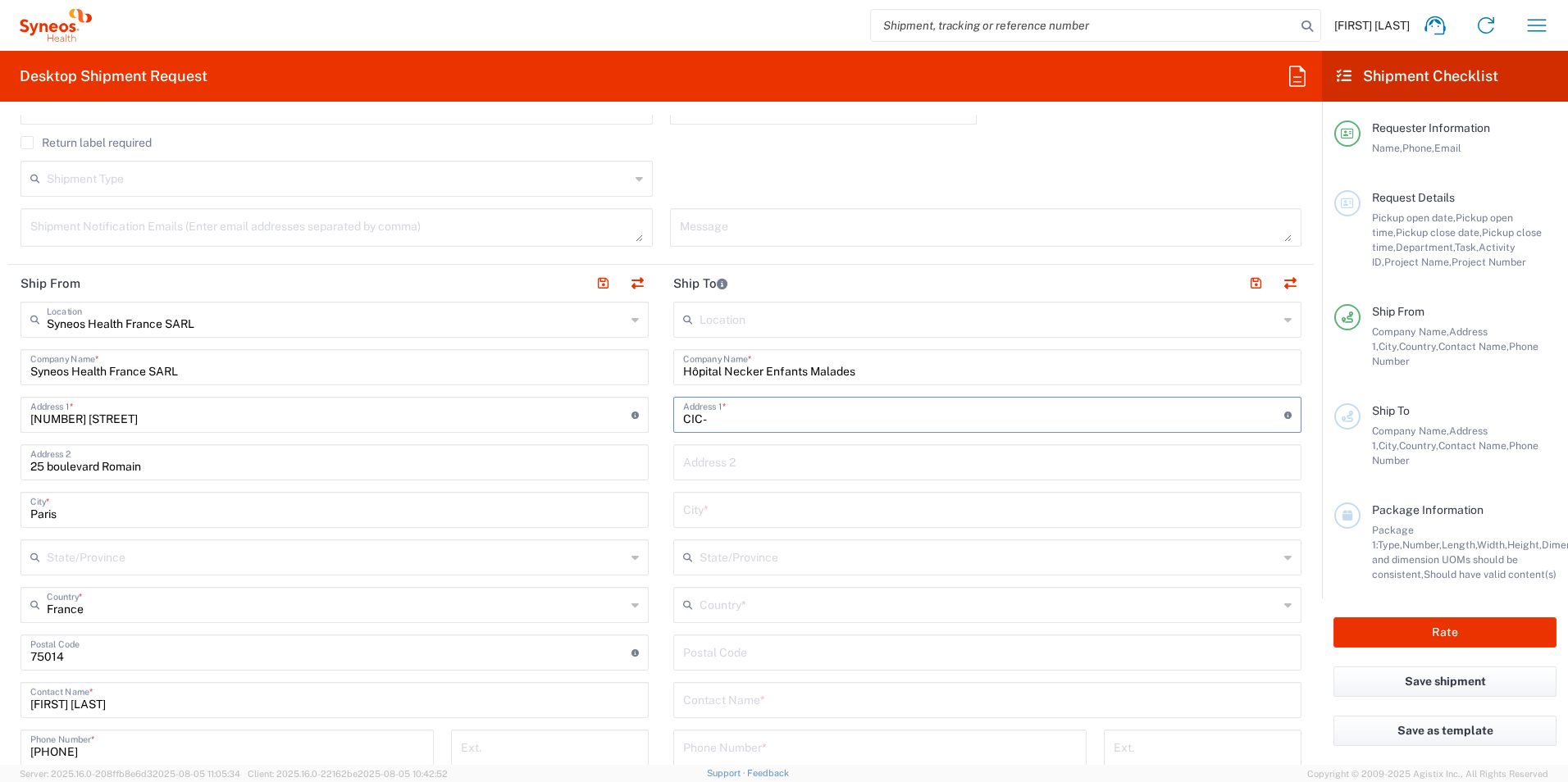 paste on "Recherche clinique, Entrepôts de données et Pharmacologie" 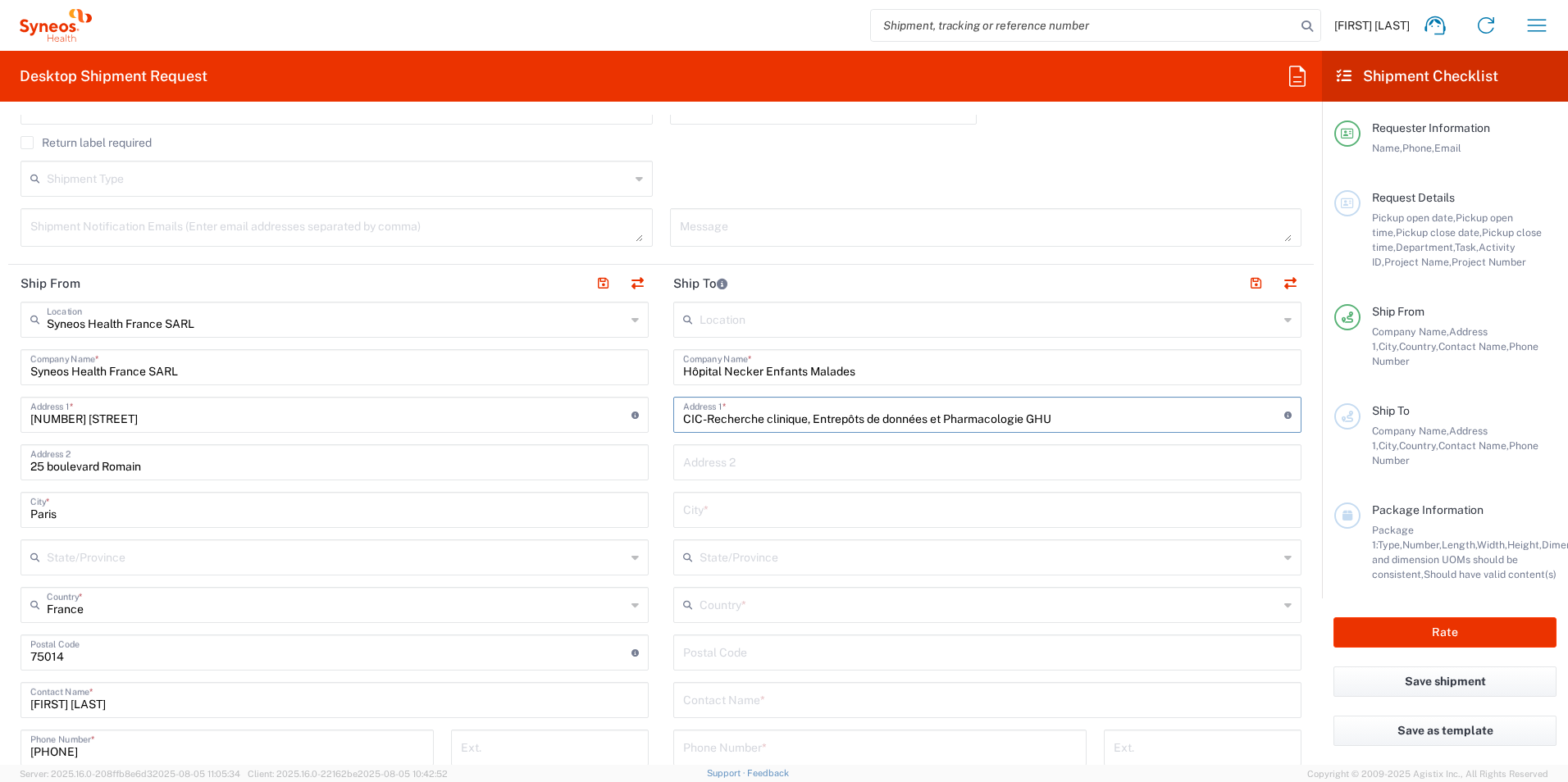 type on "CIC-Recherche clinique, Entrepôts de données et Pharmacologie GHU" 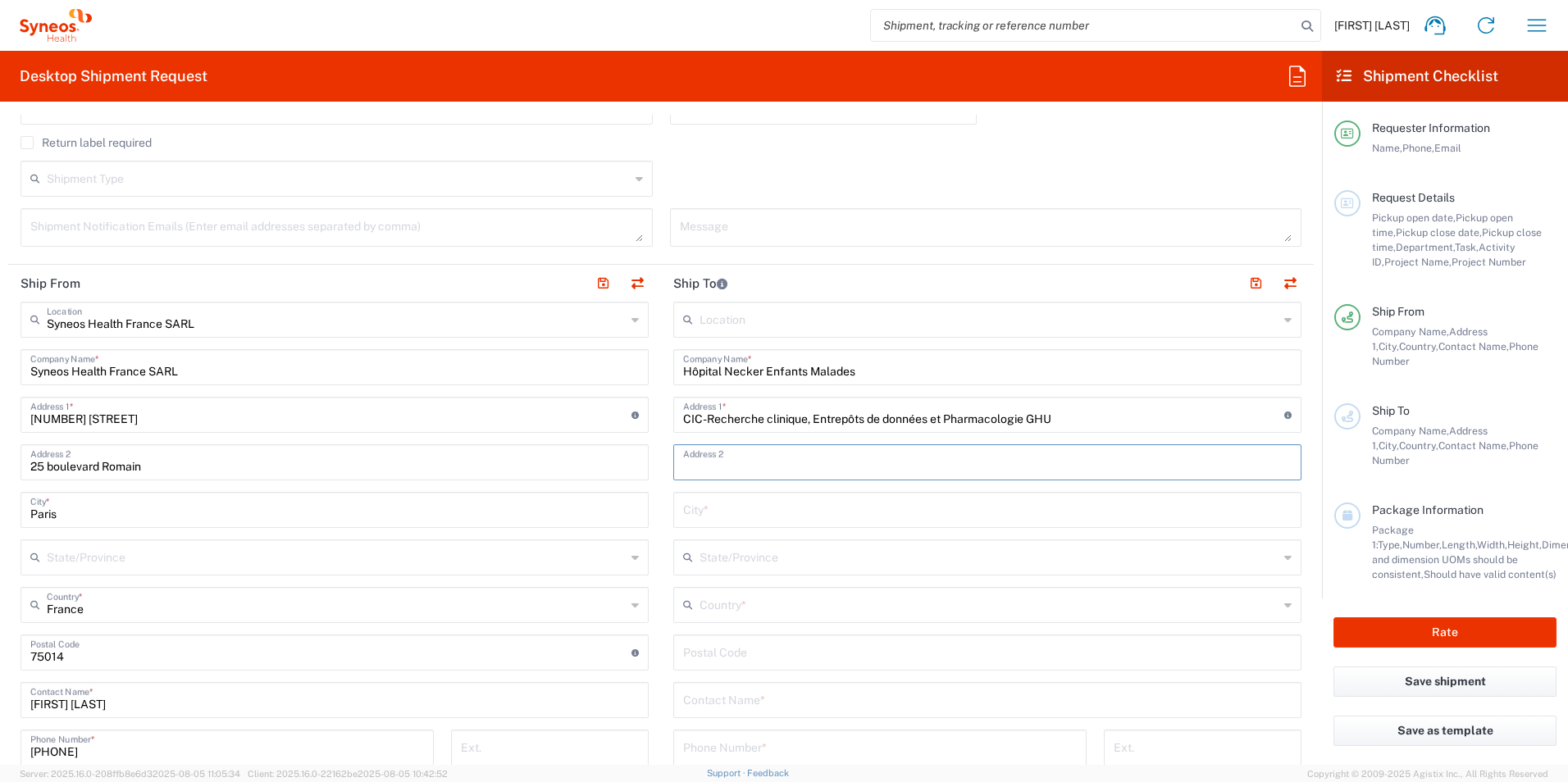 click at bounding box center [987, 461] 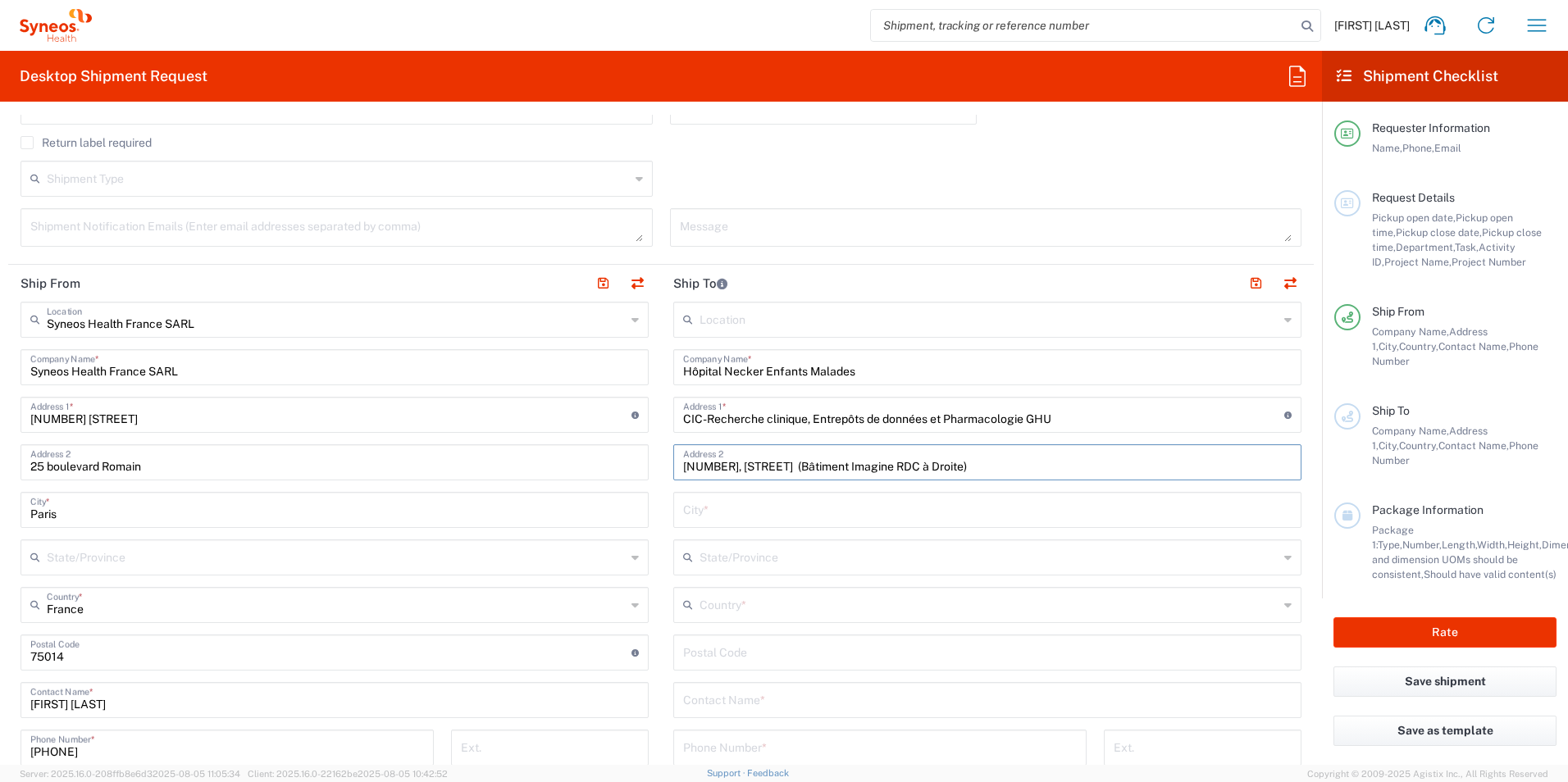 type on "[NUMBER], [STREET]  (Bâtiment Imagine RDC à Droite)" 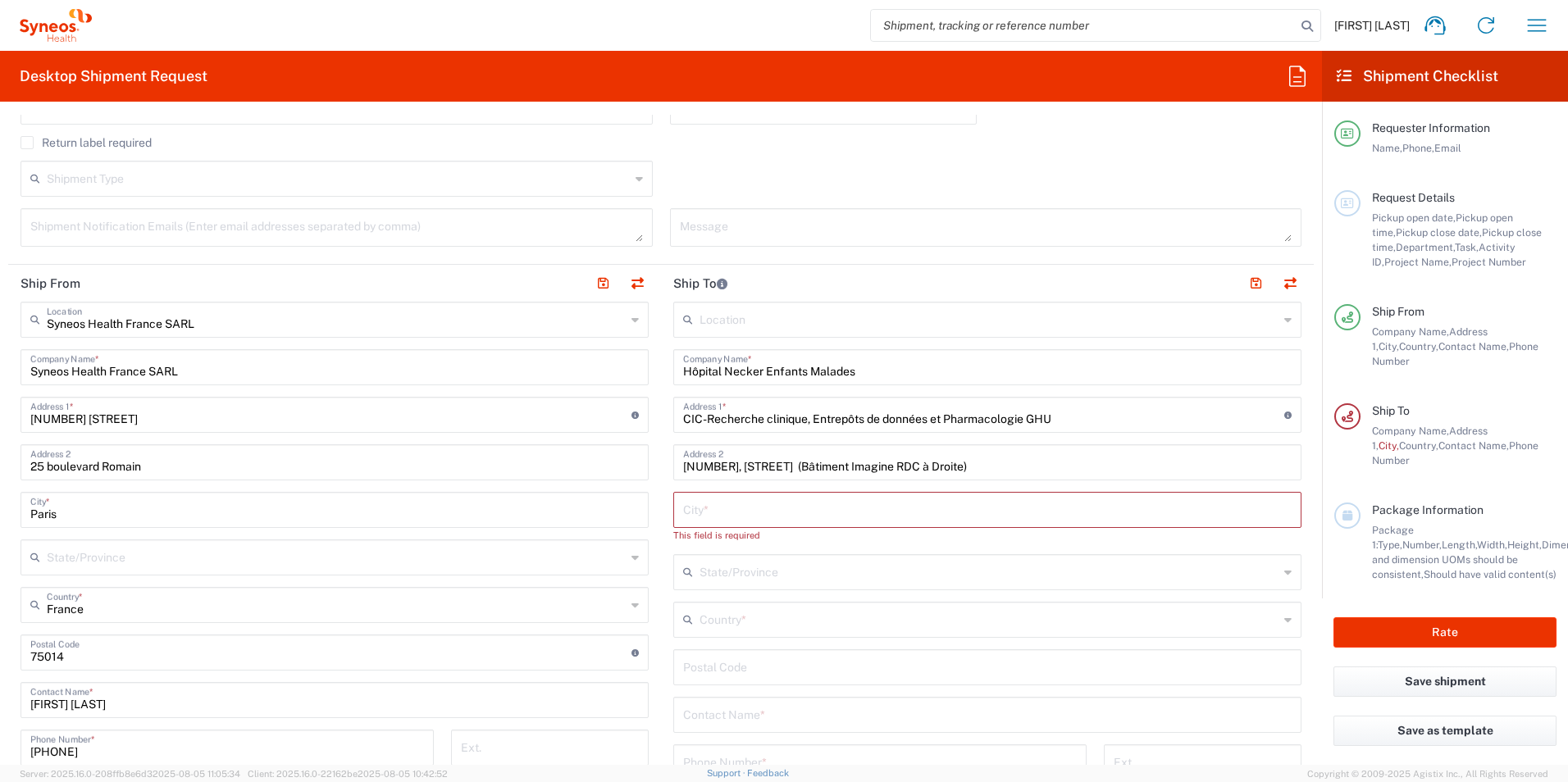 drag, startPoint x: 1023, startPoint y: 427, endPoint x: 1078, endPoint y: 414, distance: 56.515485 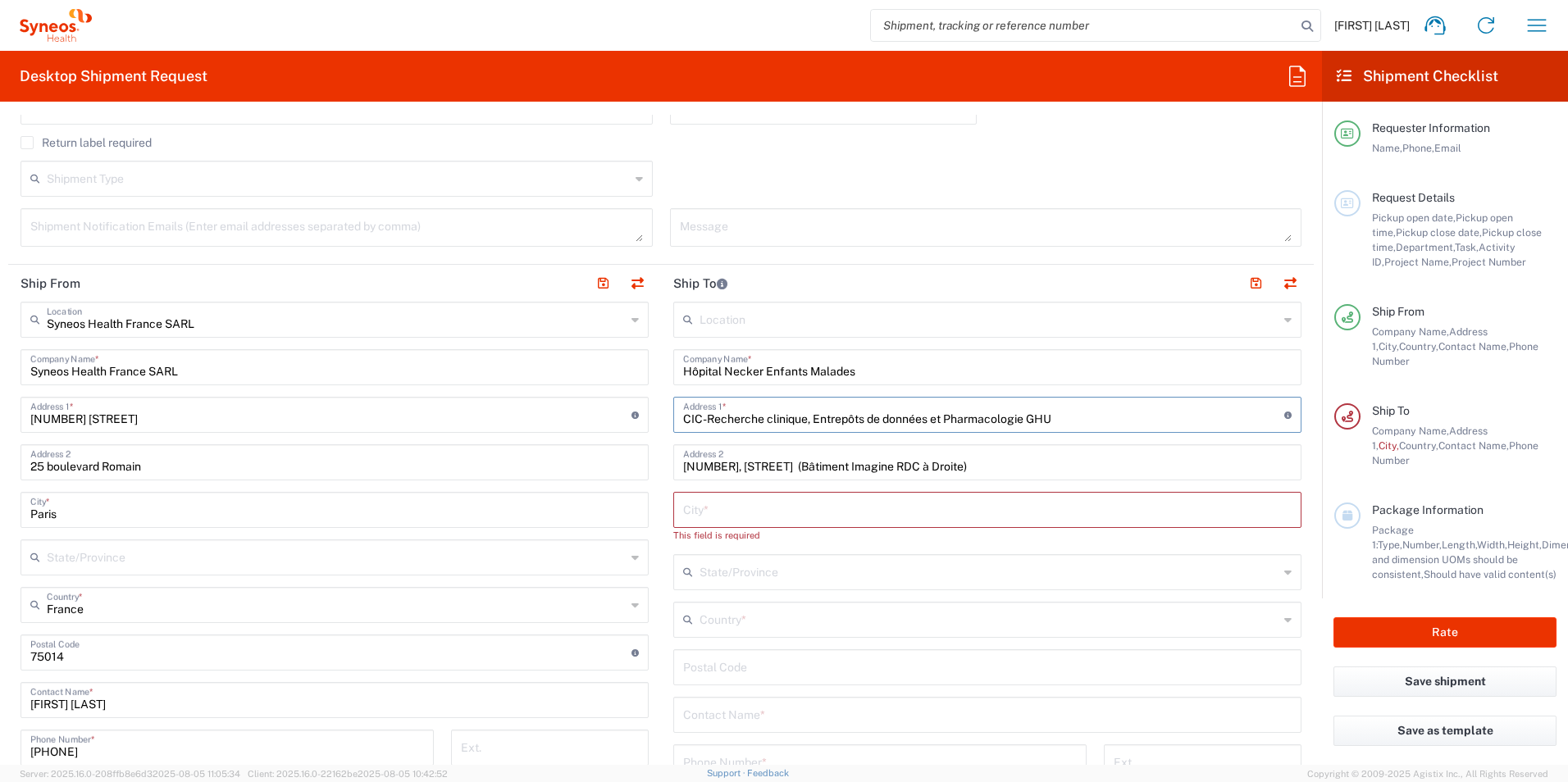 drag, startPoint x: 1078, startPoint y: 414, endPoint x: 678, endPoint y: 429, distance: 400.28115 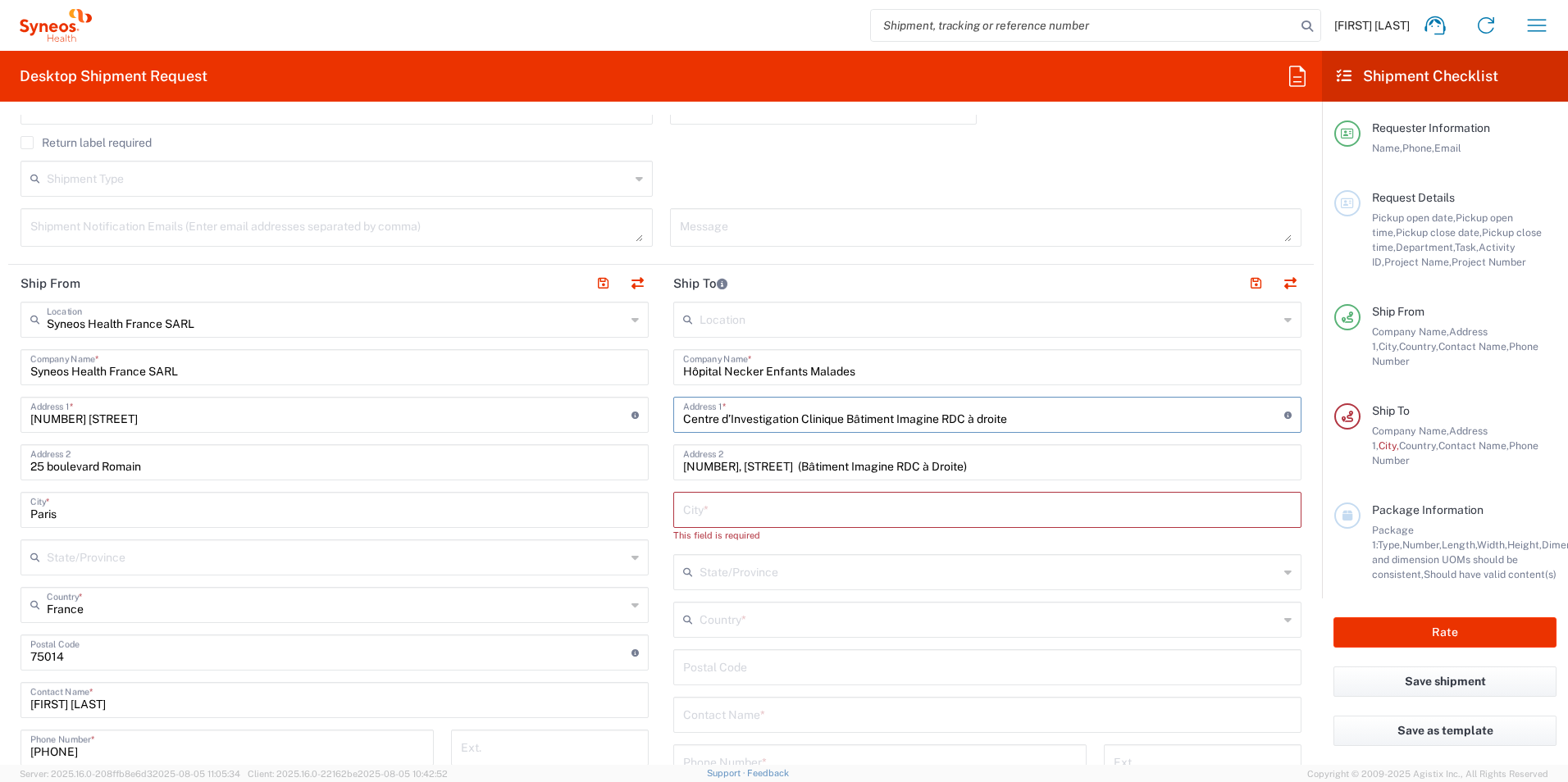 type on "Centre d’Investigation Clinique Bâtiment Imagine RDC à droite" 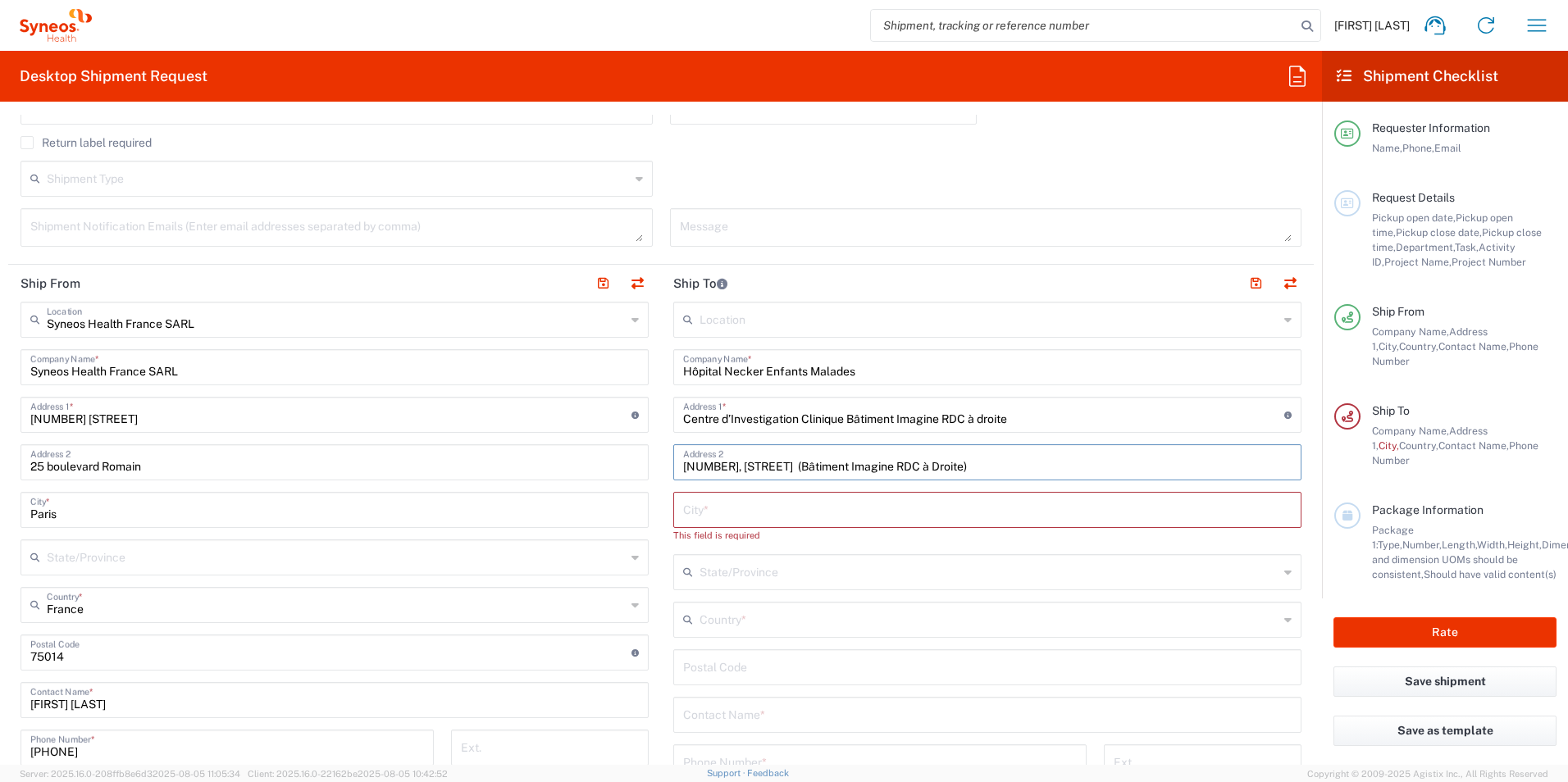 click on "[NUMBER], [STREET]  (Bâtiment Imagine RDC à Droite)" at bounding box center [987, 461] 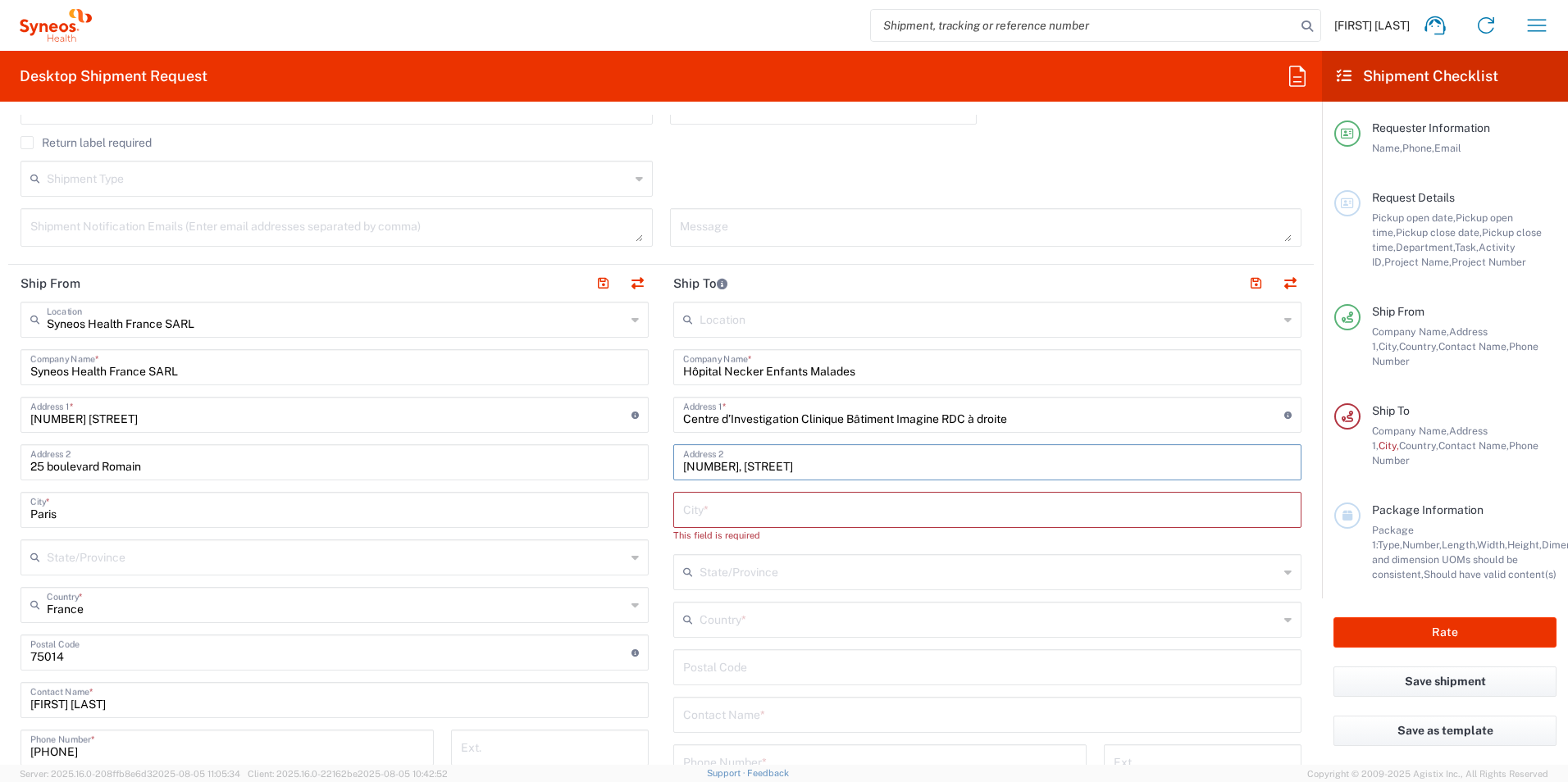 type on "[NUMBER], [STREET]" 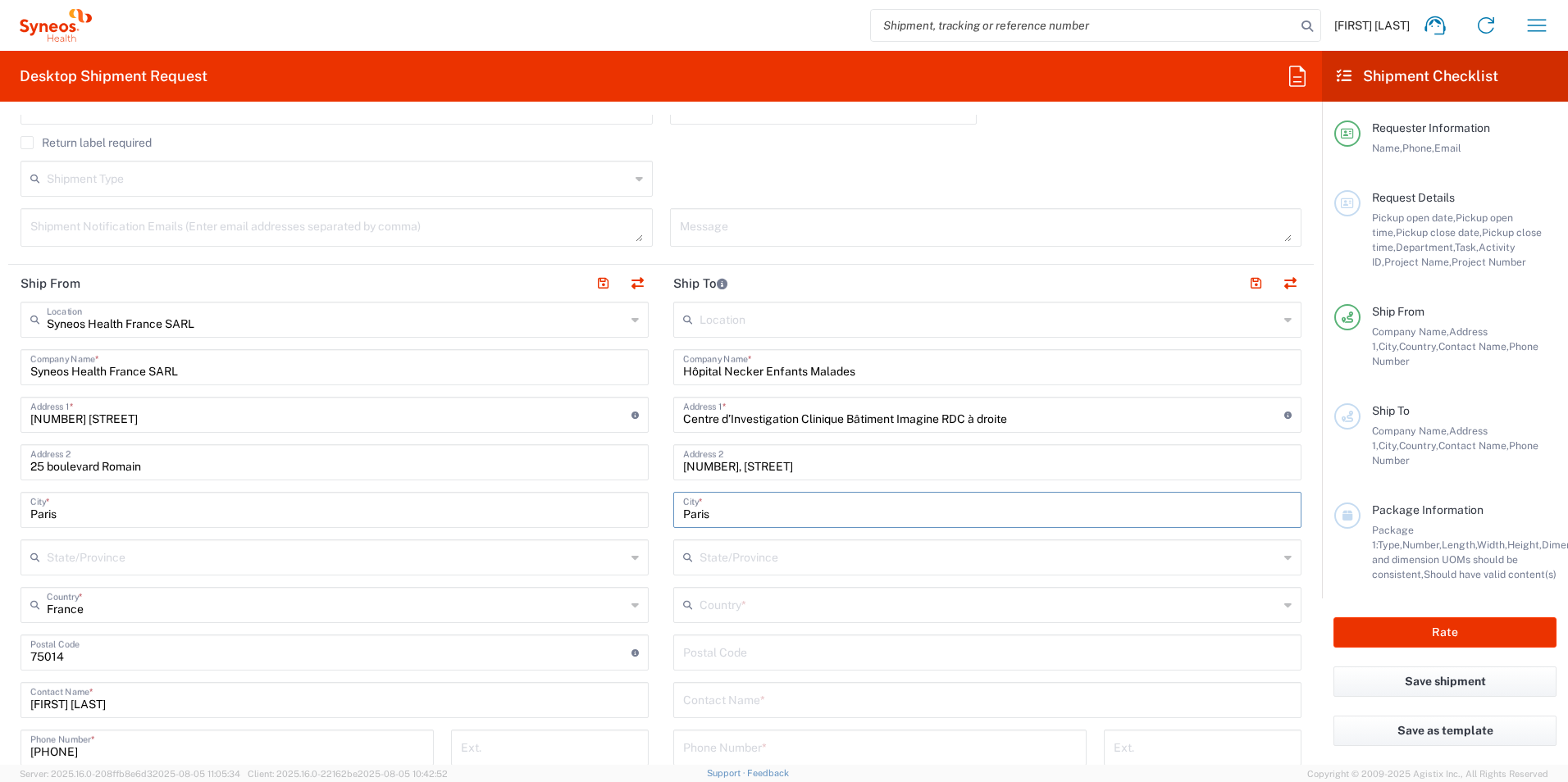 type on "Paris" 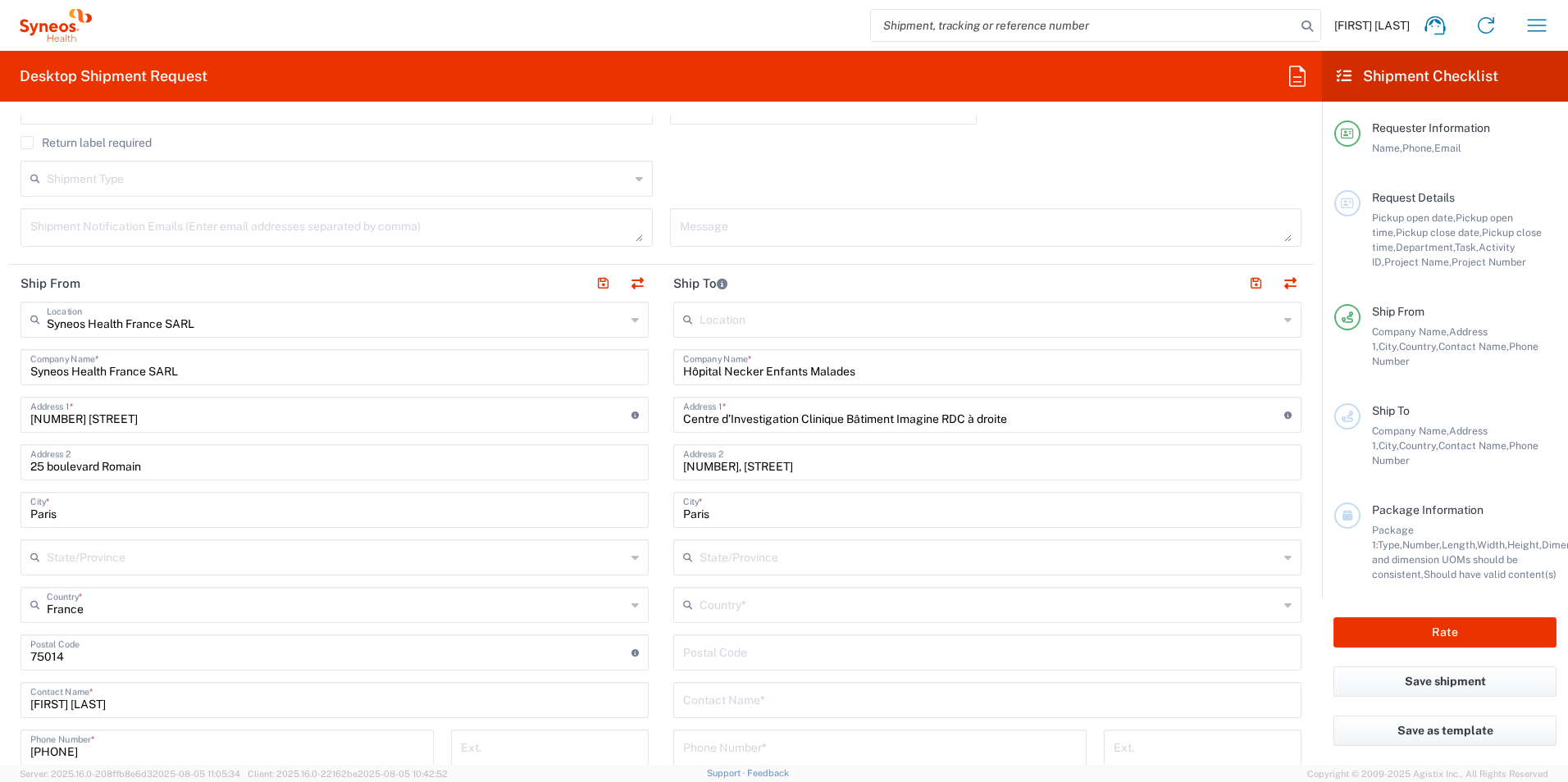 click on "Location  Addison Whitney LLC-Morrisvile NC US Barcelona-Syneos Health BioSector 2 LLC- New York US Boco Digital Media Caerus Marketing Group LLC-Morrisville NC US Chamberlain Communications LLC-New York US Chandler Chicco Agency, LLC-New York US Genico, LLC Gerbig Snell/Weisheimer Advert- Westerville OH Haas & Health Partner Public Relations GmbH Illingworth Research Group Ltd-Macclesfield UK Illingworth Rsrch Grp (France) Illingworth Rsrch Grp (Italy) Illingworth Rsrch Grp (Spain) Illingworth Rsrch Grp (USA) In Illingworth Rsrch Grp(Australi INC Research Clin Svcs Mexico inVentiv Health Philippines, Inc. IRG - Morrisville Warehouse IVH IPS Pvt Ltd- India IVH Mexico SA de CV NAVICOR GROUP, LLC- New York US PALIO + IGNITE, LLC- Westerville OH US Pharmaceutical Institute LLC- Morrisville NC US PT Syneos Health Indonesia Rx dataScience Inc-Morrisville NC US RxDataScience India Private Lt Syneos Health (Beijing) Inc.Lt Syneos Health (Shanghai) Inc. Ltd. Syneos Health (Thailand) Limit Syneos Health Argentina SA" 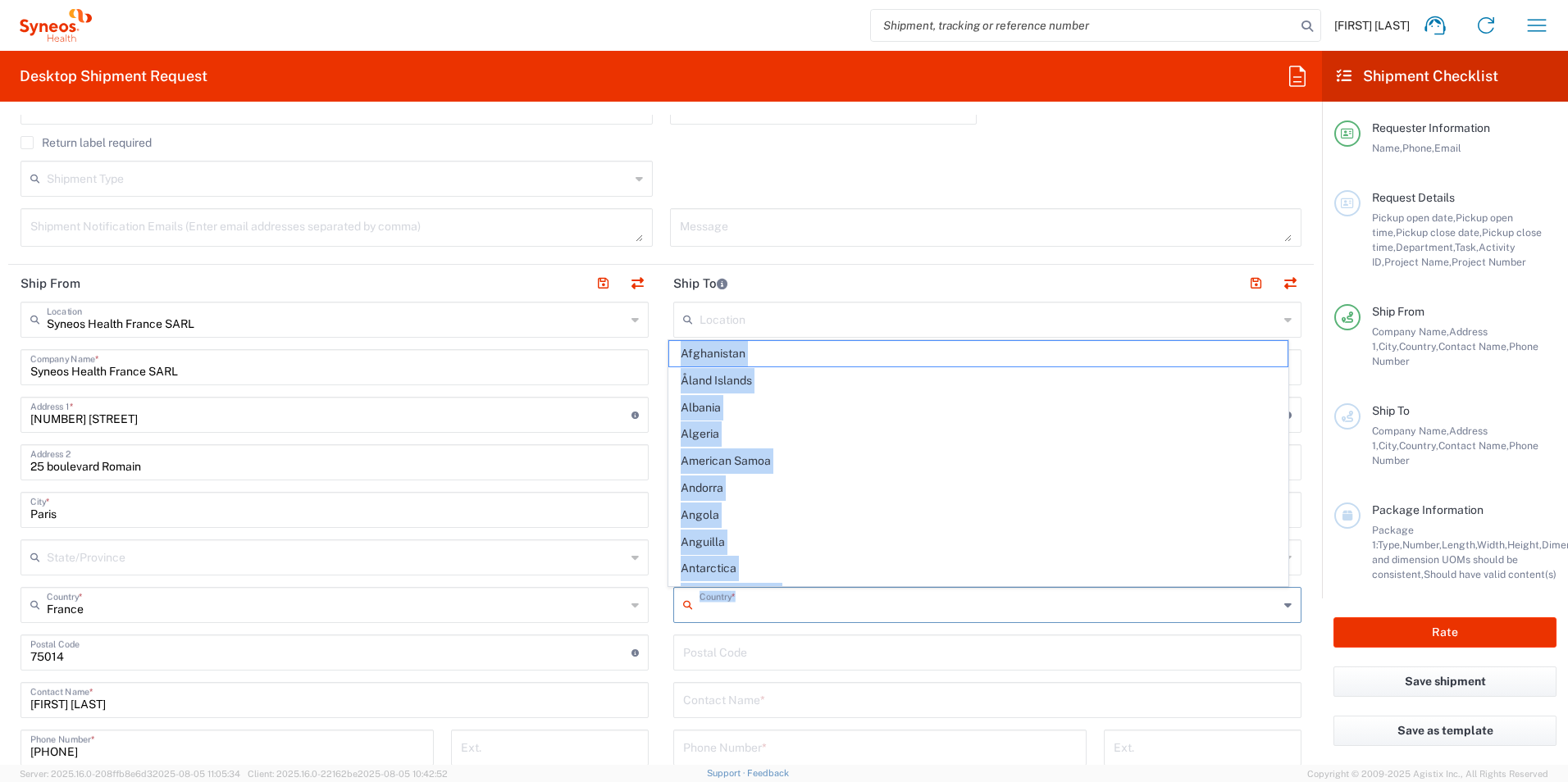 drag, startPoint x: 760, startPoint y: 628, endPoint x: 745, endPoint y: 607, distance: 25.806976 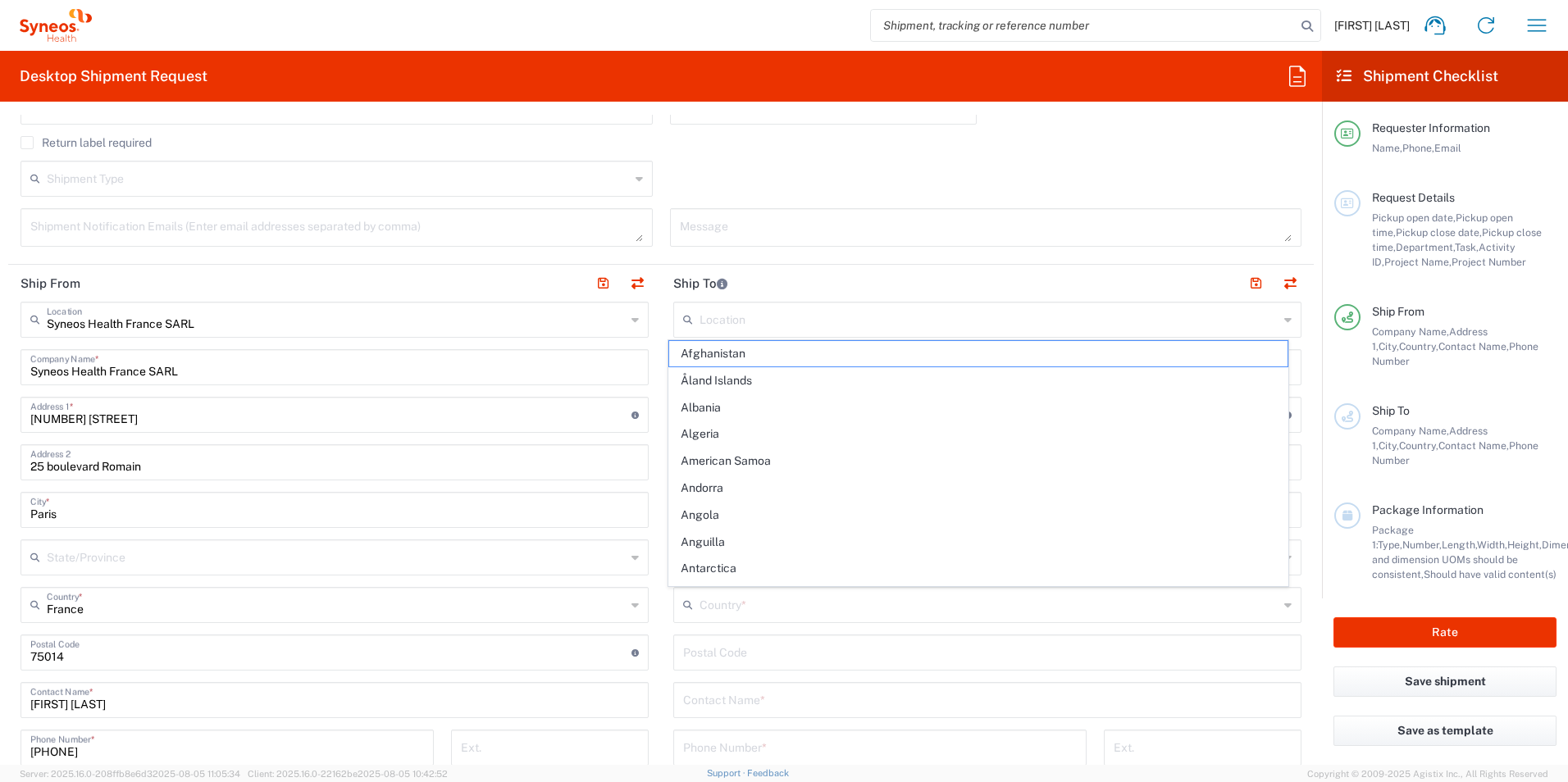 click 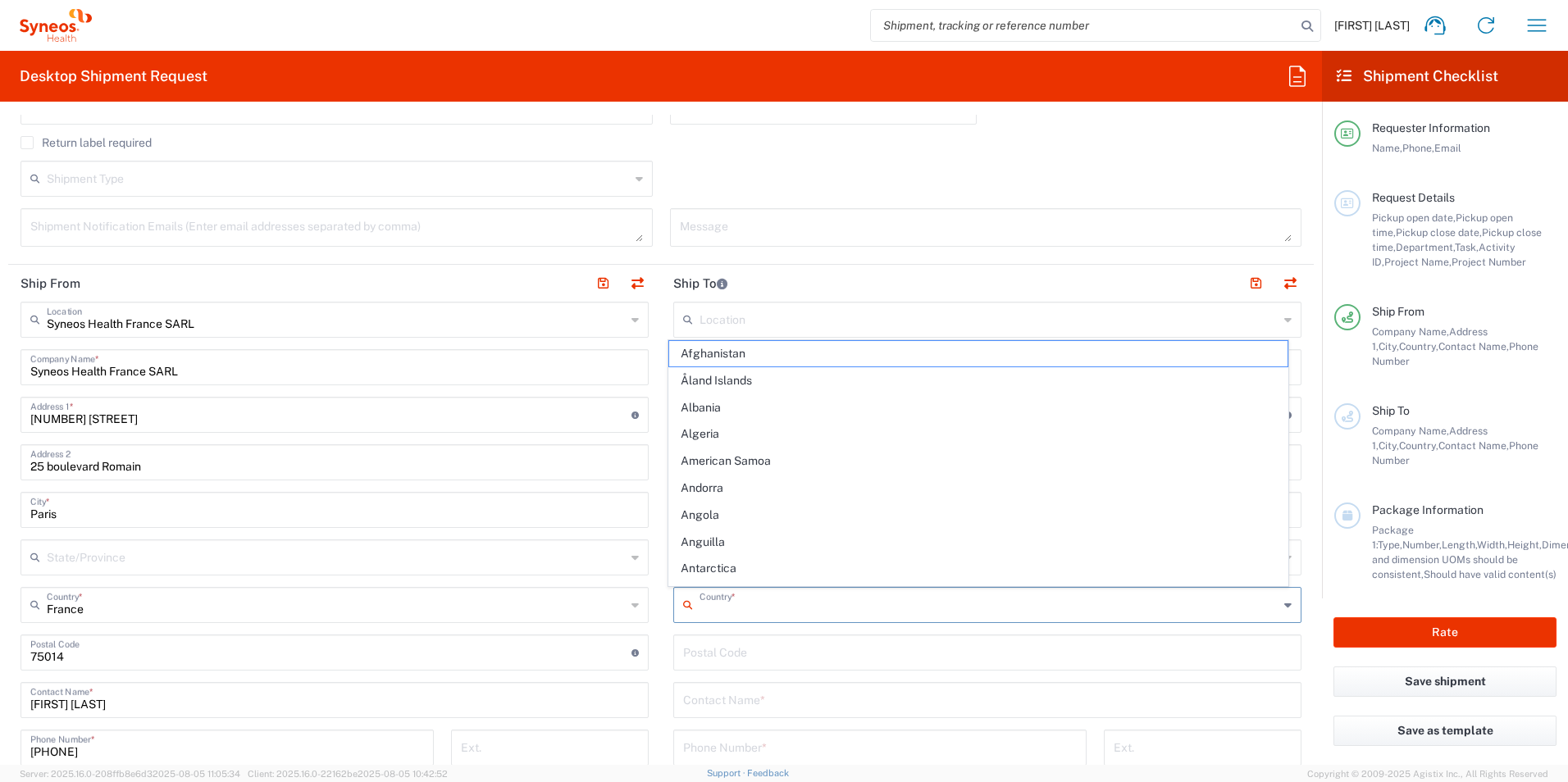 click on "Country  *" 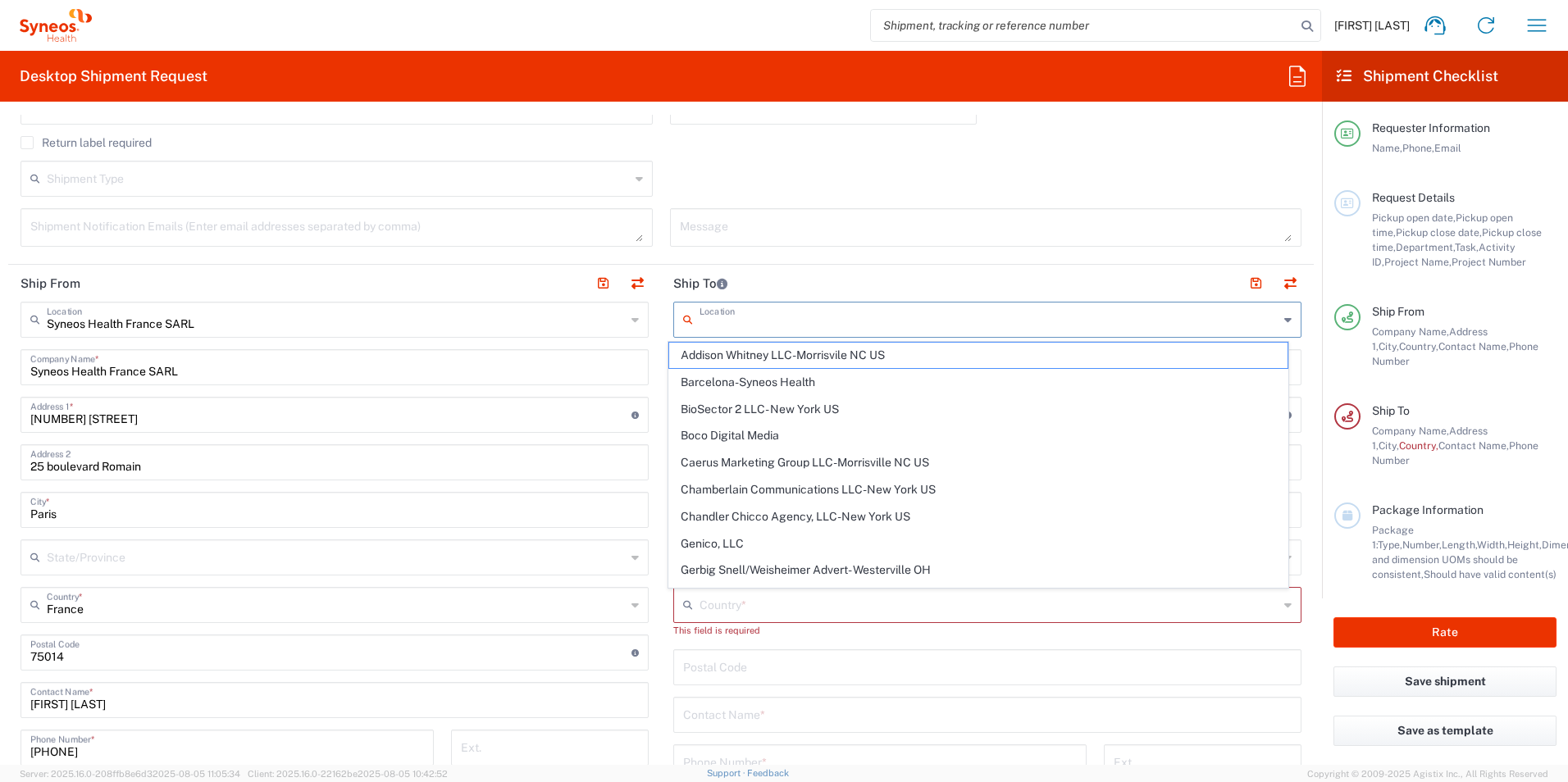 click at bounding box center [987, 666] 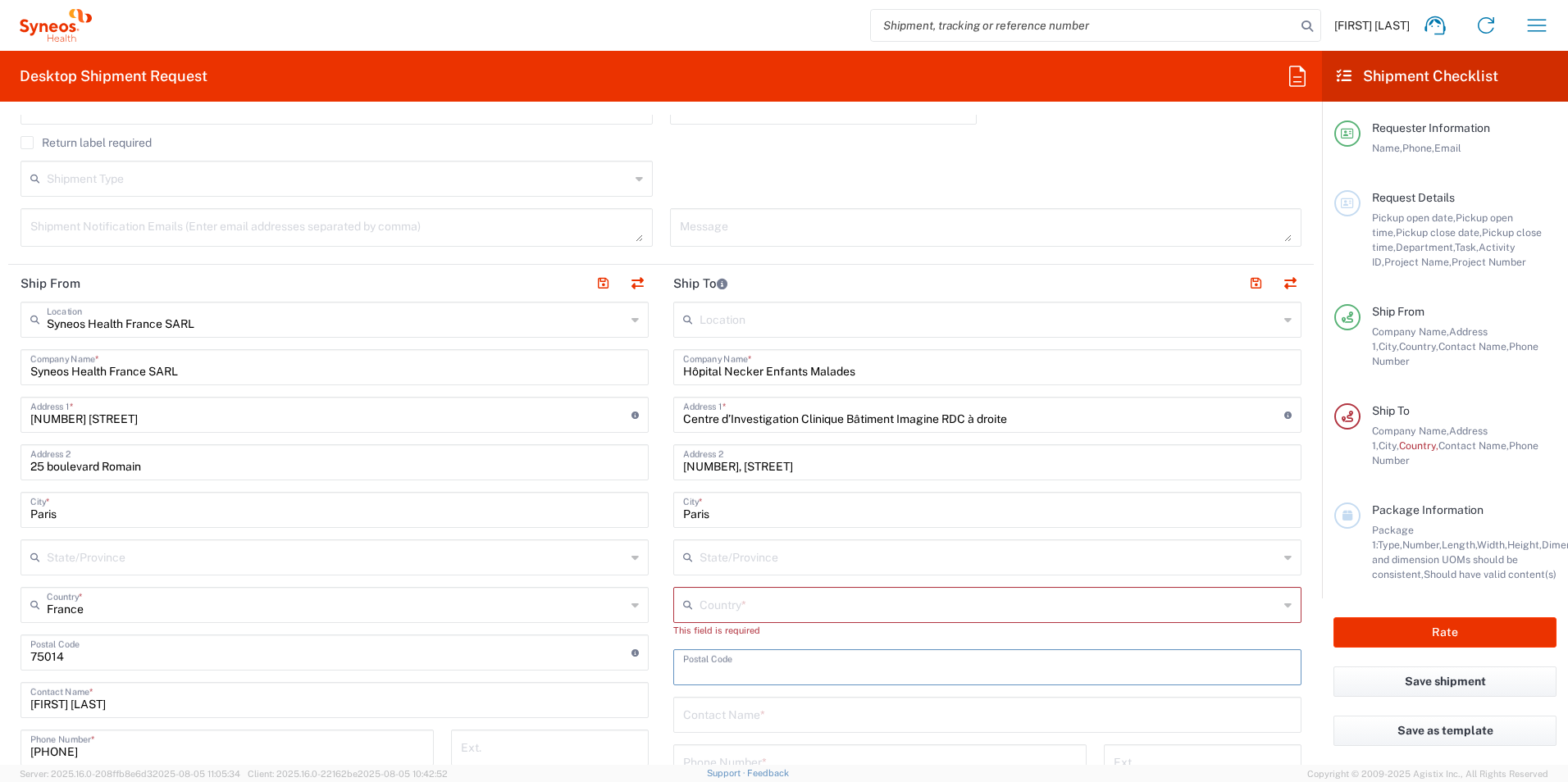 click at bounding box center (989, 603) 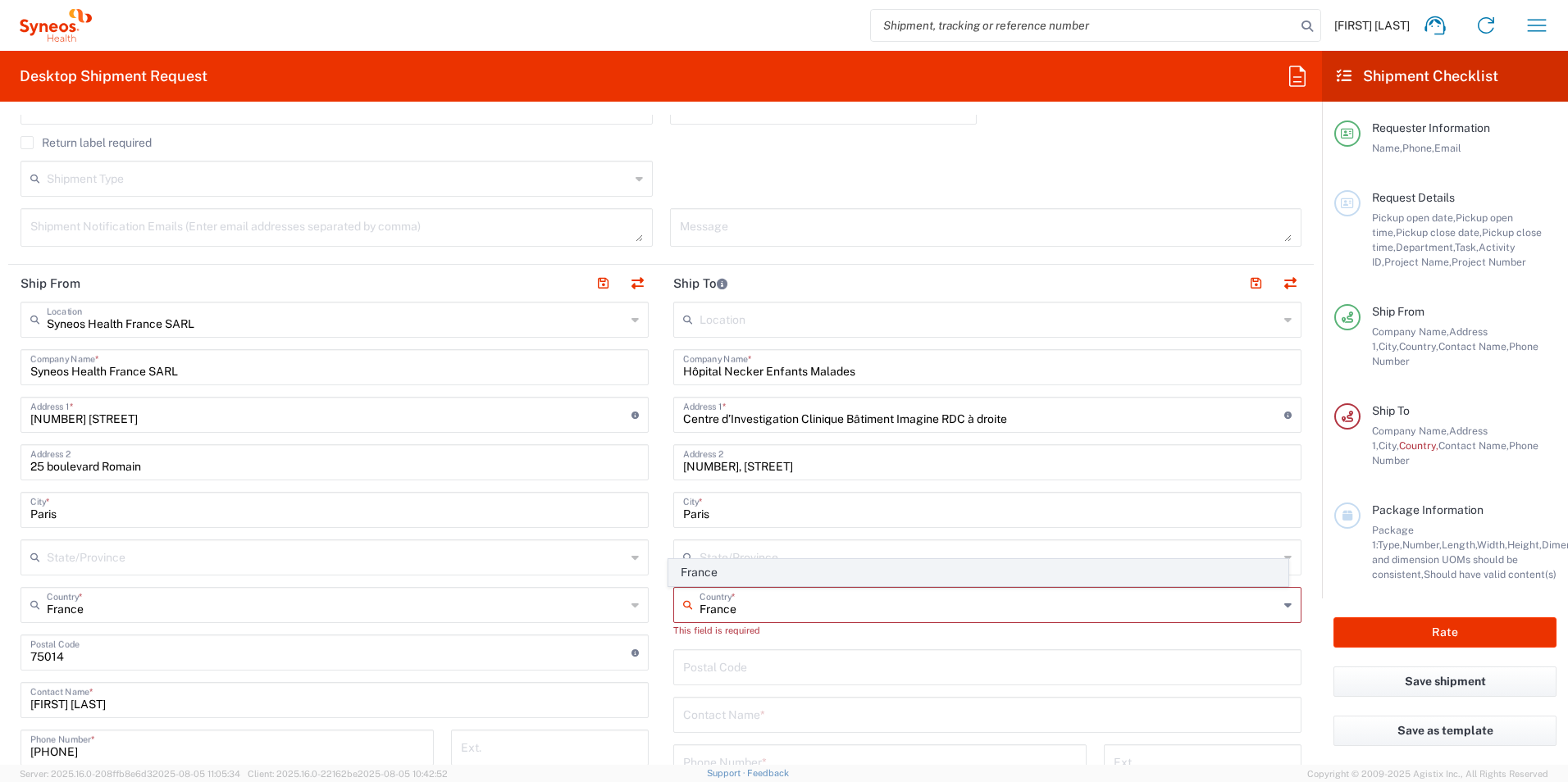 type on "France" 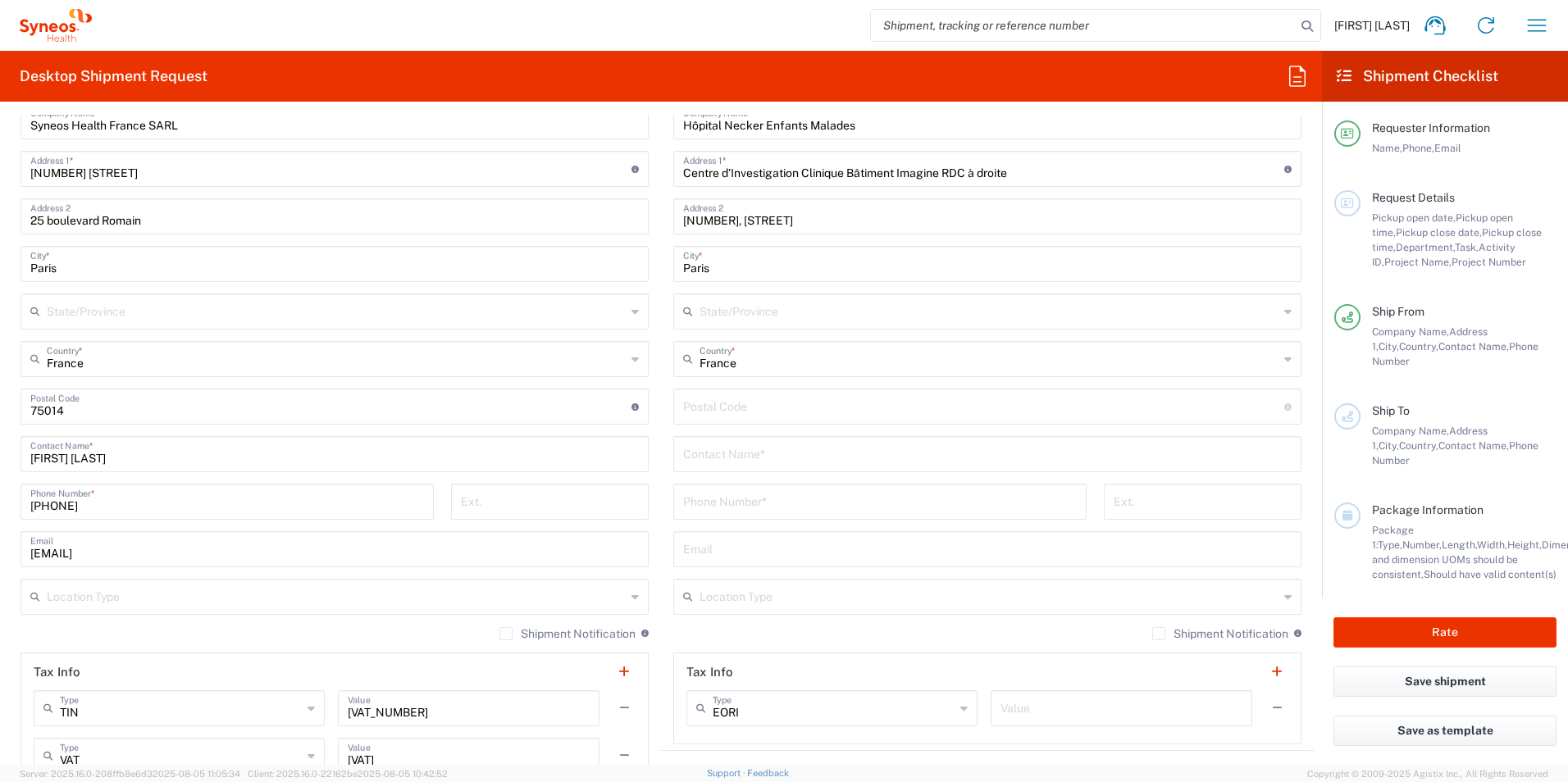 scroll, scrollTop: 820, scrollLeft: 0, axis: vertical 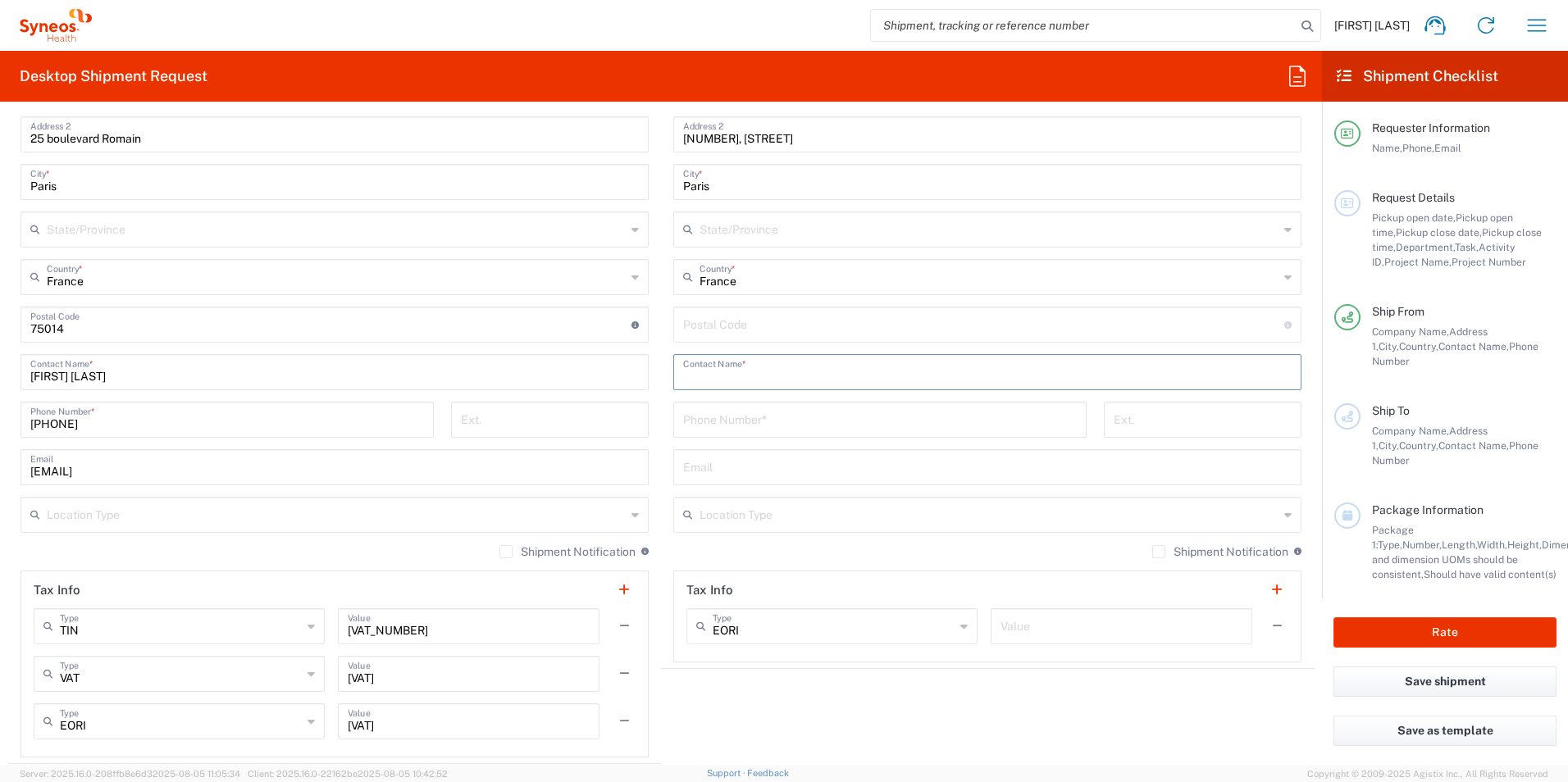 click at bounding box center (987, 371) 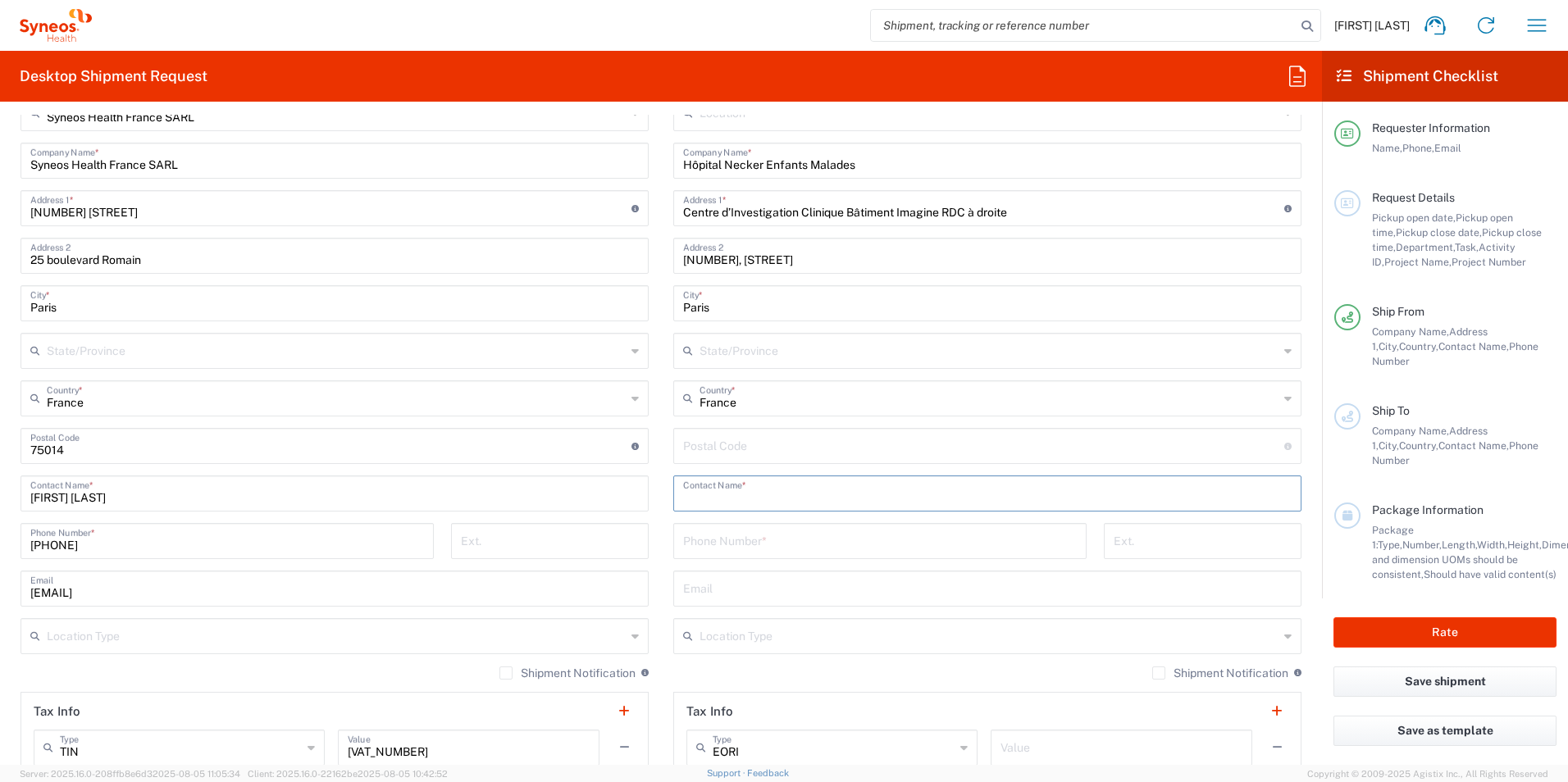 scroll, scrollTop: 738, scrollLeft: 0, axis: vertical 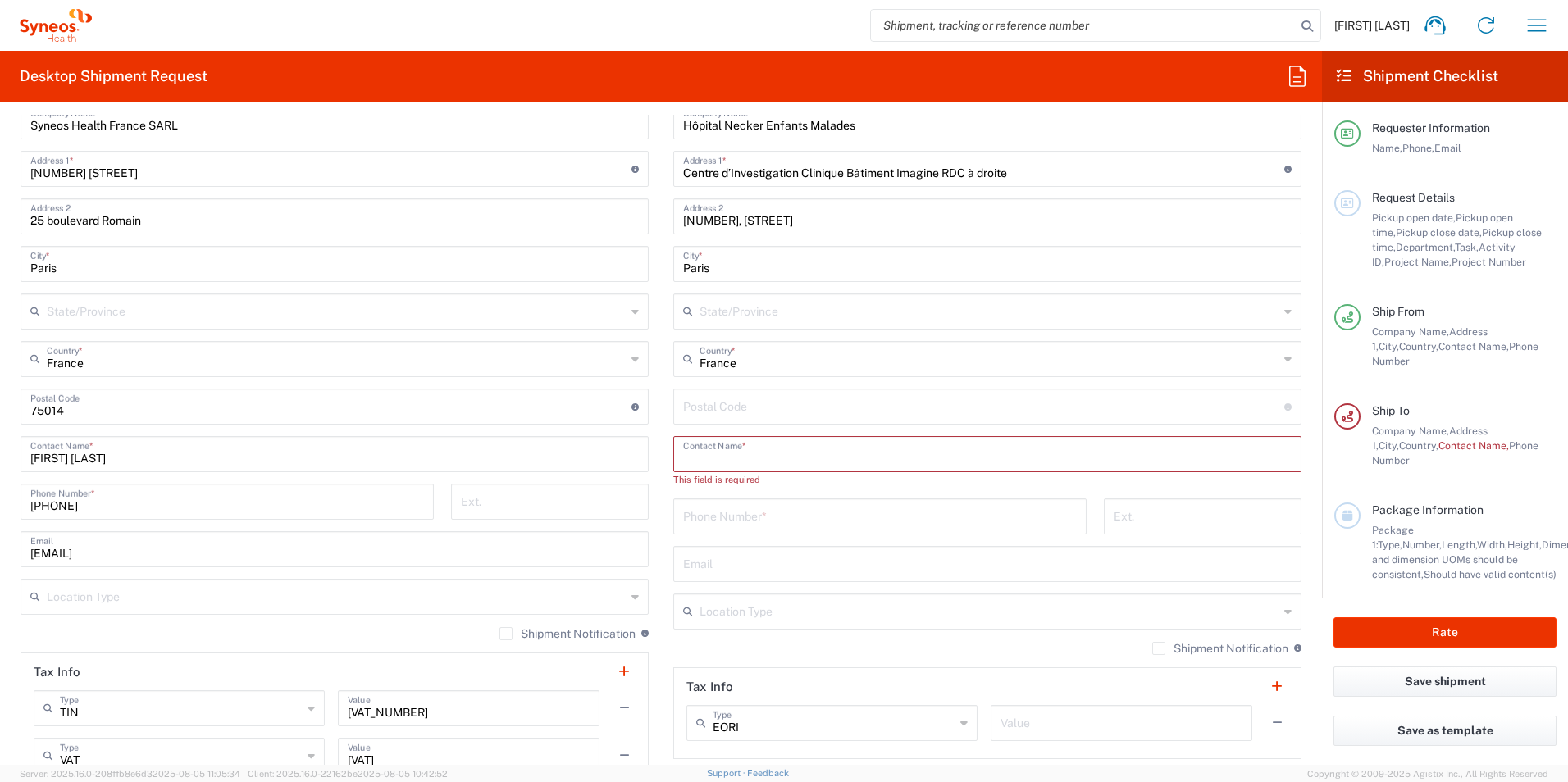 click at bounding box center [987, 452] 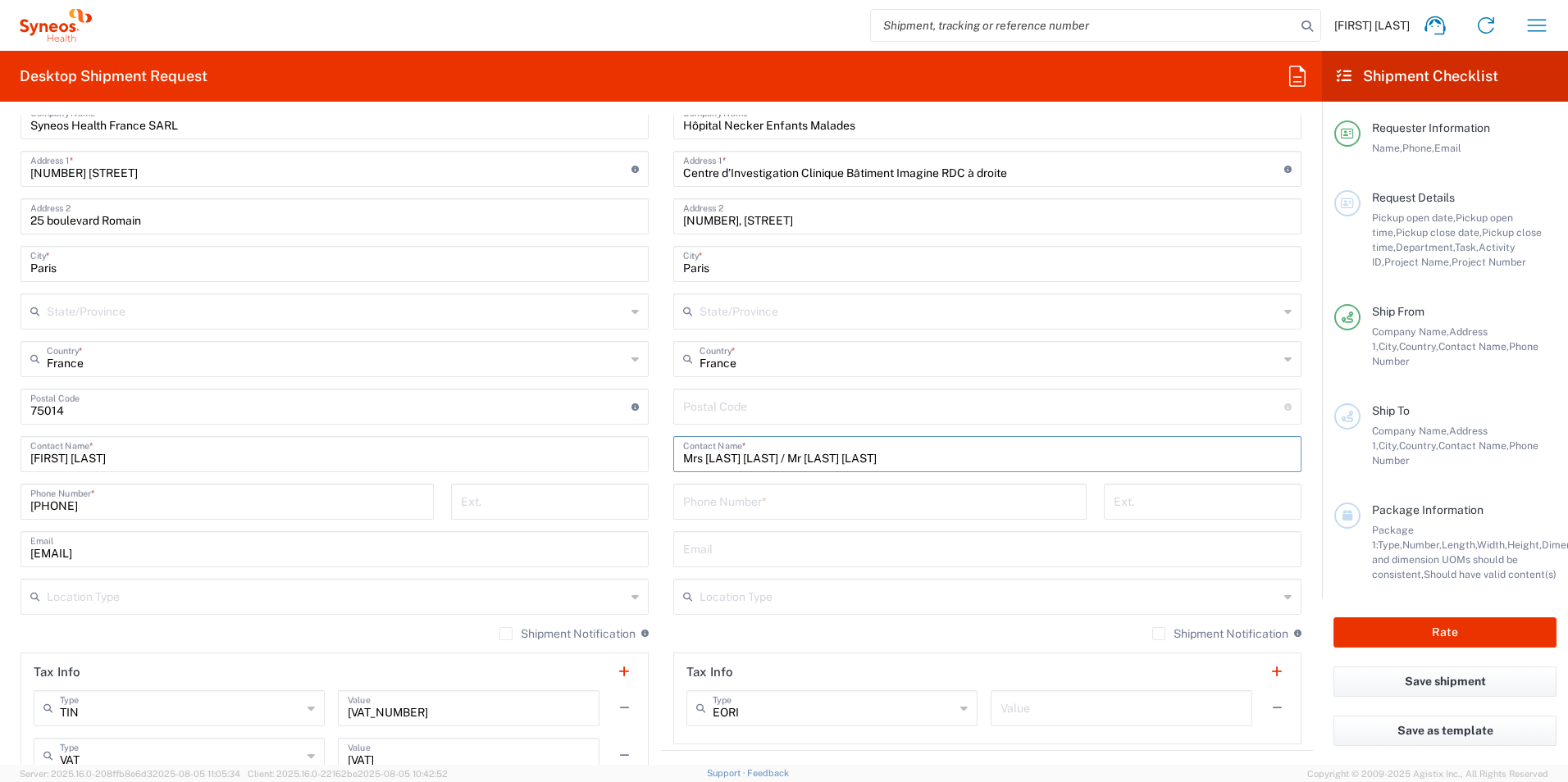 click on "Mrs [LAST] [LAST] / Mr [LAST] [LAST]" at bounding box center (987, 452) 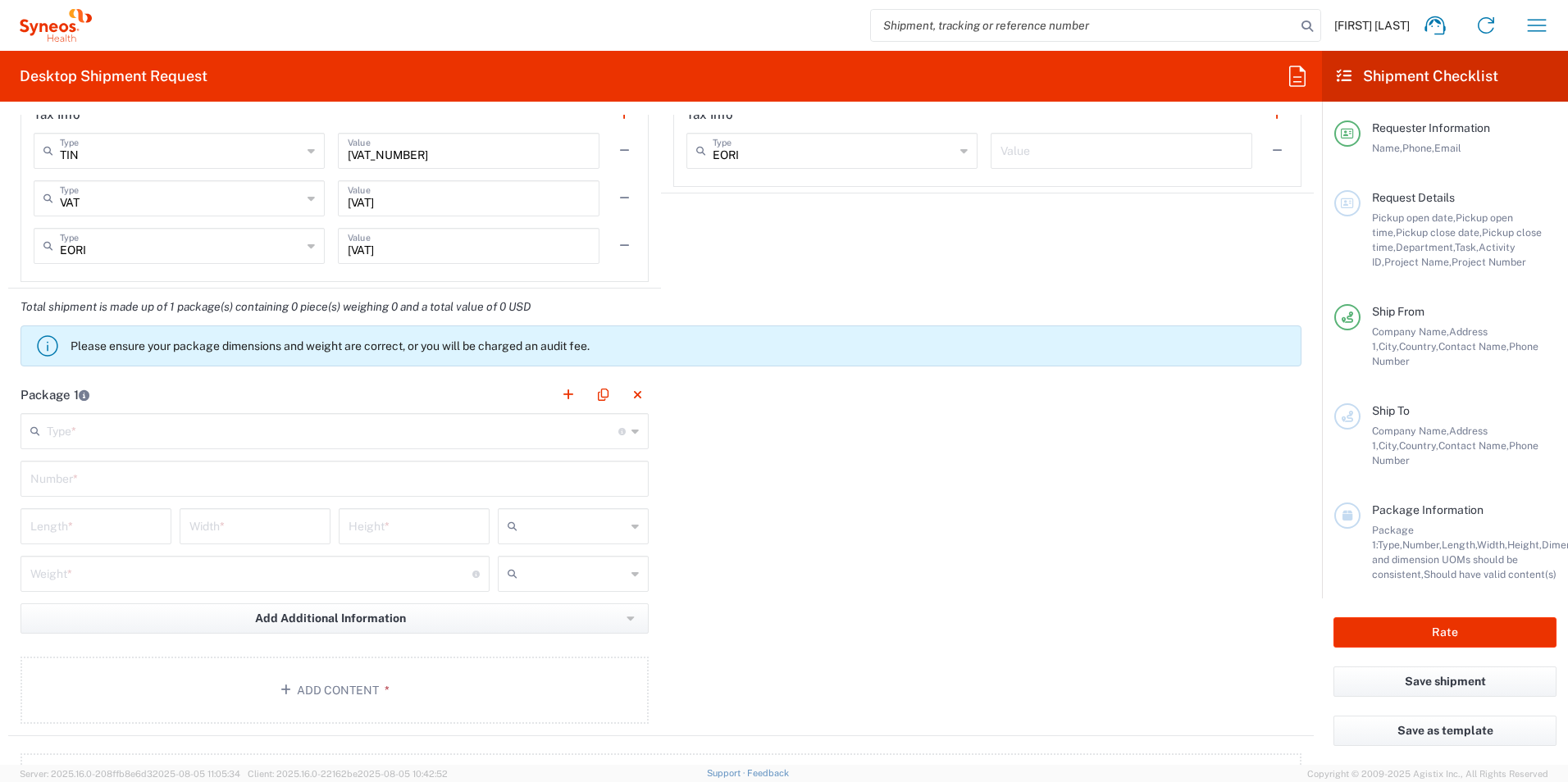 scroll, scrollTop: 1312, scrollLeft: 0, axis: vertical 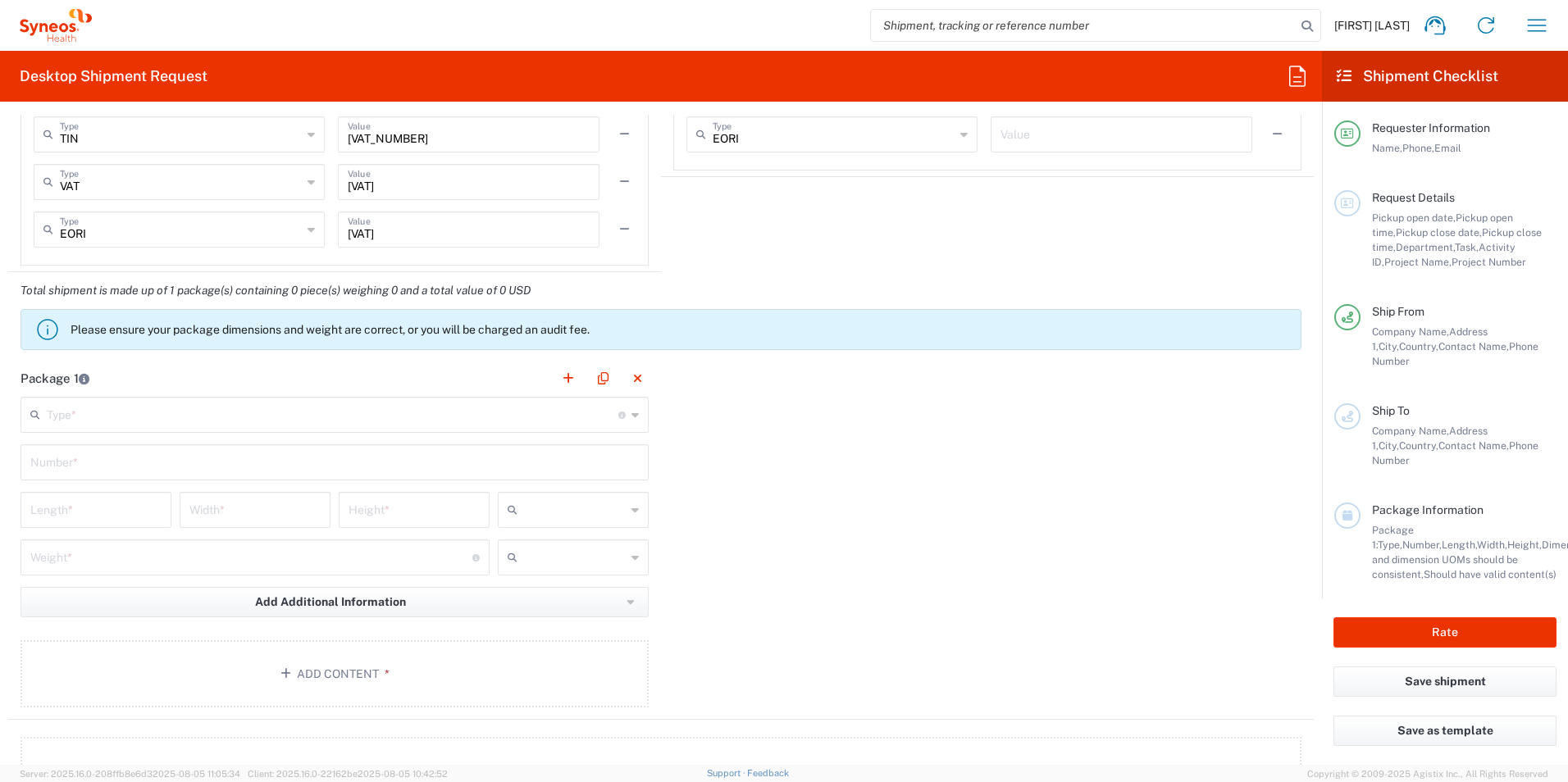 type on "Mme [LAST] [LAST] / Mr [LAST] [LAST]" 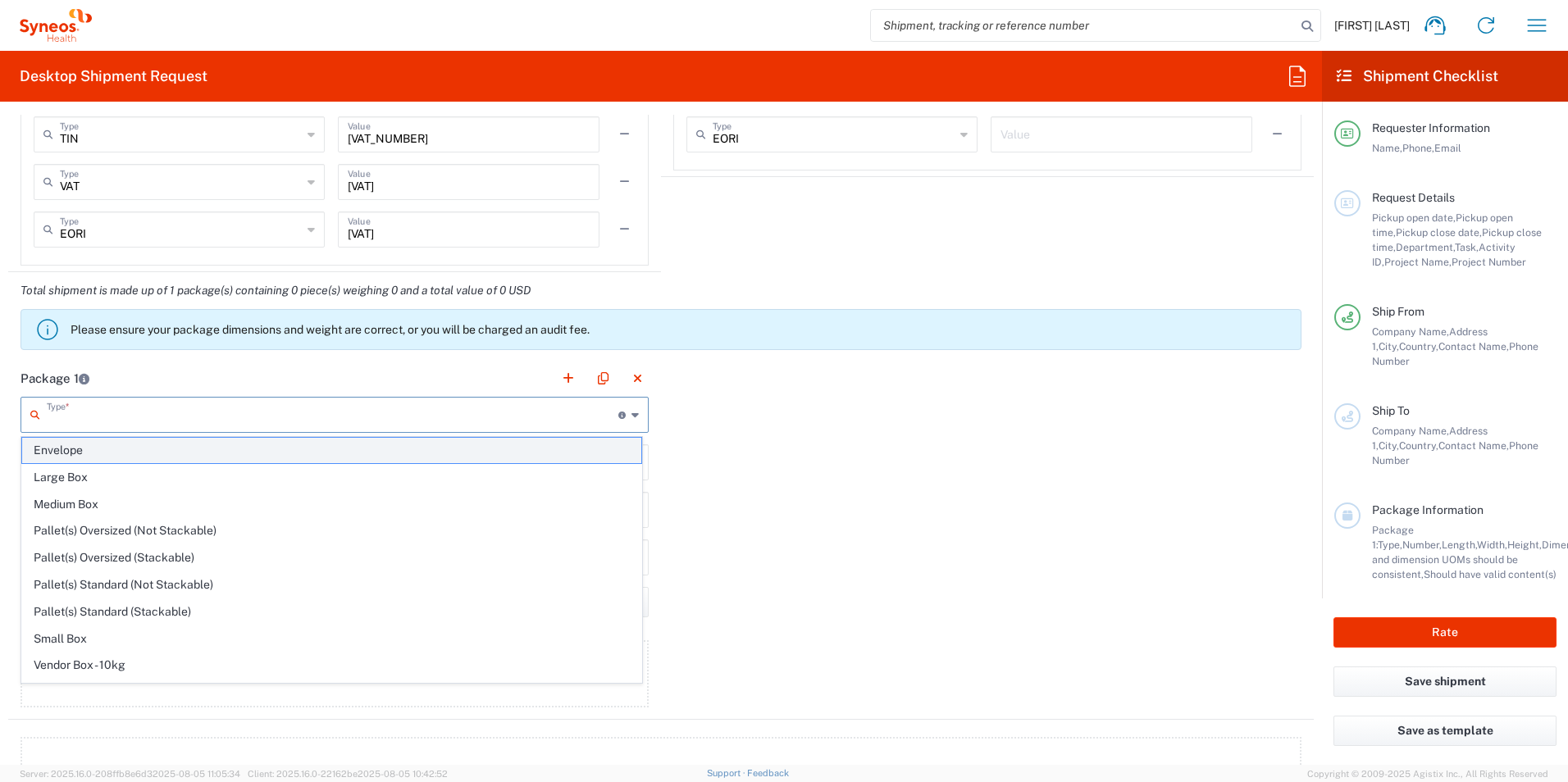 click on "Envelope" 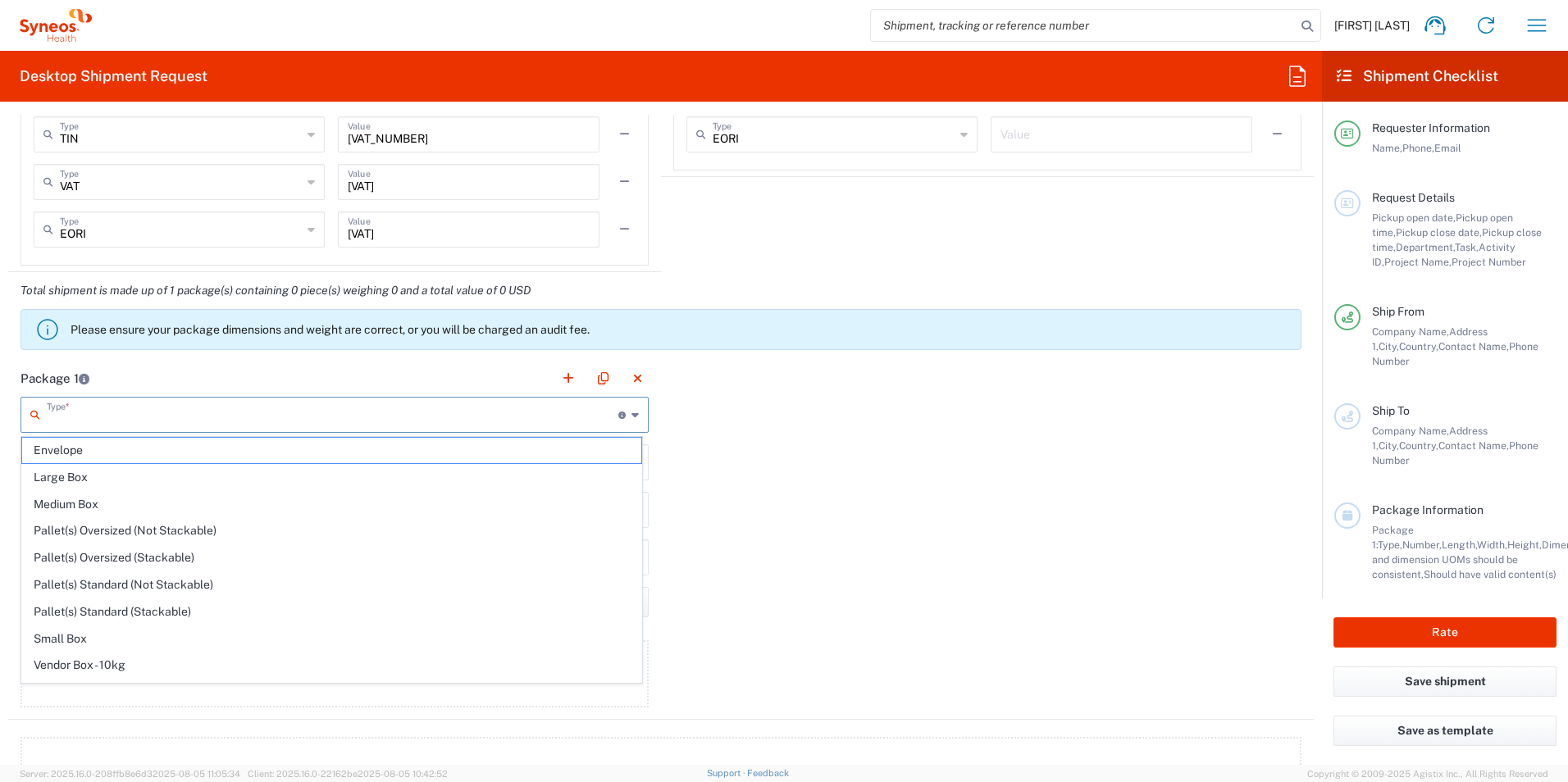type on "Envelope" 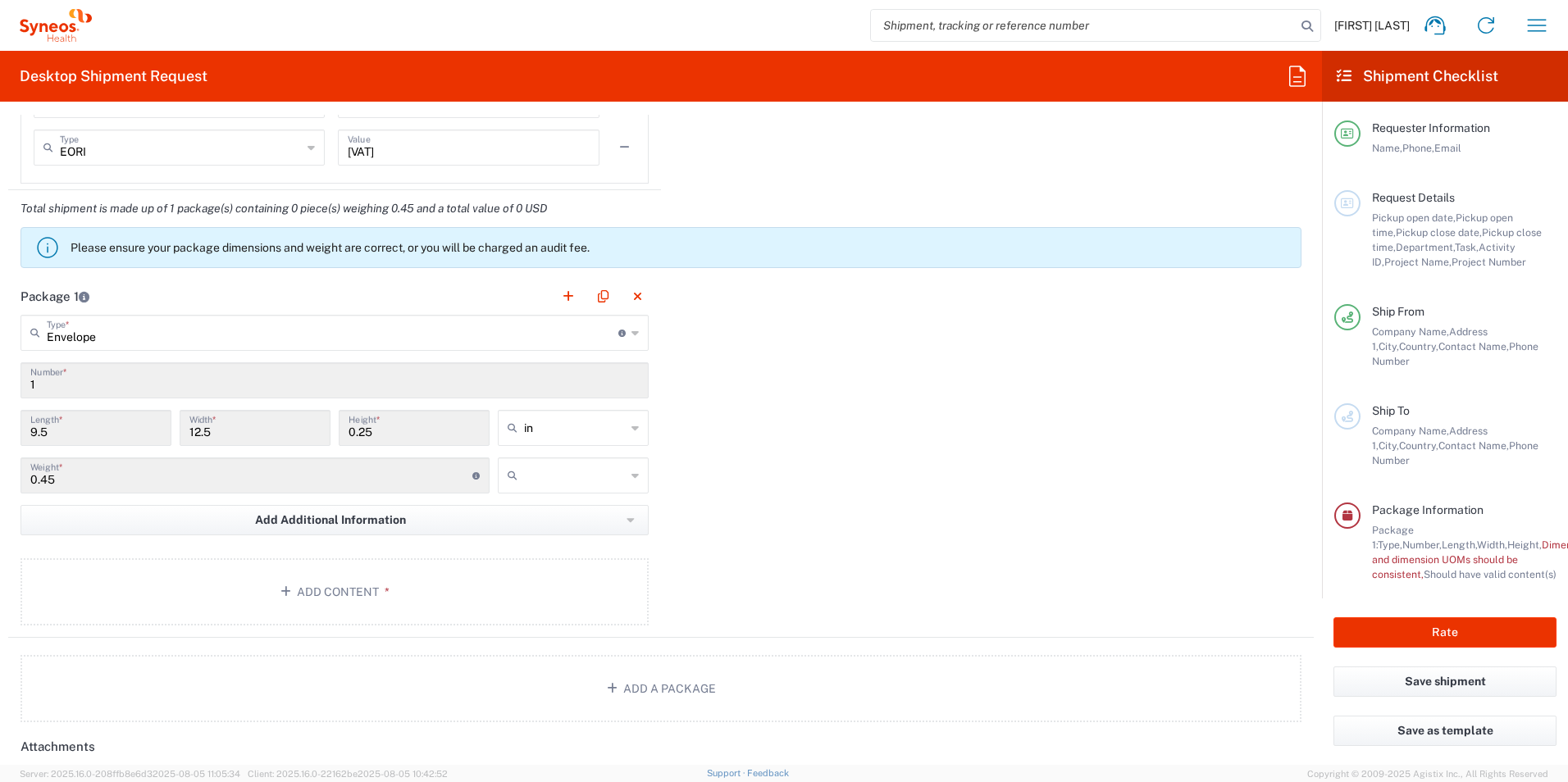 scroll, scrollTop: 1475, scrollLeft: 0, axis: vertical 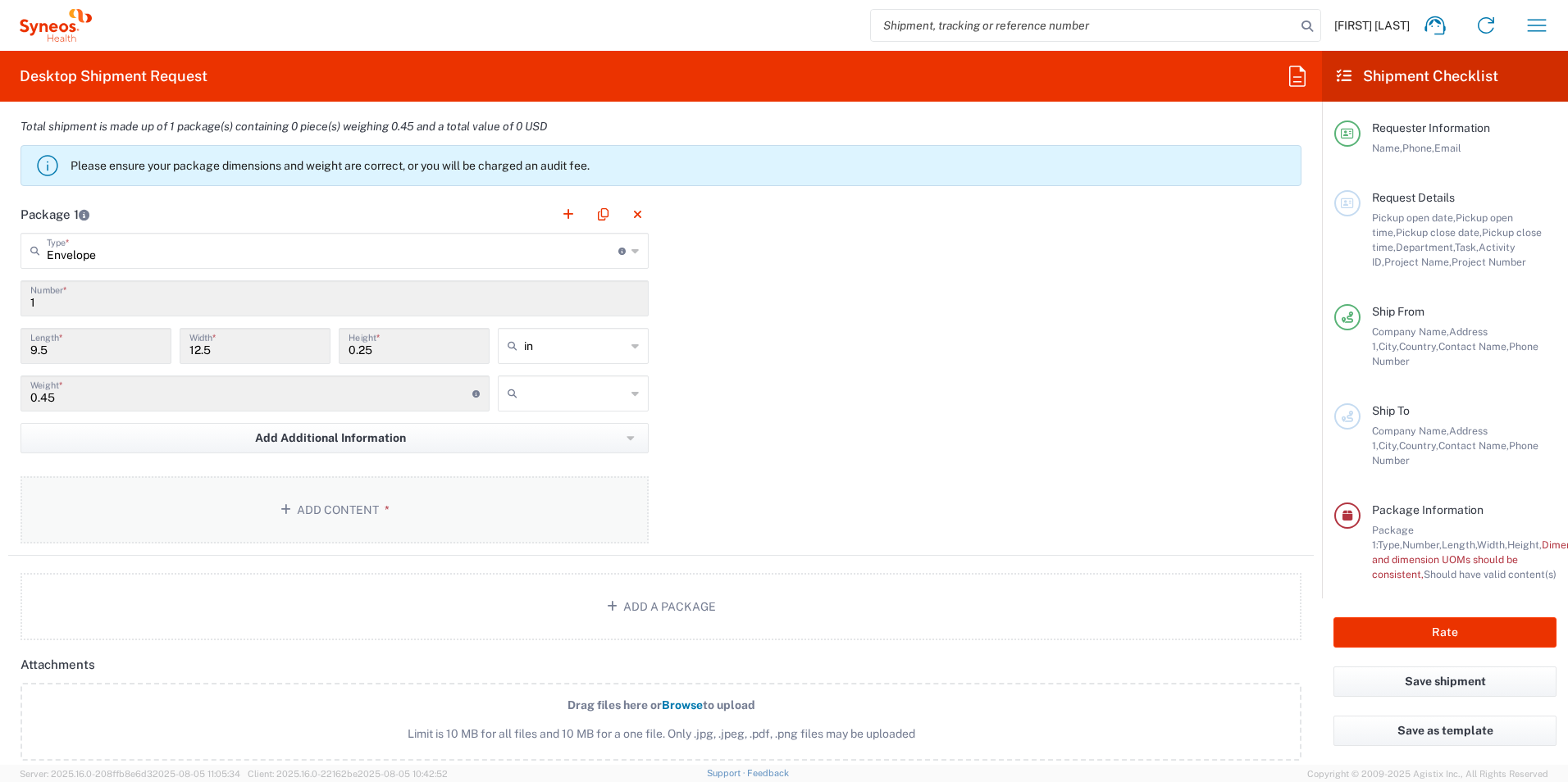 click on "Add Content *" 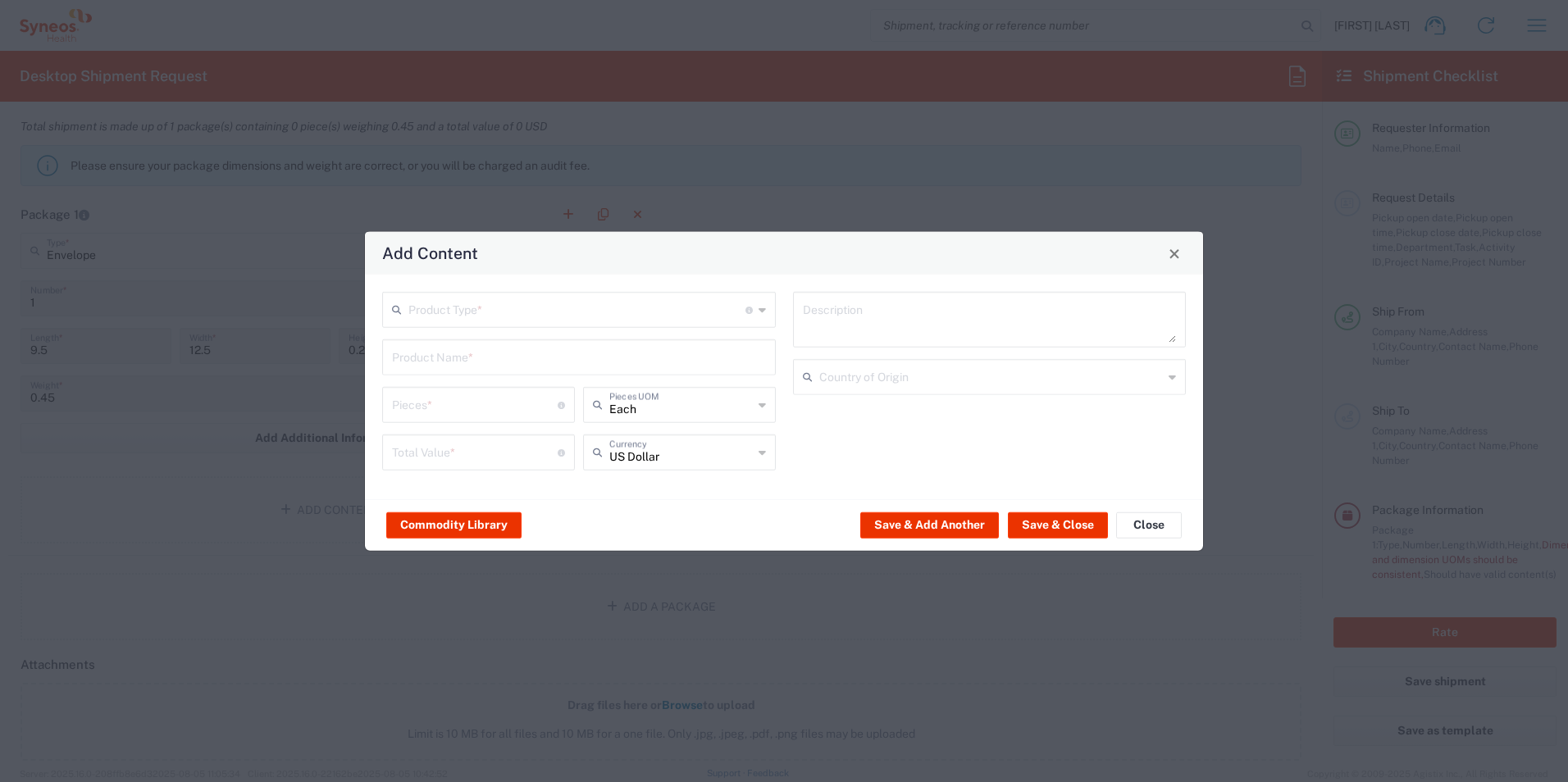 click at bounding box center [577, 308] 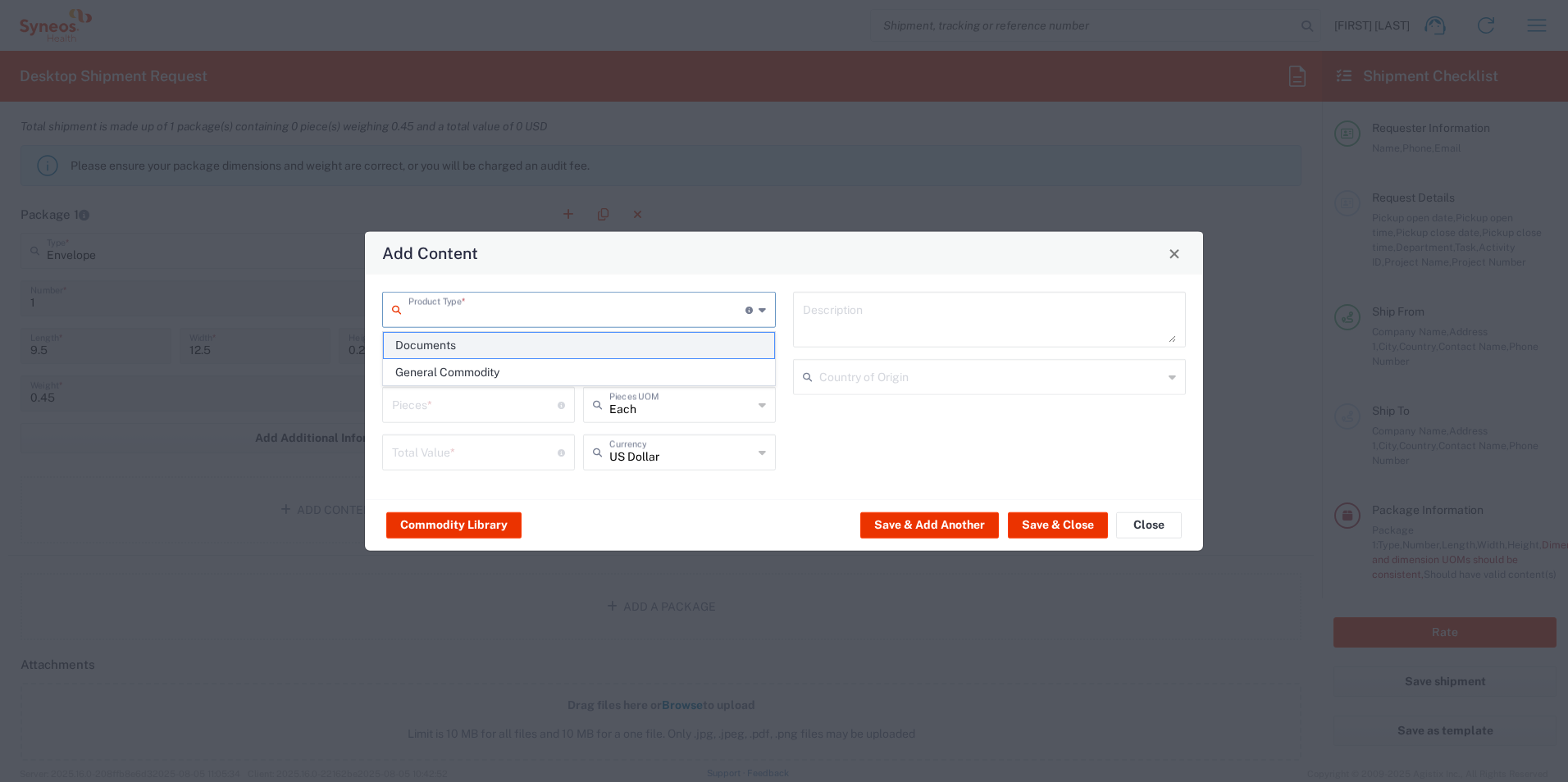 click on "Documents" 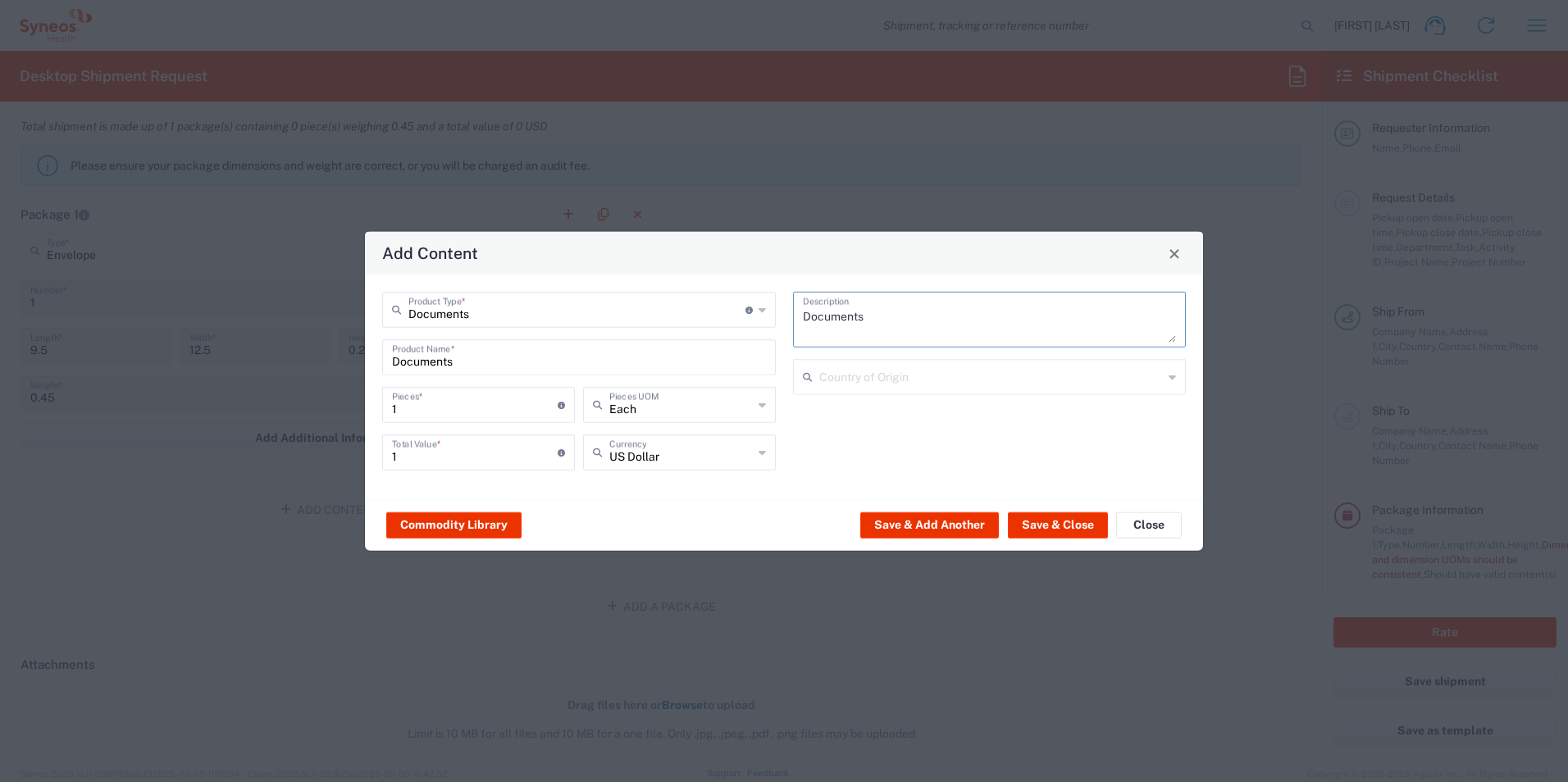click on "Documents" at bounding box center (990, 320) 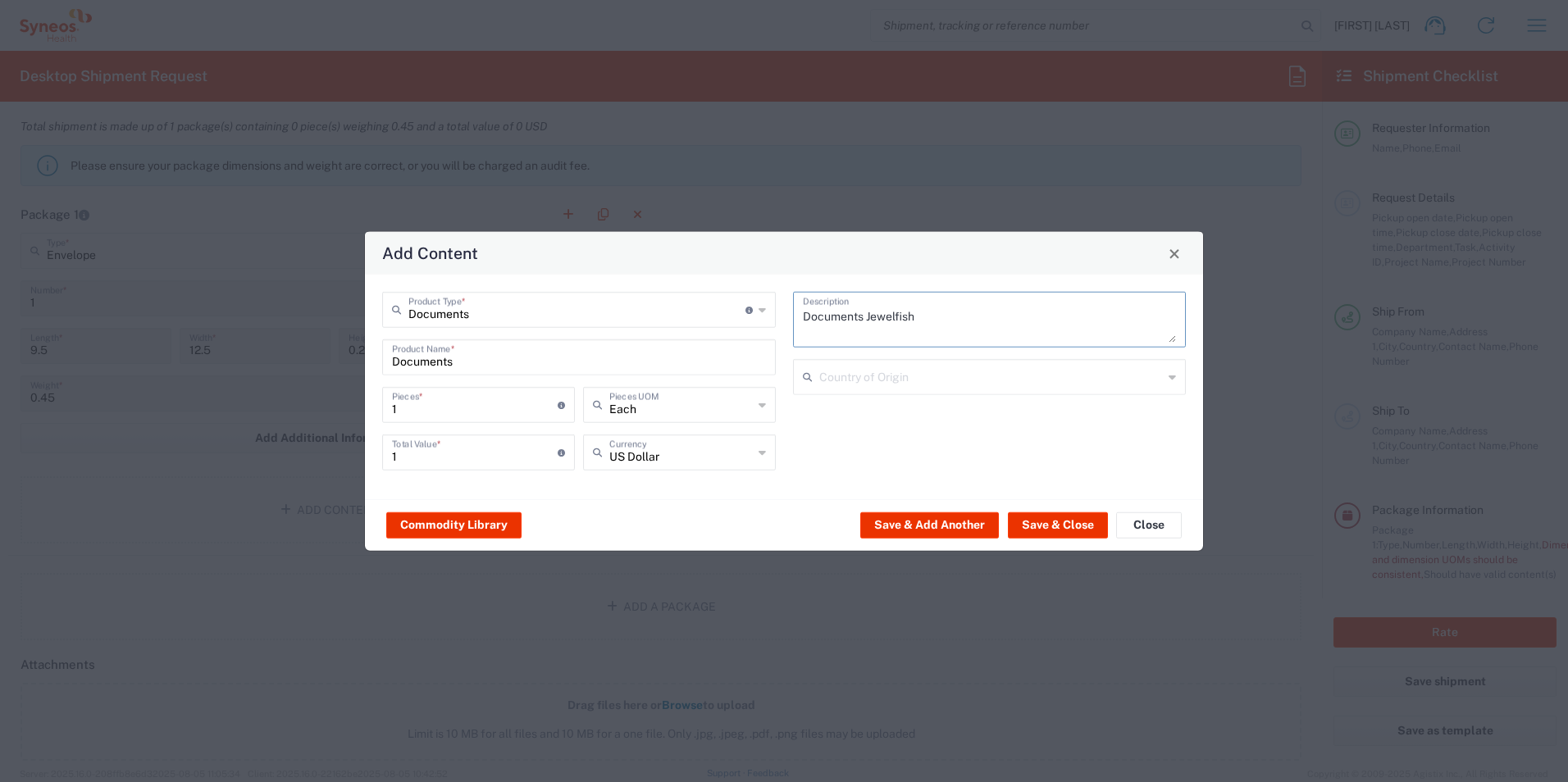 type on "Documents Jewelfish" 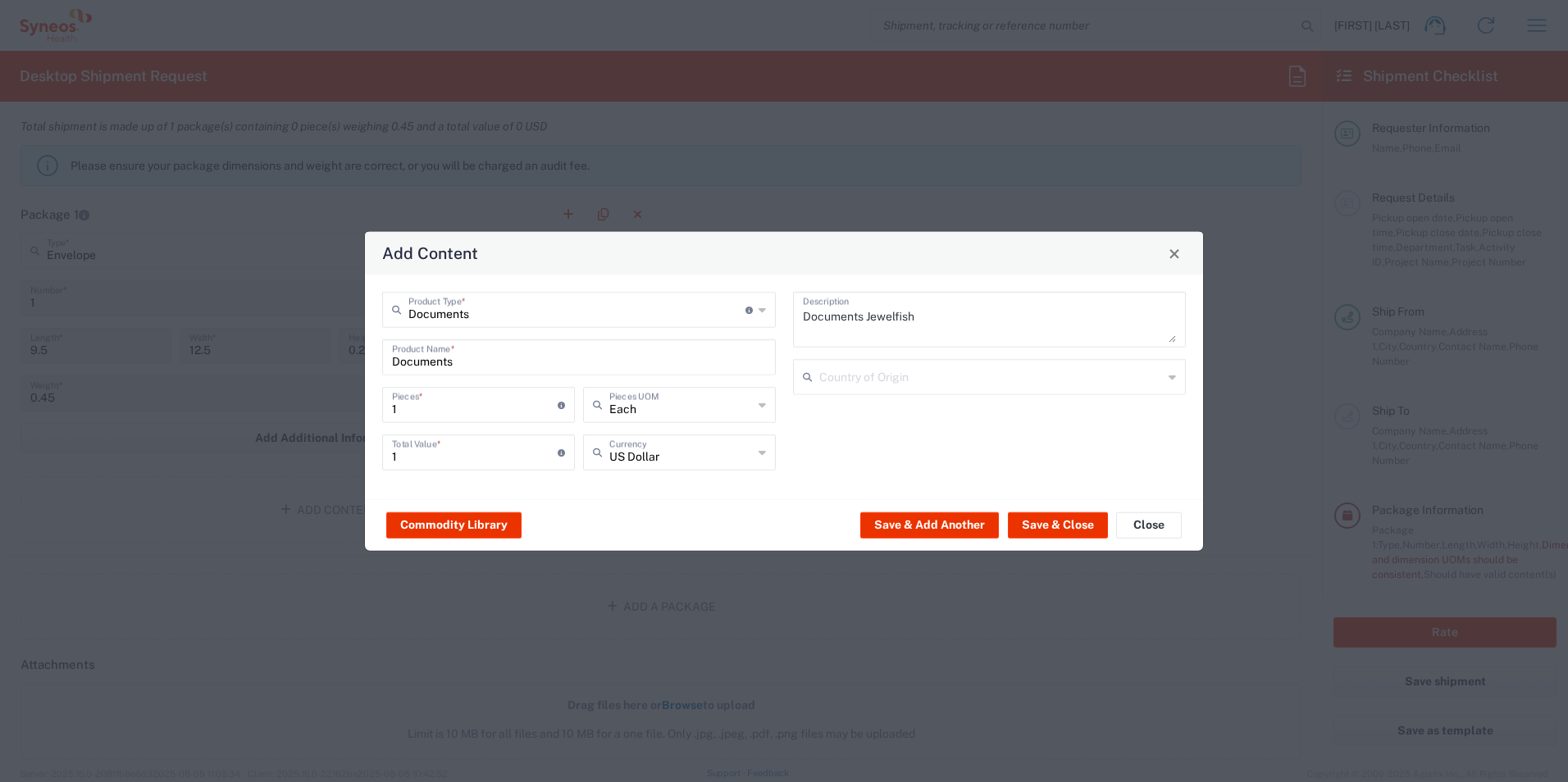 click 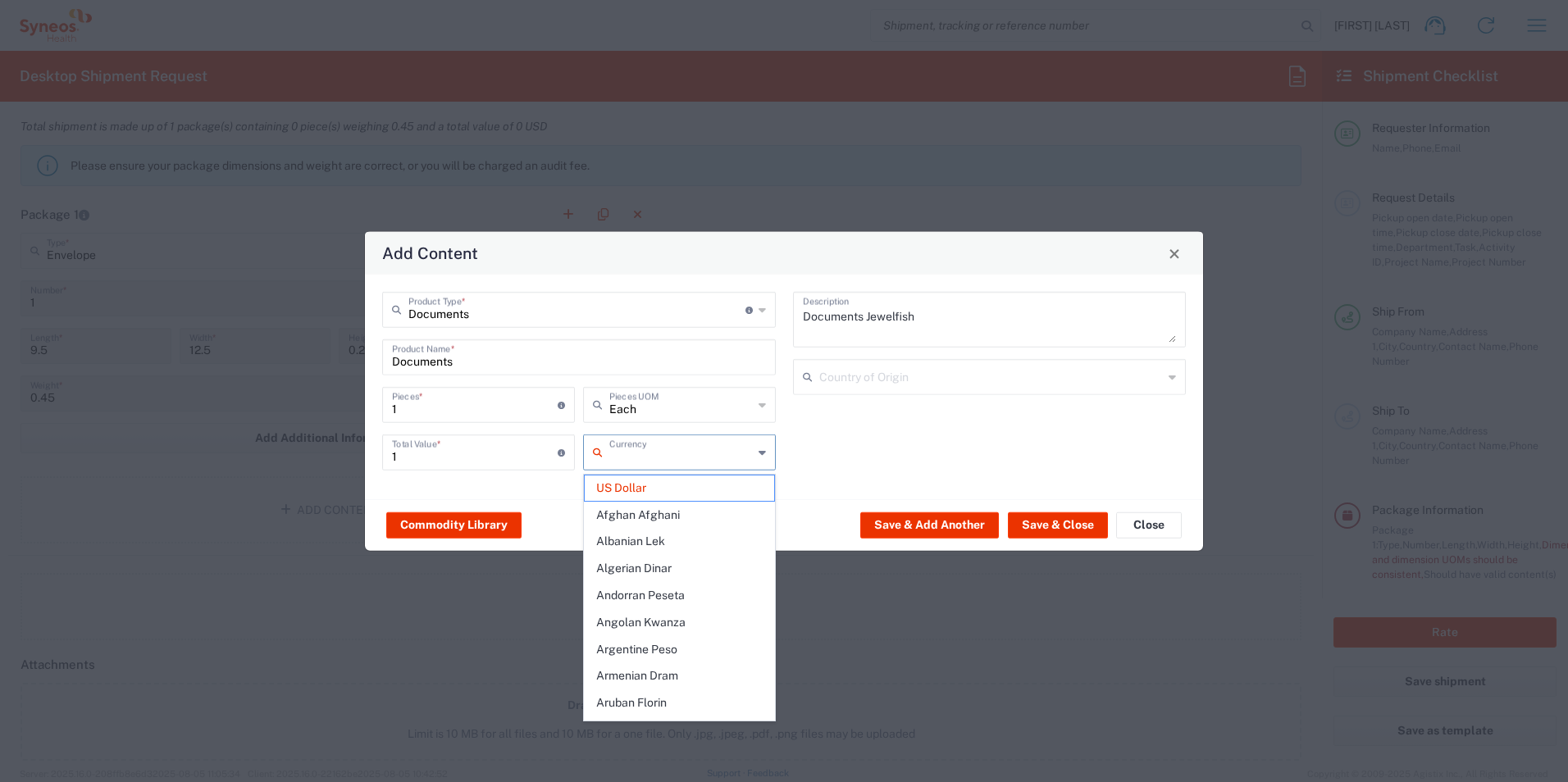 click on "Documents Jewelfish  Description   Country of Origin" 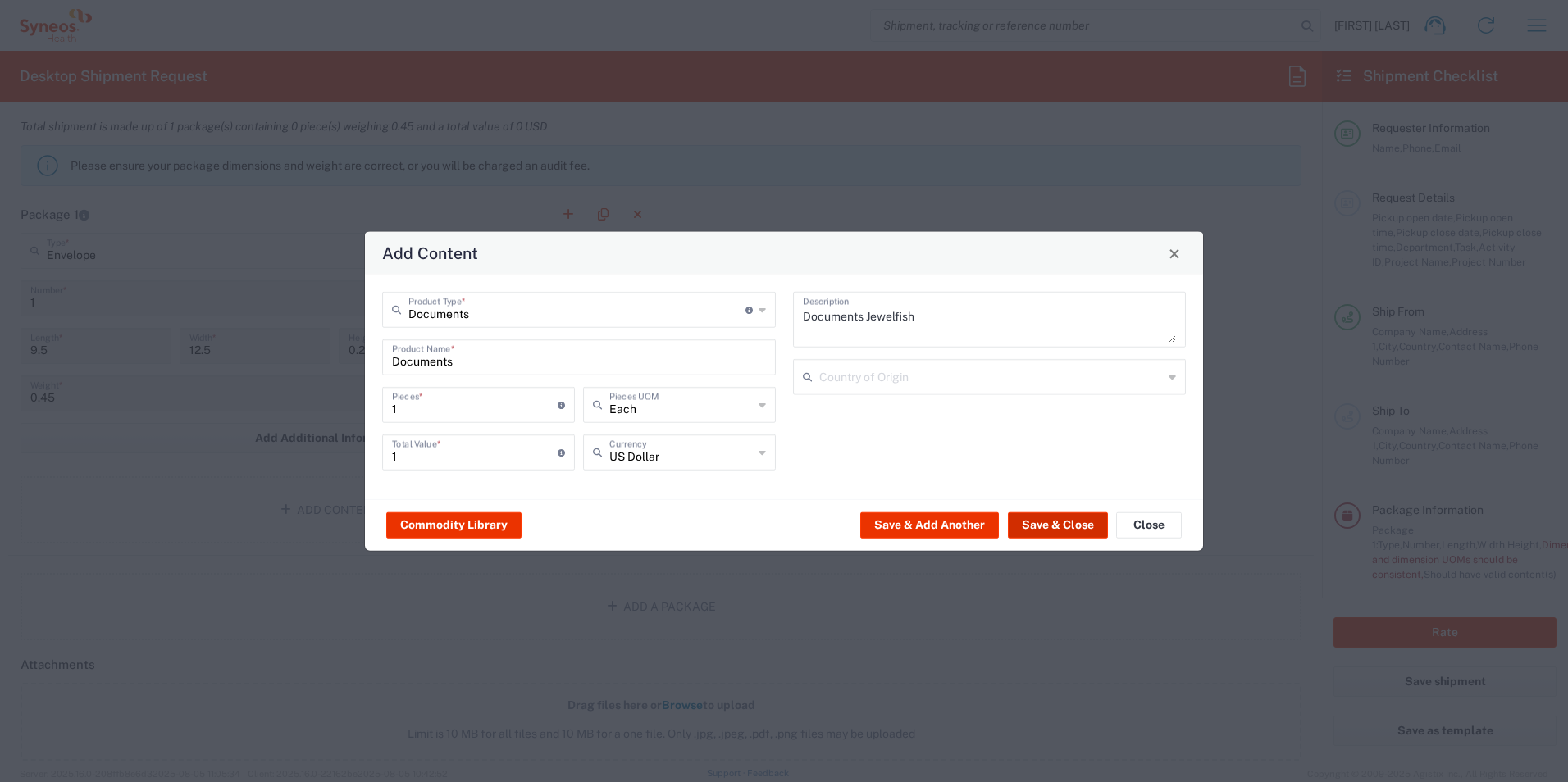 click on "Save & Close" 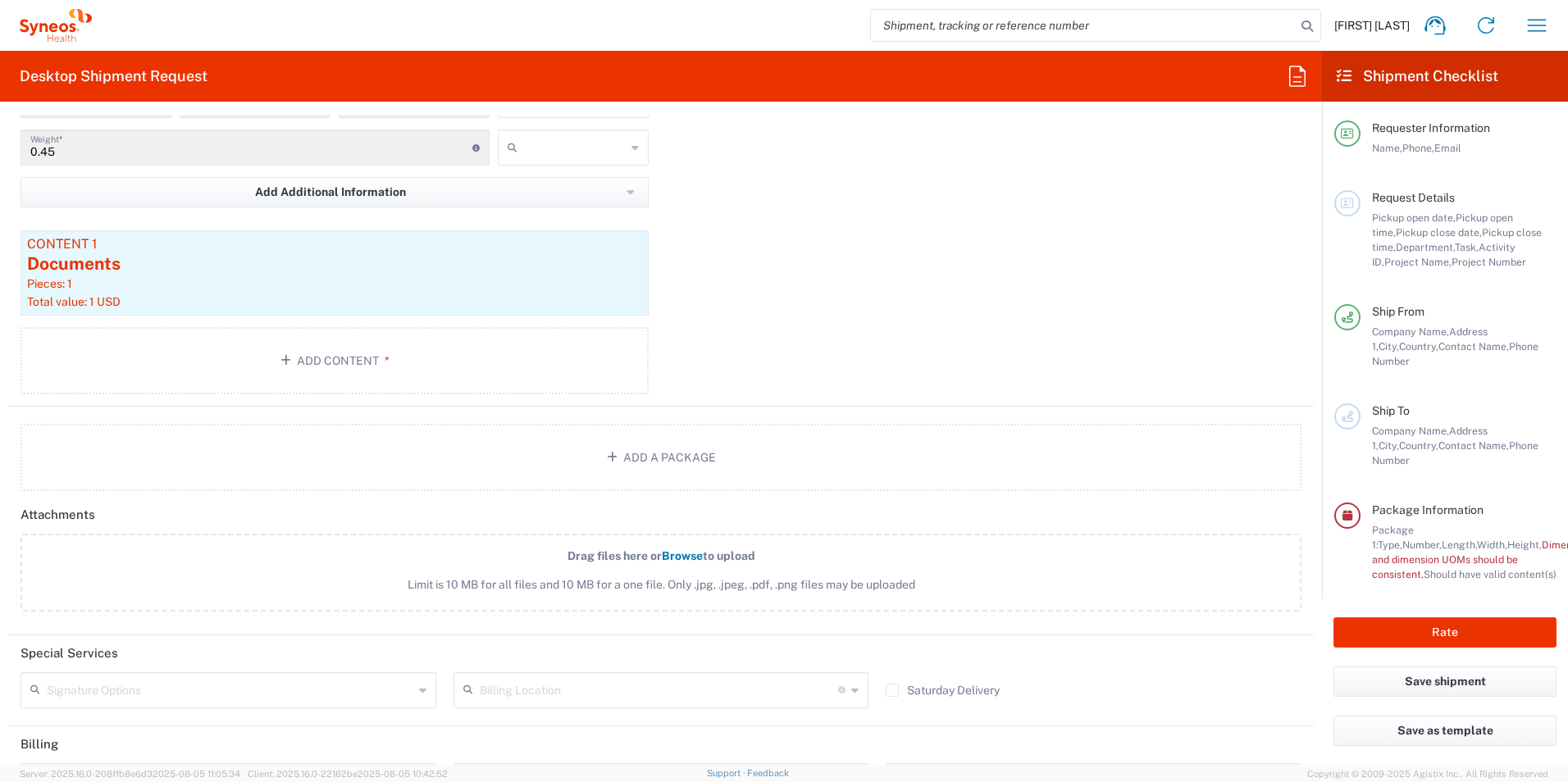 scroll, scrollTop: 1639, scrollLeft: 0, axis: vertical 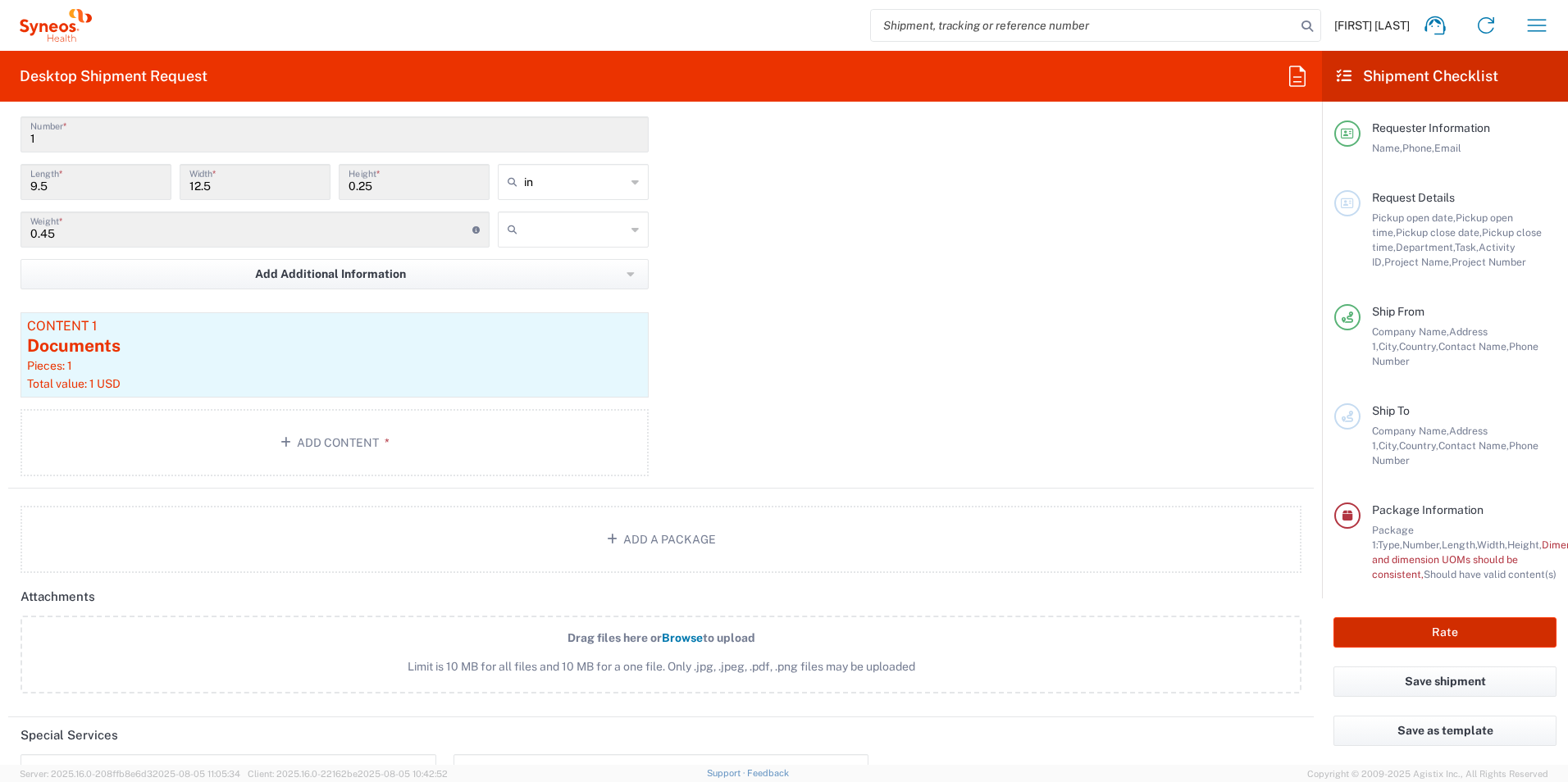 click on "Rate" 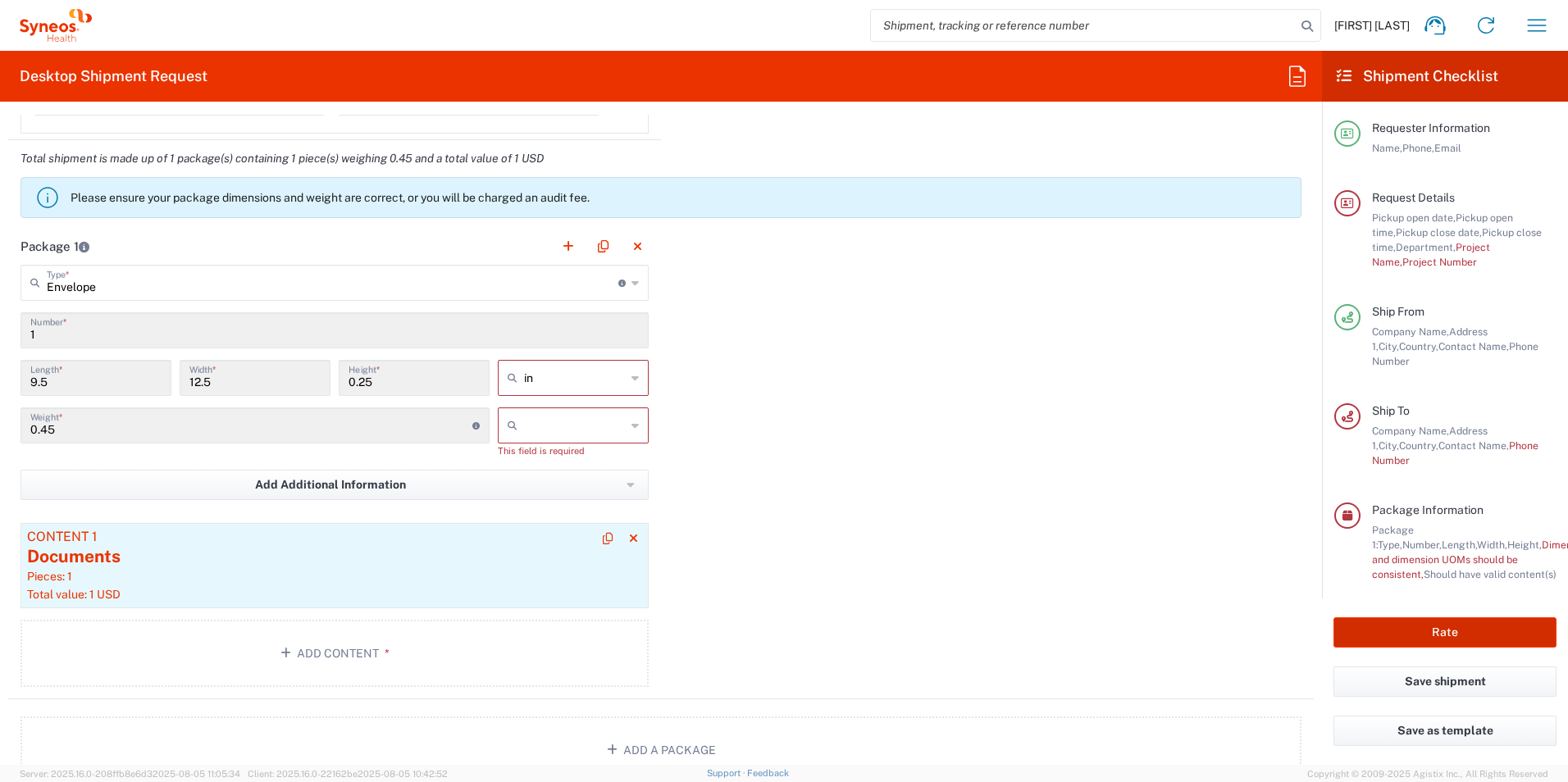 scroll, scrollTop: 1408, scrollLeft: 0, axis: vertical 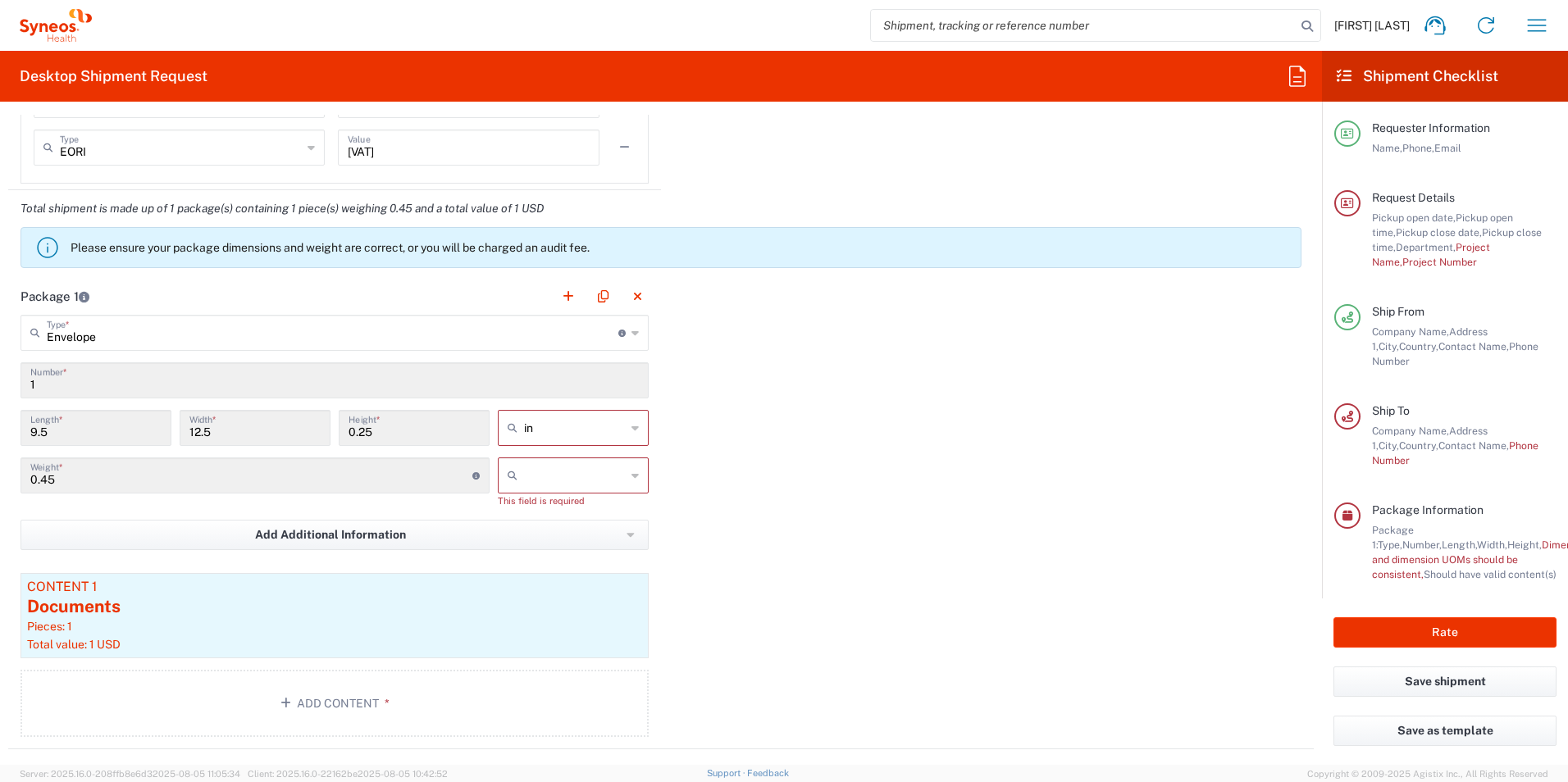 type 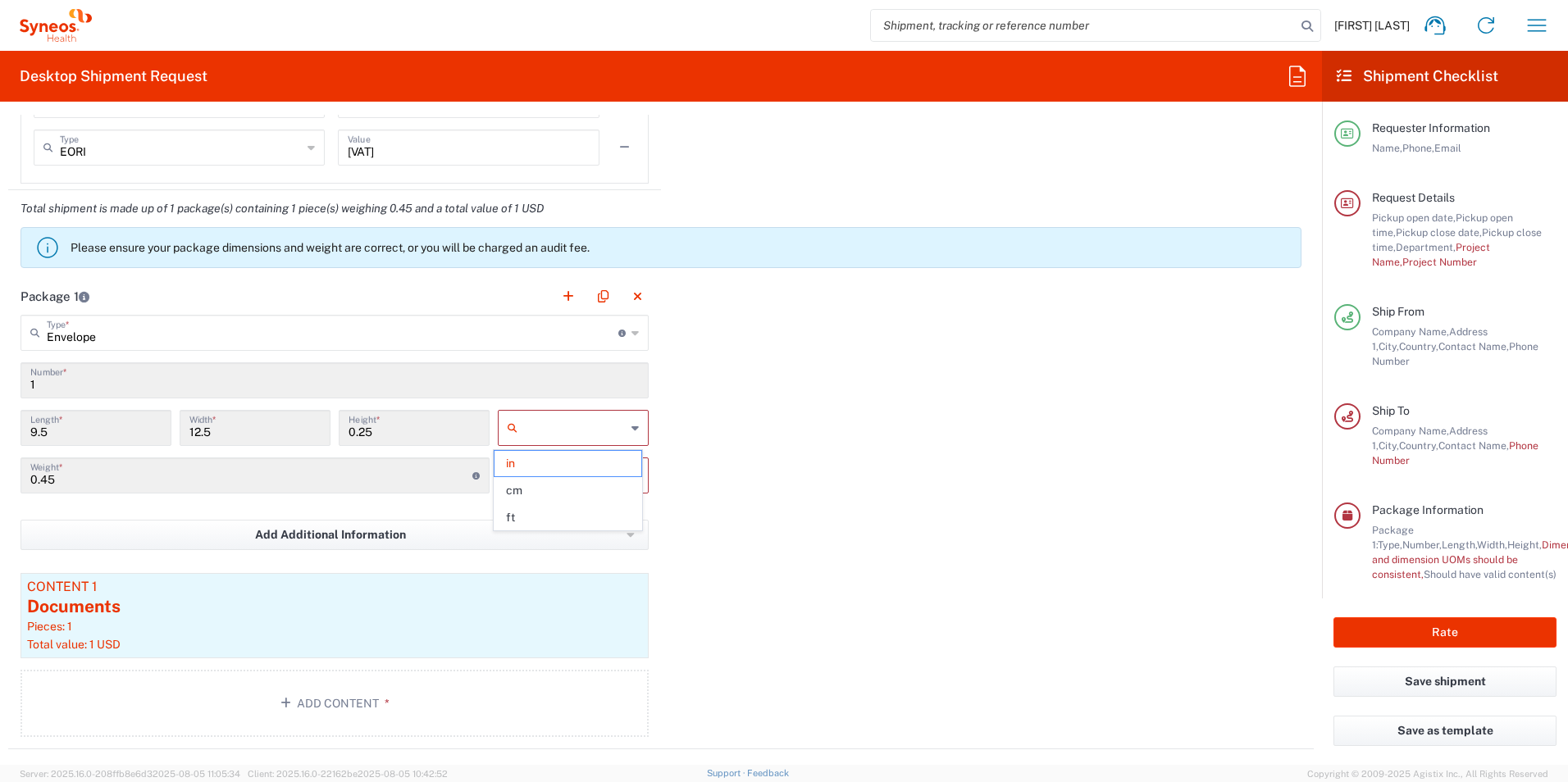click at bounding box center (575, 428) 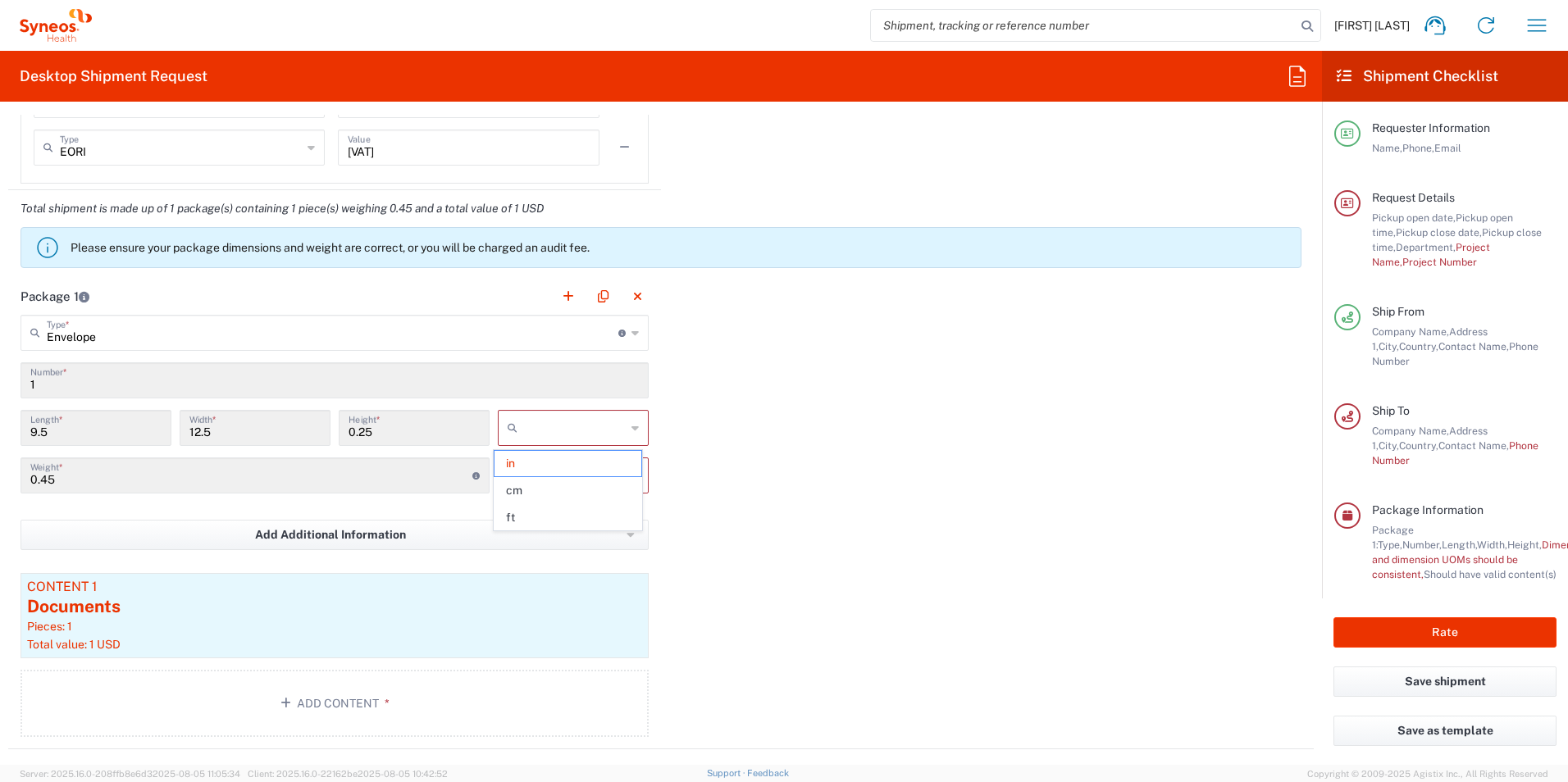 click on "cm" 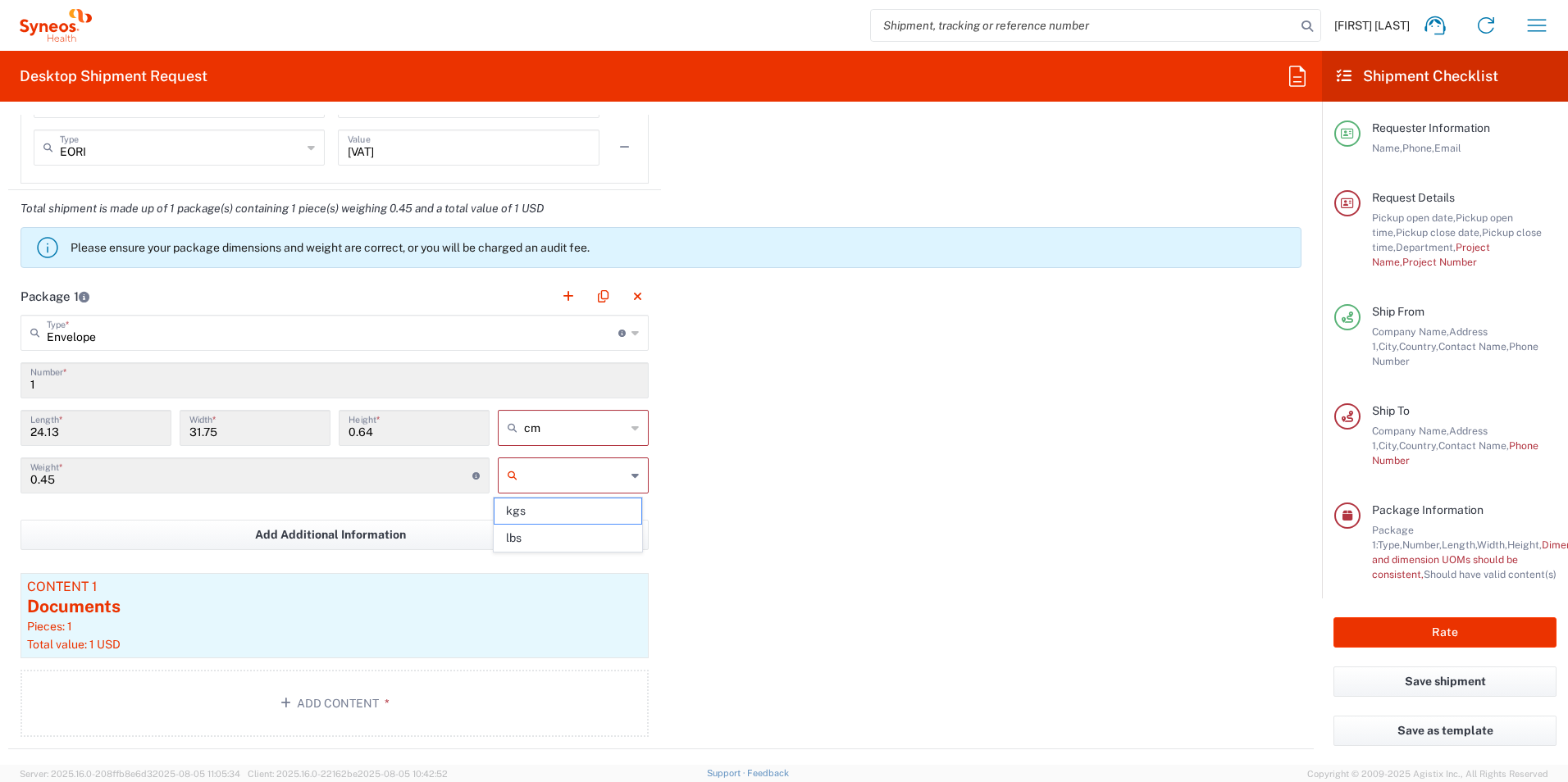 click at bounding box center [575, 475] 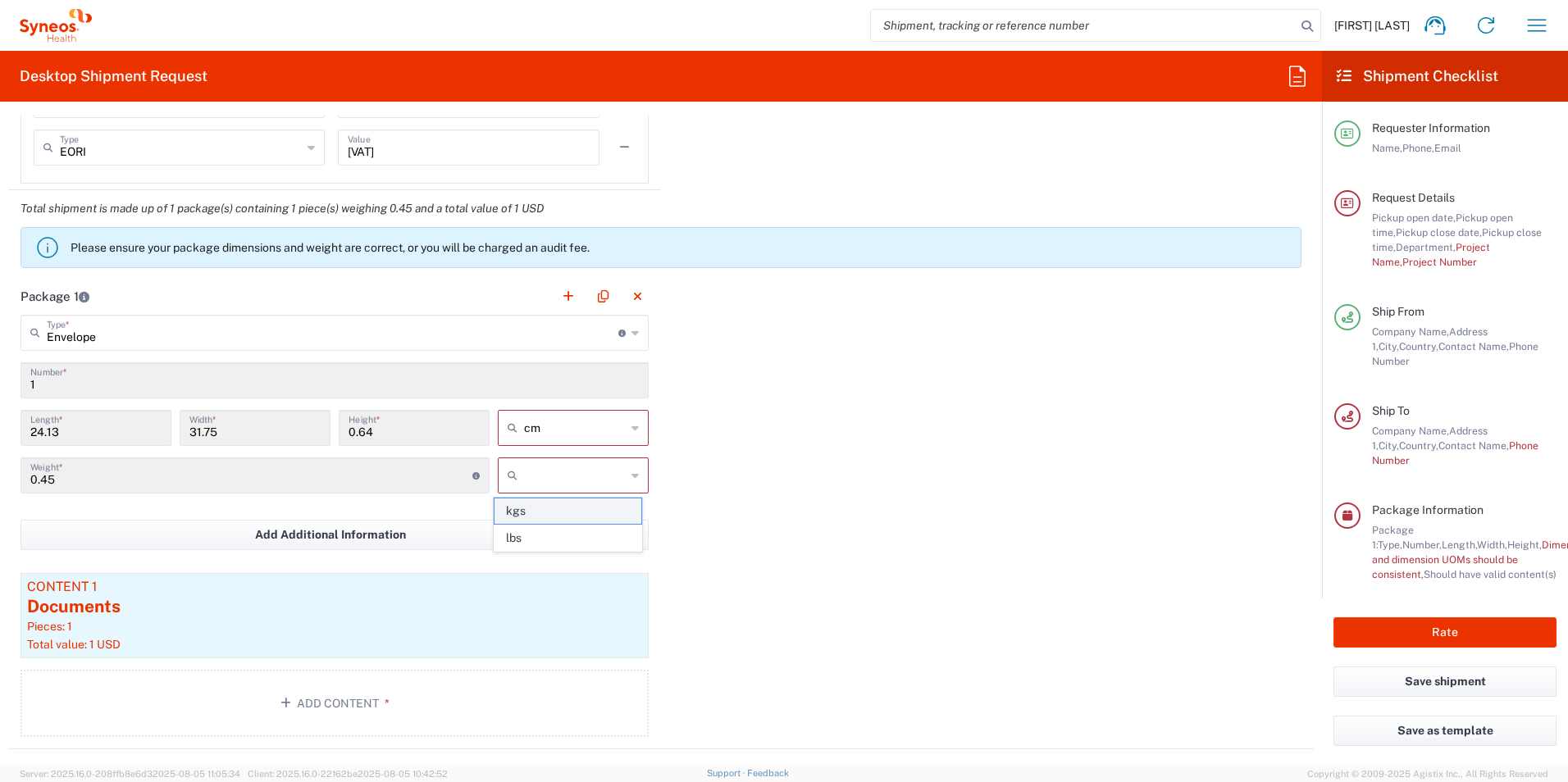click on "kgs" 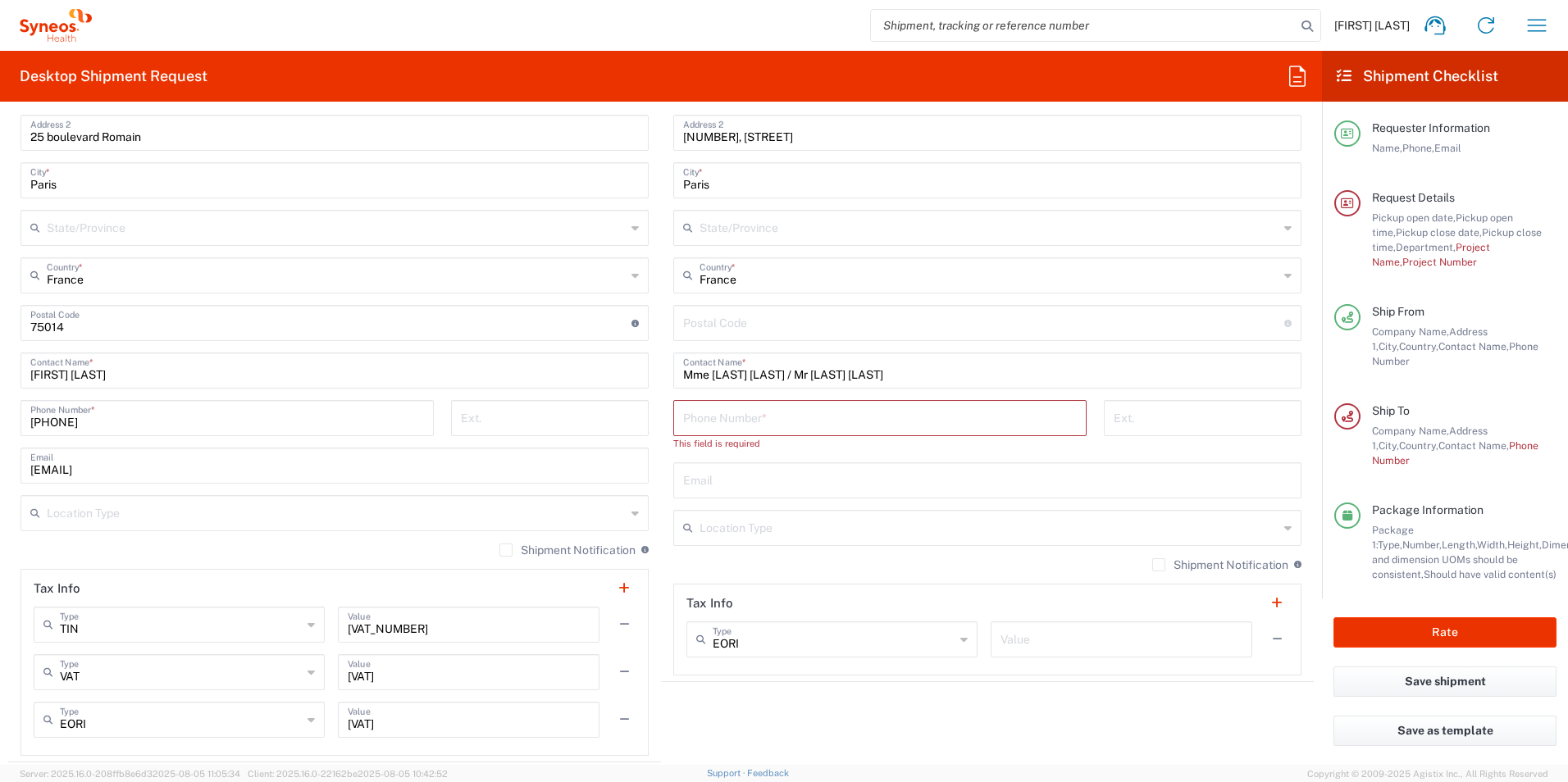 scroll, scrollTop: 834, scrollLeft: 0, axis: vertical 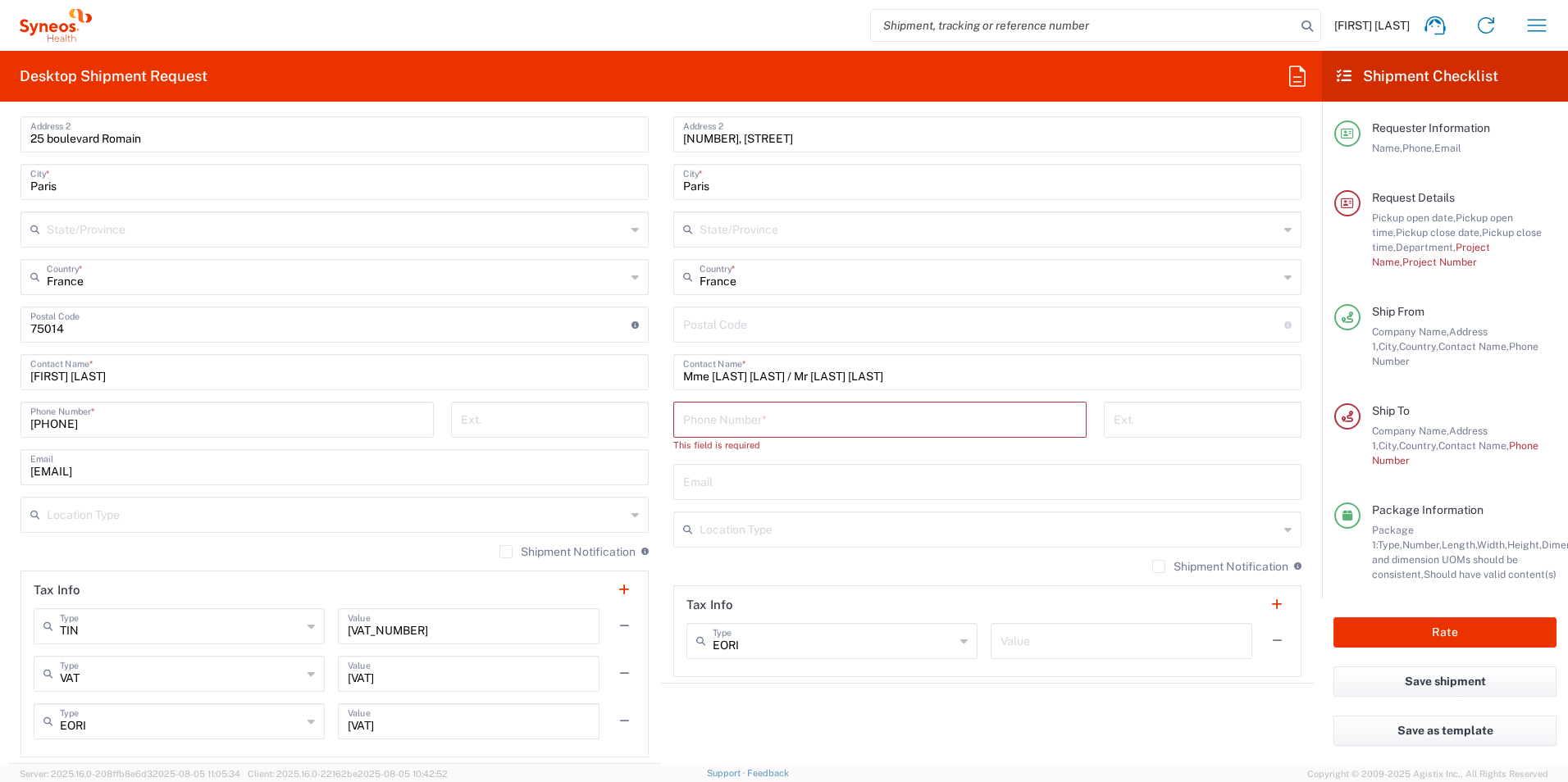 click at bounding box center (880, 418) 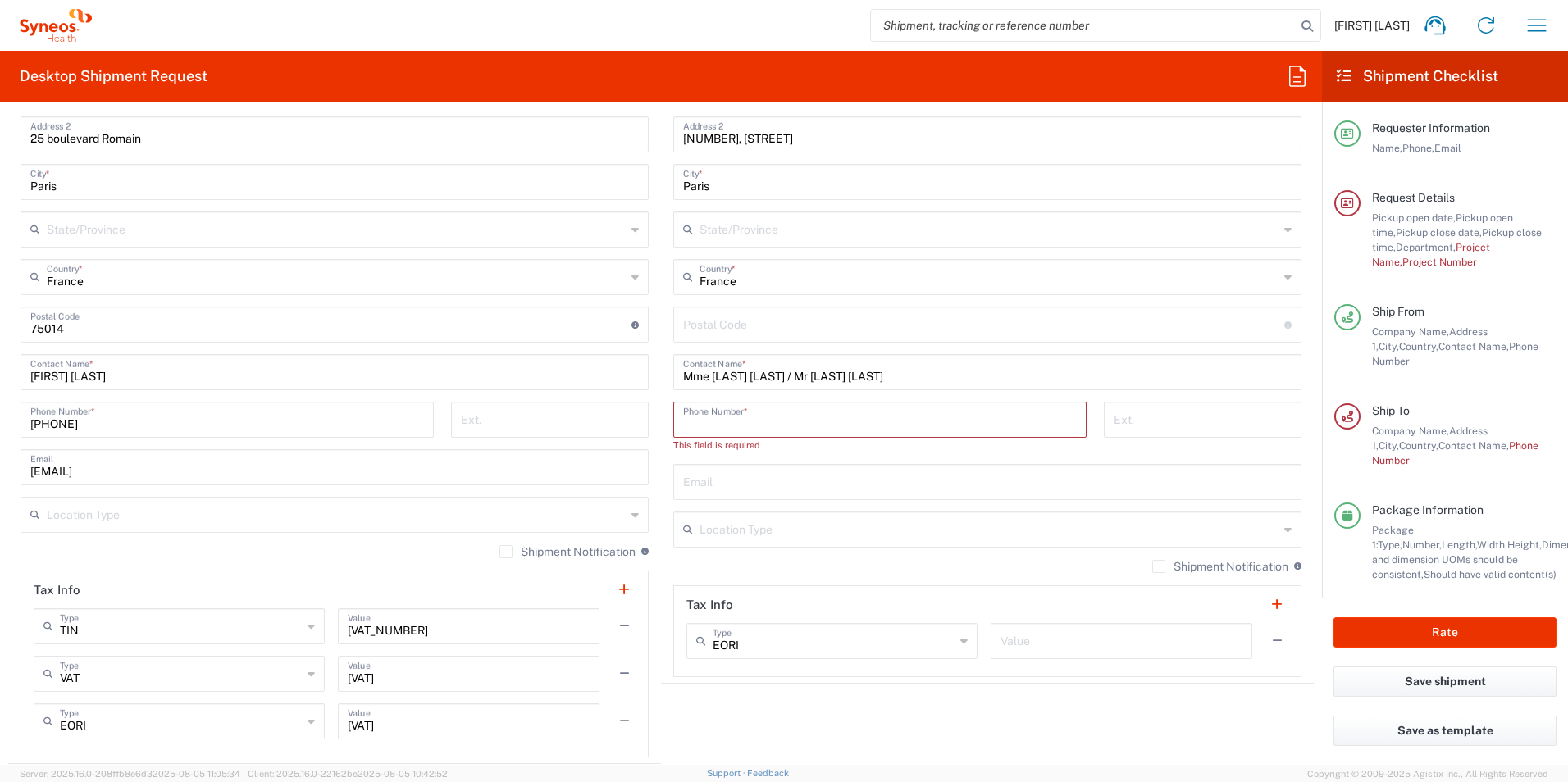 drag, startPoint x: 700, startPoint y: 413, endPoint x: 682, endPoint y: 425, distance: 21.633308 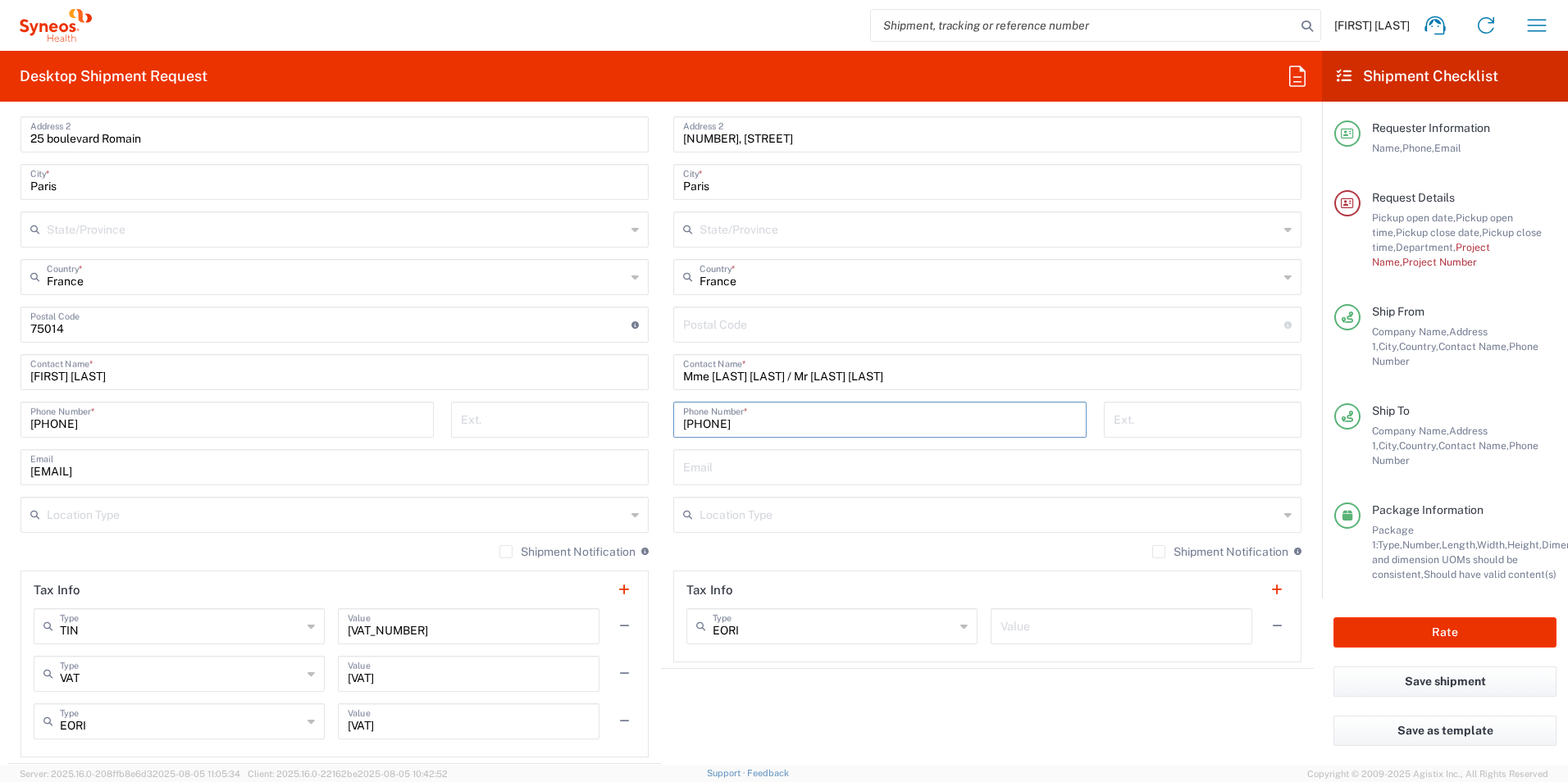 click on "[PHONE]" at bounding box center [880, 418] 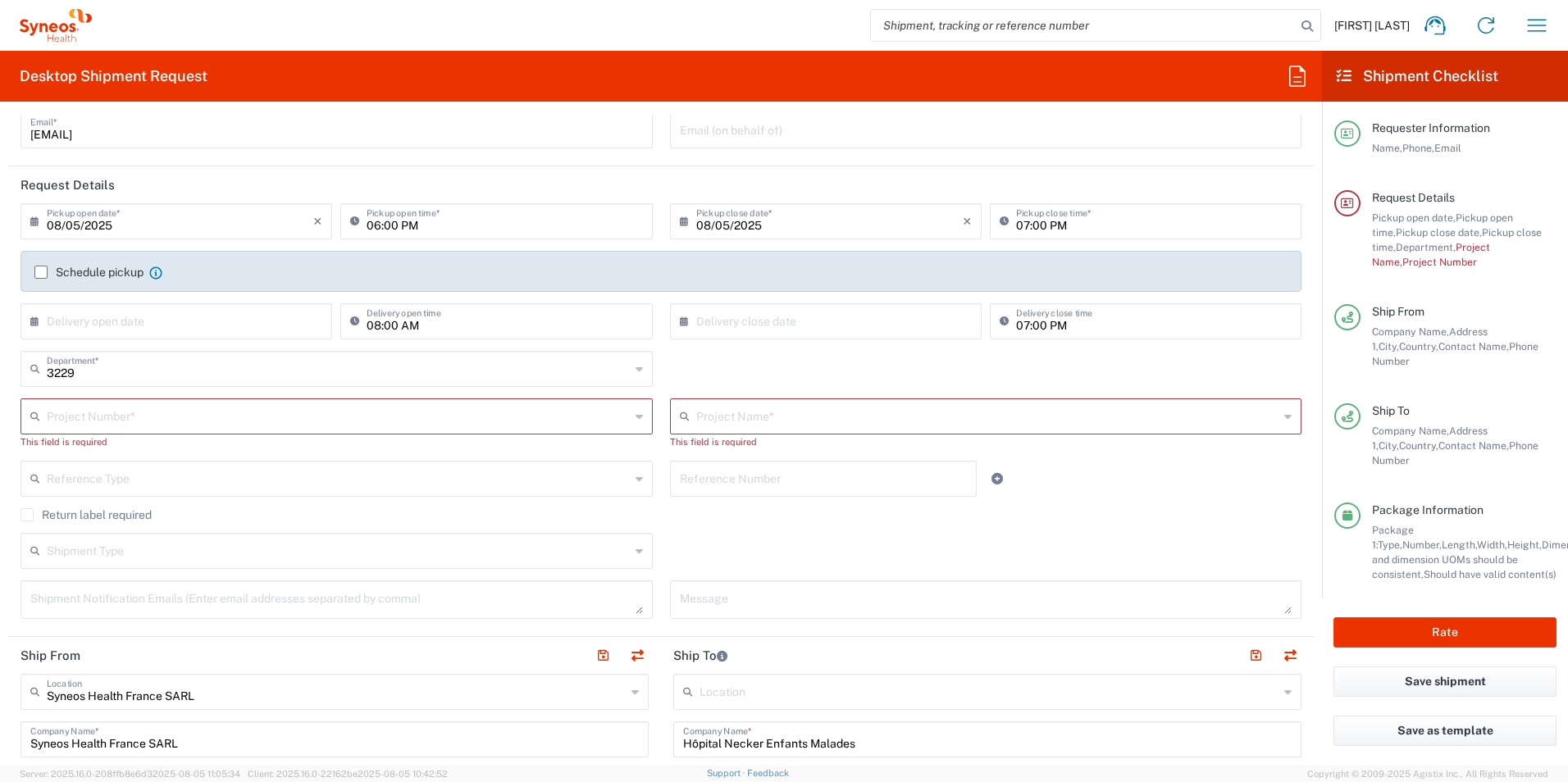 scroll, scrollTop: 97, scrollLeft: 0, axis: vertical 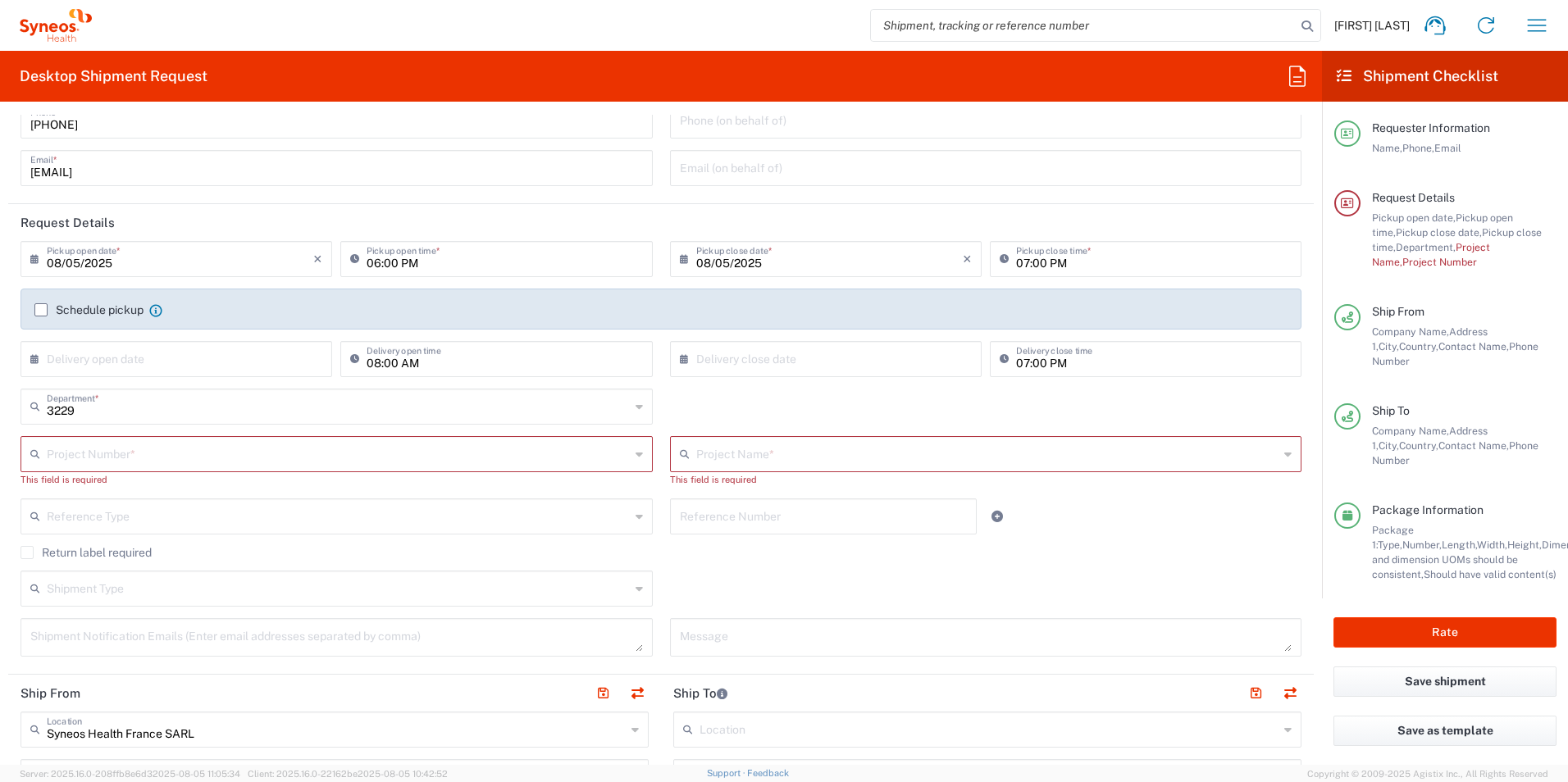 type on "[PHONE]" 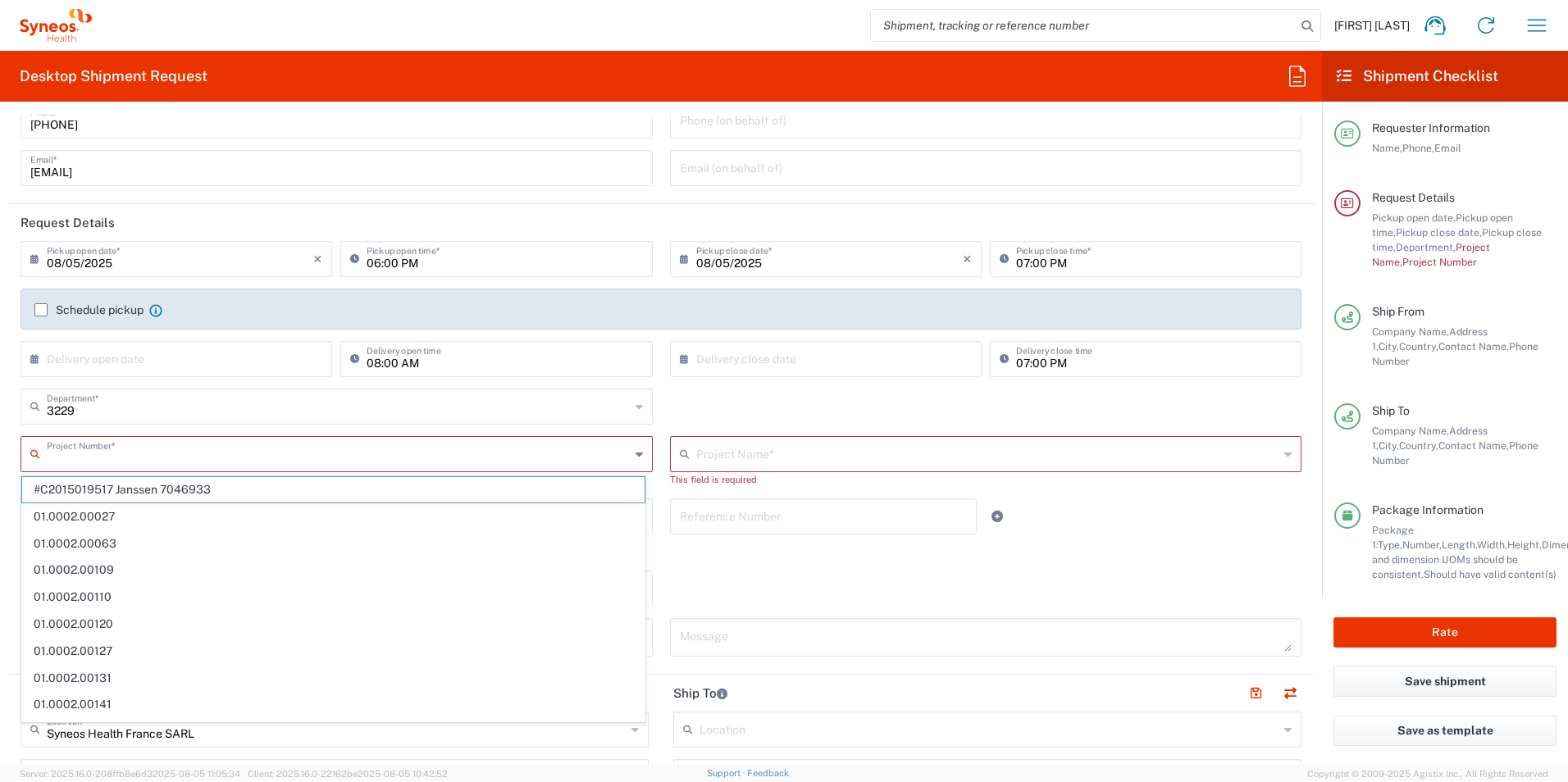 click at bounding box center [338, 452] 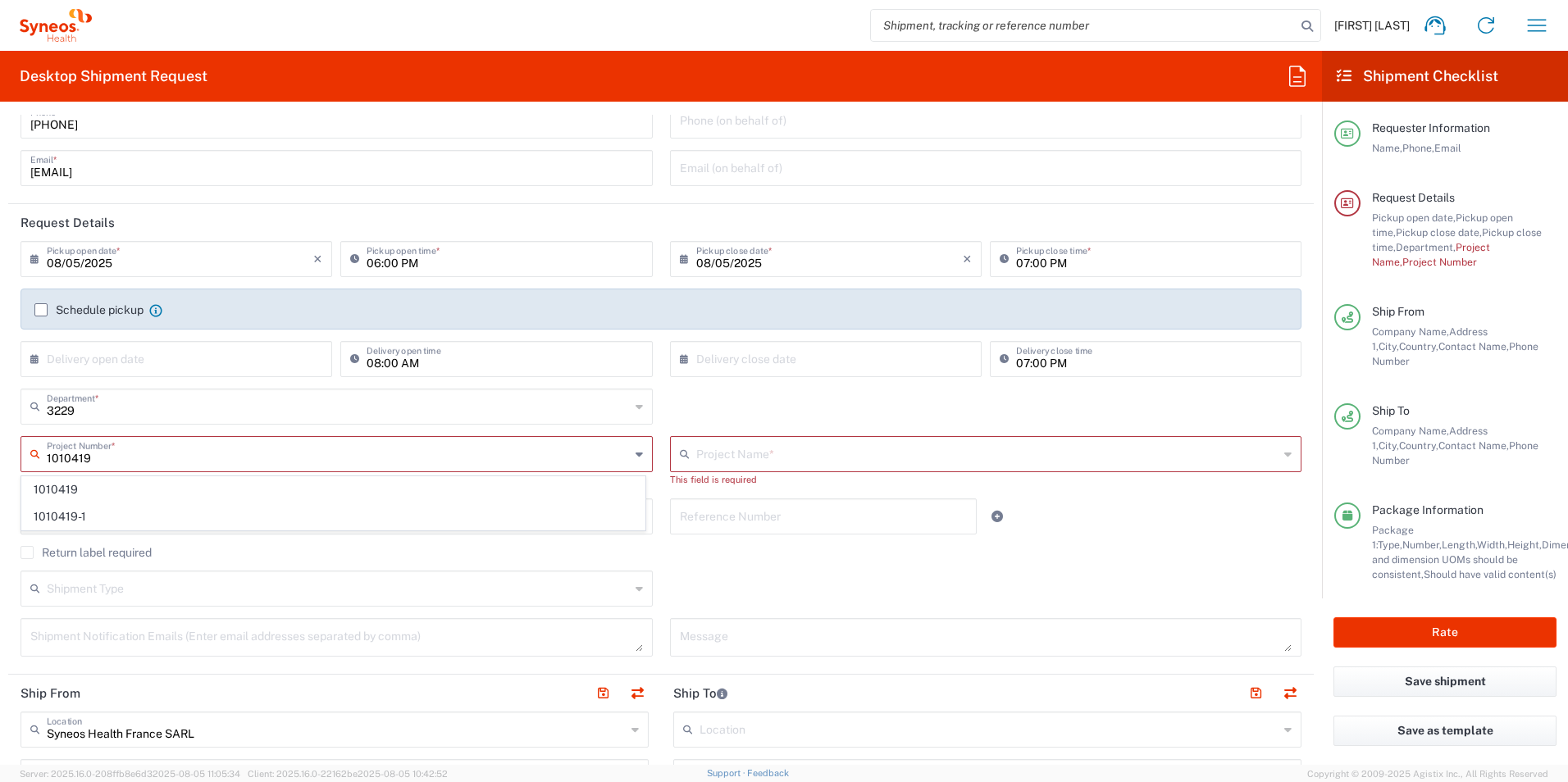 type on "1010419" 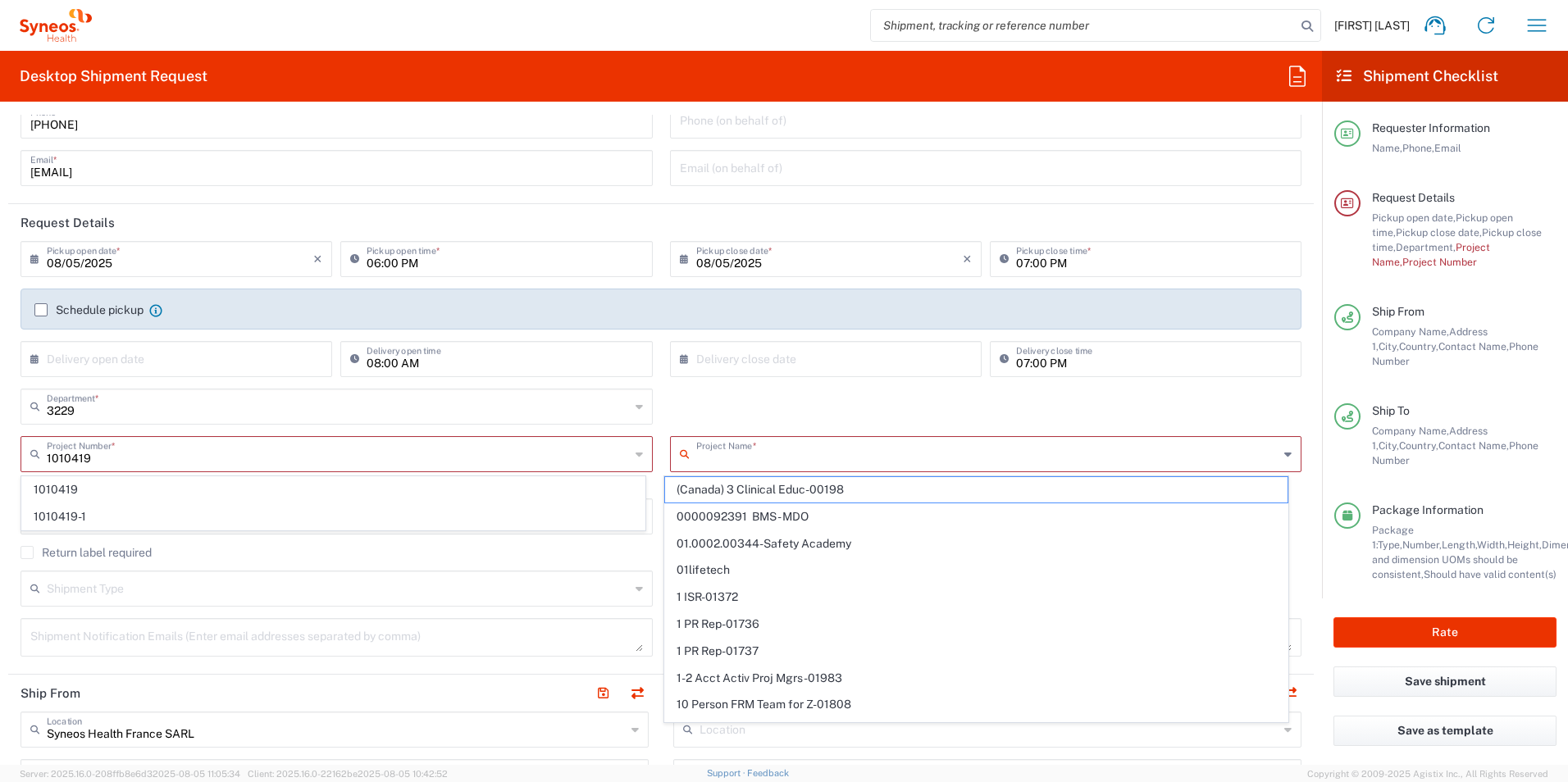 click at bounding box center [987, 452] 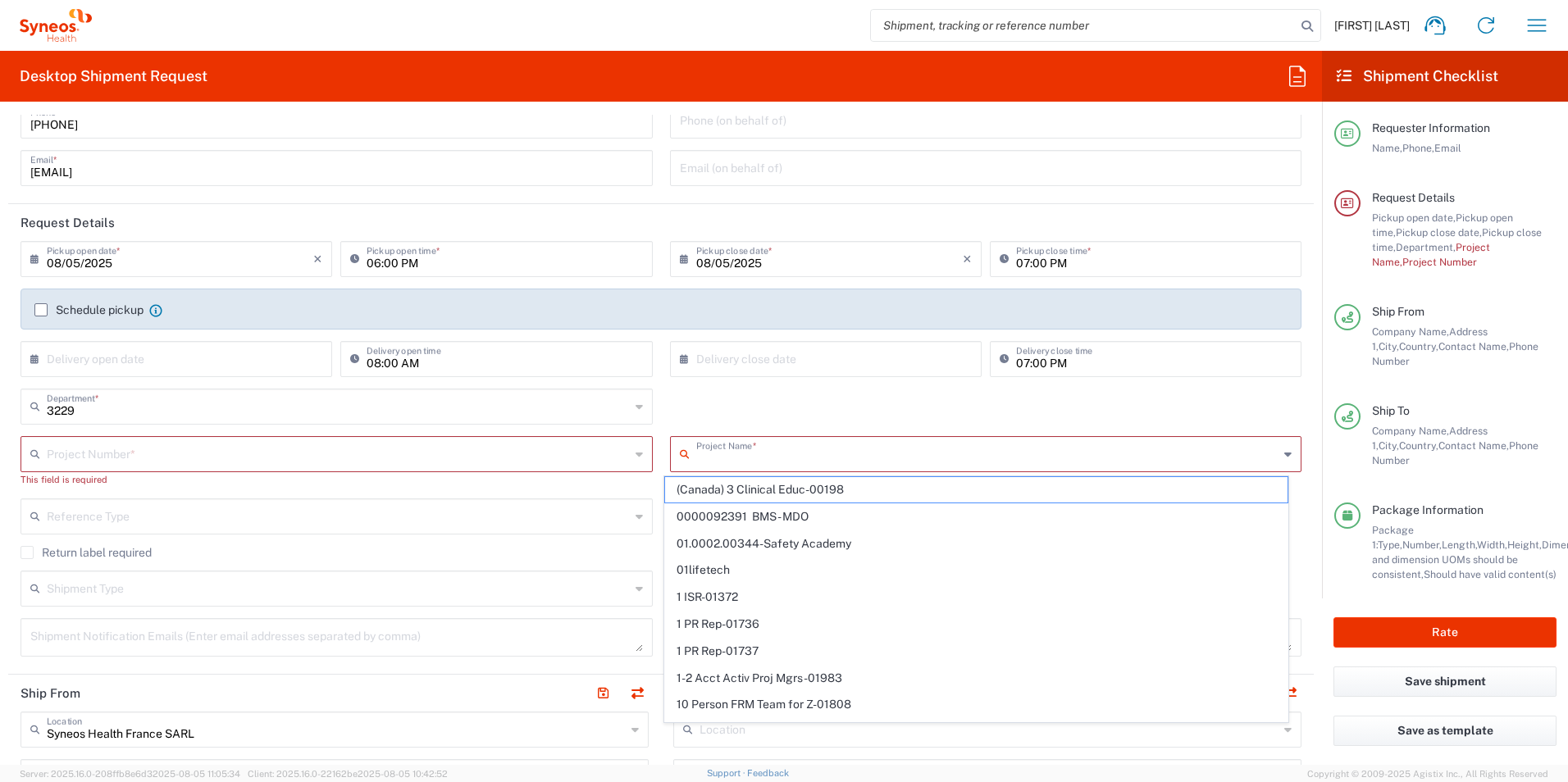 click at bounding box center [338, 452] 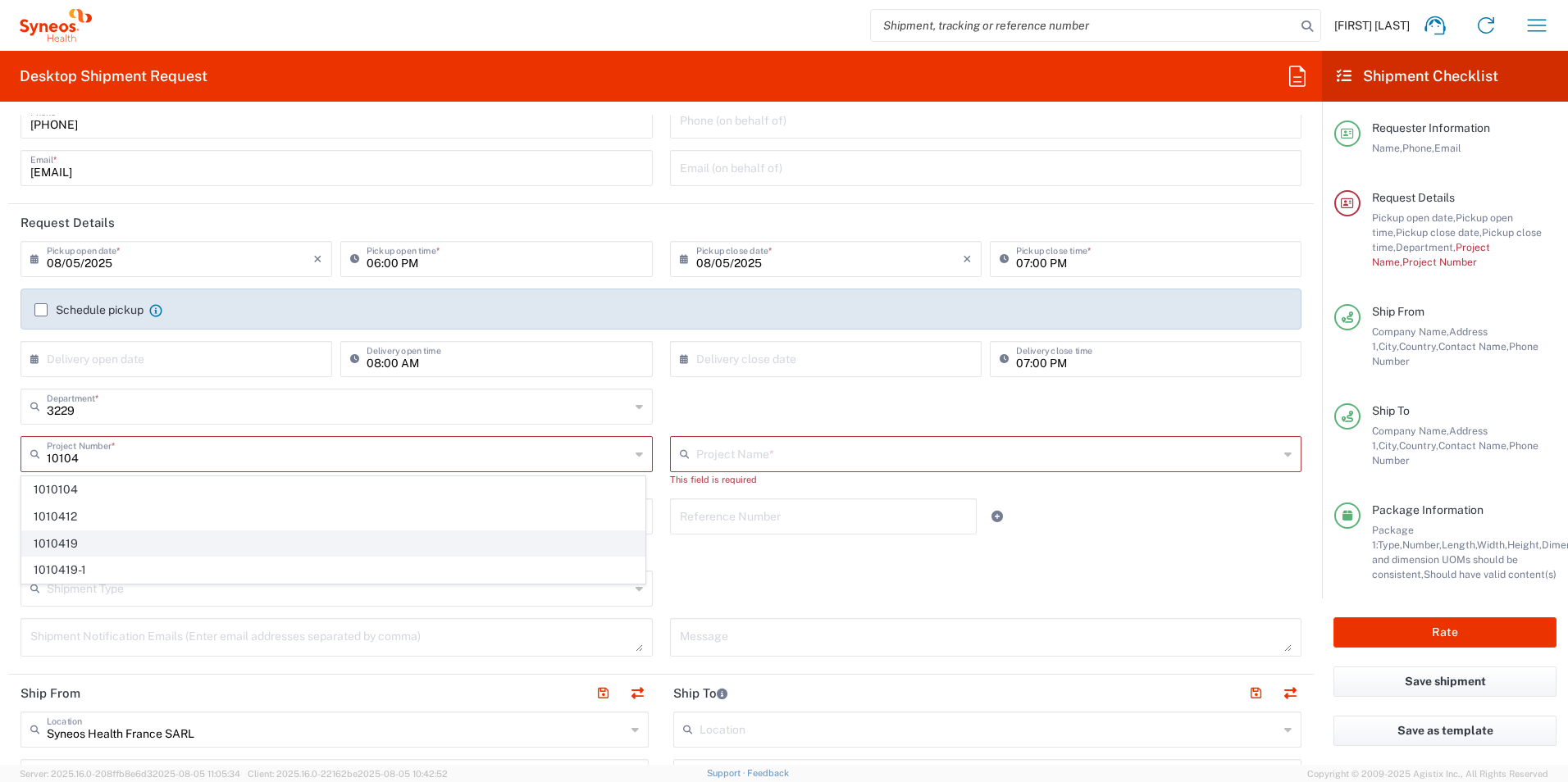 click on "1010419" 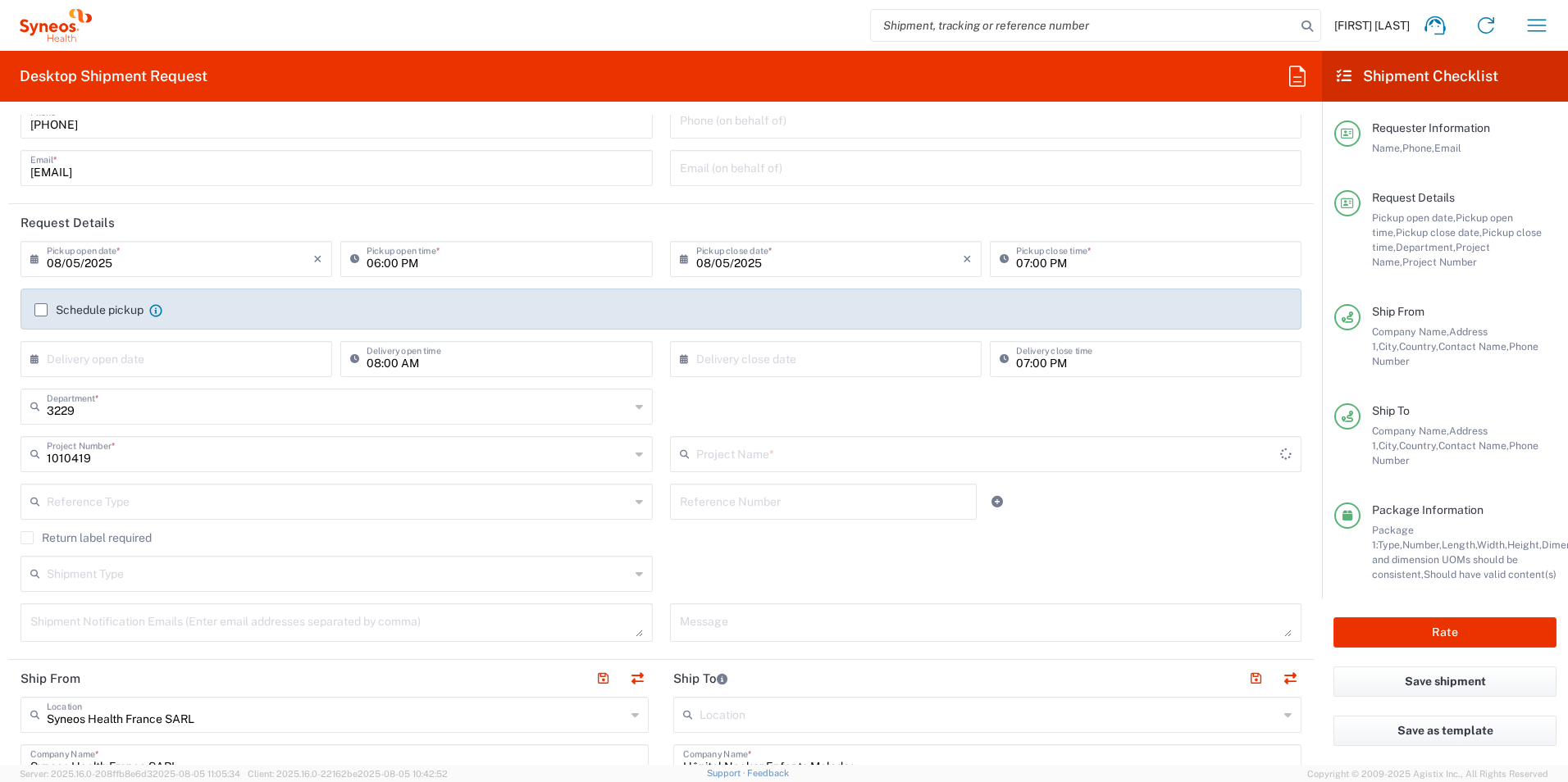 type on "La Roche 1010419" 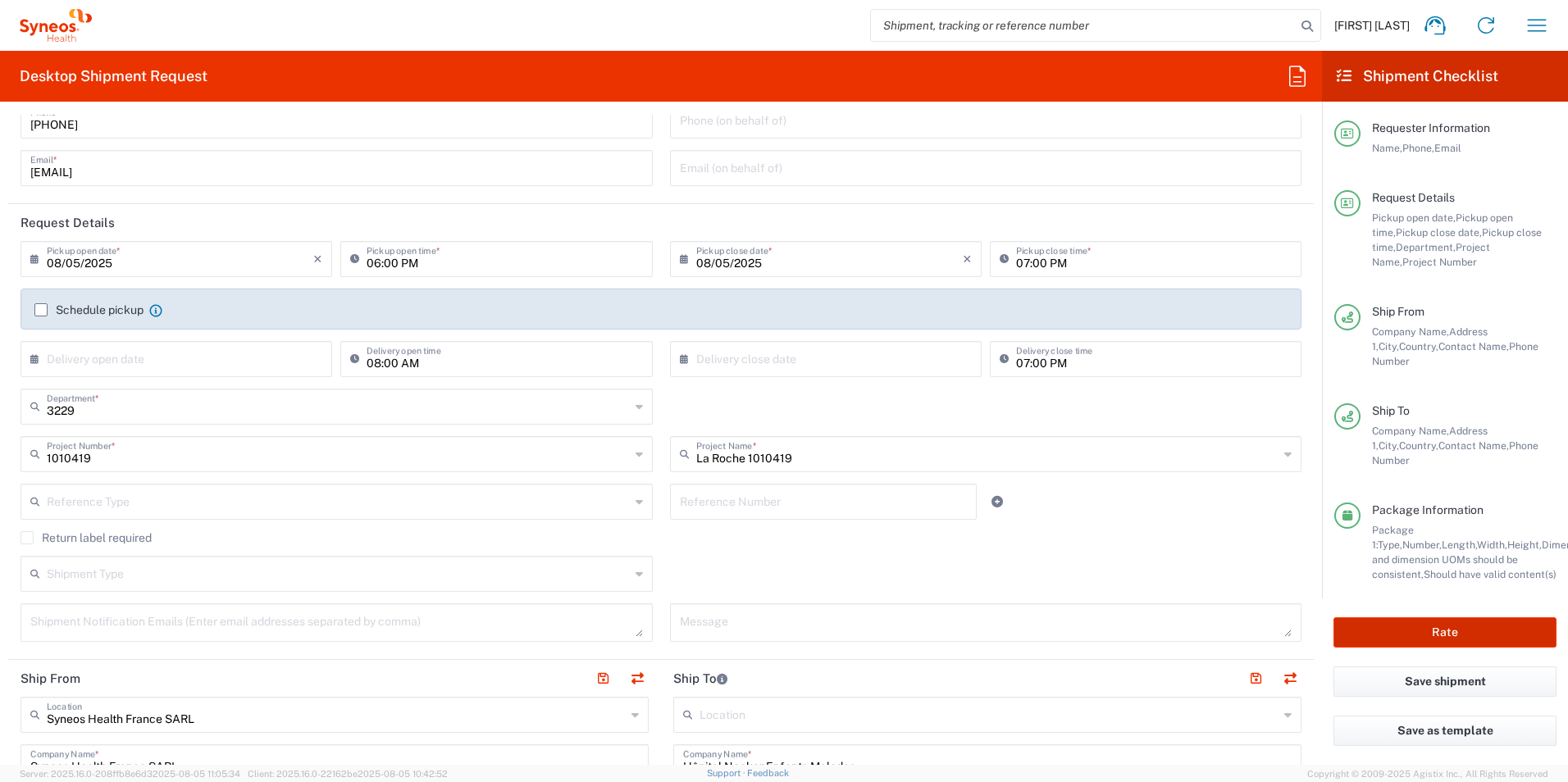 click on "Rate" 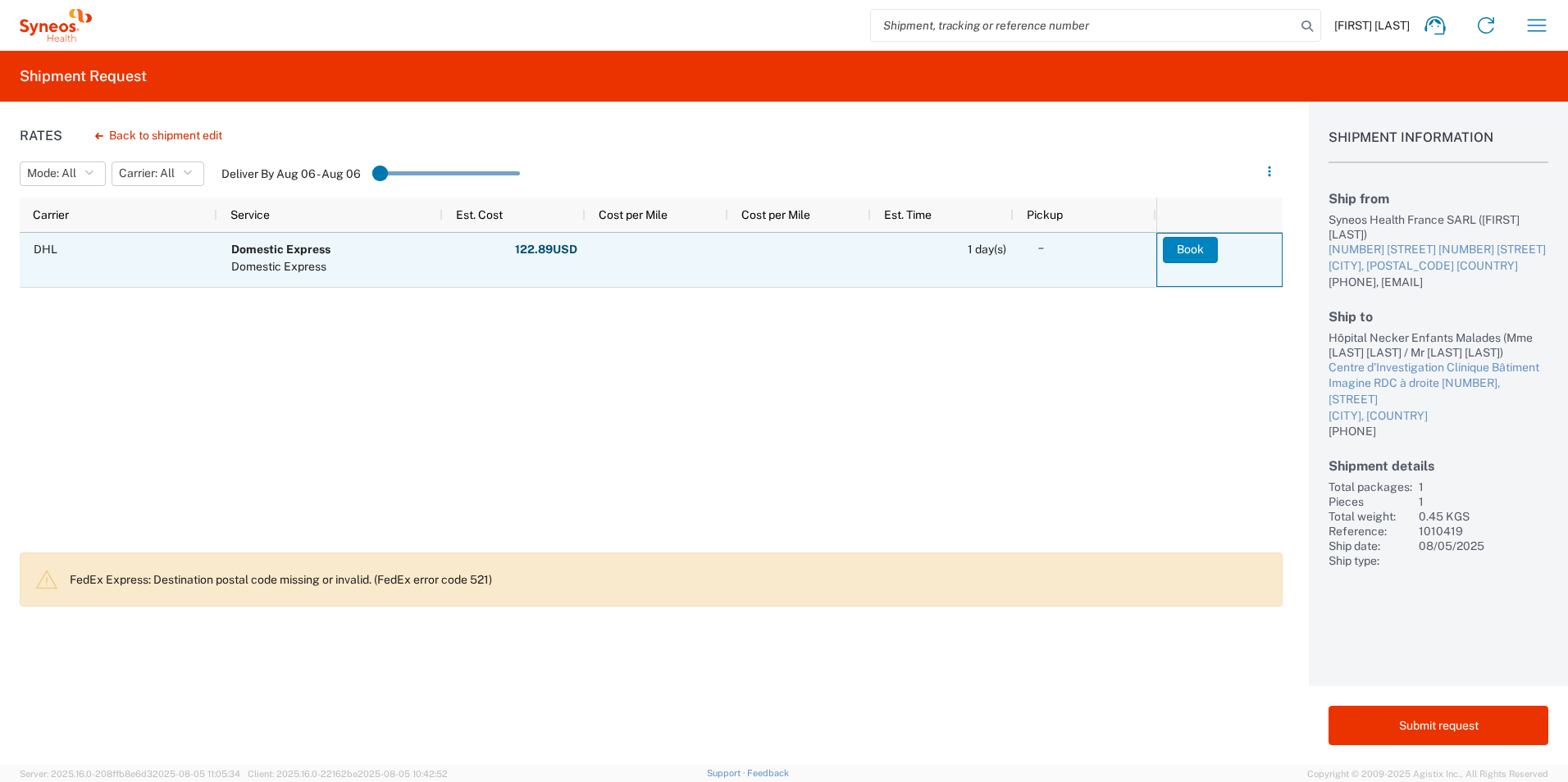click on "Book" 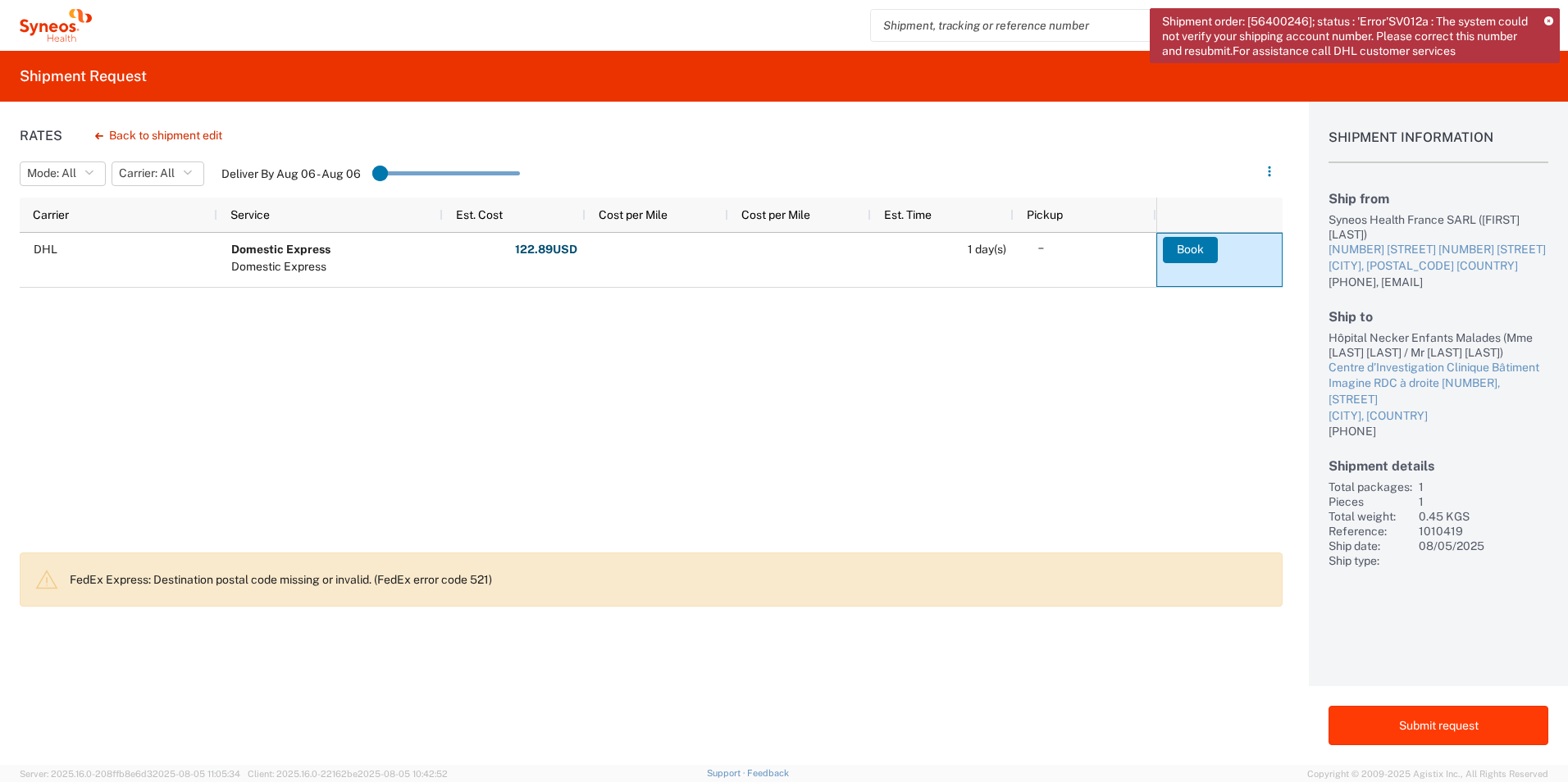 click on "Submit request" 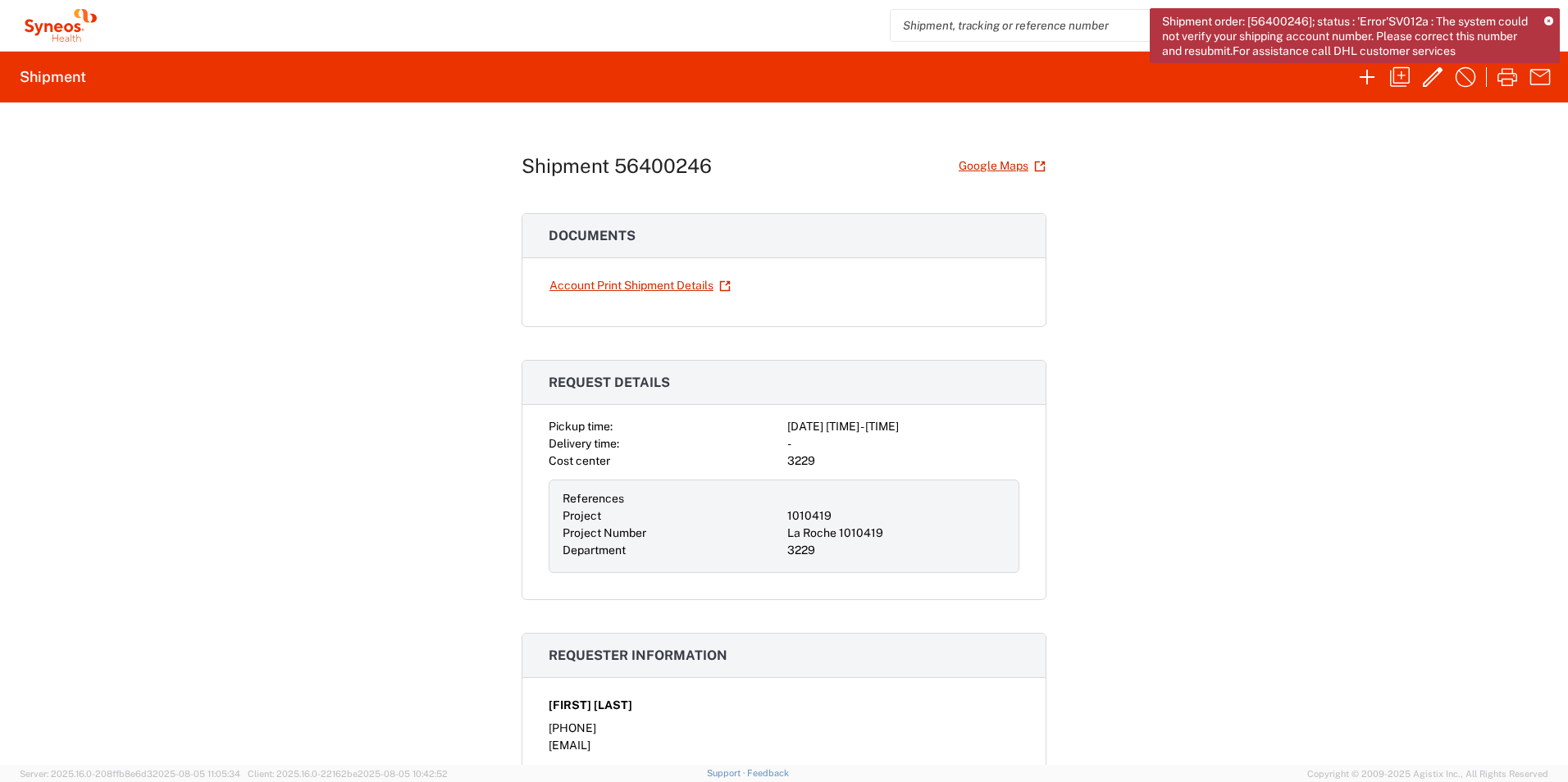 click on "Shipment order: [56400246]; status : 'Error'SV012a : The system could not verify your shipping account number. Please correct this number and resubmit.For assistance call DHL customer services" 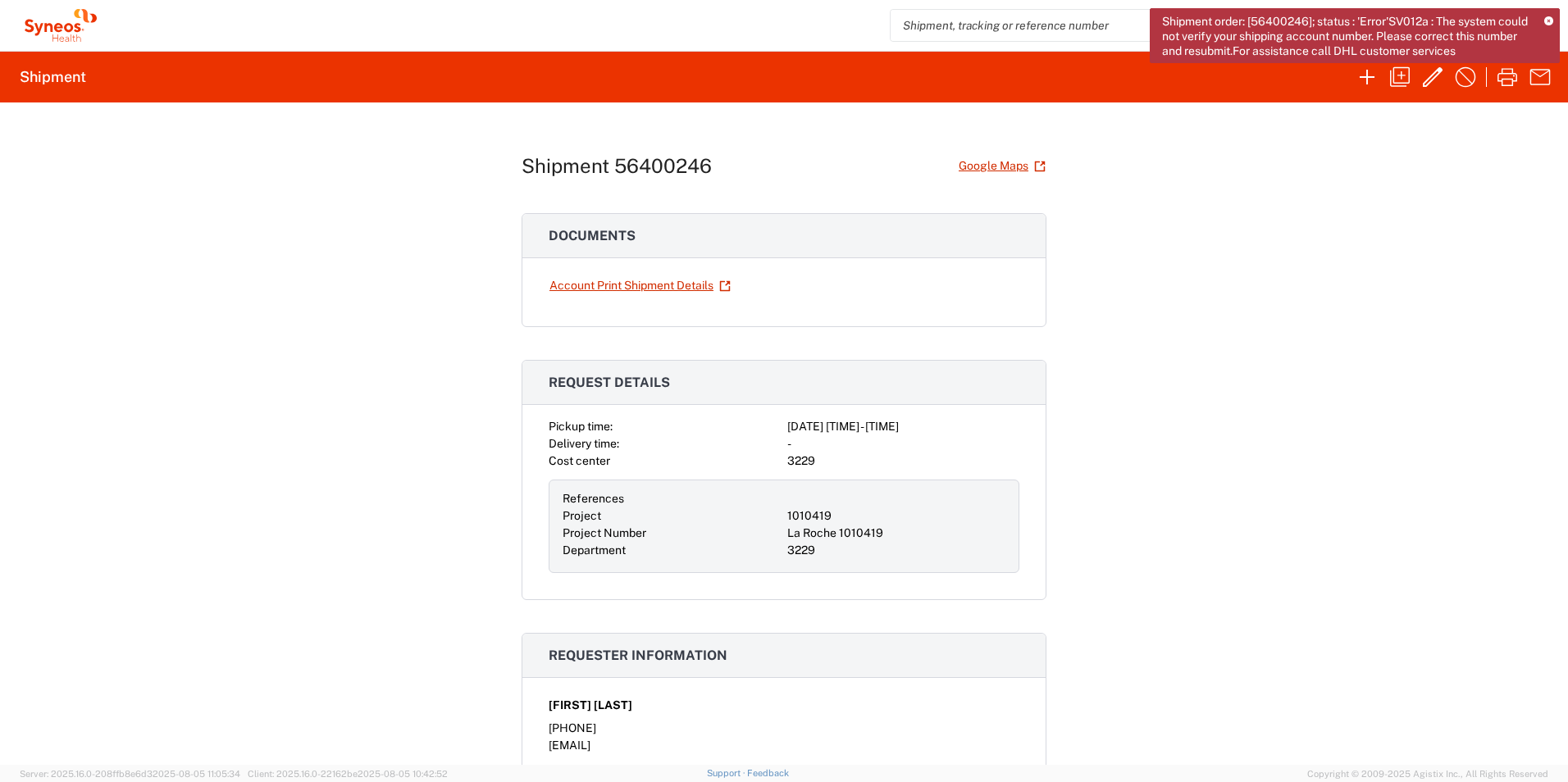 scroll, scrollTop: 82, scrollLeft: 0, axis: vertical 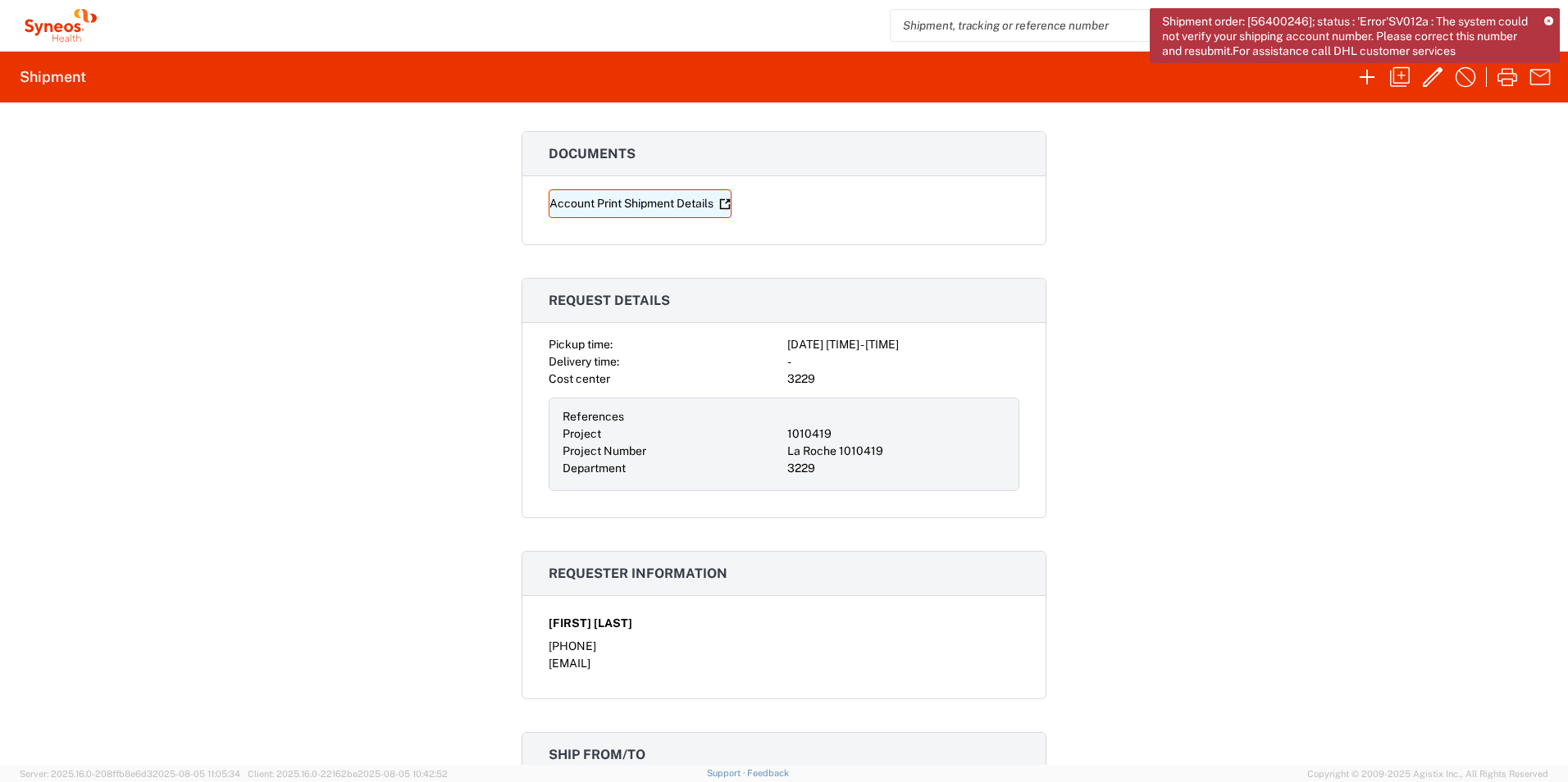 click on "Account Print Shipment Details" 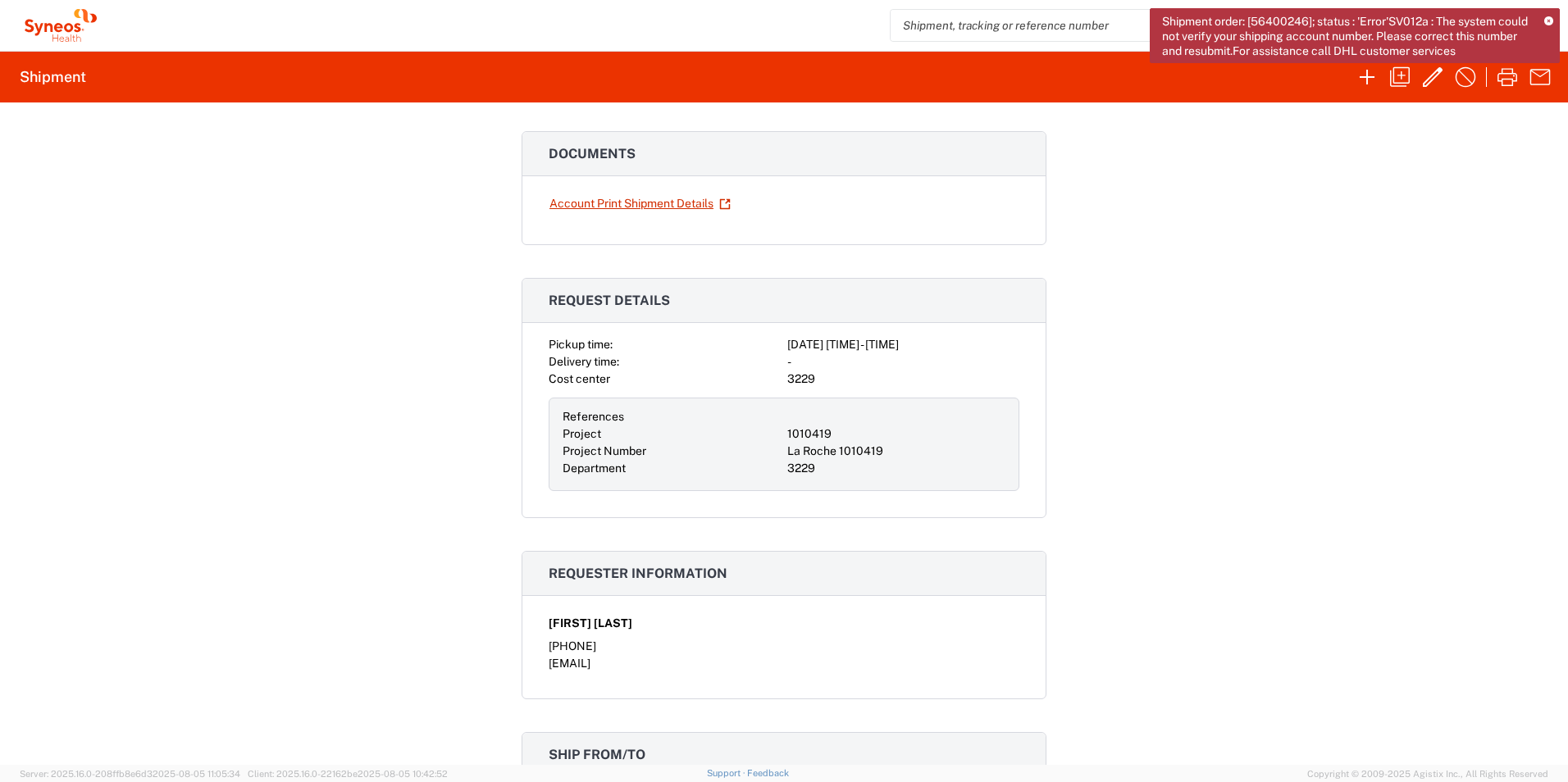 click on "Shipment order: [56400246]; status : 'Error'SV012a : The system could not verify your shipping account number. Please correct this number and resubmit.For assistance call DHL customer services" 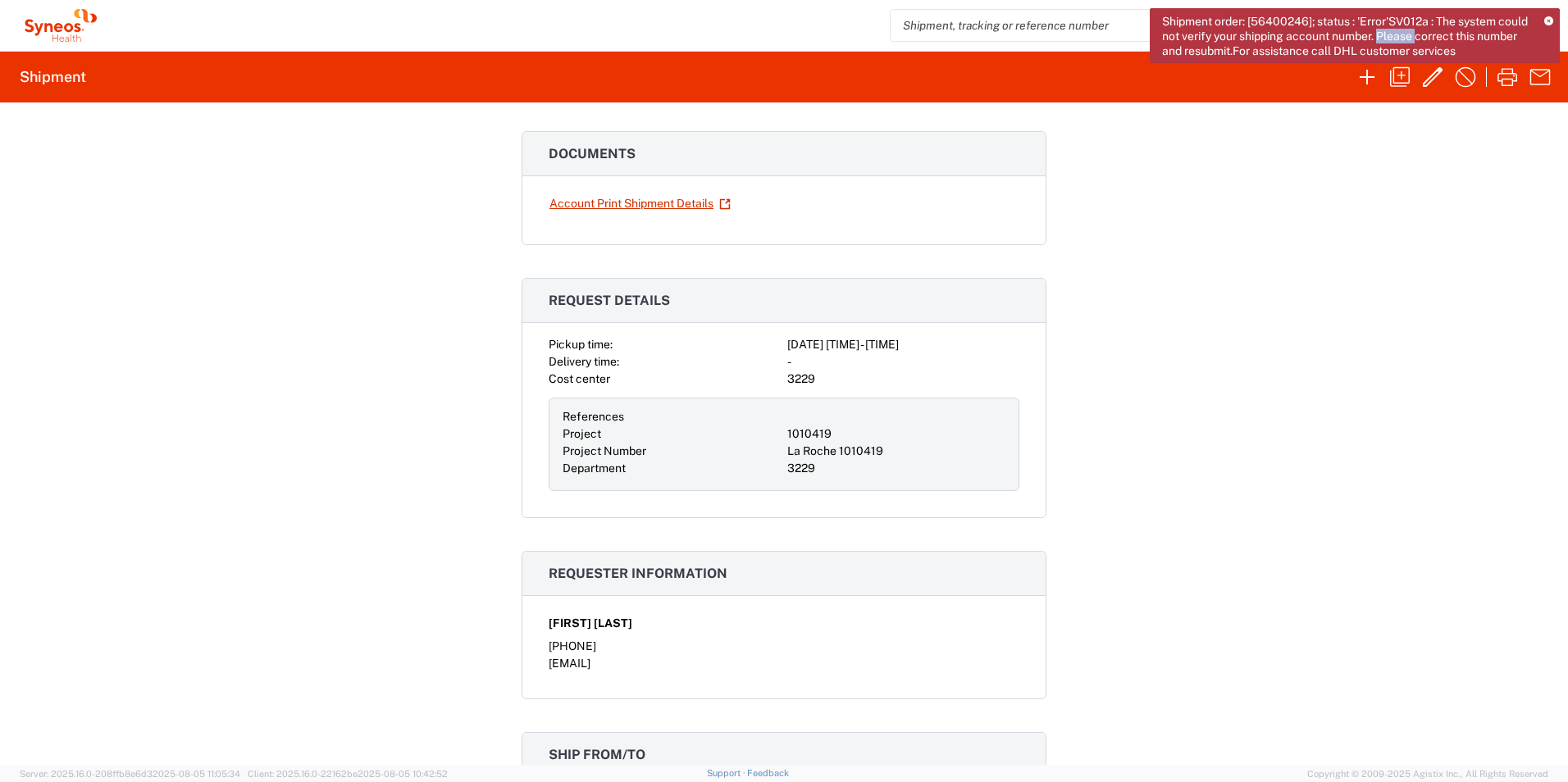 click on "Shipment order: [56400246]; status : 'Error'SV012a : The system could not verify your shipping account number. Please correct this number and resubmit.For assistance call DHL customer services" 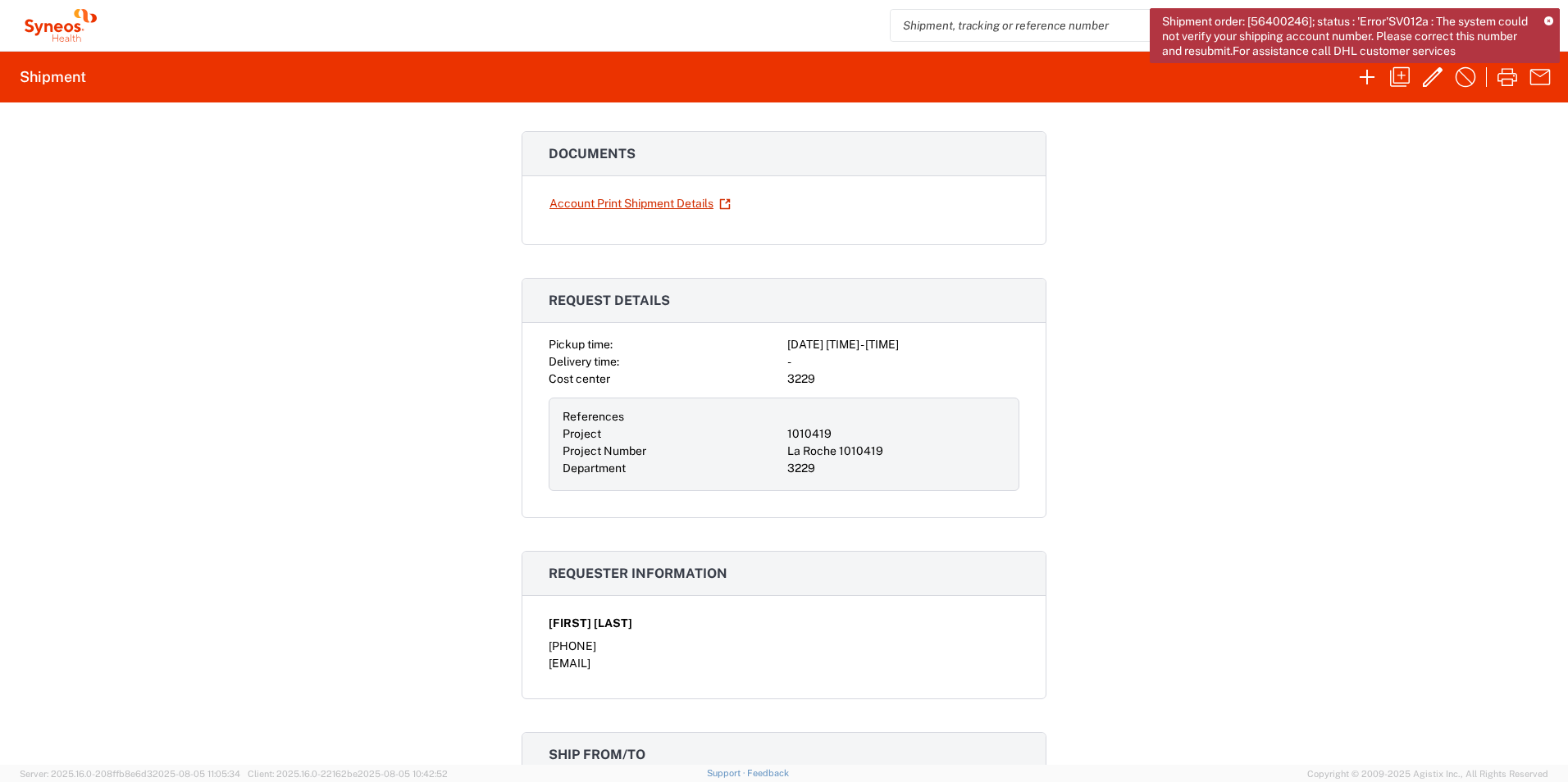 drag, startPoint x: 1443, startPoint y: 29, endPoint x: 1350, endPoint y: 168, distance: 167.24234 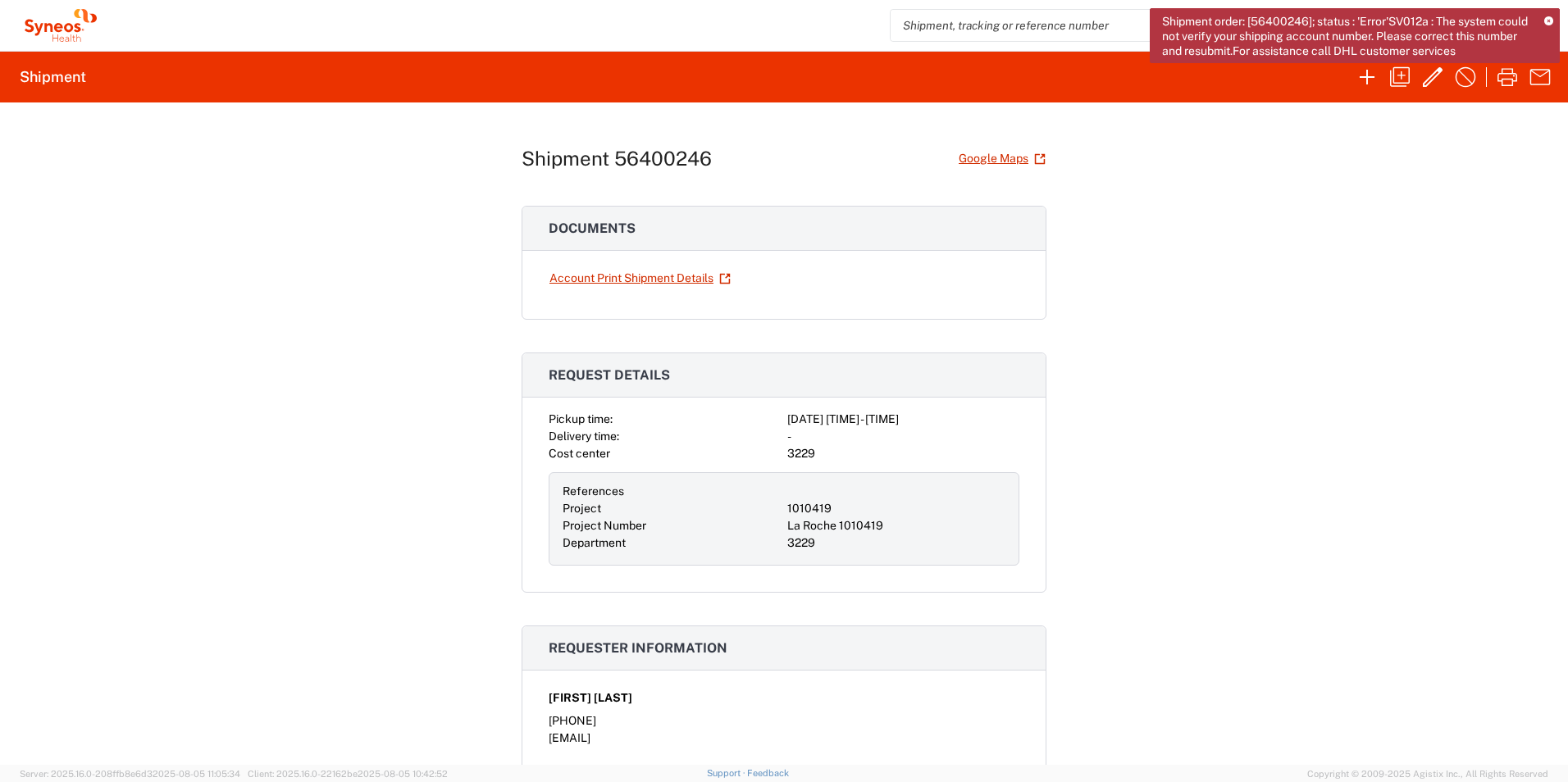 scroll, scrollTop: 0, scrollLeft: 0, axis: both 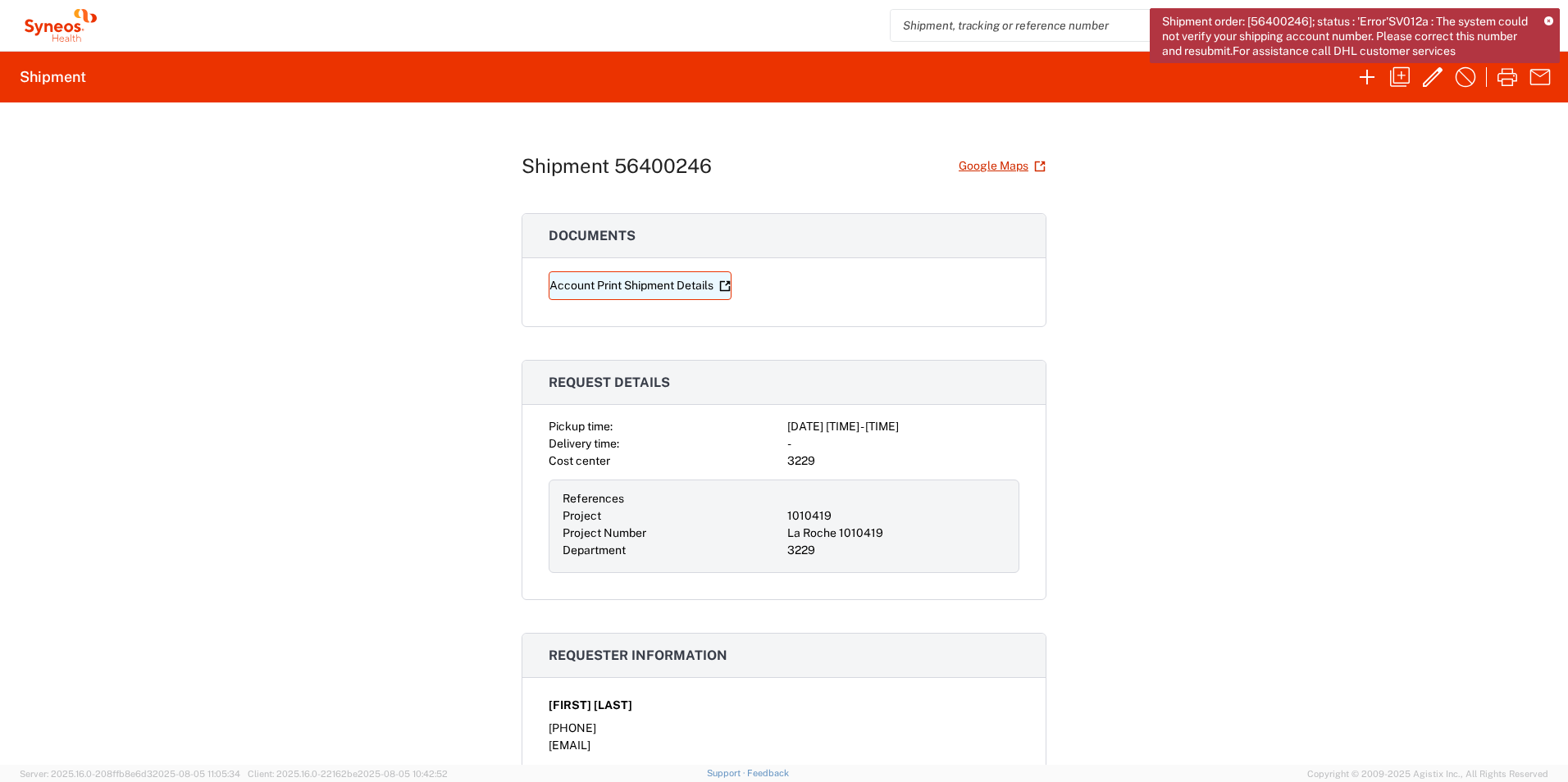 click 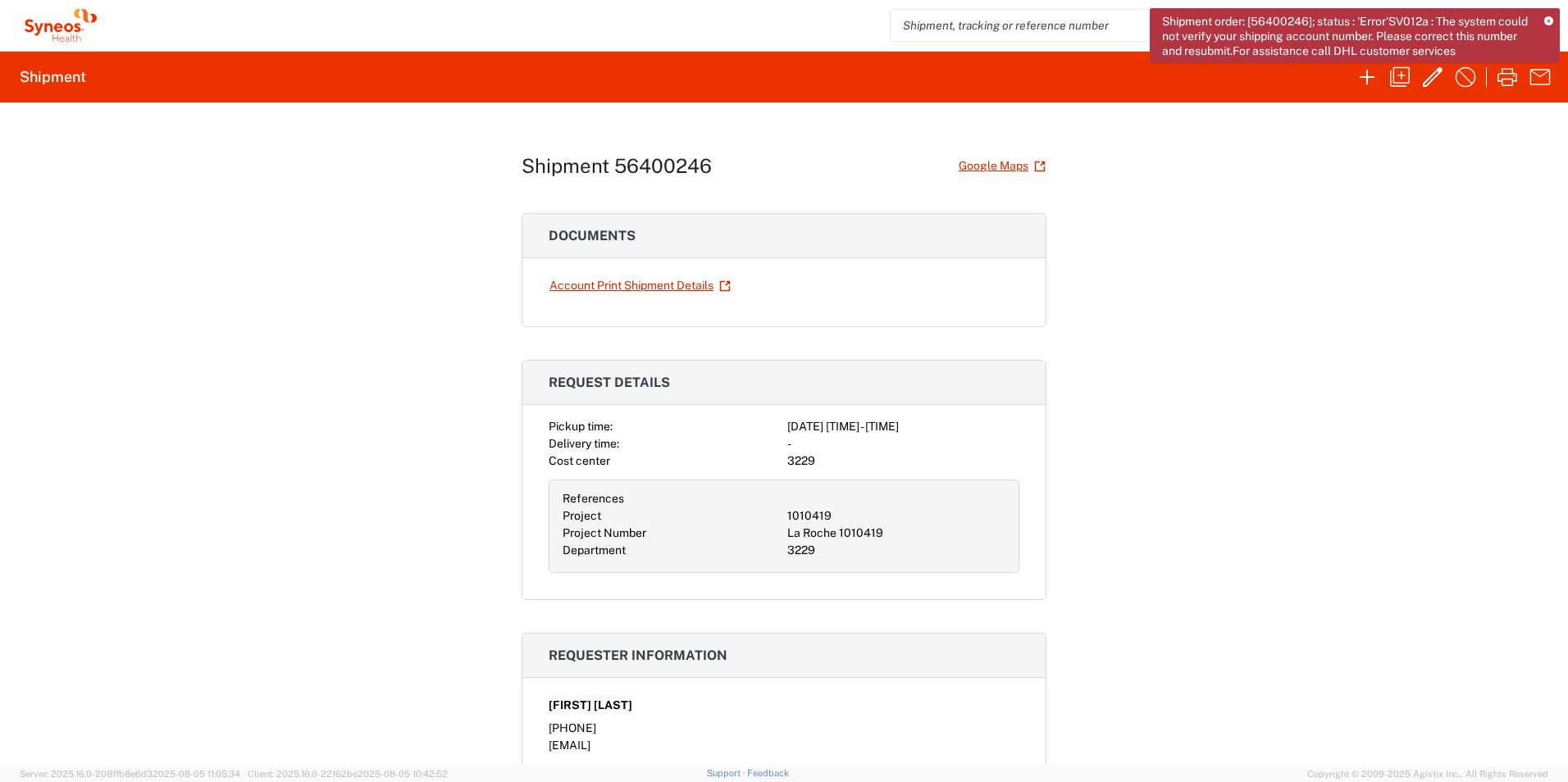 click 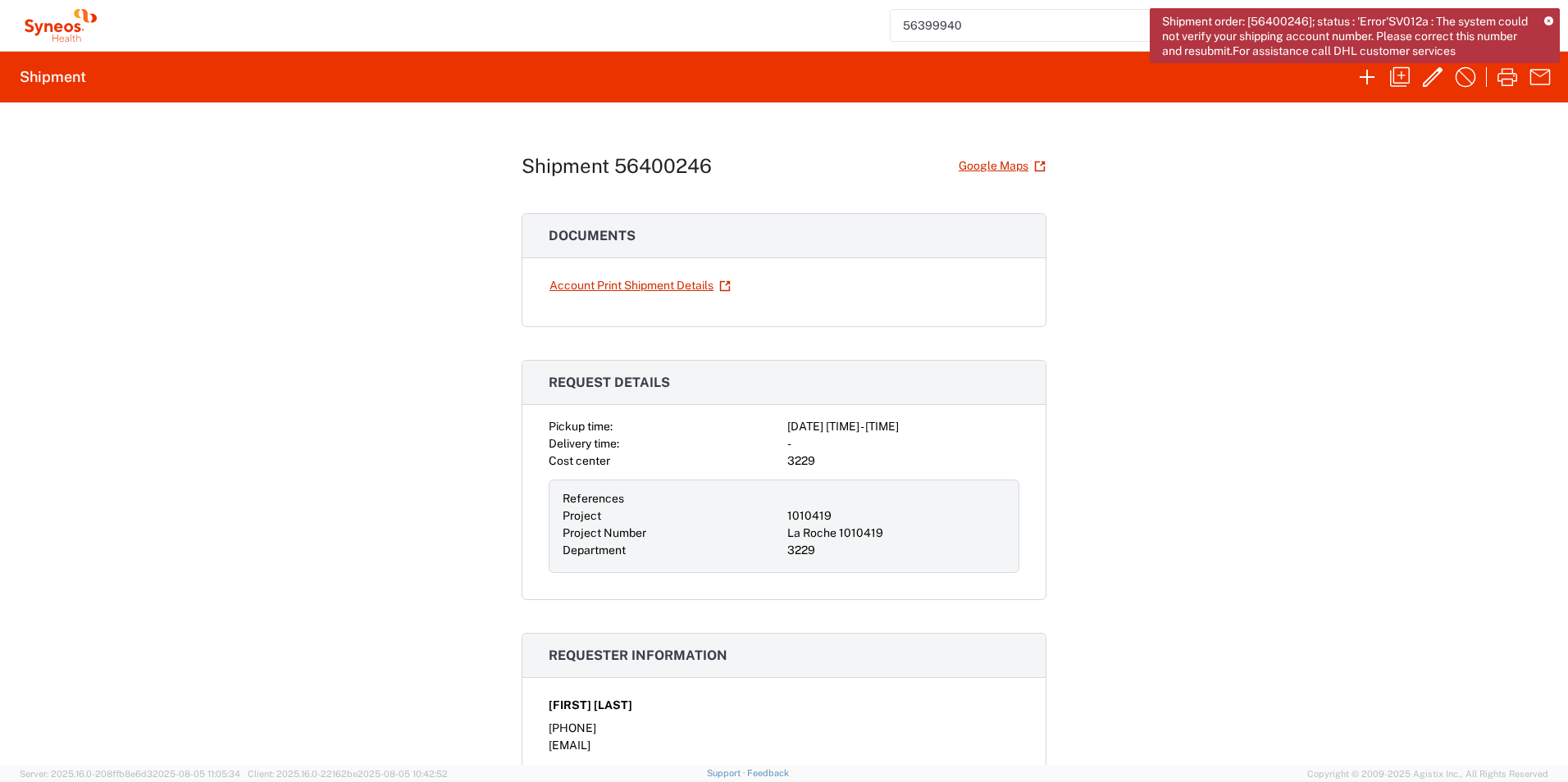 type on "56399940" 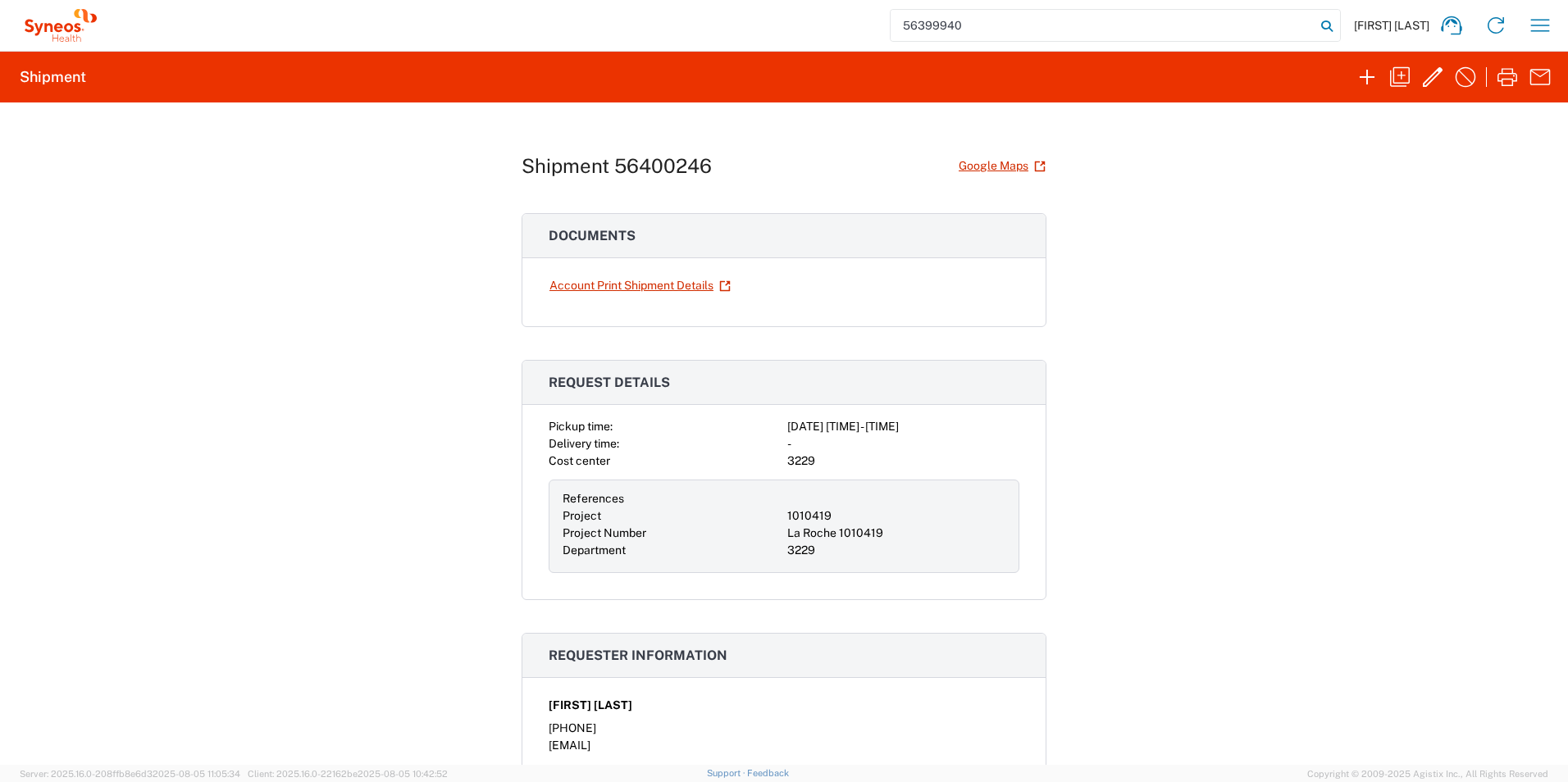 click 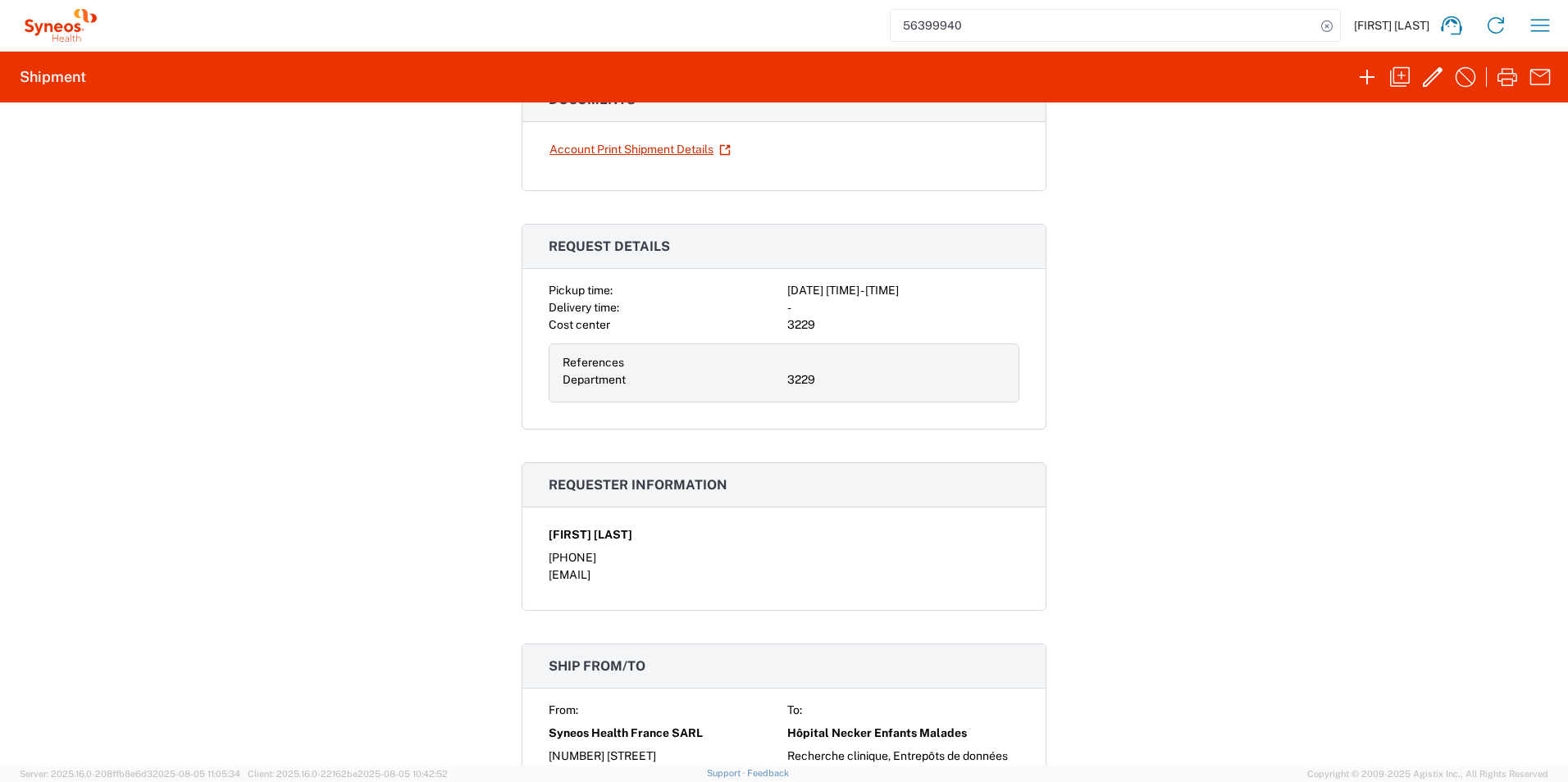 scroll, scrollTop: 0, scrollLeft: 0, axis: both 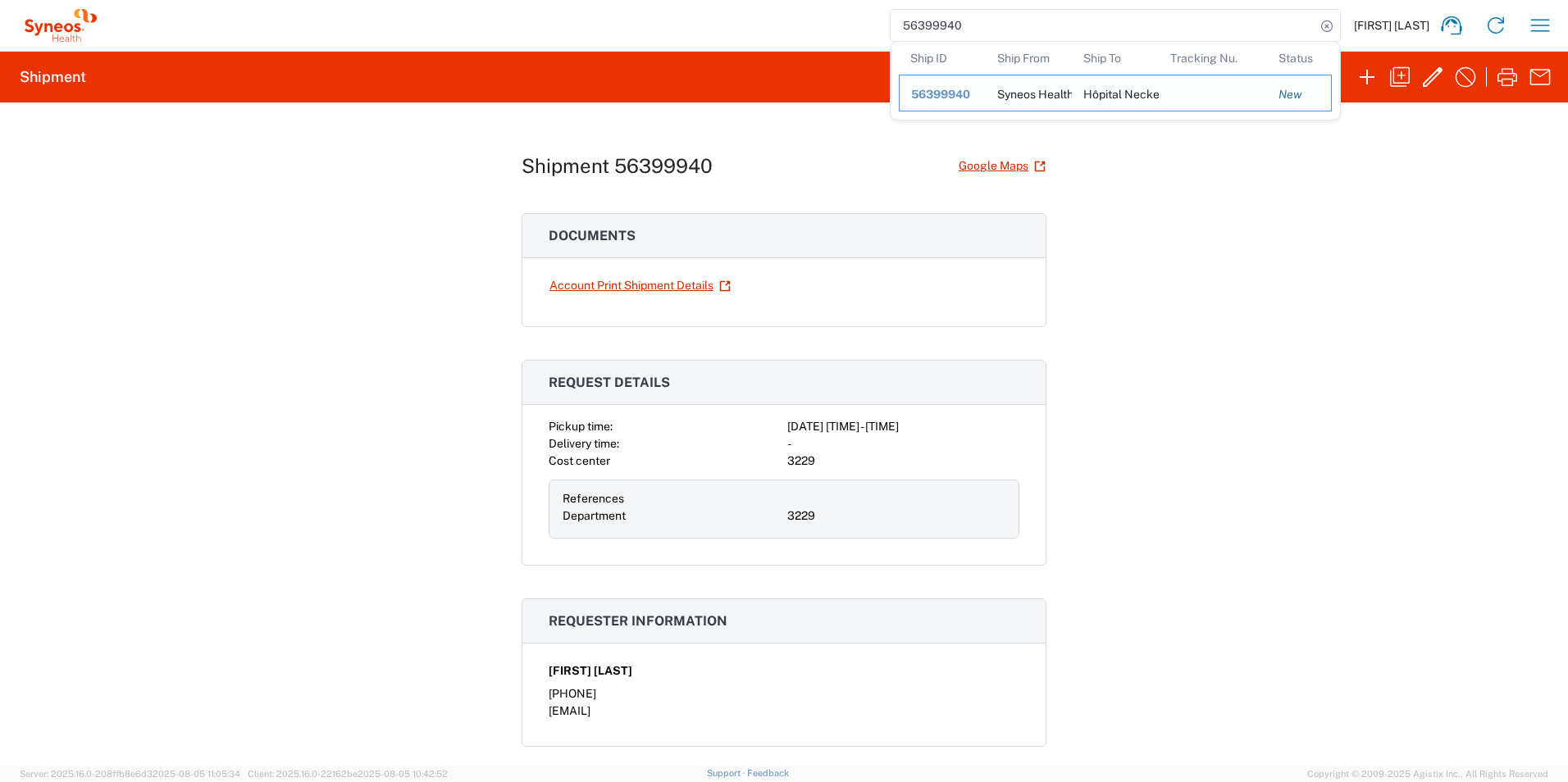 click on "56399940" at bounding box center (941, 94) 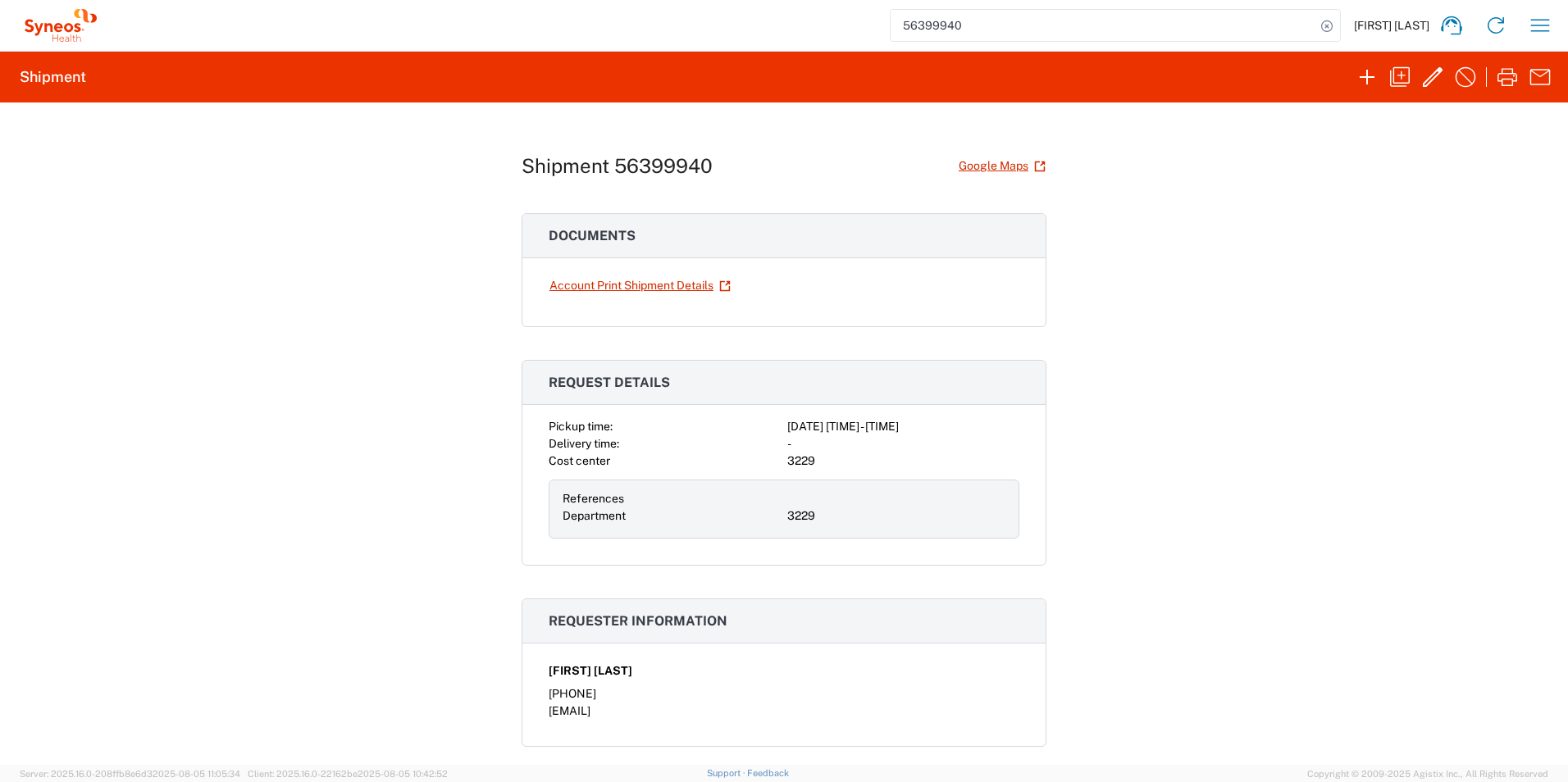 click on "56399940" 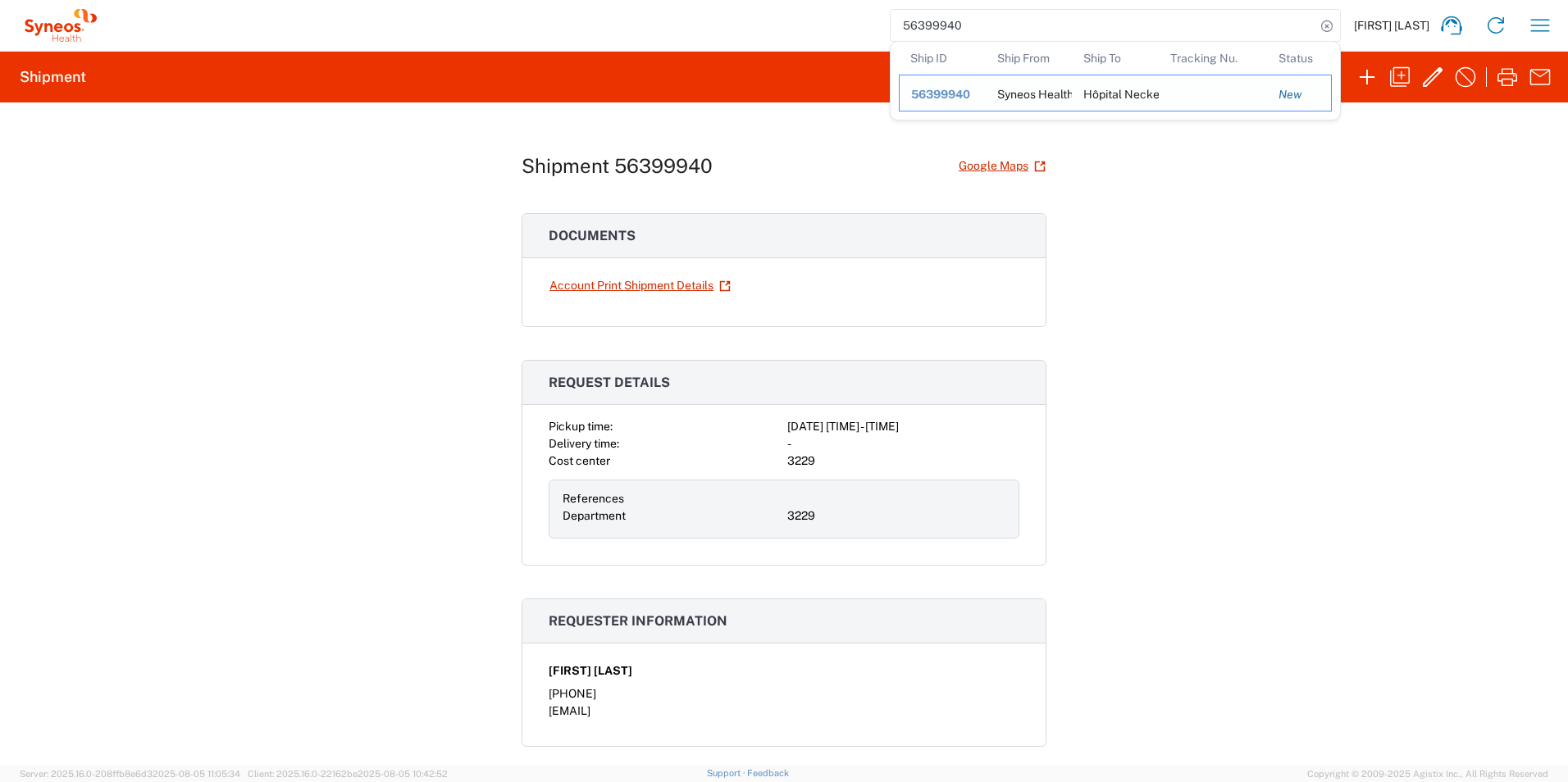 click on "New" at bounding box center (1299, 94) 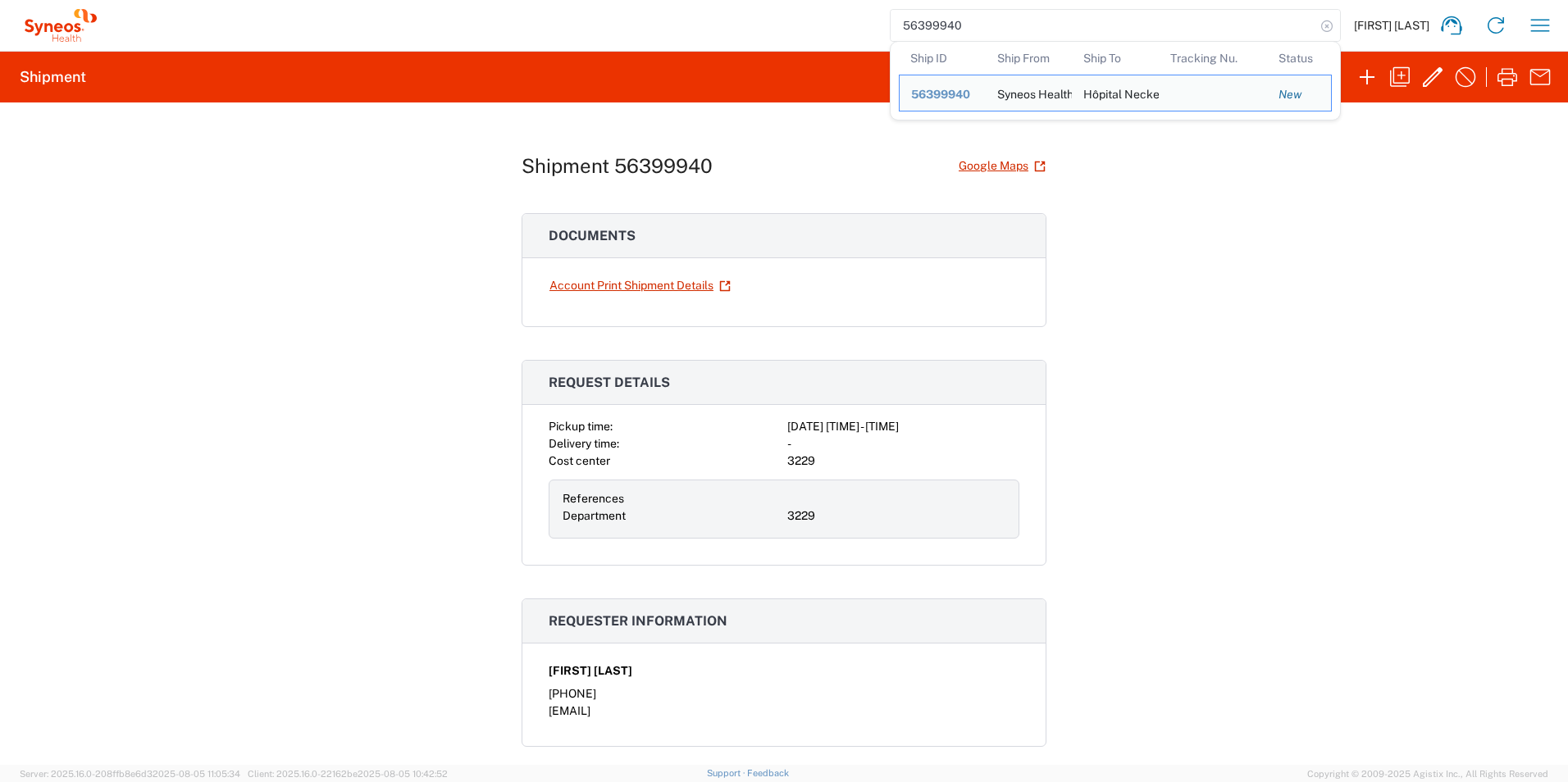 click 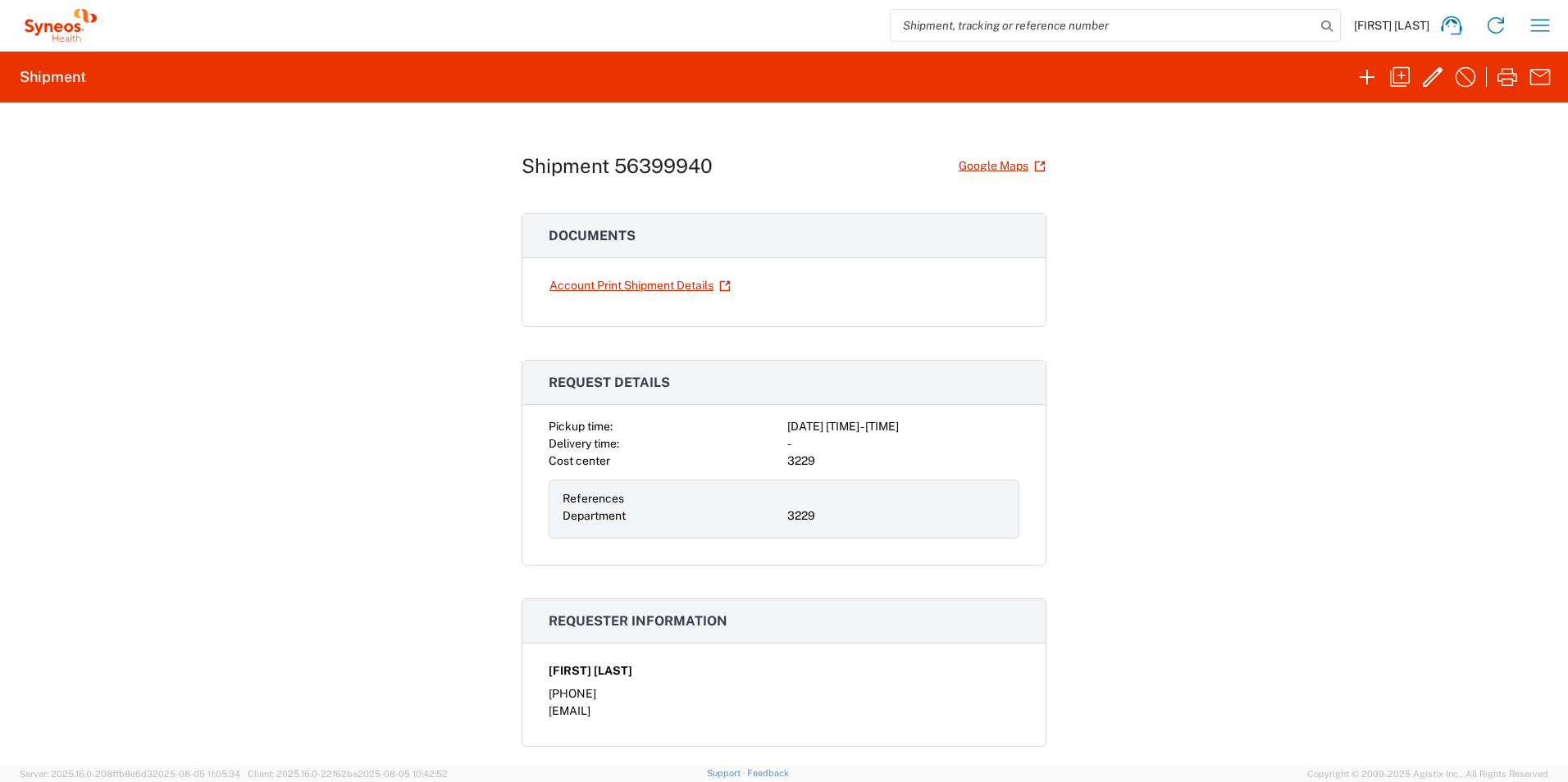 click on "Shipment 56399940  Google Maps
Documents  Account Print Shipment Details
Request details Pickup time: 2025-08-05 18:00:00 - 19:00:00 Delivery time: - Cost center 3229 References Department 3229 Requester information [FIRST] [LAST] [PHONE] [EMAIL] Ship from/to From: To: Syneos Health France SARL Hôpital Necker Enfants Malades 25 boulevard Romain Rolland Recherche clinique, Entrepôts de données et Pharmacologie GHU P 25 boulevard Romain [NUMBER], [STREET]  (Bâtiment Imagine RDC à Droite) Paris Paris 75014 ,  FR 75015 ,  FR Phone:   [PHONE] Phone:   [PHONE] Tax info: Tax info: VAT   [VAT] TIN   [TIN] EORI   [EORI] Package info & contents Your Packaging Number: 1 Weight: 0.1 KGS Dimensions: 30 x 3 x 20 CM Documents Pieces: 1 EA Total value: 1 USD SKU: Country of origin: HTS No. / tariff code:" 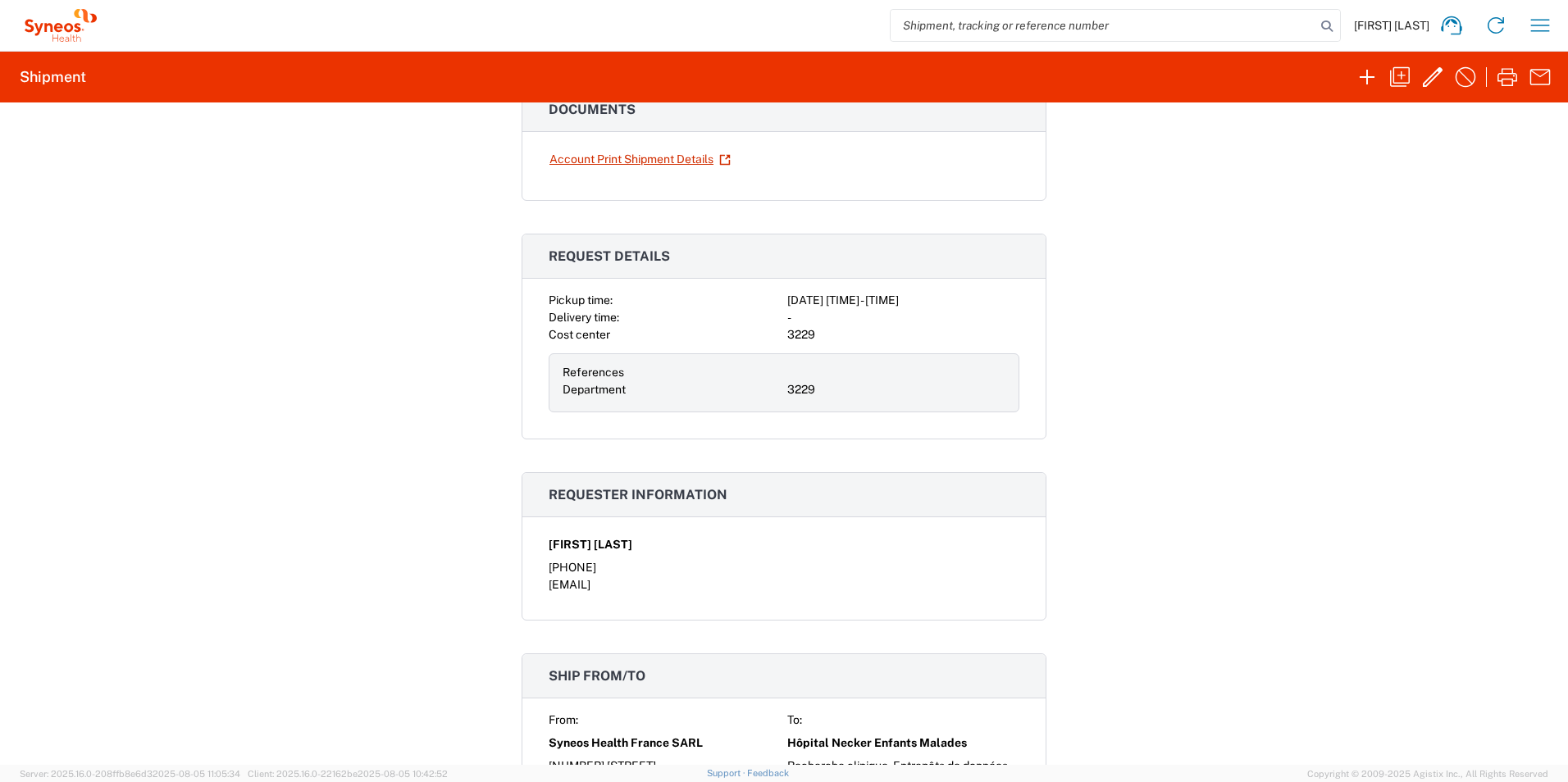 scroll, scrollTop: 0, scrollLeft: 0, axis: both 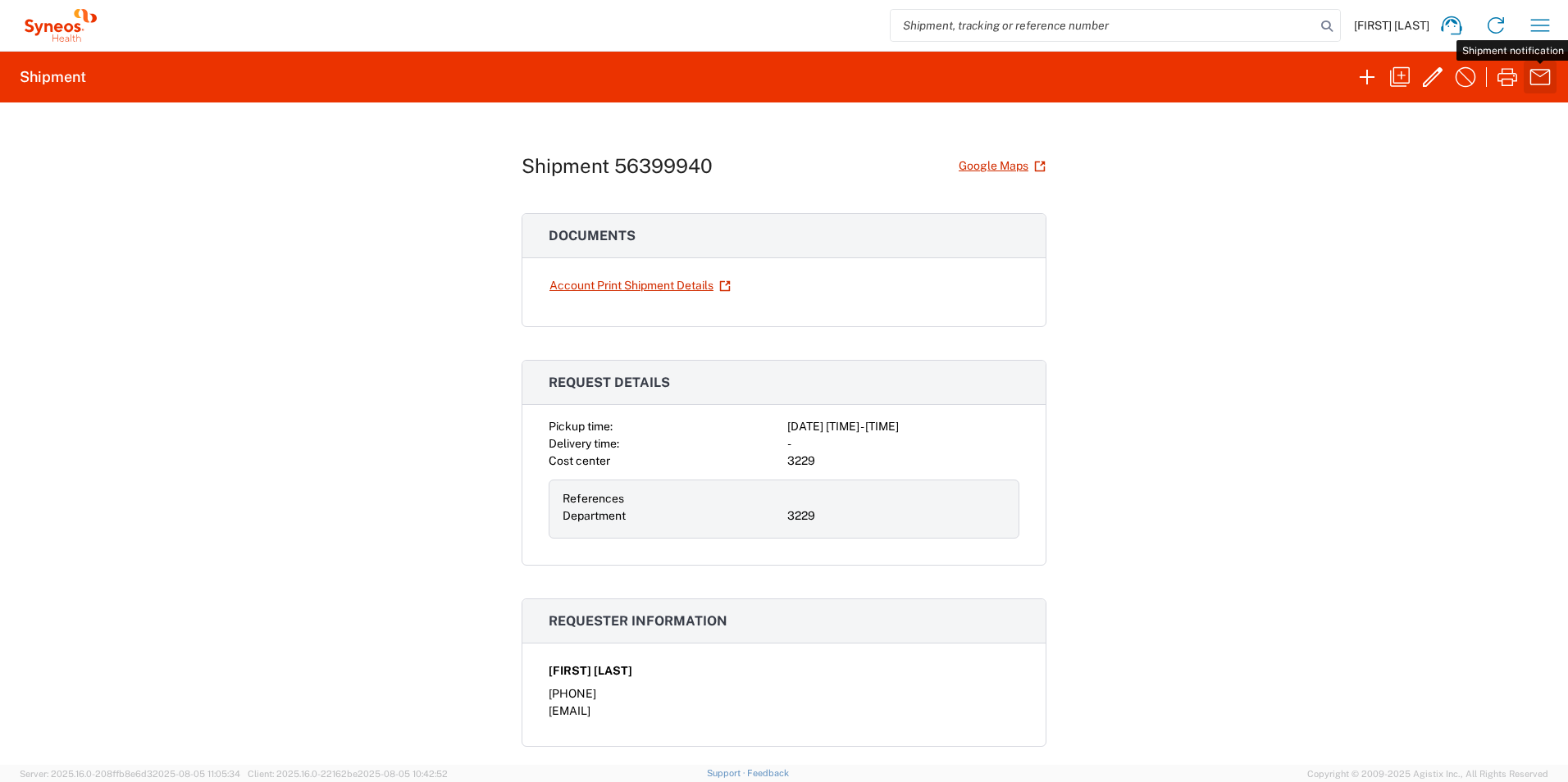 click 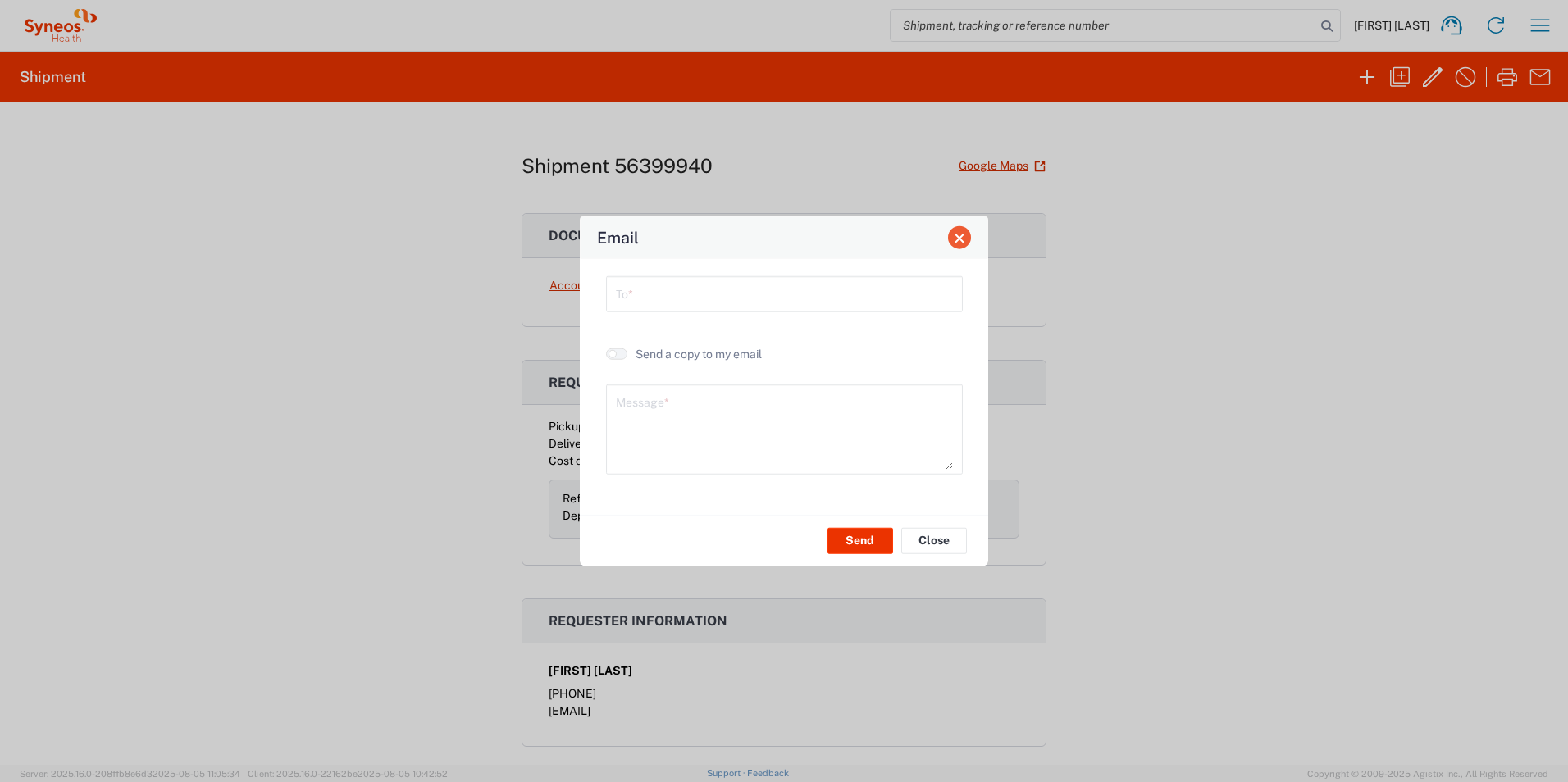 click 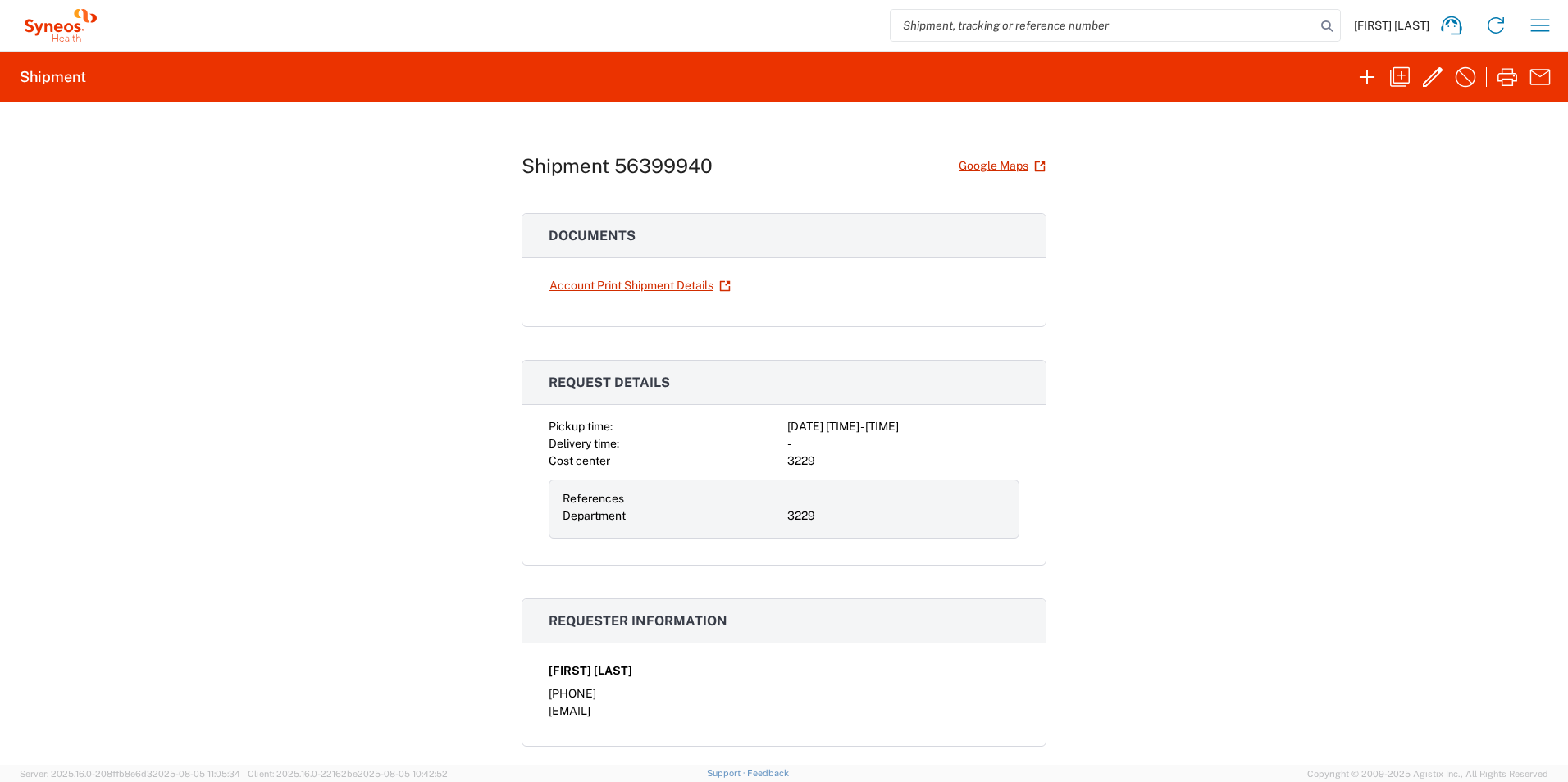 click on "Shipment 56399940  Google Maps
Documents  Account Print Shipment Details
Request details Pickup time: 2025-08-05 18:00:00 - 19:00:00 Delivery time: - Cost center 3229 References Department 3229 Requester information [FIRST] [LAST] [PHONE] [EMAIL] Ship from/to From: To: Syneos Health France SARL Hôpital Necker Enfants Malades 25 boulevard Romain Rolland Recherche clinique, Entrepôts de données et Pharmacologie GHU P 25 boulevard Romain [NUMBER], [STREET]  (Bâtiment Imagine RDC à Droite) Paris Paris 75014 ,  FR 75015 ,  FR Phone:   [PHONE] Phone:   [PHONE] Tax info: Tax info: VAT   [VAT] TIN   [TIN] EORI   [EORI] Package info & contents Your Packaging Number: 1 Weight: 0.1 KGS Dimensions: 30 x 3 x 20 CM Documents Pieces: 1 EA Total value: 1 USD SKU: Country of origin: HTS No. / tariff code:" 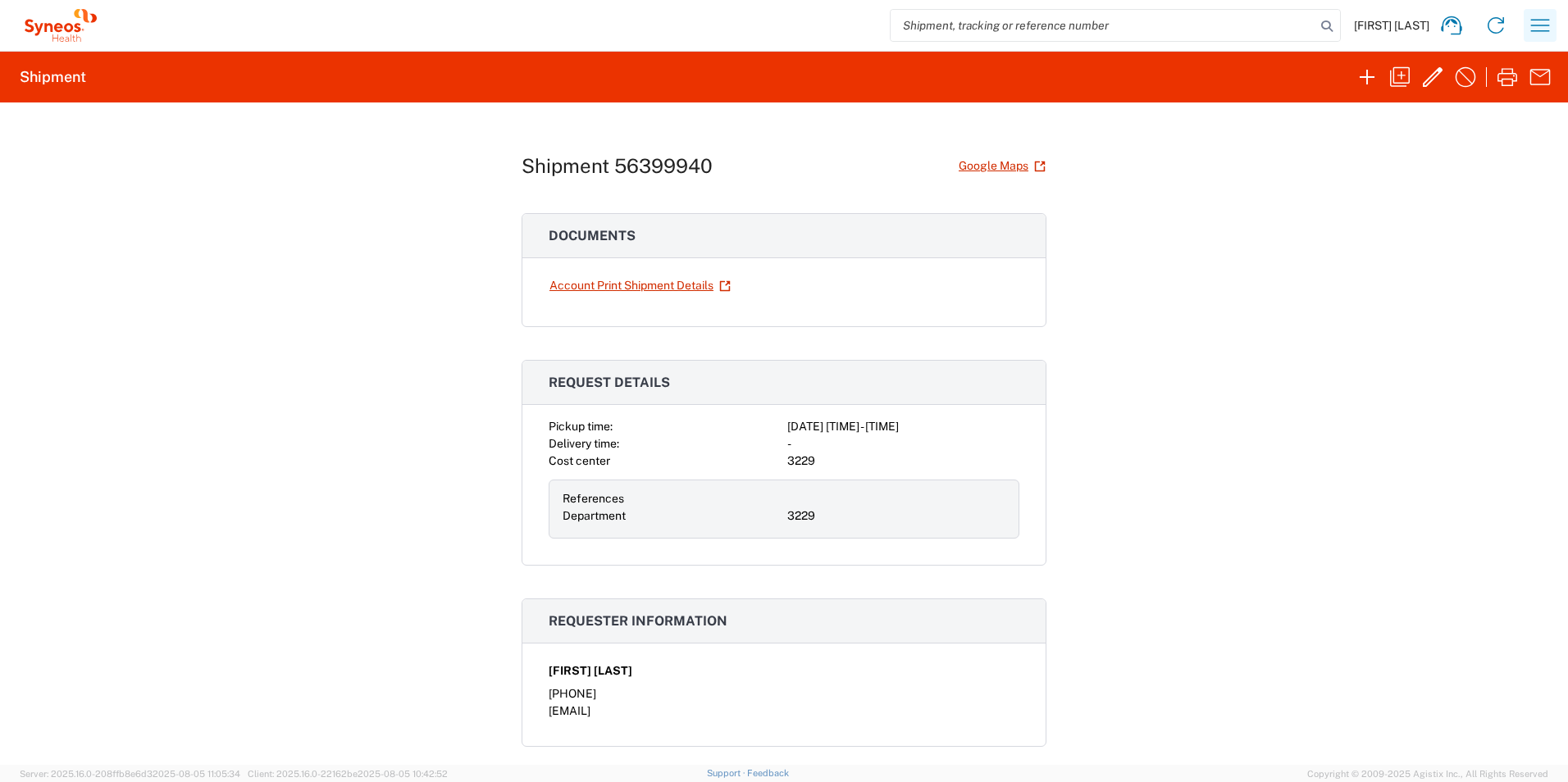 click 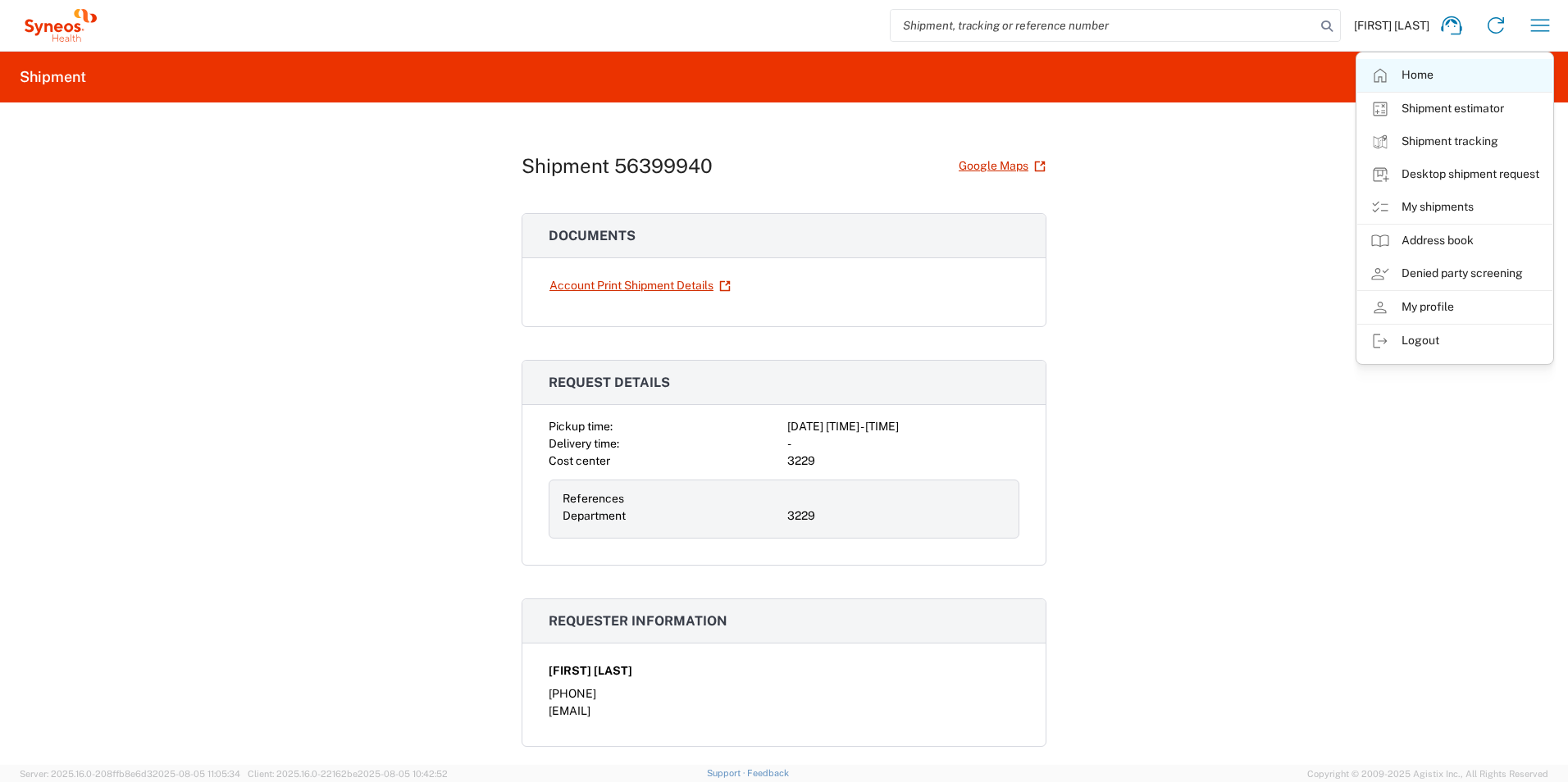 click on "Home" 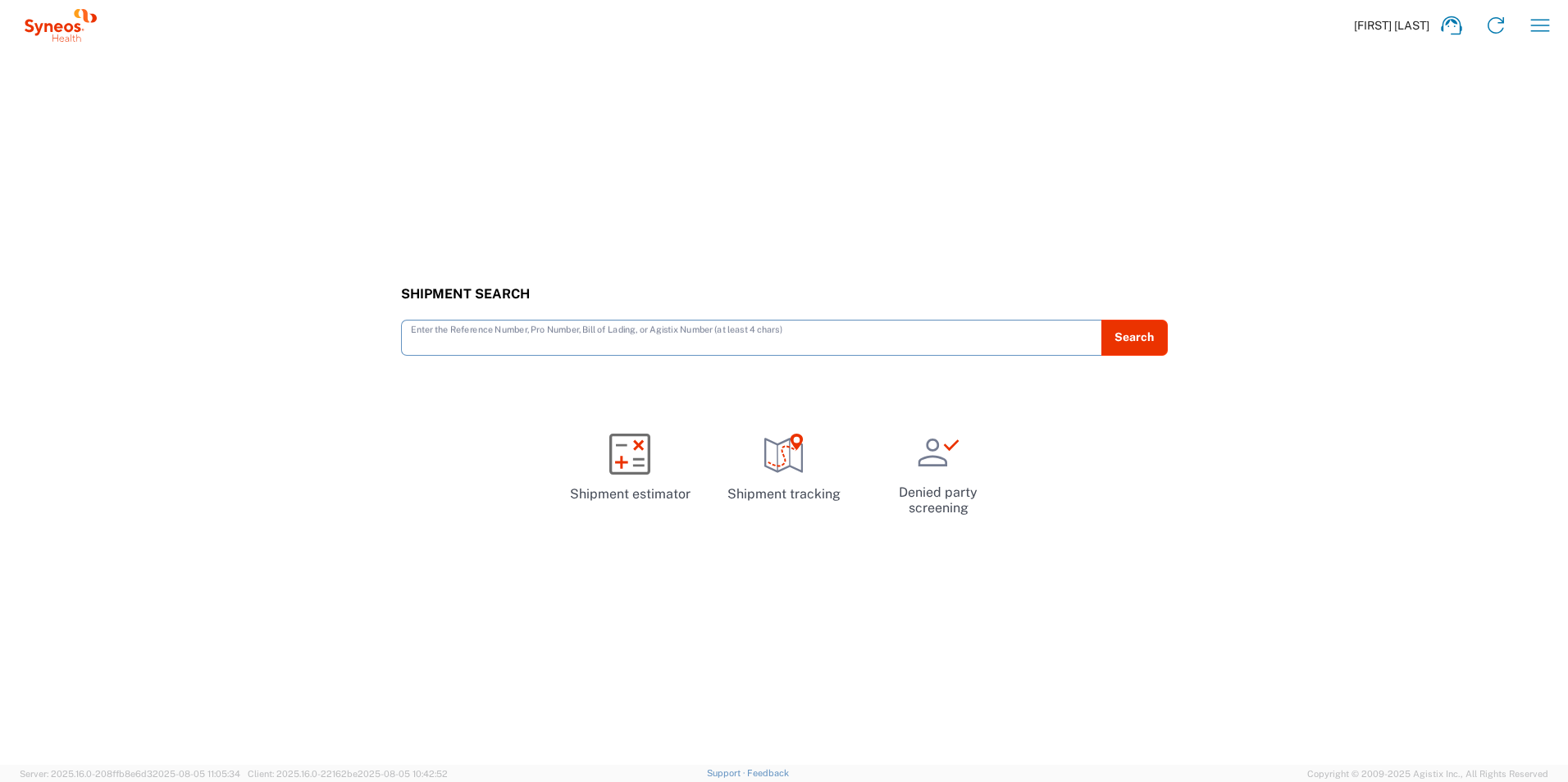 scroll, scrollTop: 0, scrollLeft: 0, axis: both 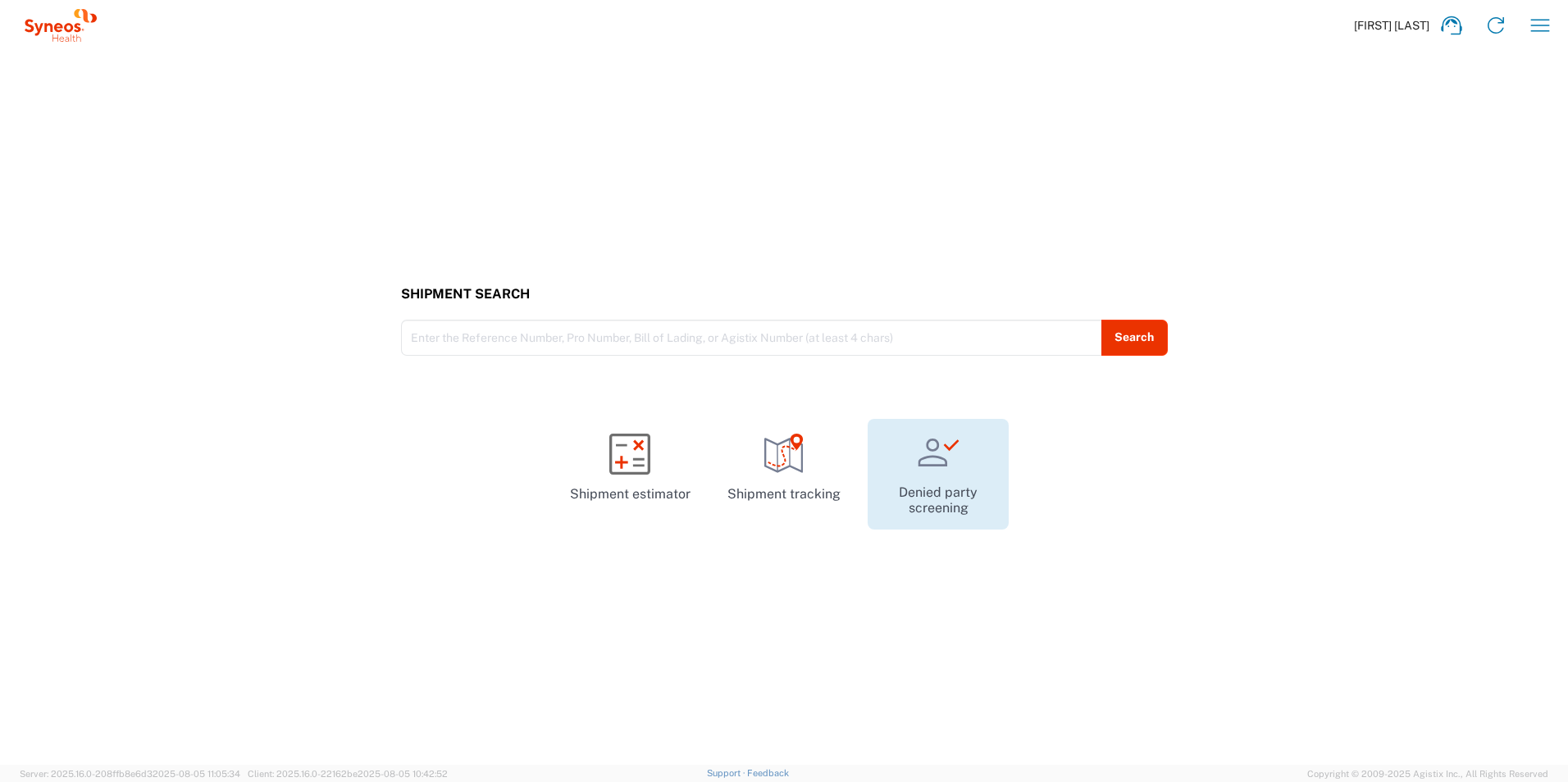 click on "Denied party screening" 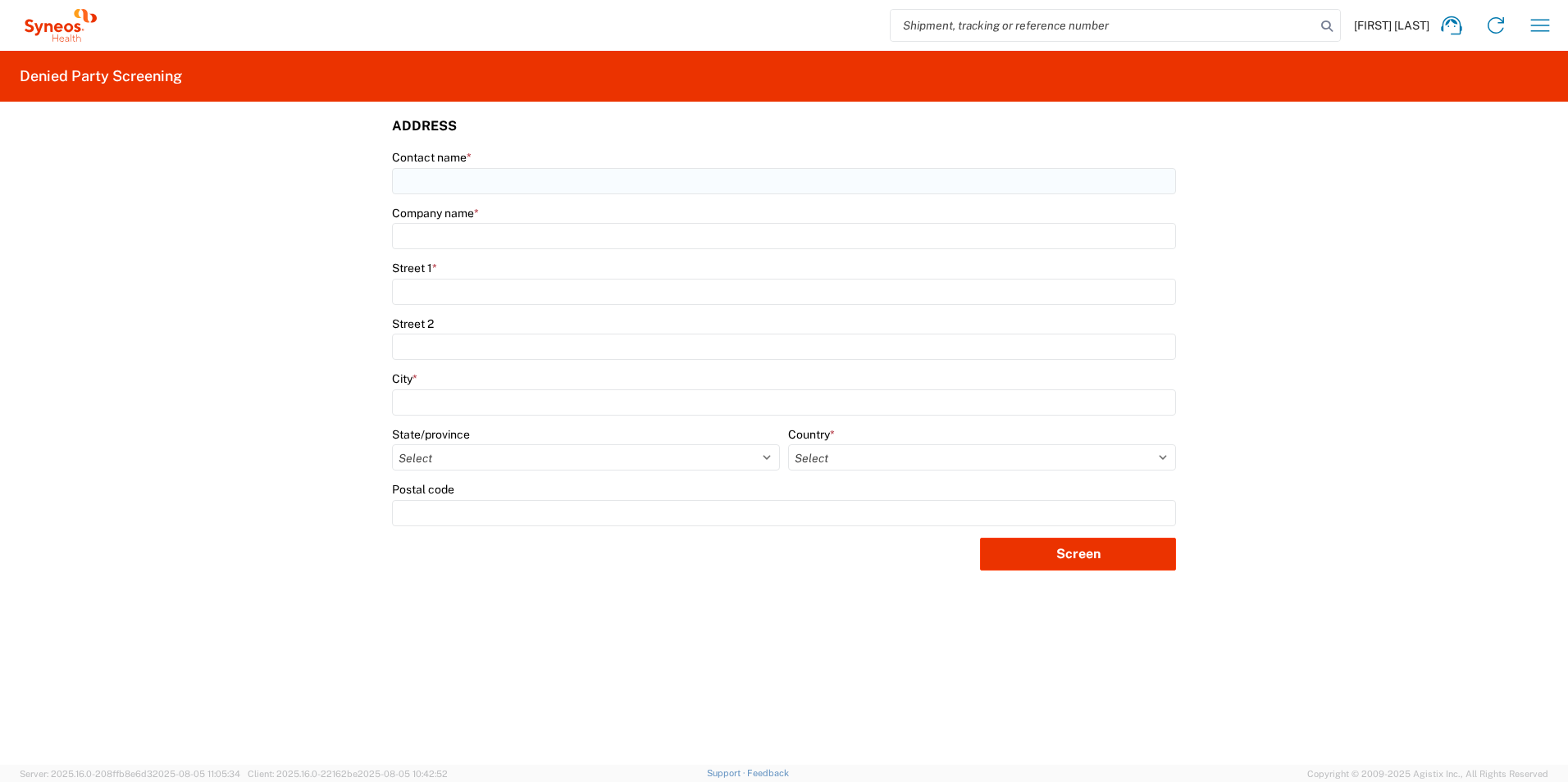 click 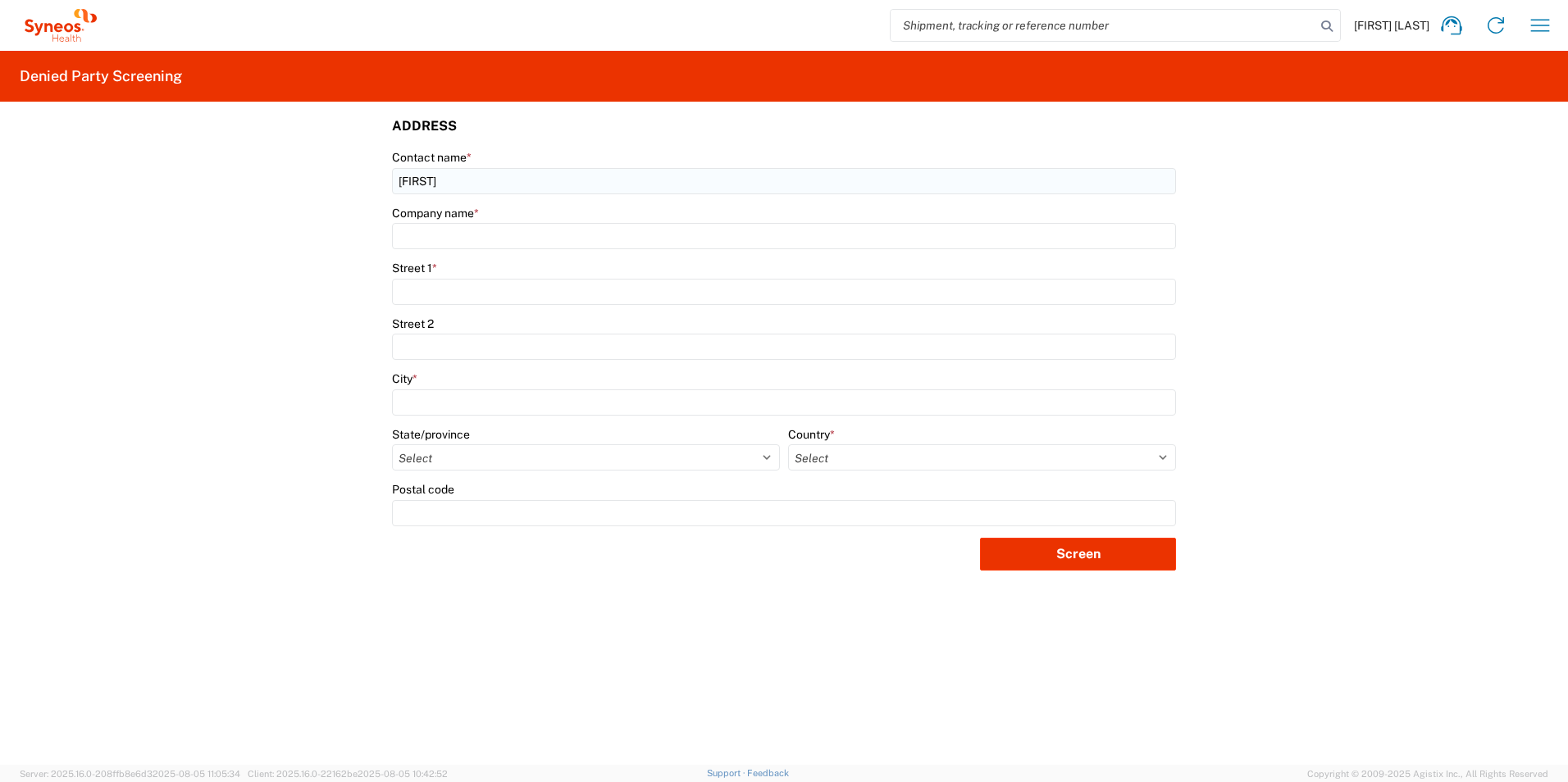 type on "[FIRST]" 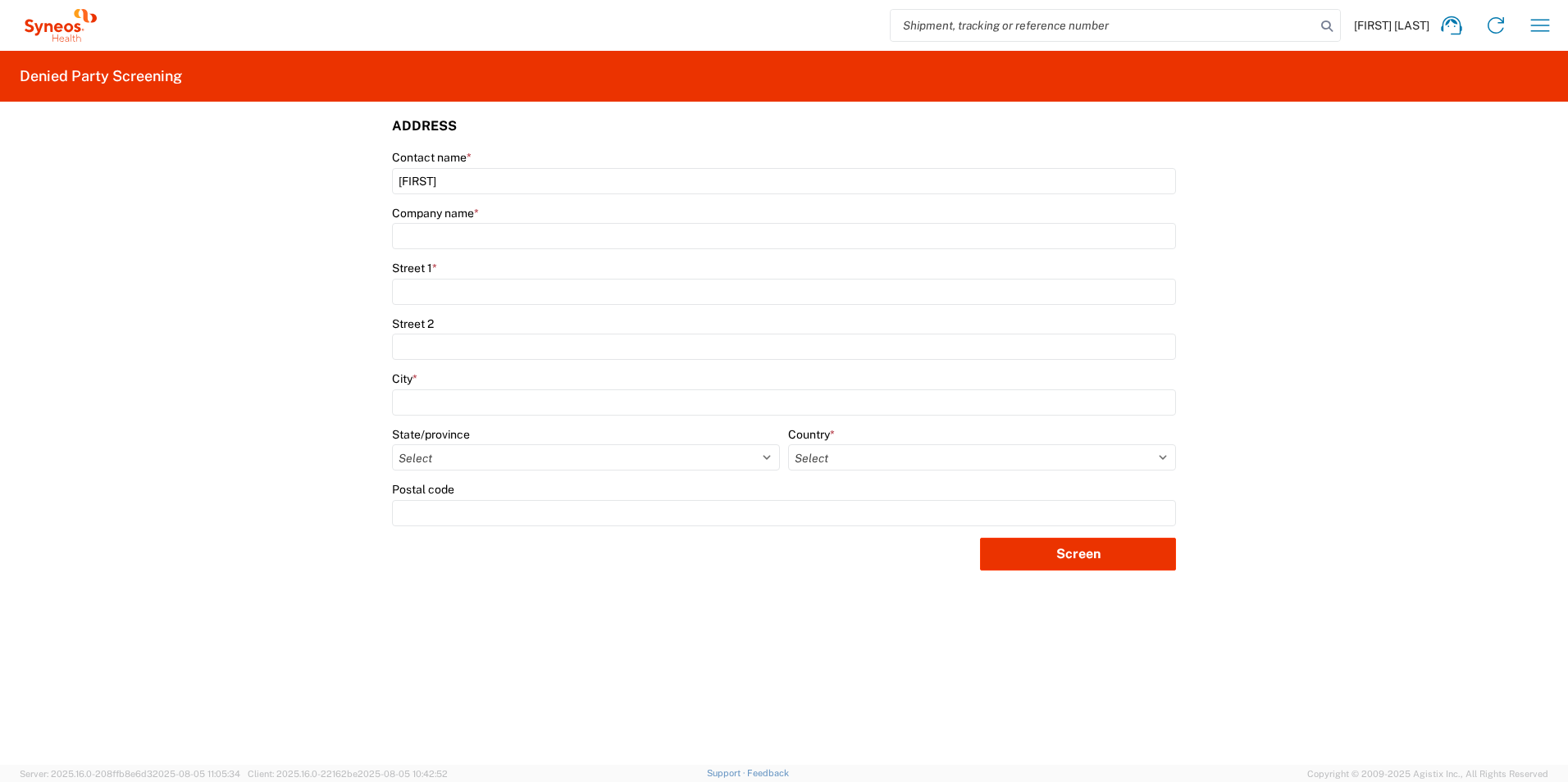 drag, startPoint x: 437, startPoint y: 180, endPoint x: 359, endPoint y: 177, distance: 78.057671 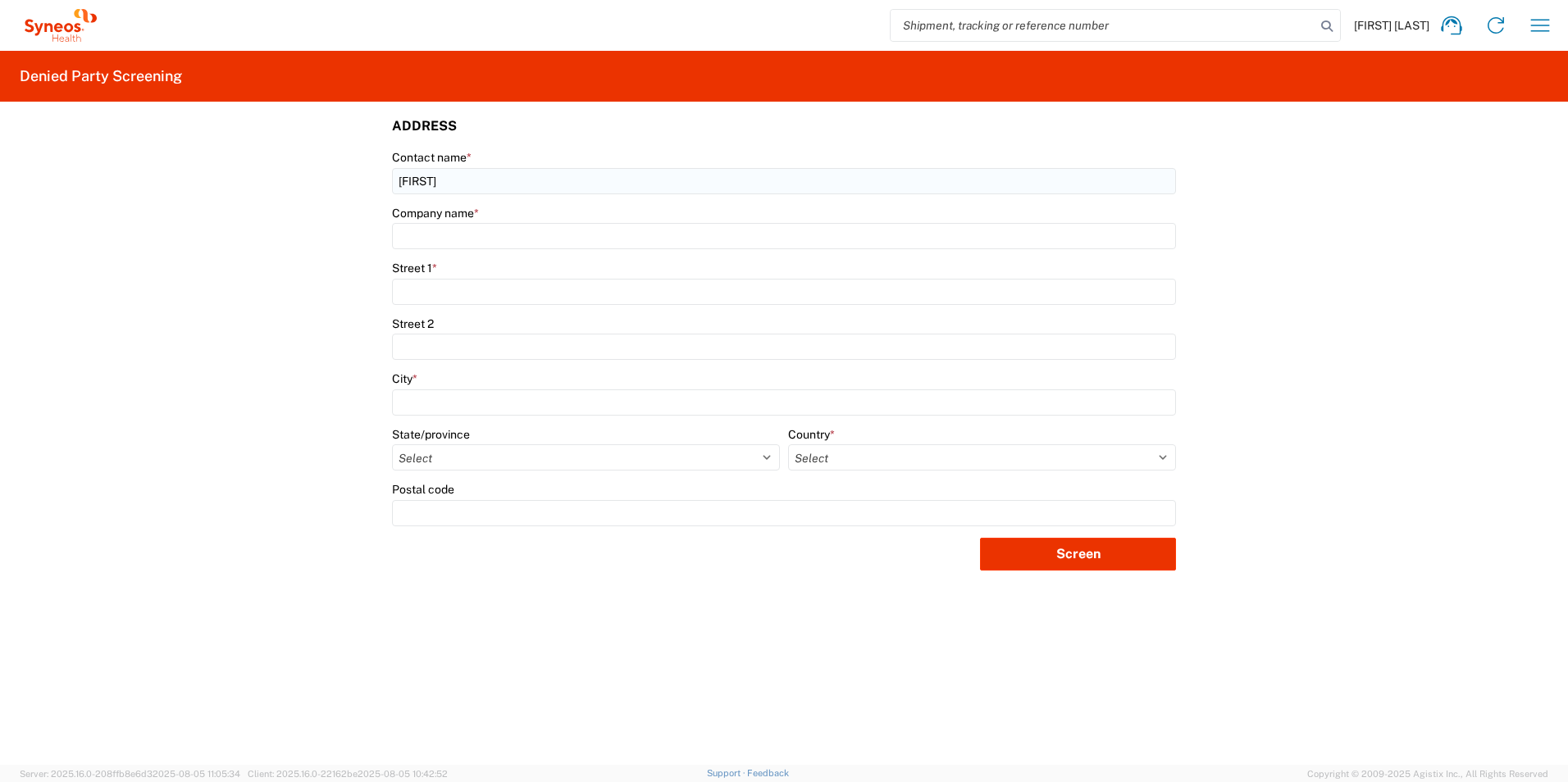 type 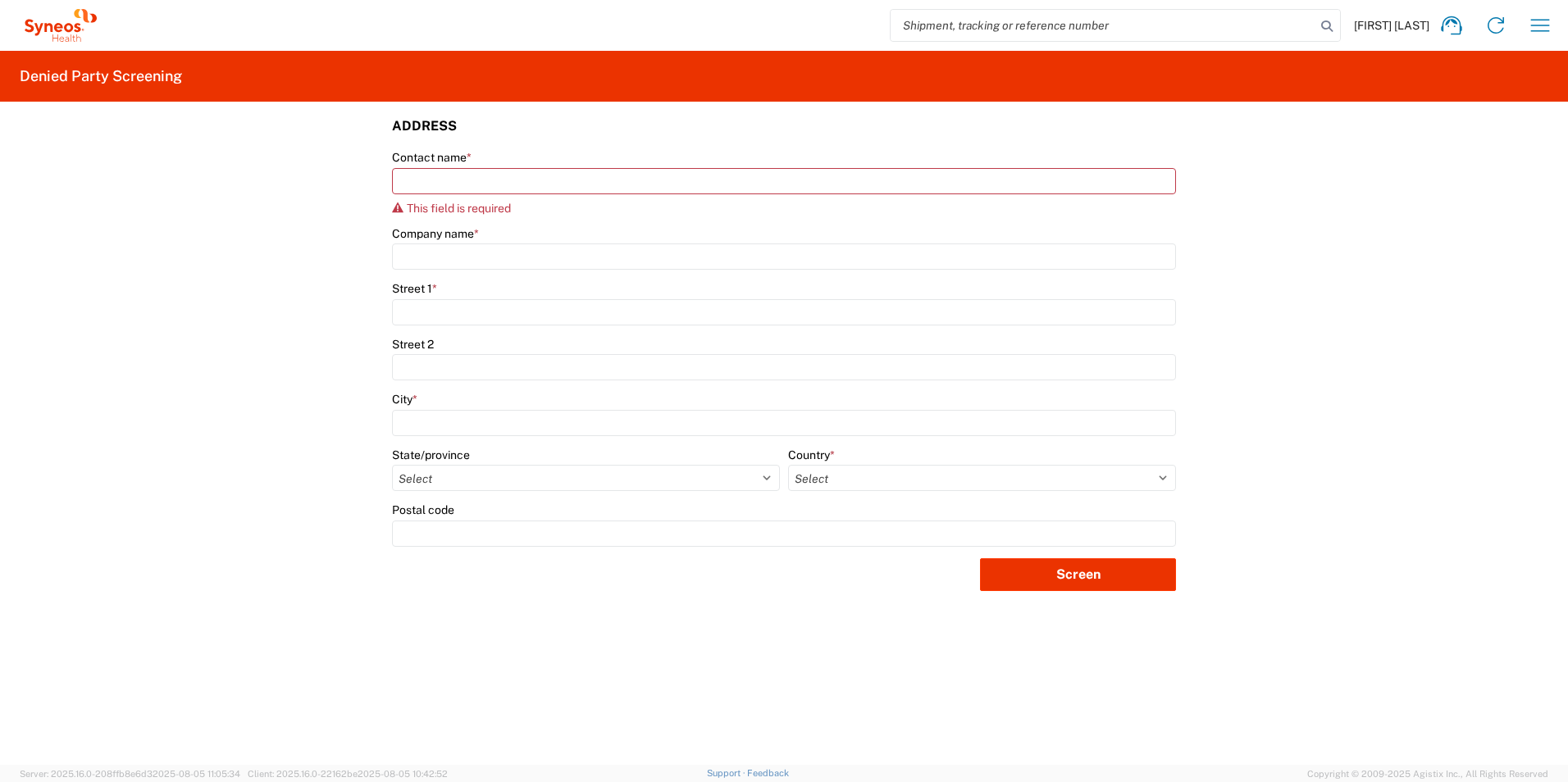click on "Address  Contact name  * This field is required  Company name  *  Street 1  *  Street 2   City  *  State/province  Select  Country  * Select Afghanistan Åland Islands Albania Algeria American Samoa Andorra Angola Anguilla Antarctica Antigua & Barbuda Argentina Armenia Aruba Australia Austria Azerbaijan Bahamas Bahrain Bangladesh Barbados Belarus Belgium Belize Benin Bermuda Bhutan Bolivia Bosnia & Herzegovina Botswana Bouvet Island Brazil British Indian Ocean Territory British Virgin Islands Brunei Bulgaria Burkina Faso Burundi Cambodia Cameroon Canada Cape Verde Caribbean Netherlands Cayman Islands Central African Republic Chad Chile China Christmas Island Cocos (Keeling) Islands Colombia Comoros Congo - Brazzaville Congo - Kinshasa Cook Islands Costa Rica Côte d’Ivoire Croatia Cuba Curaçao Cyprus Czechia Denmark Djibouti Dominica Dominican Republic Ecuador Egypt El Salvador Equatorial Guinea Eritrea Estonia Eswatini Ethiopia Falkland Islands Faroe Islands Fiji Finland France French Guiana Gabon Gambia" 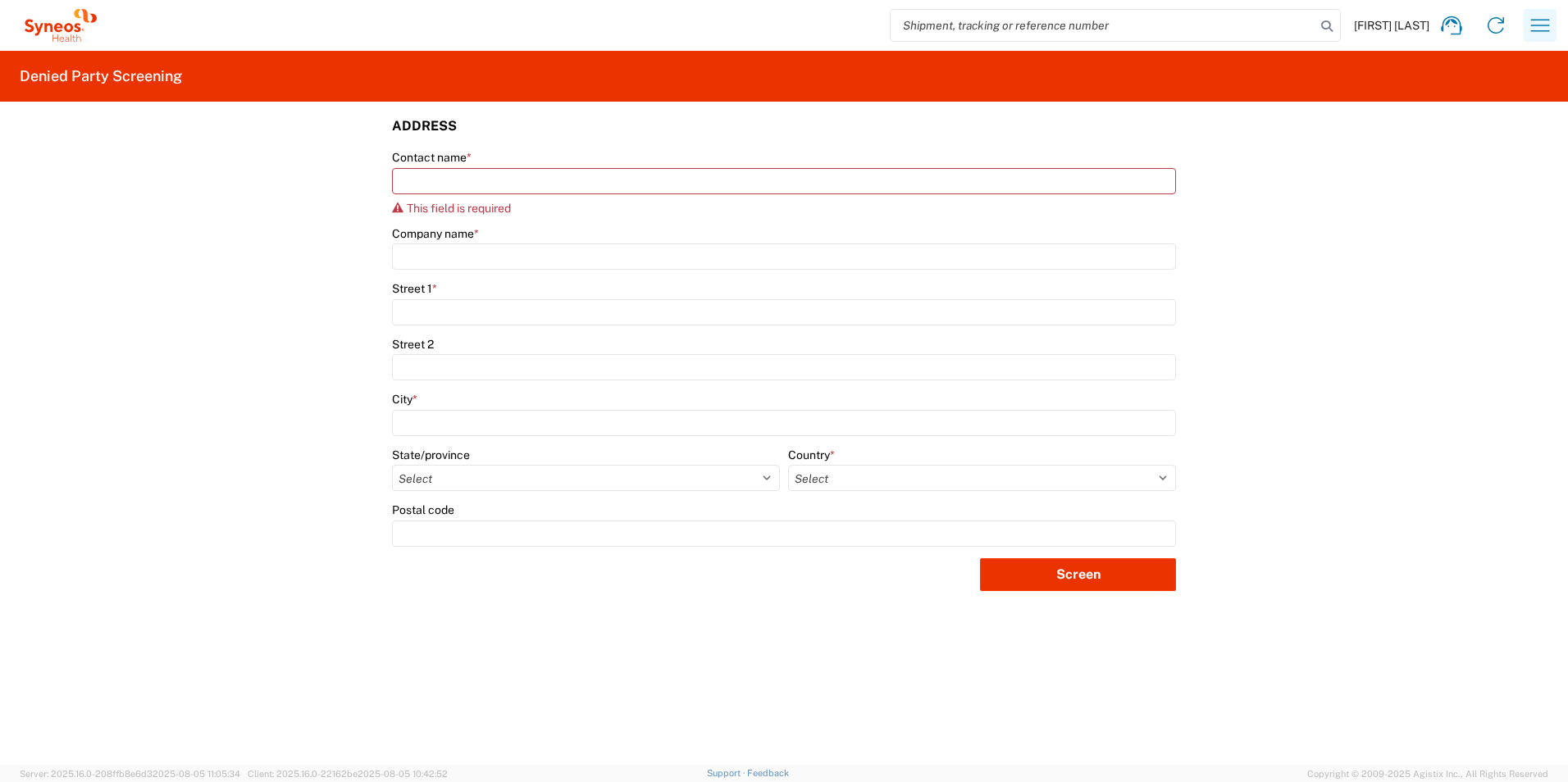 click 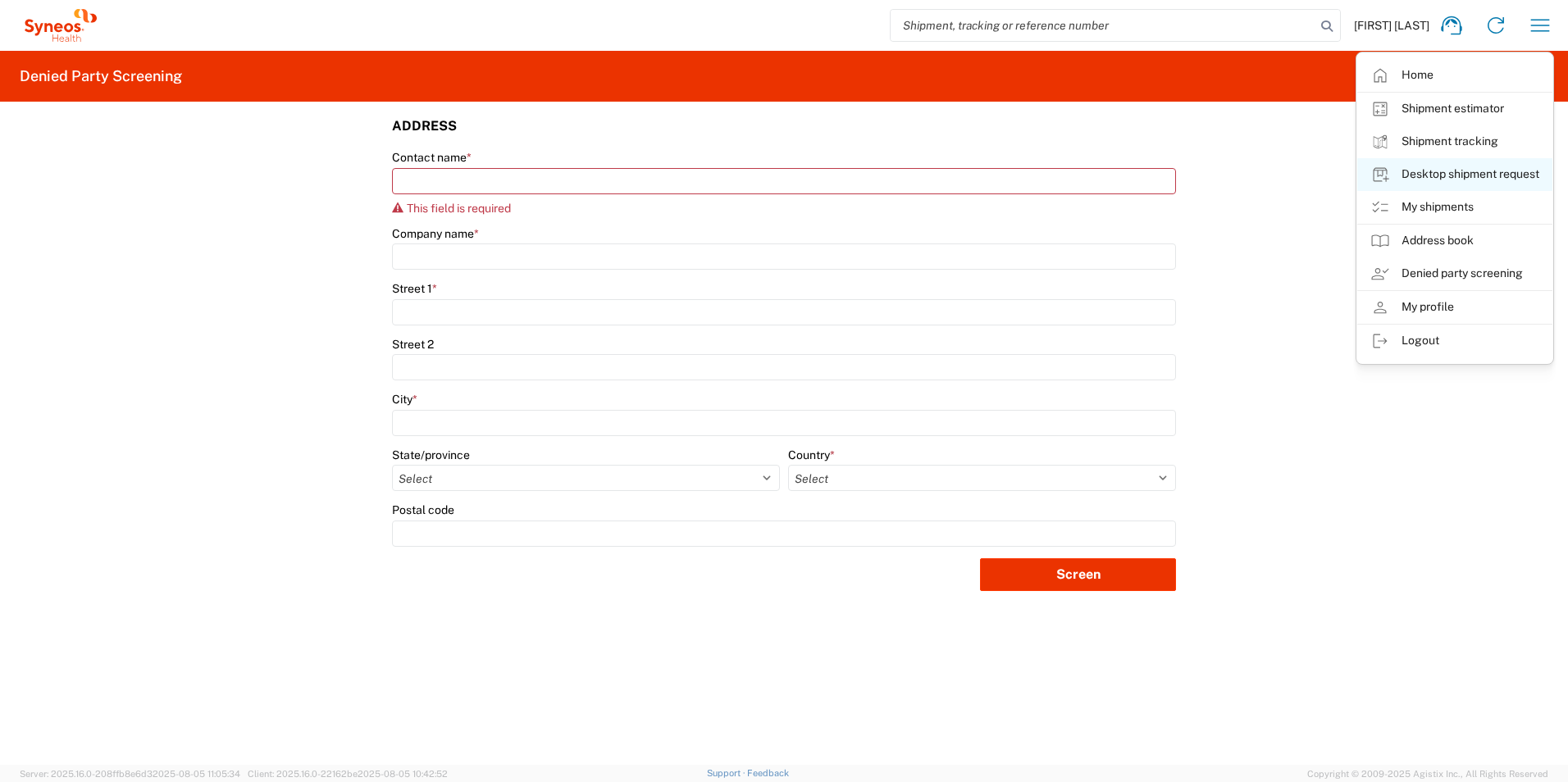 click on "Desktop shipment request" 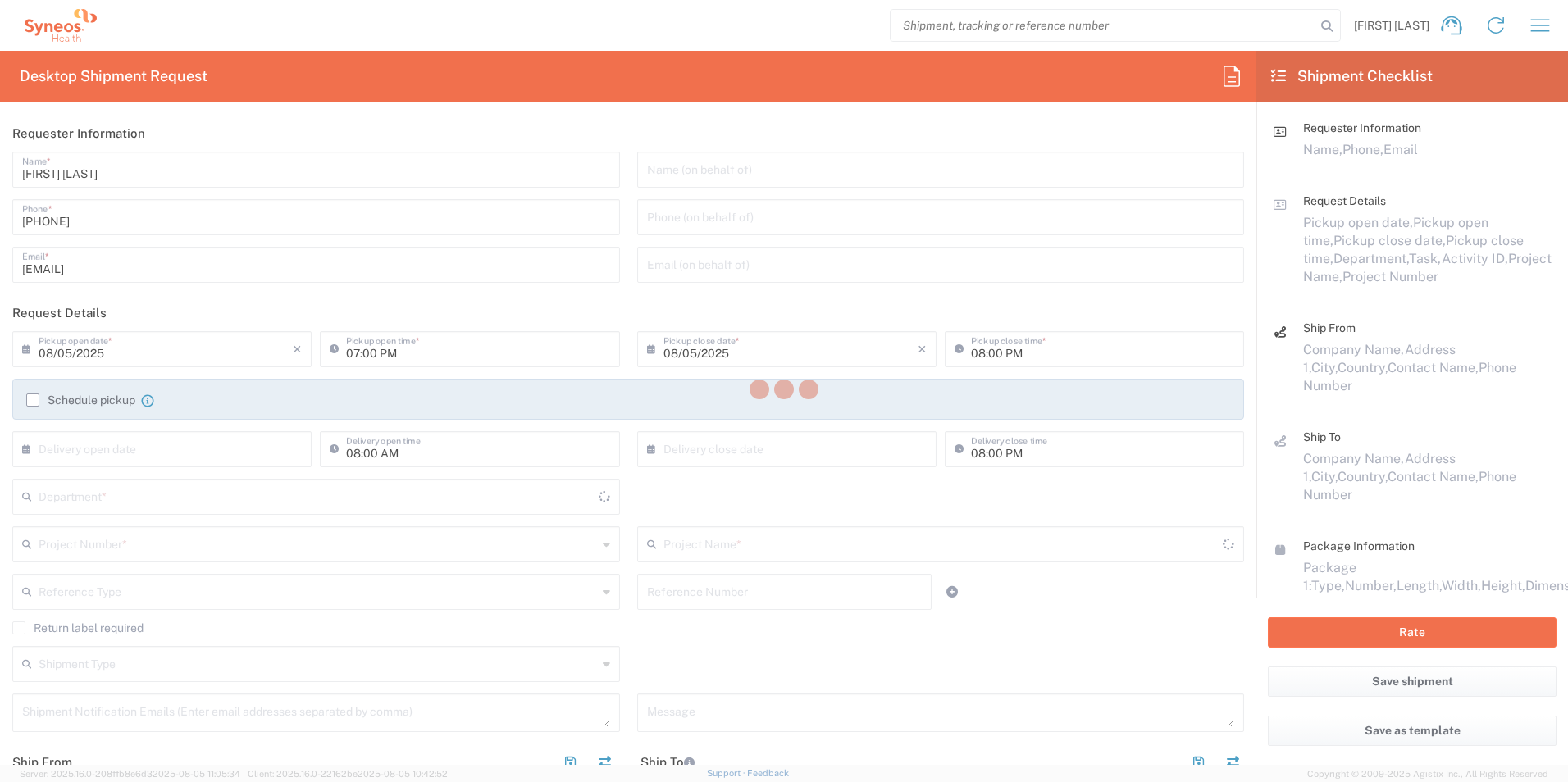 type on "3229" 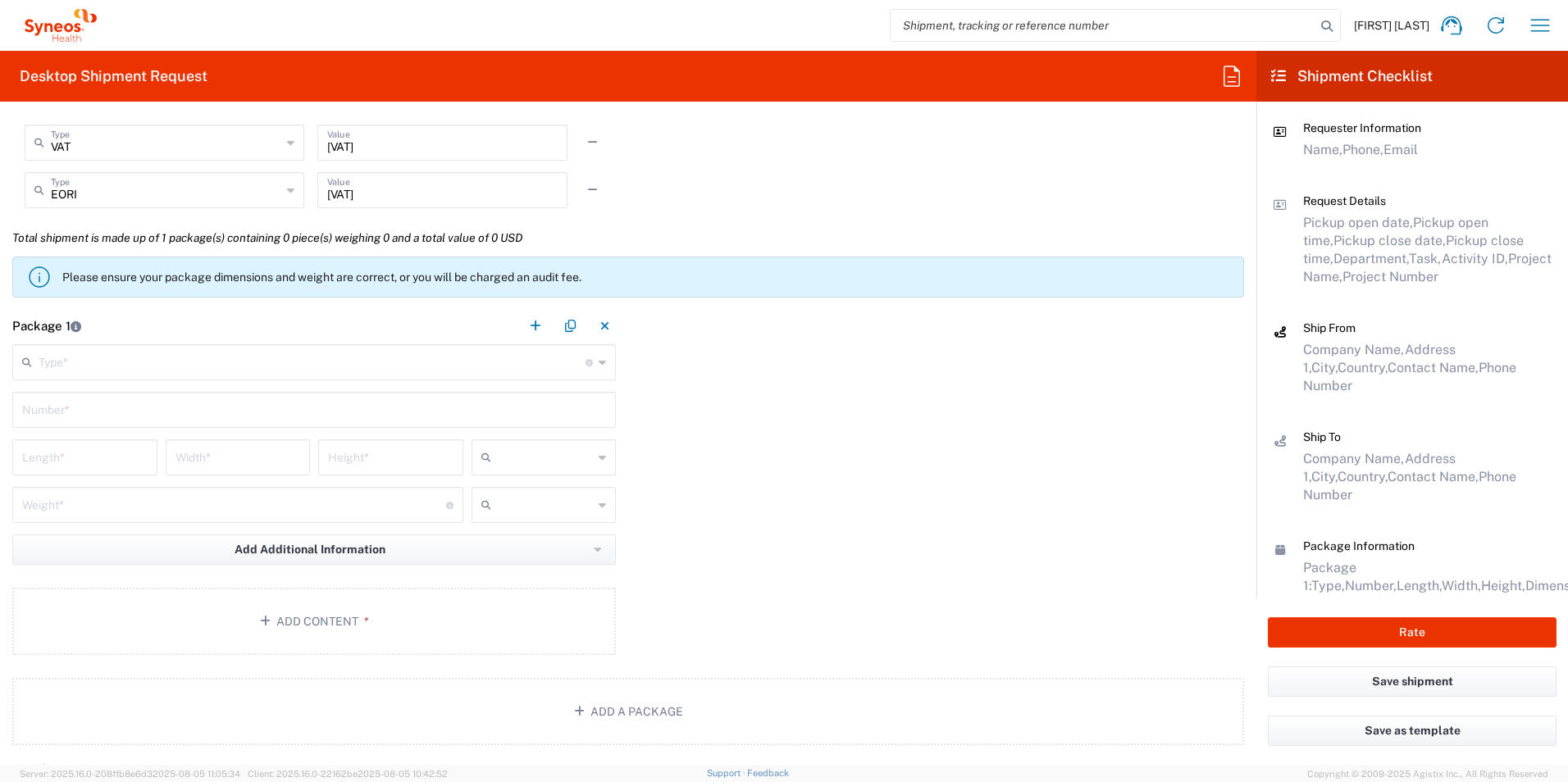 scroll, scrollTop: 1475, scrollLeft: 0, axis: vertical 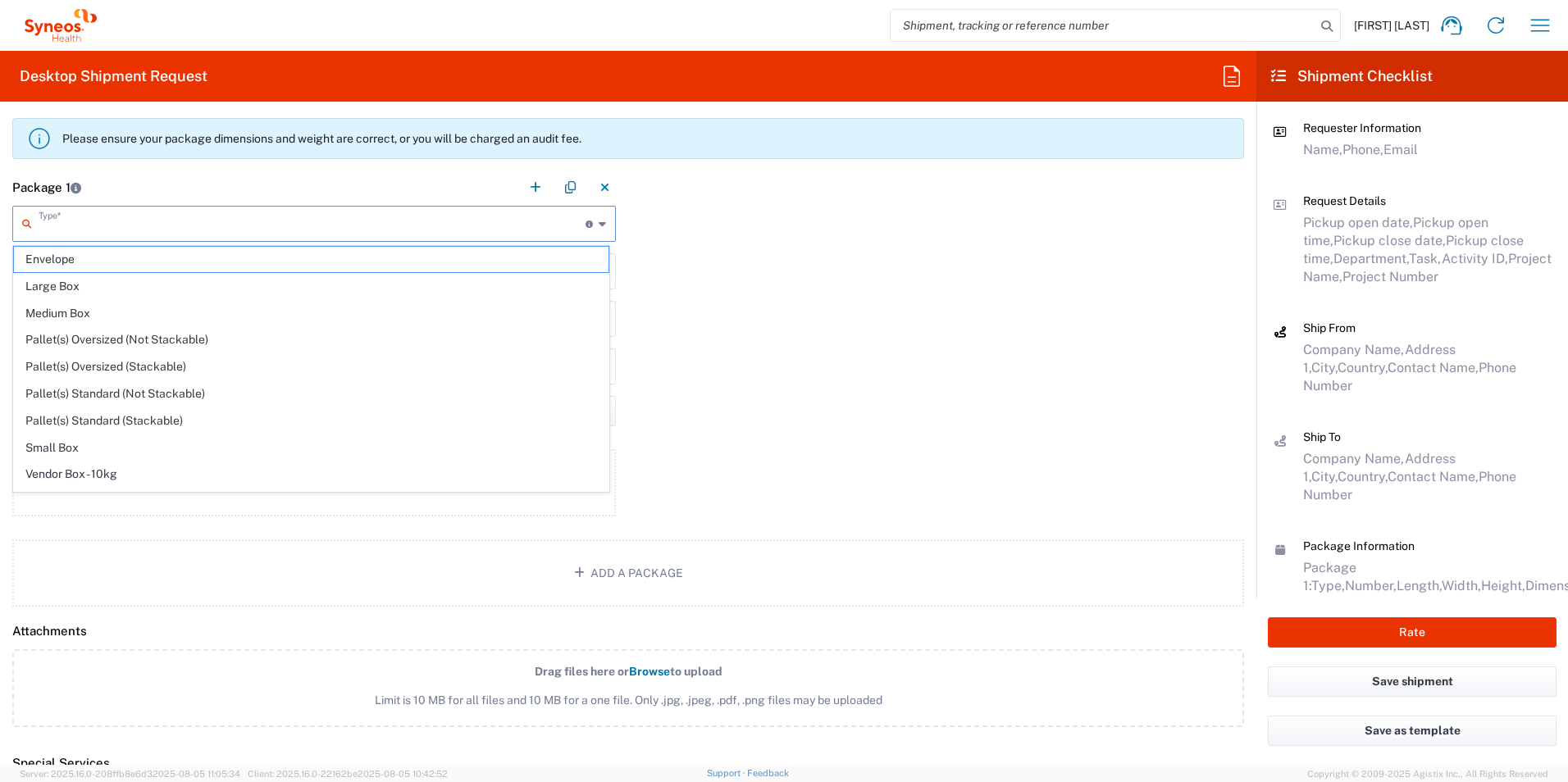 click at bounding box center (312, 222) 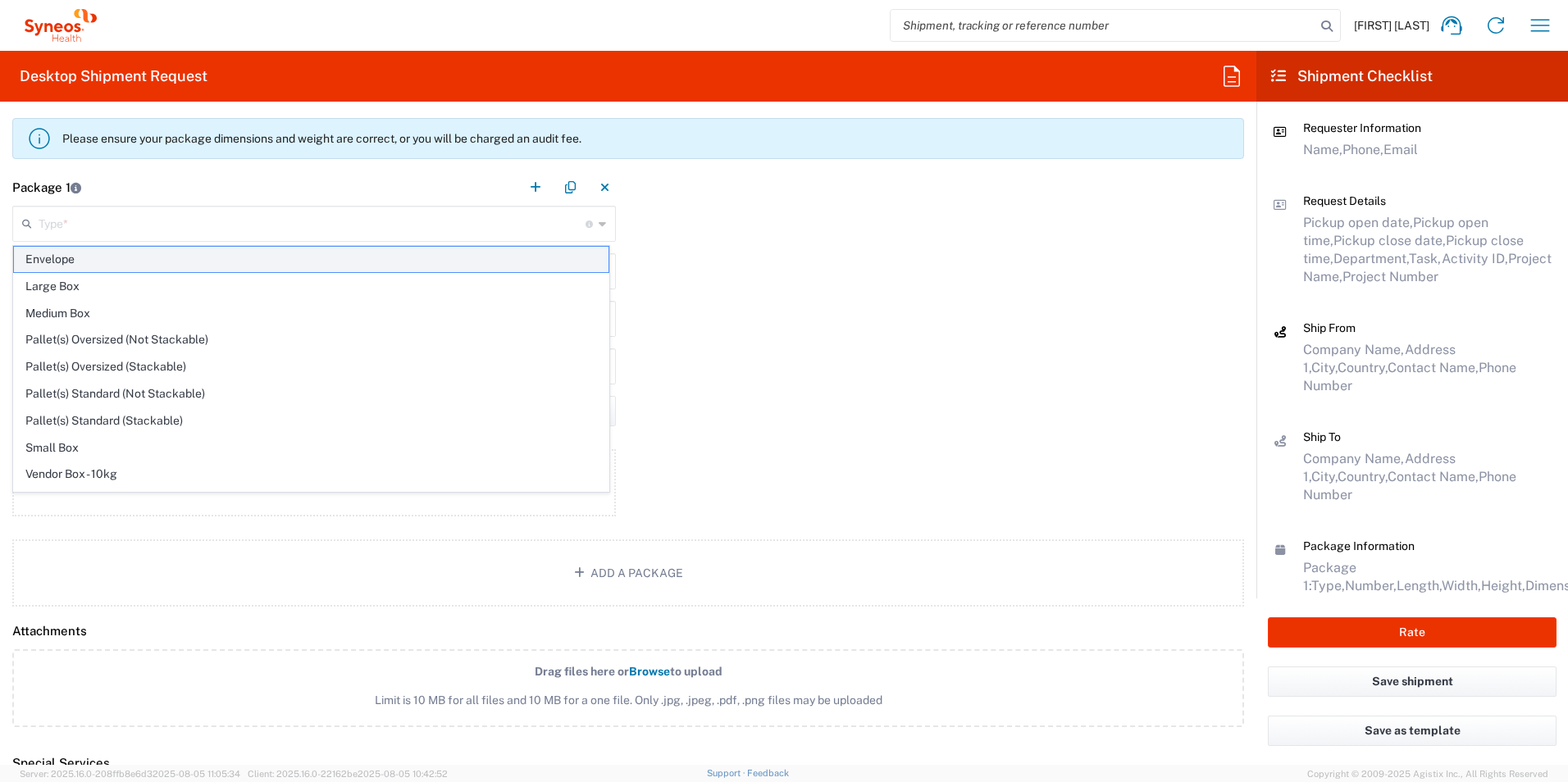 click on "Envelope" 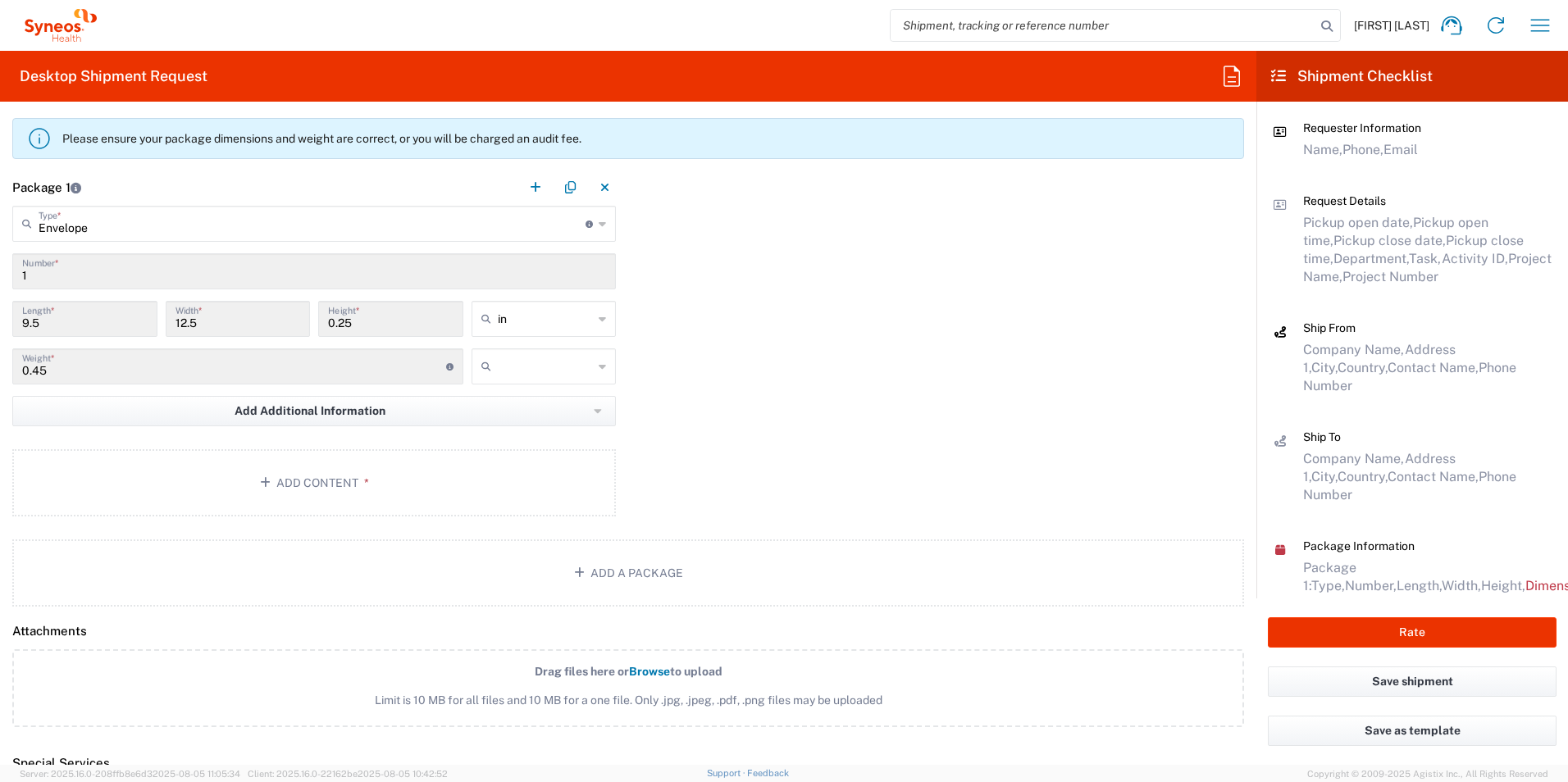 click on "9.5" at bounding box center [84, 317] 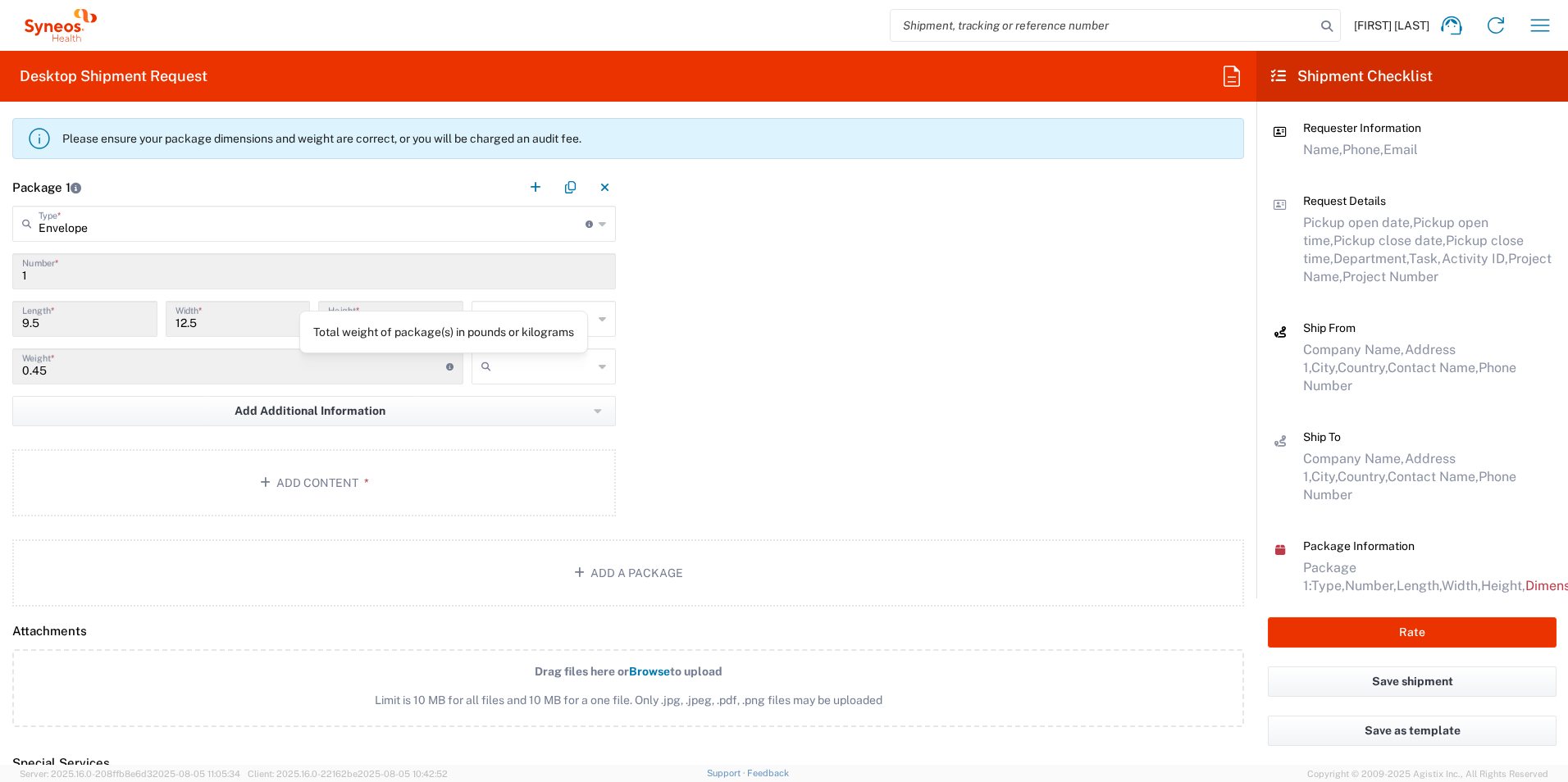 click 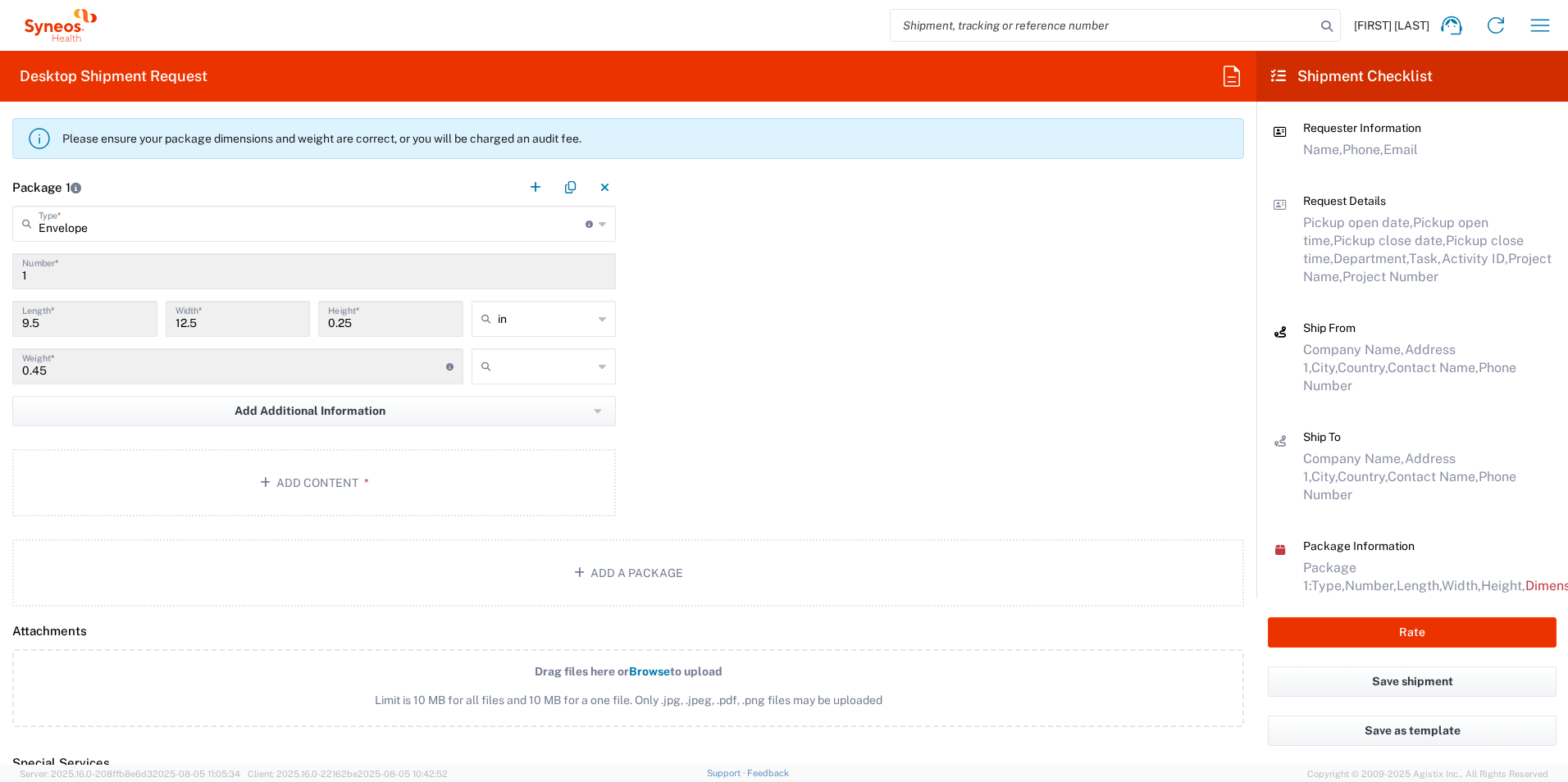 click on "0.45" at bounding box center (234, 365) 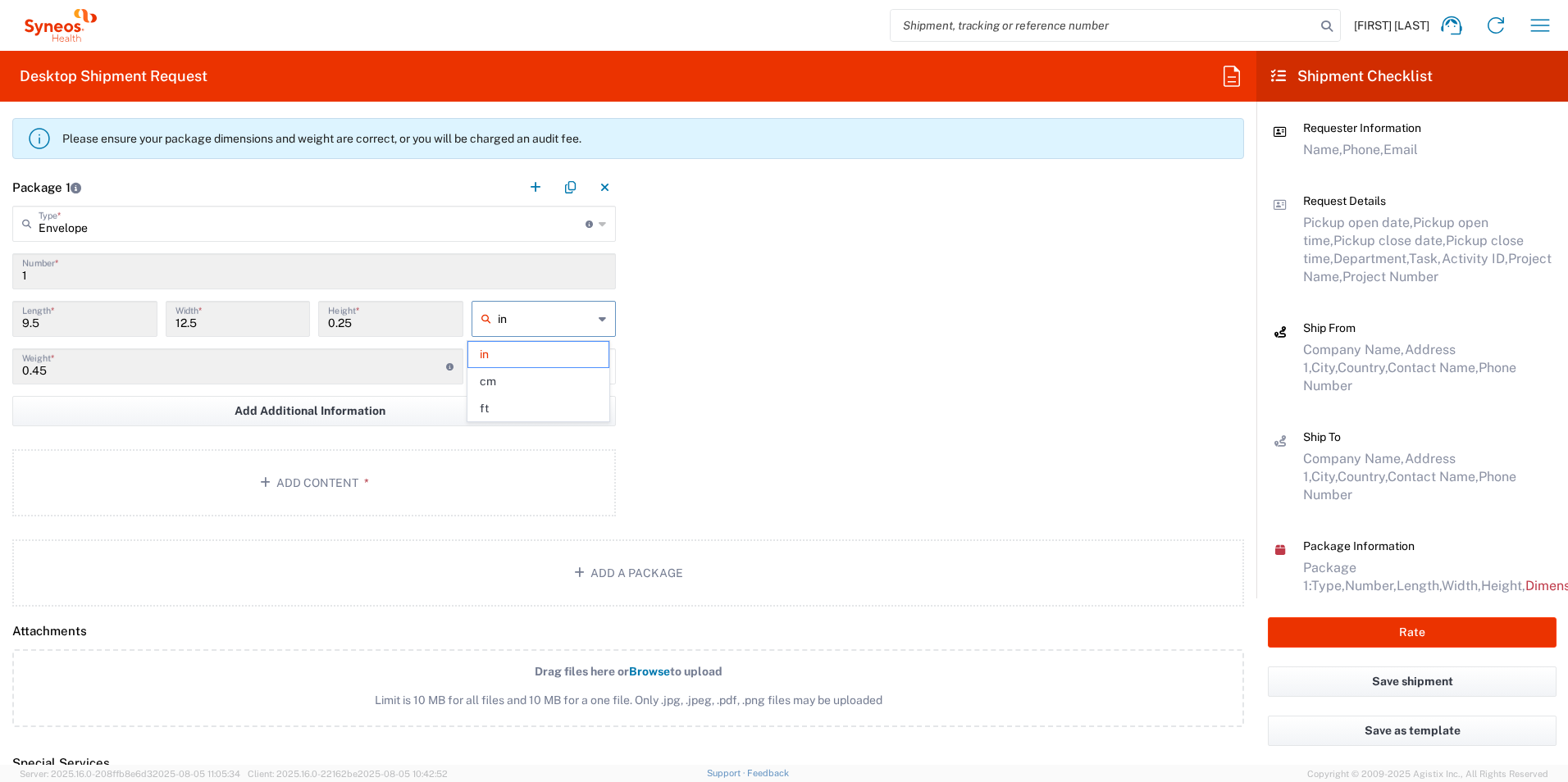 type 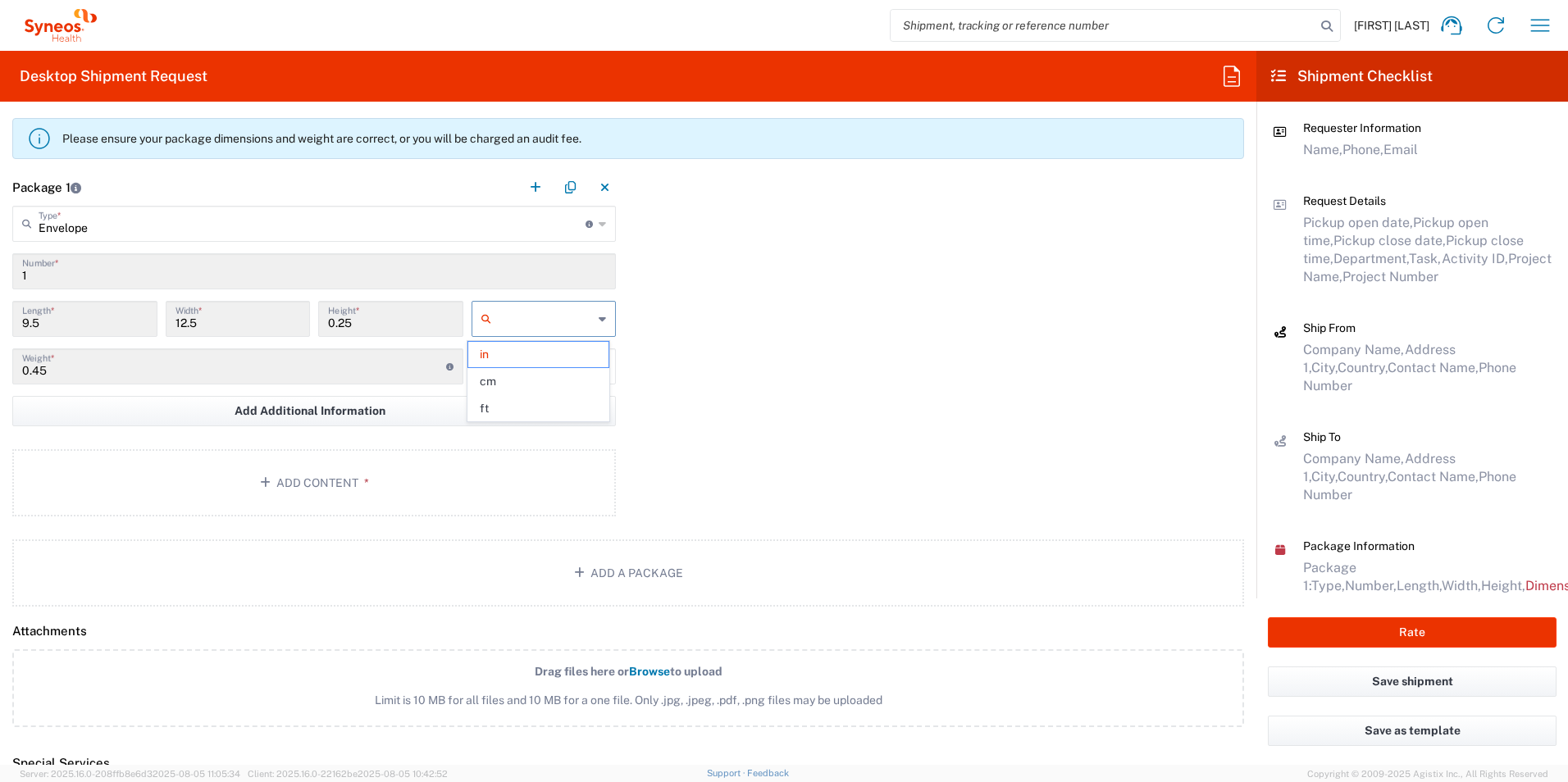 click at bounding box center [545, 319] 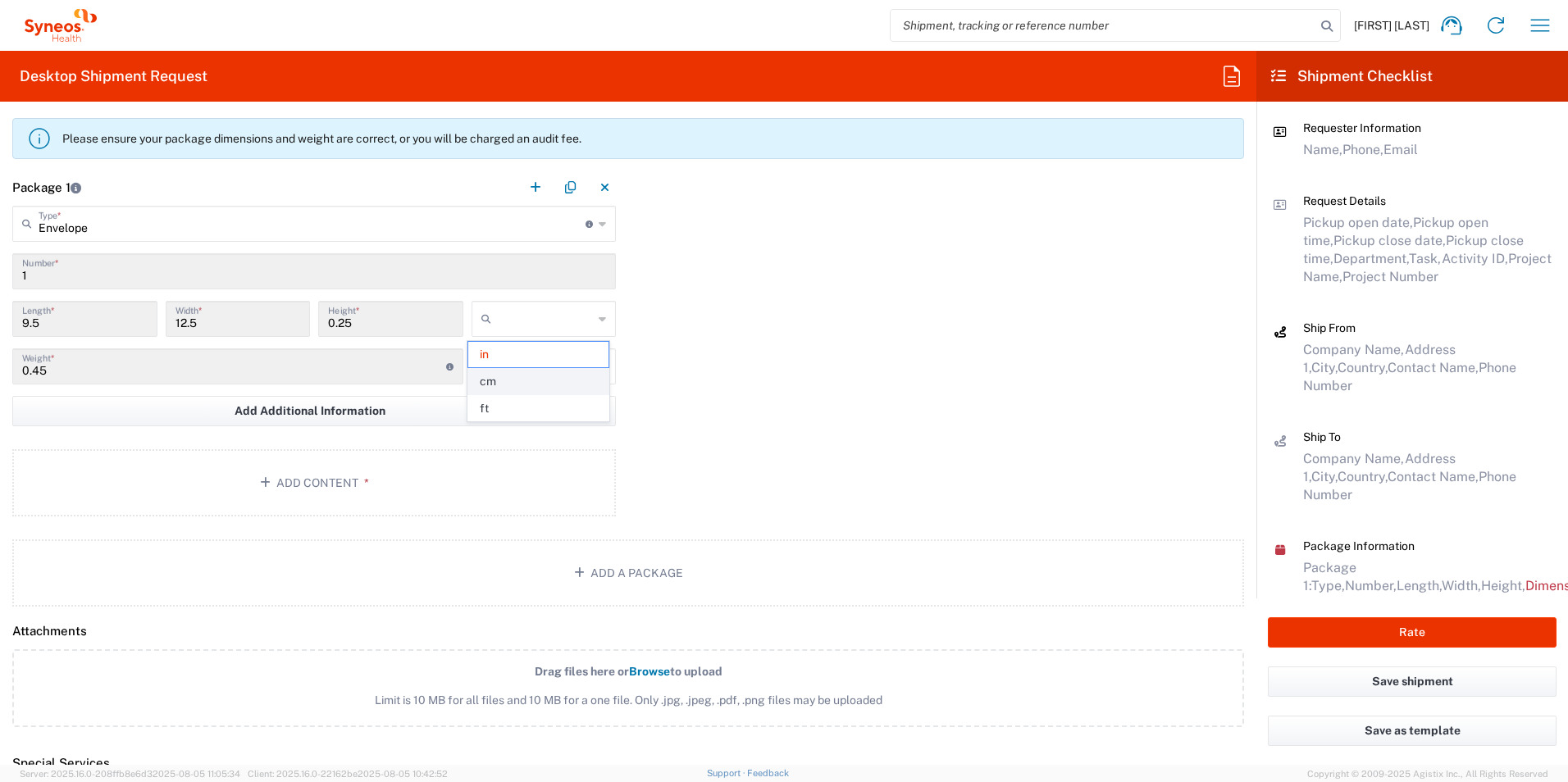 click on "cm" 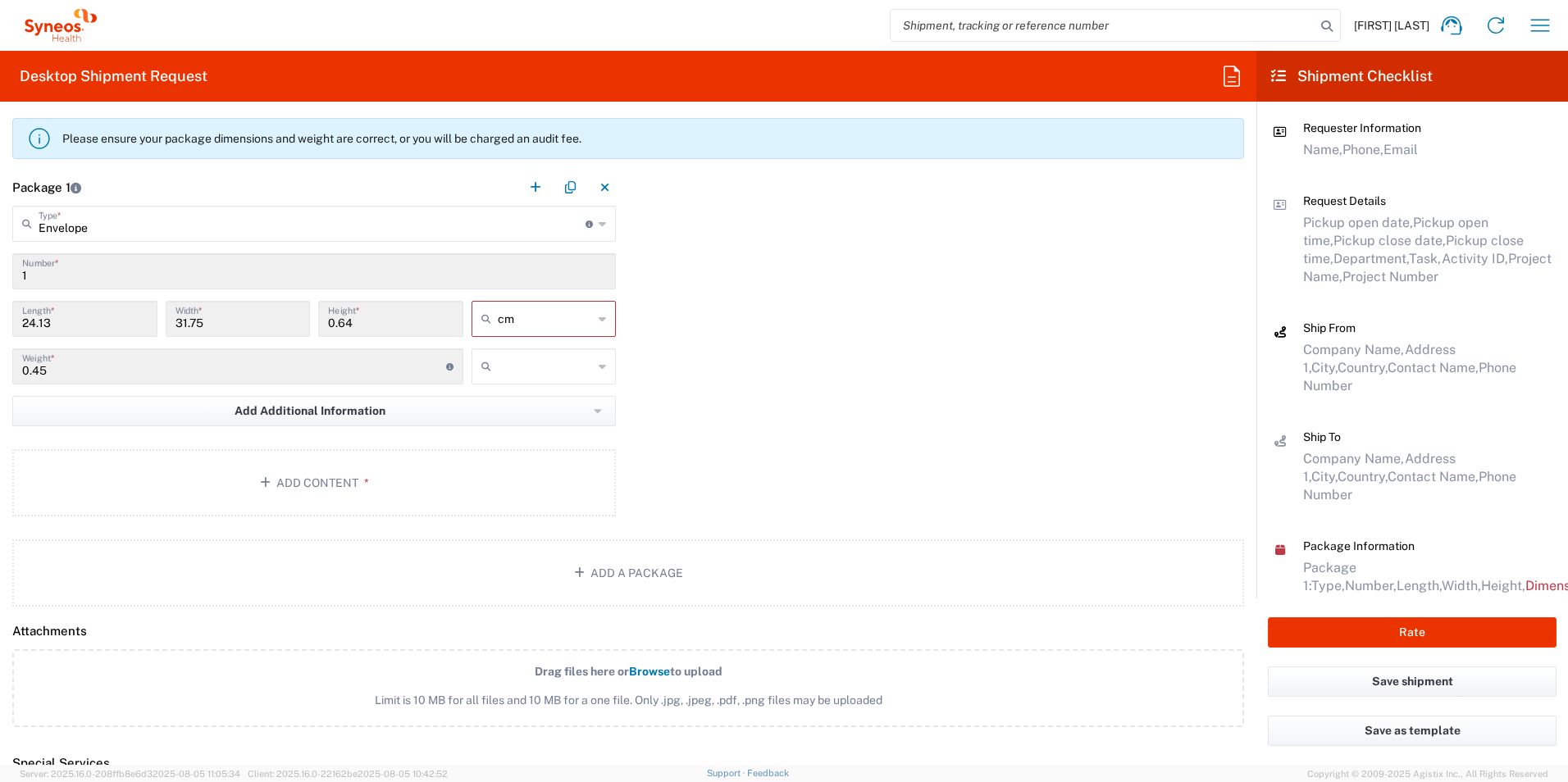 type on "cm" 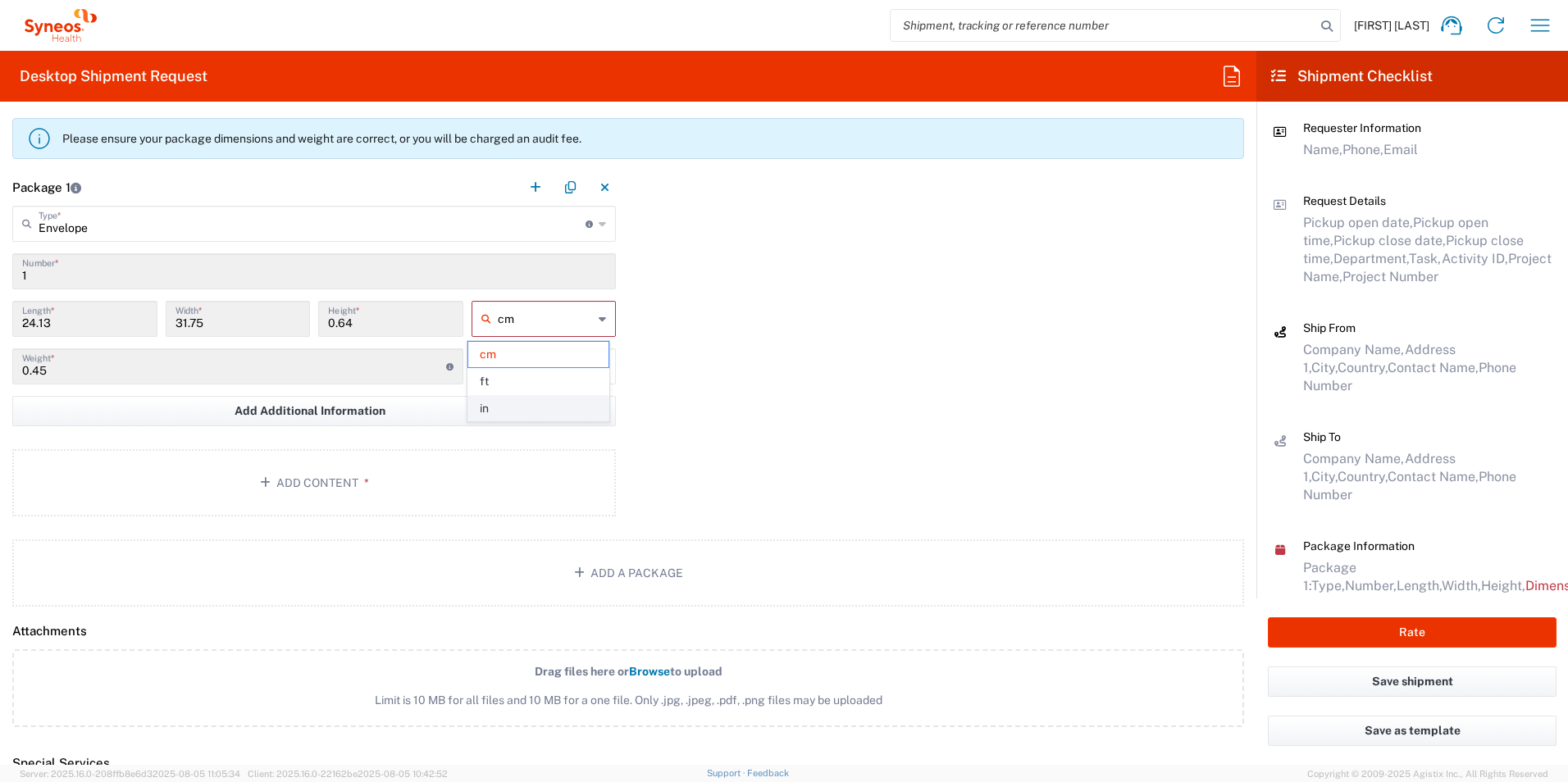 click on "in" 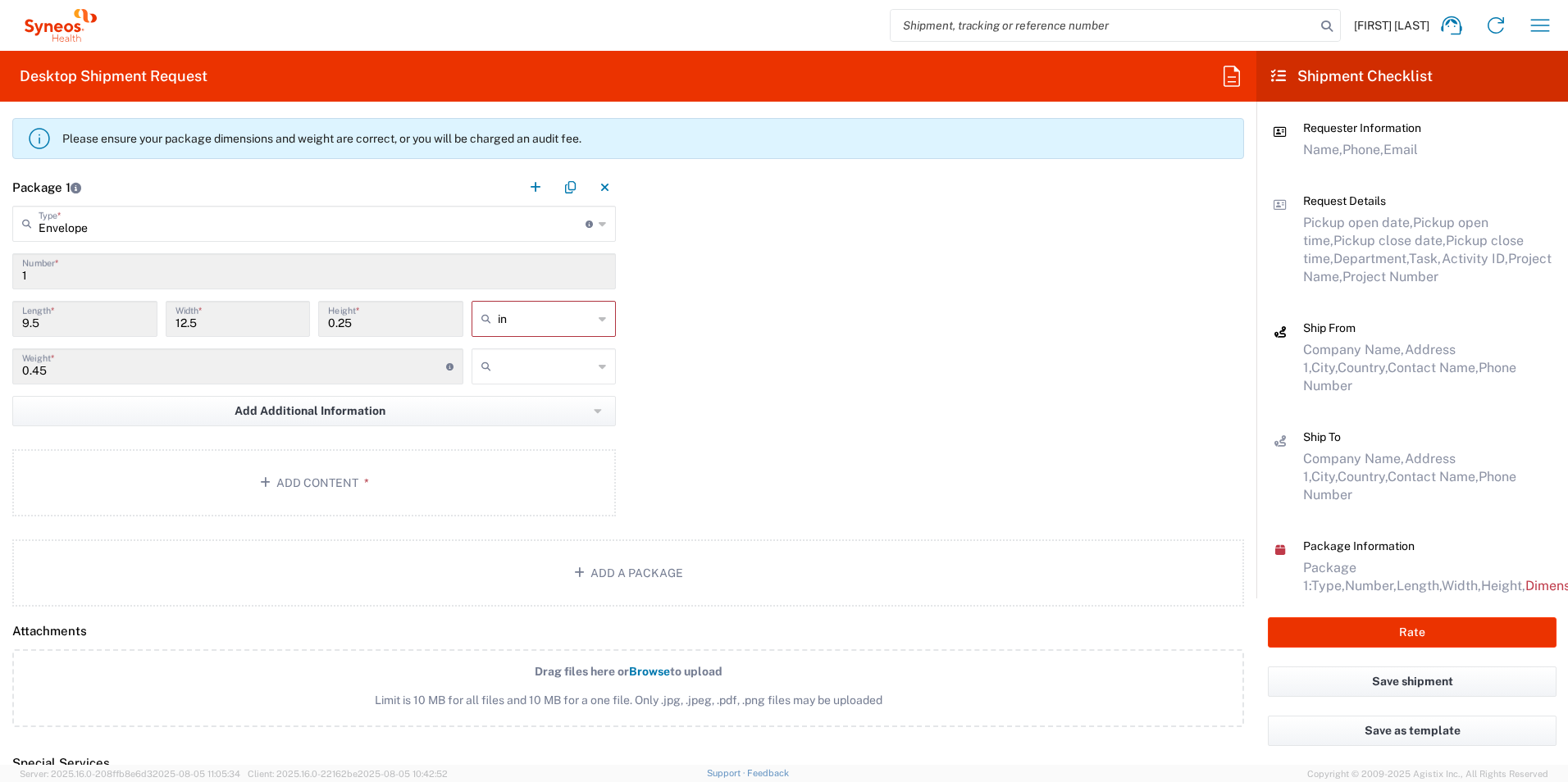 type on "in" 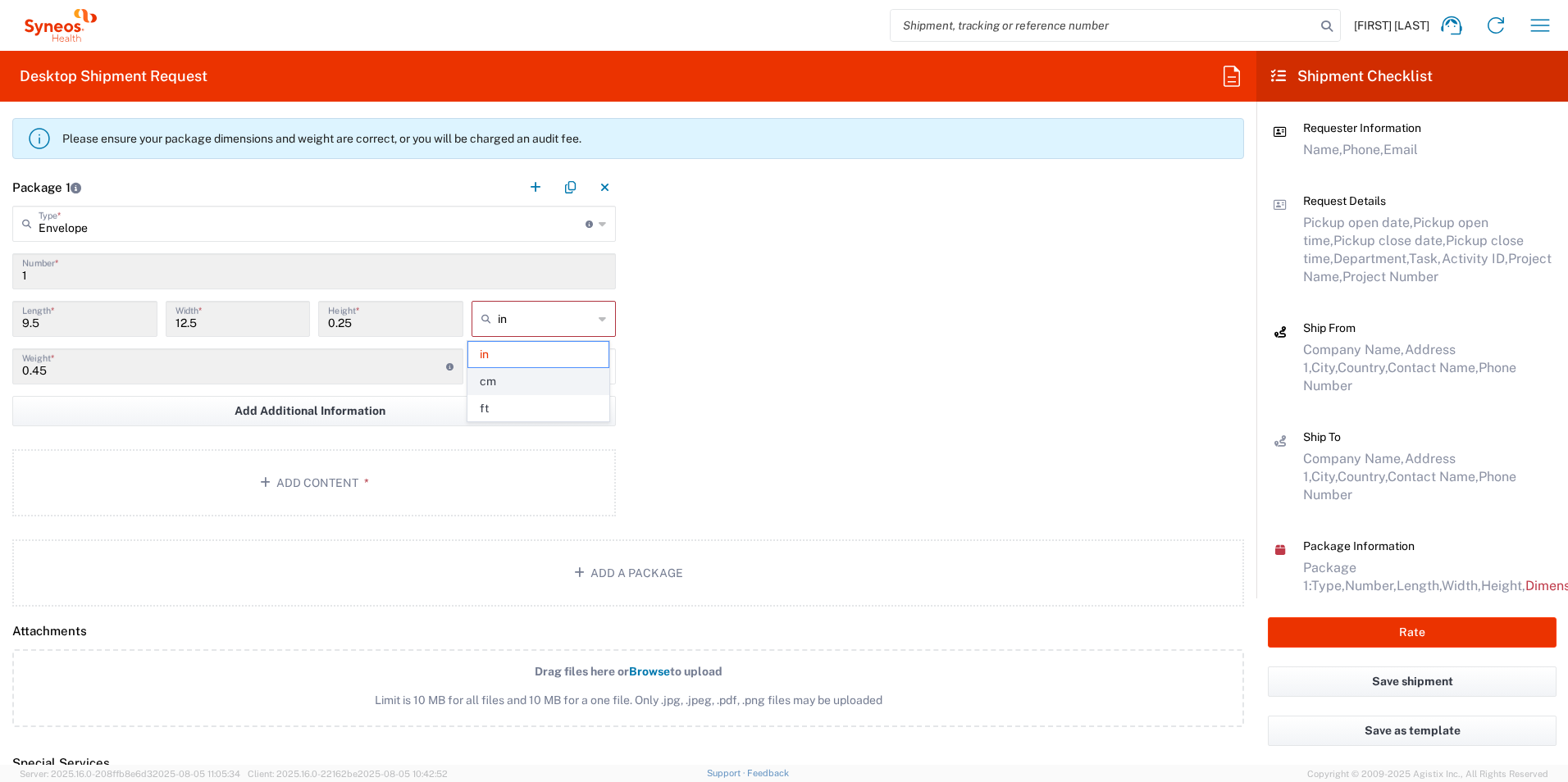 click on "cm" 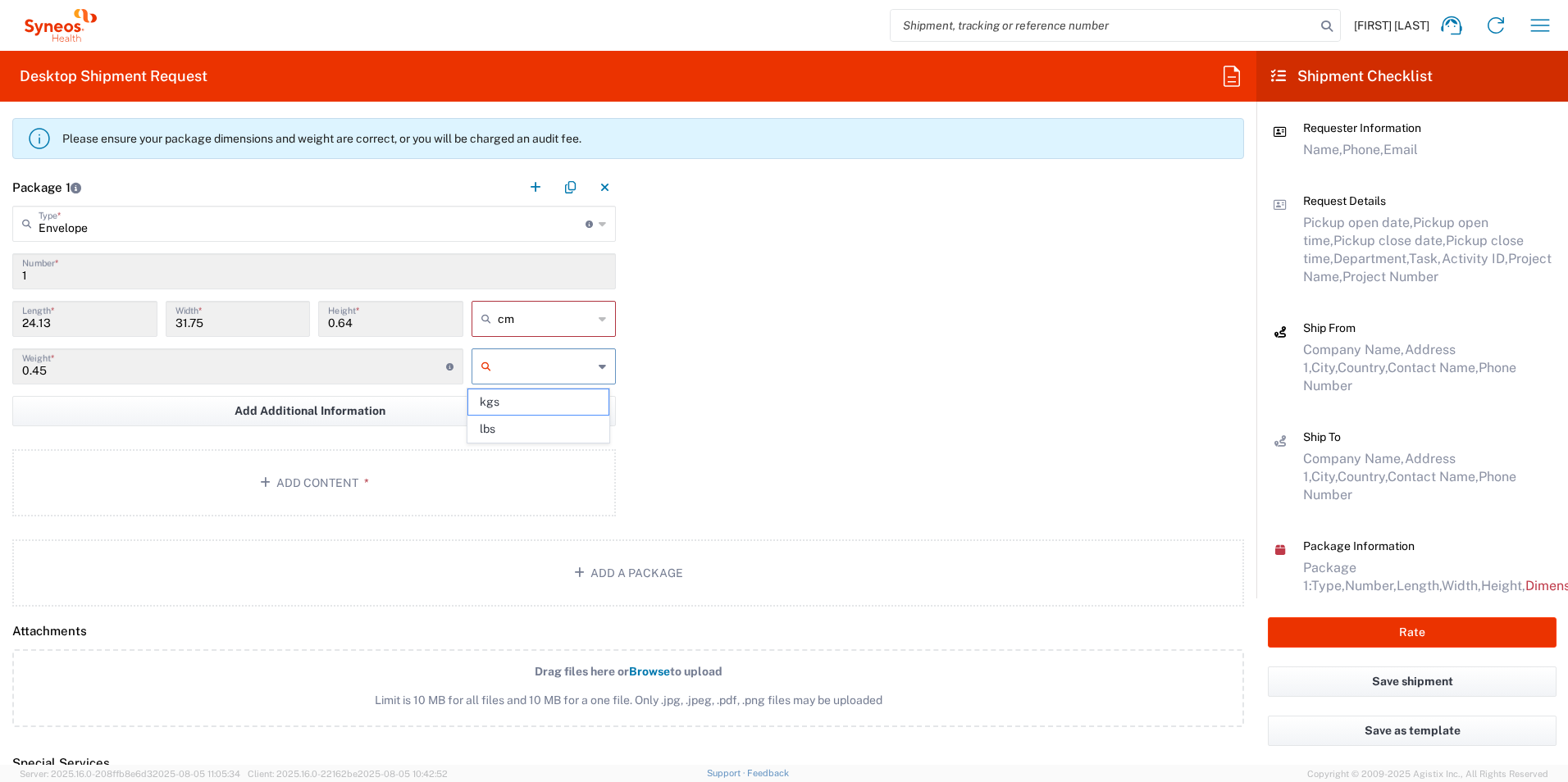 click at bounding box center [545, 366] 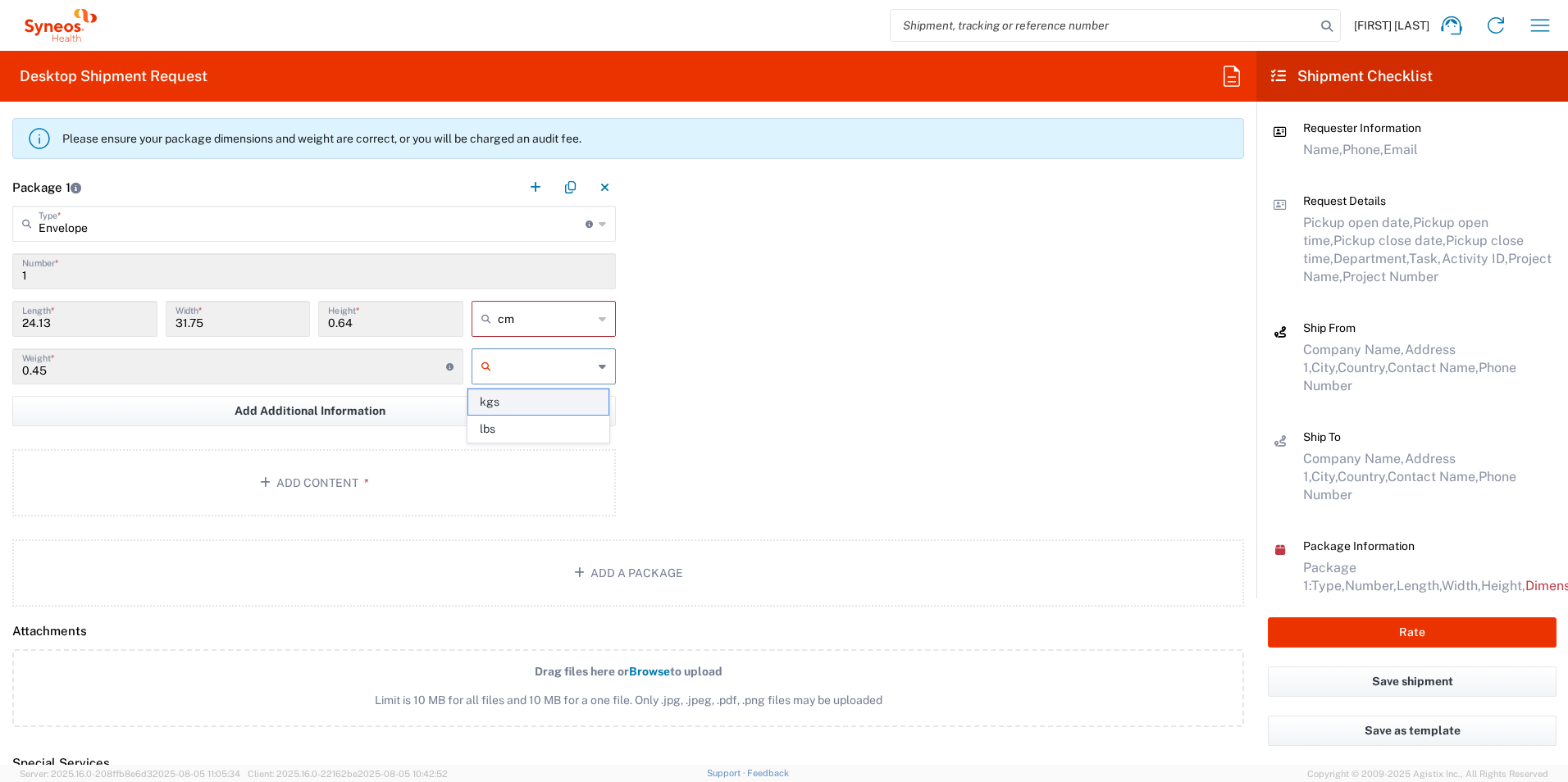 click on "kgs" 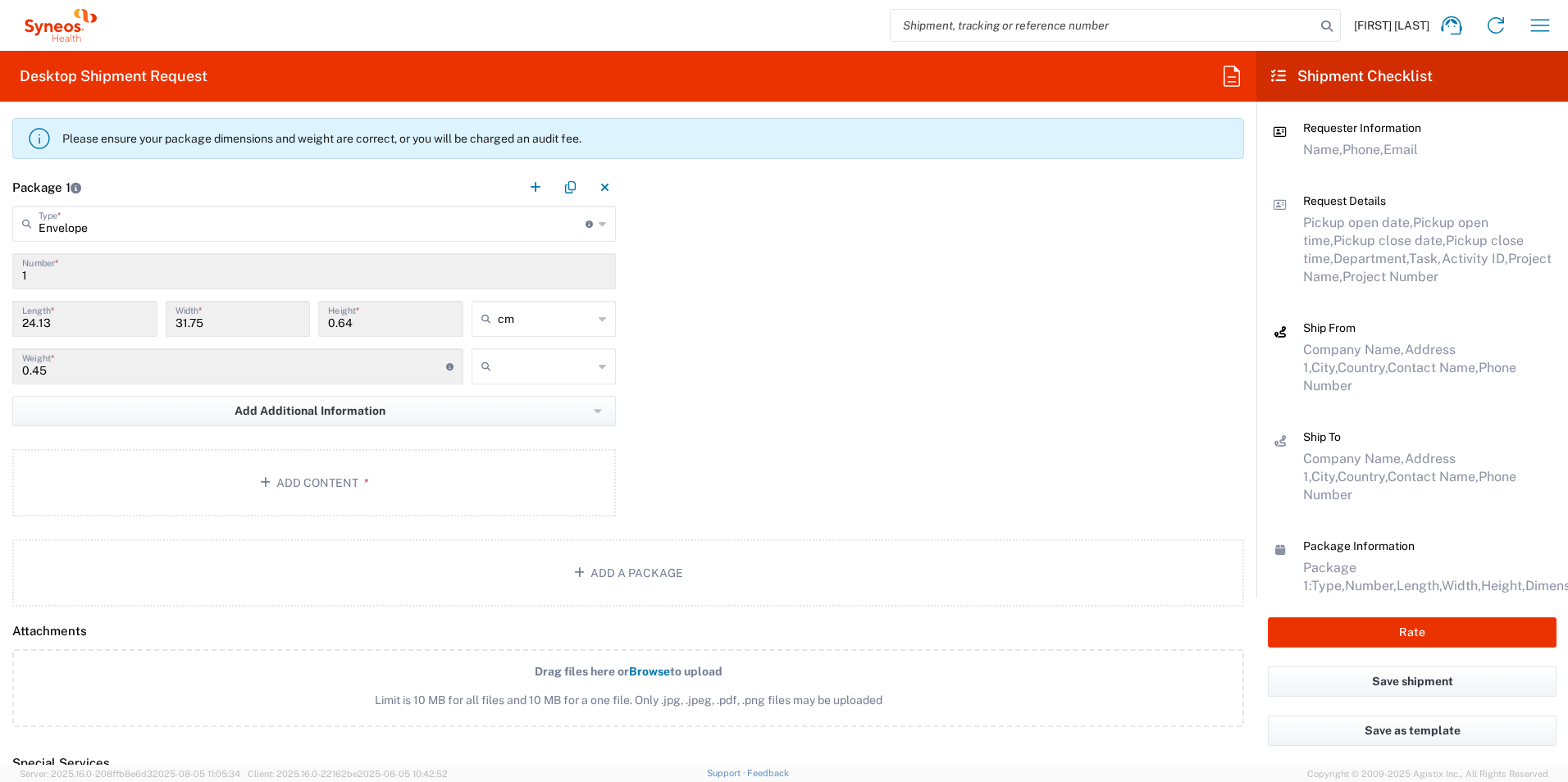 type on "kgs" 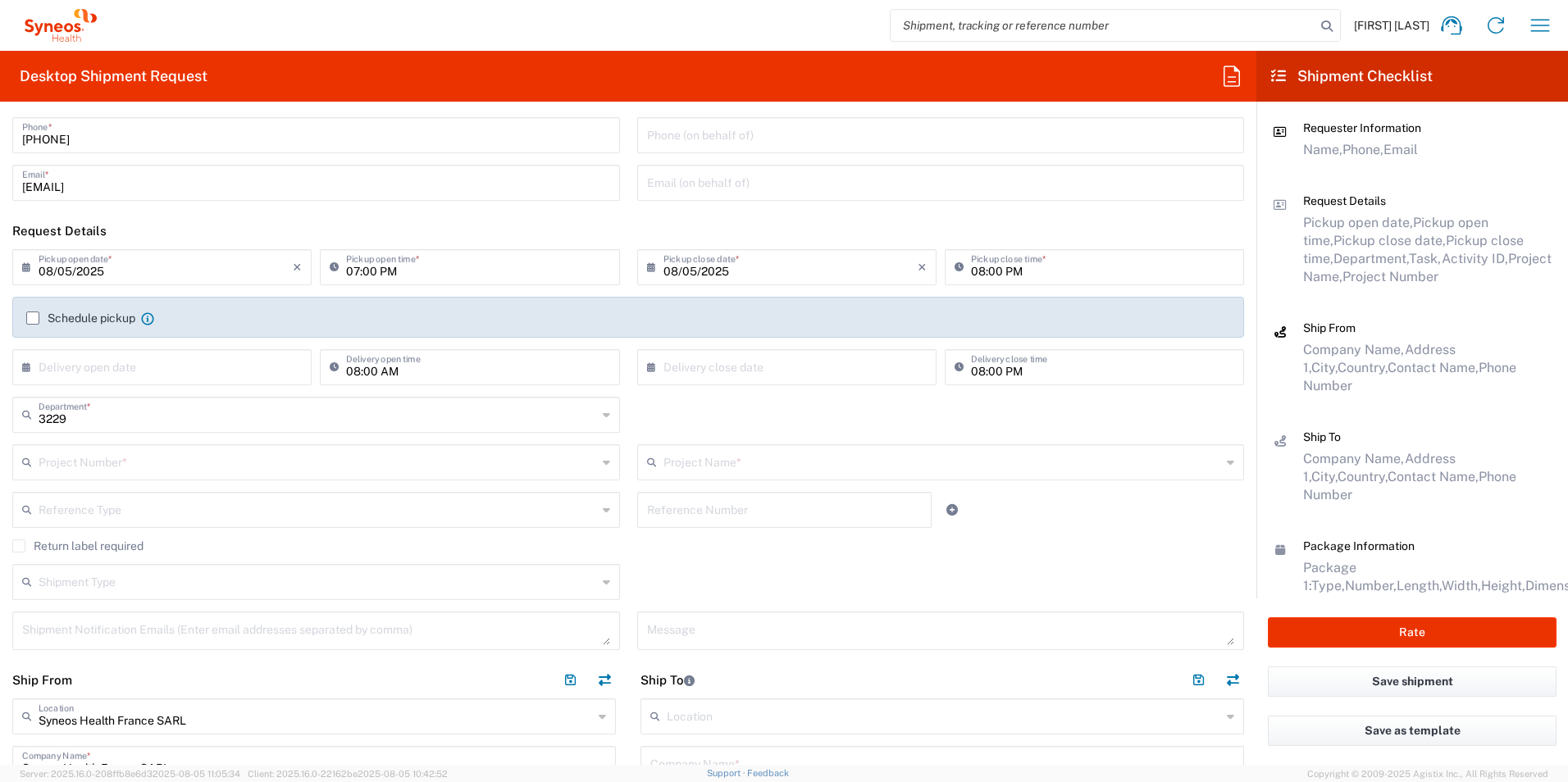 scroll, scrollTop: 164, scrollLeft: 0, axis: vertical 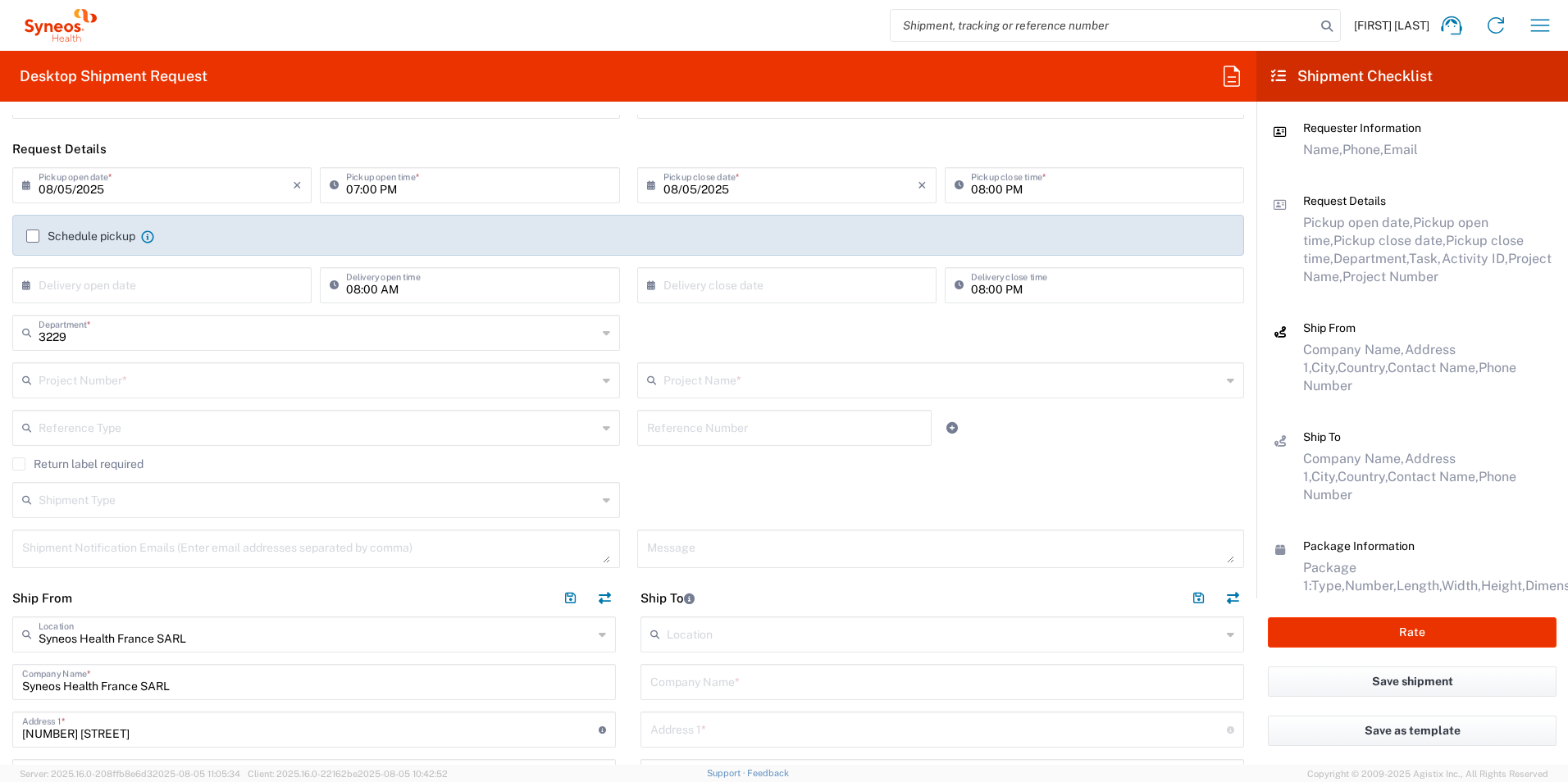 click at bounding box center [317, 379] 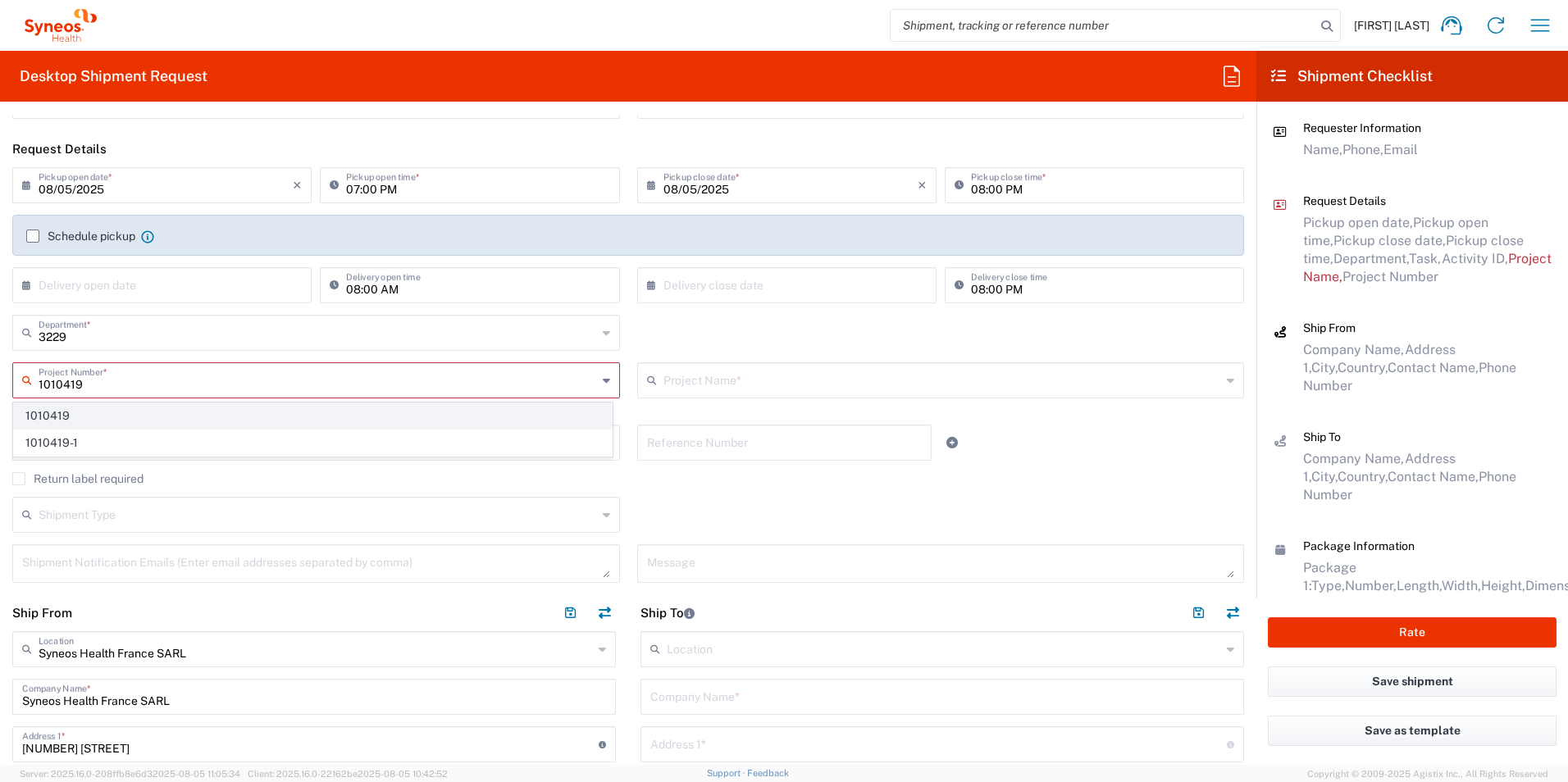 type on "1010419" 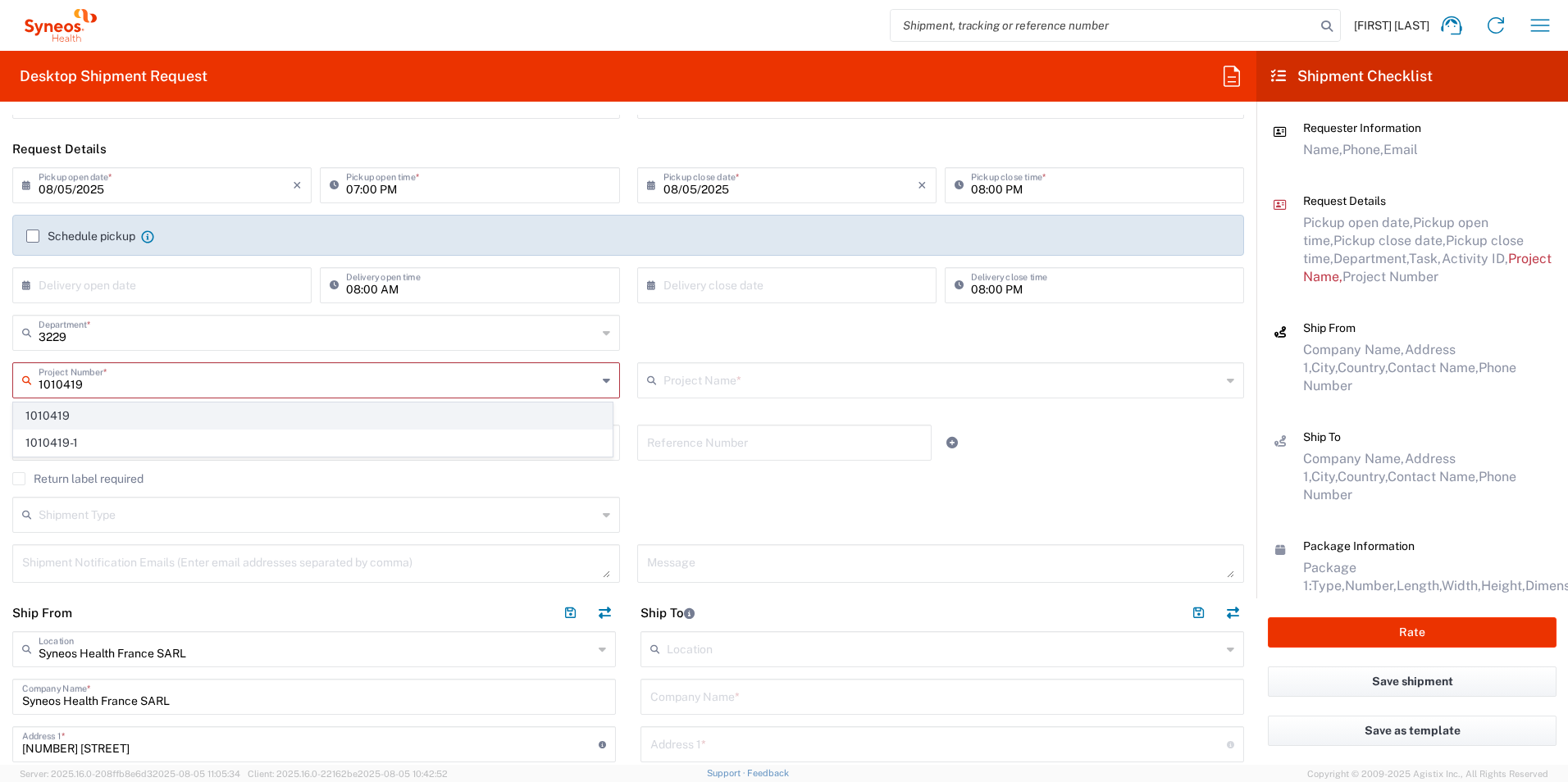 click on "1010419" 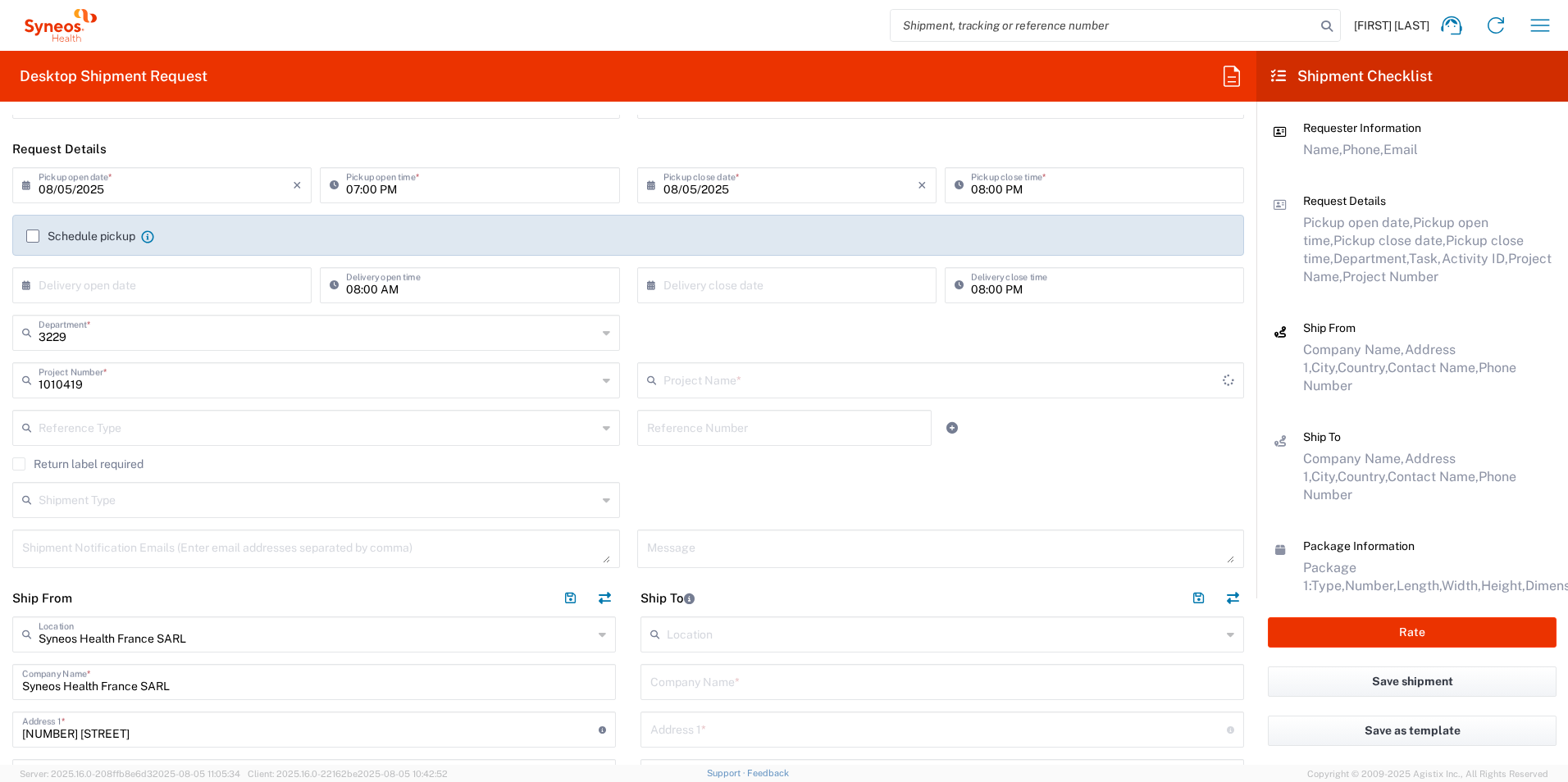 type on "La Roche 1010419" 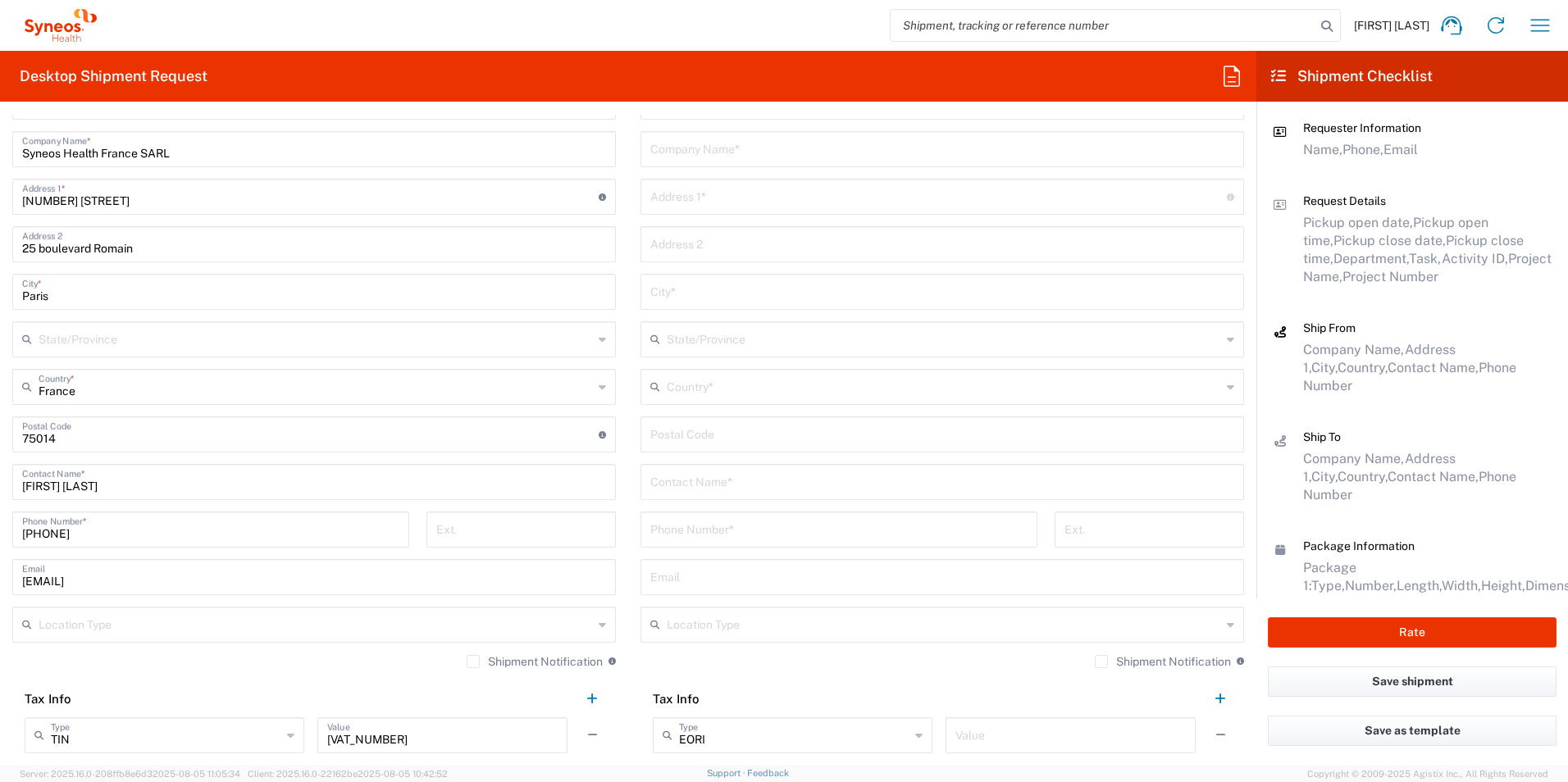 scroll, scrollTop: 738, scrollLeft: 0, axis: vertical 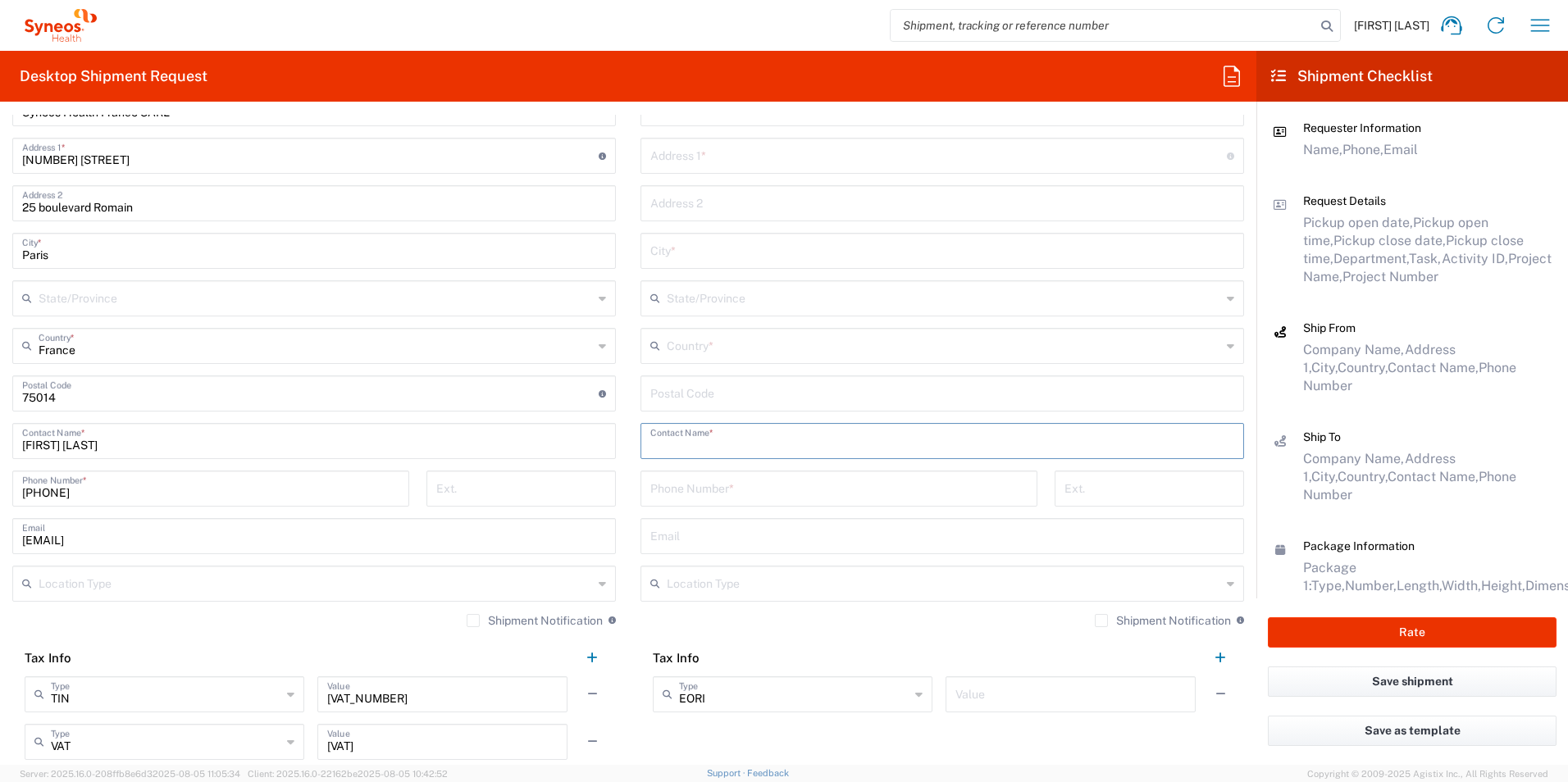 click at bounding box center (942, 439) 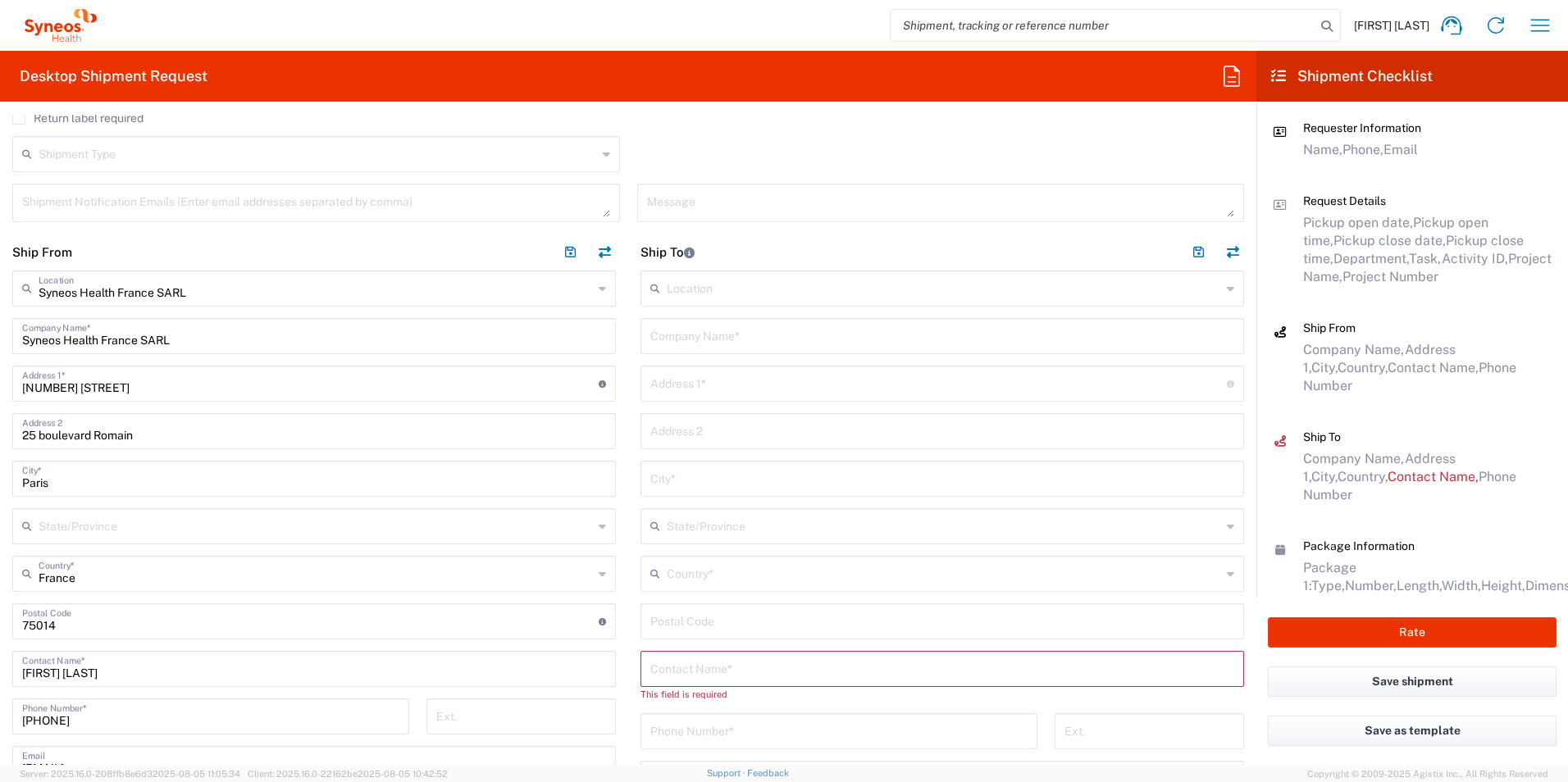scroll, scrollTop: 492, scrollLeft: 0, axis: vertical 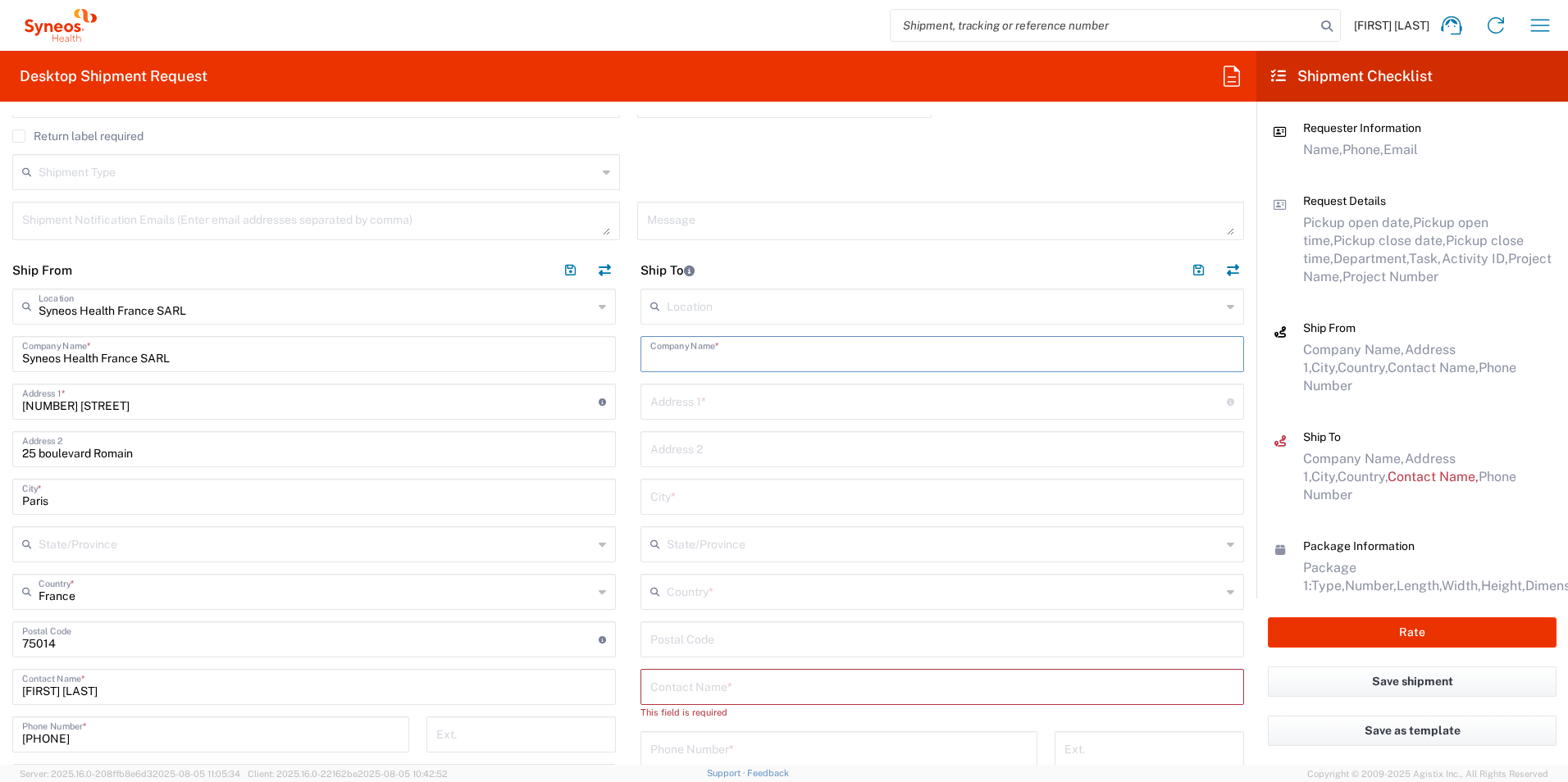 click at bounding box center (942, 352) 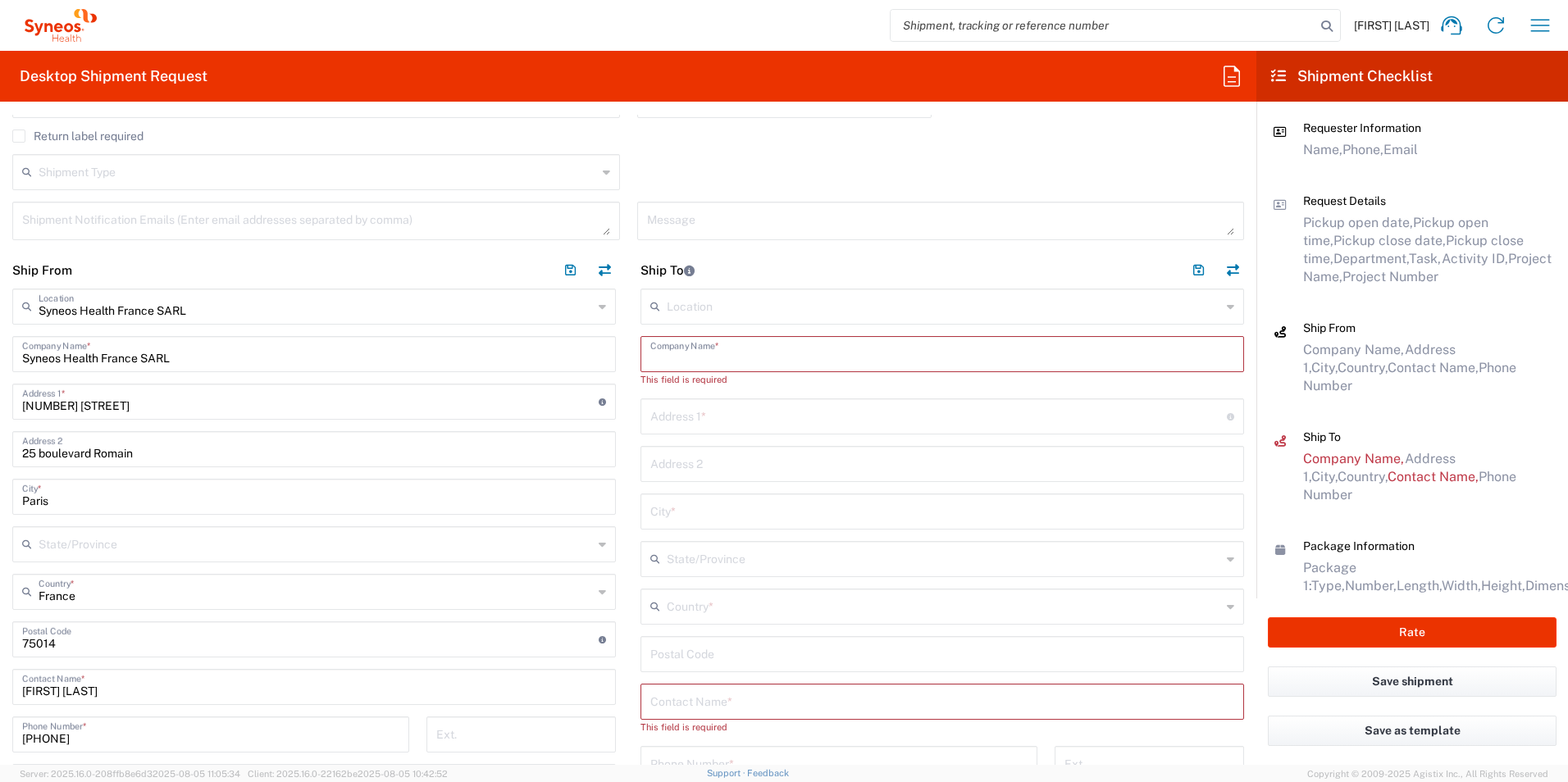 click at bounding box center (942, 352) 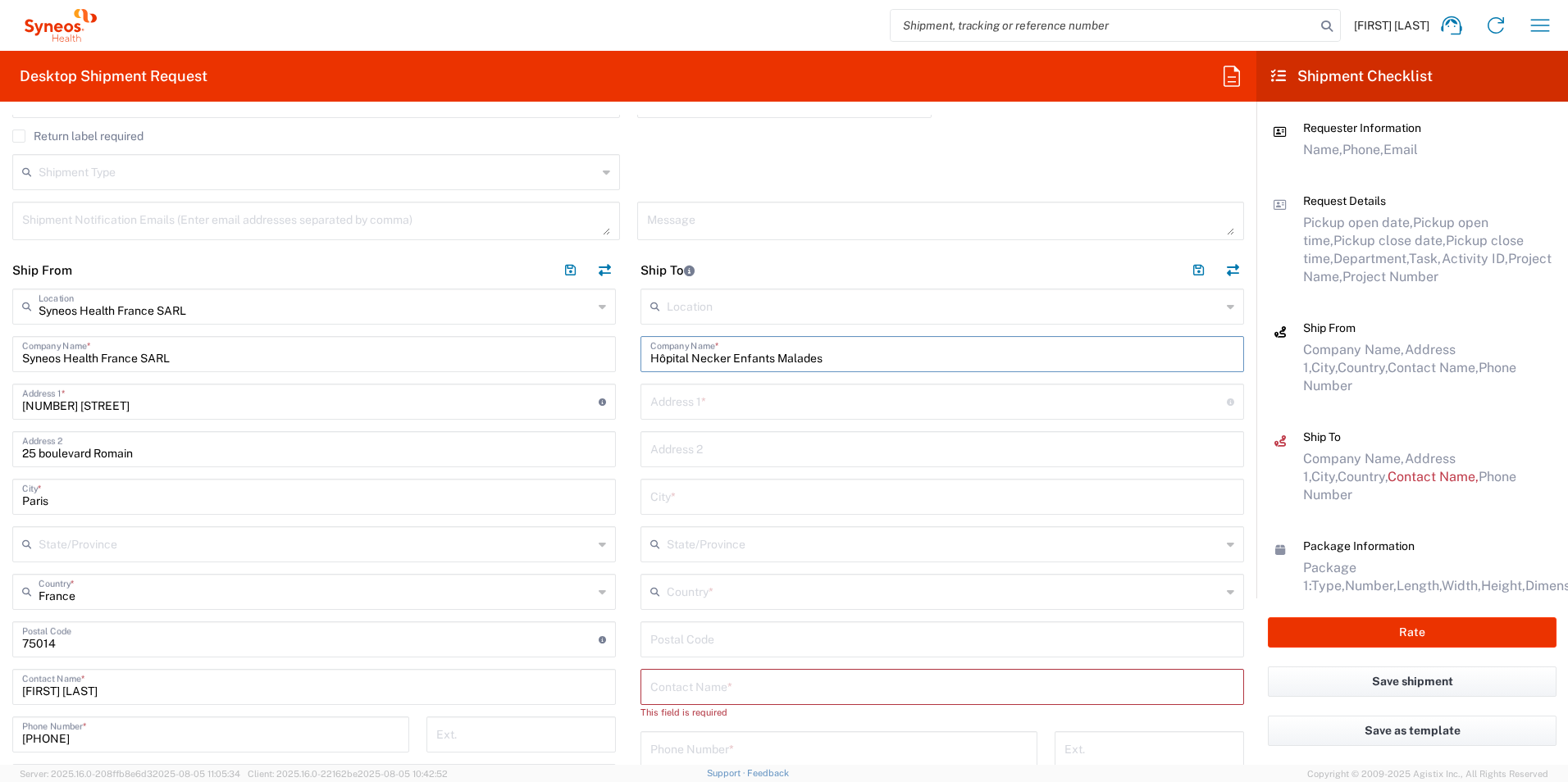 type on "Hôpital Necker Enfants Malades" 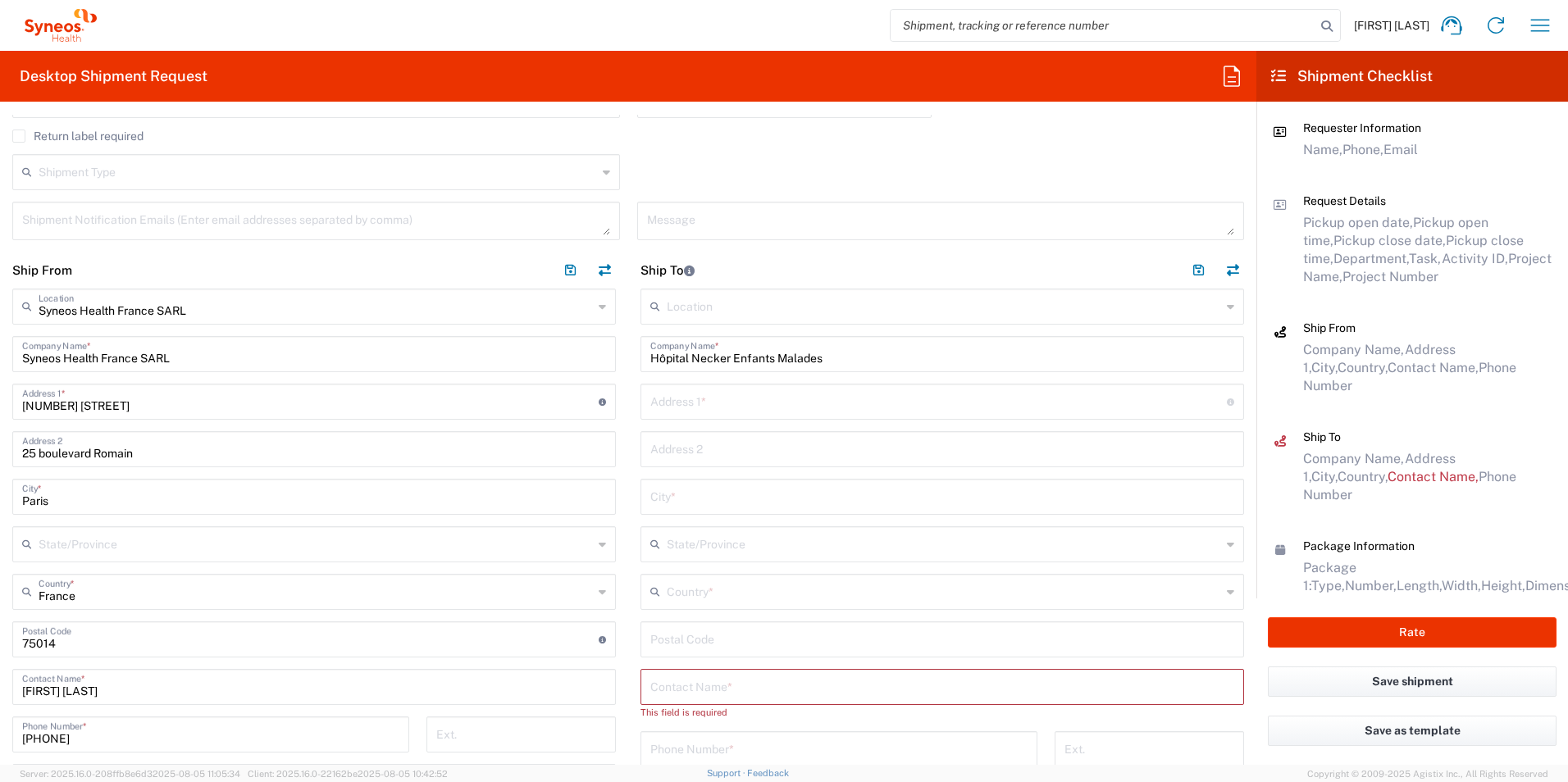 click at bounding box center [938, 400] 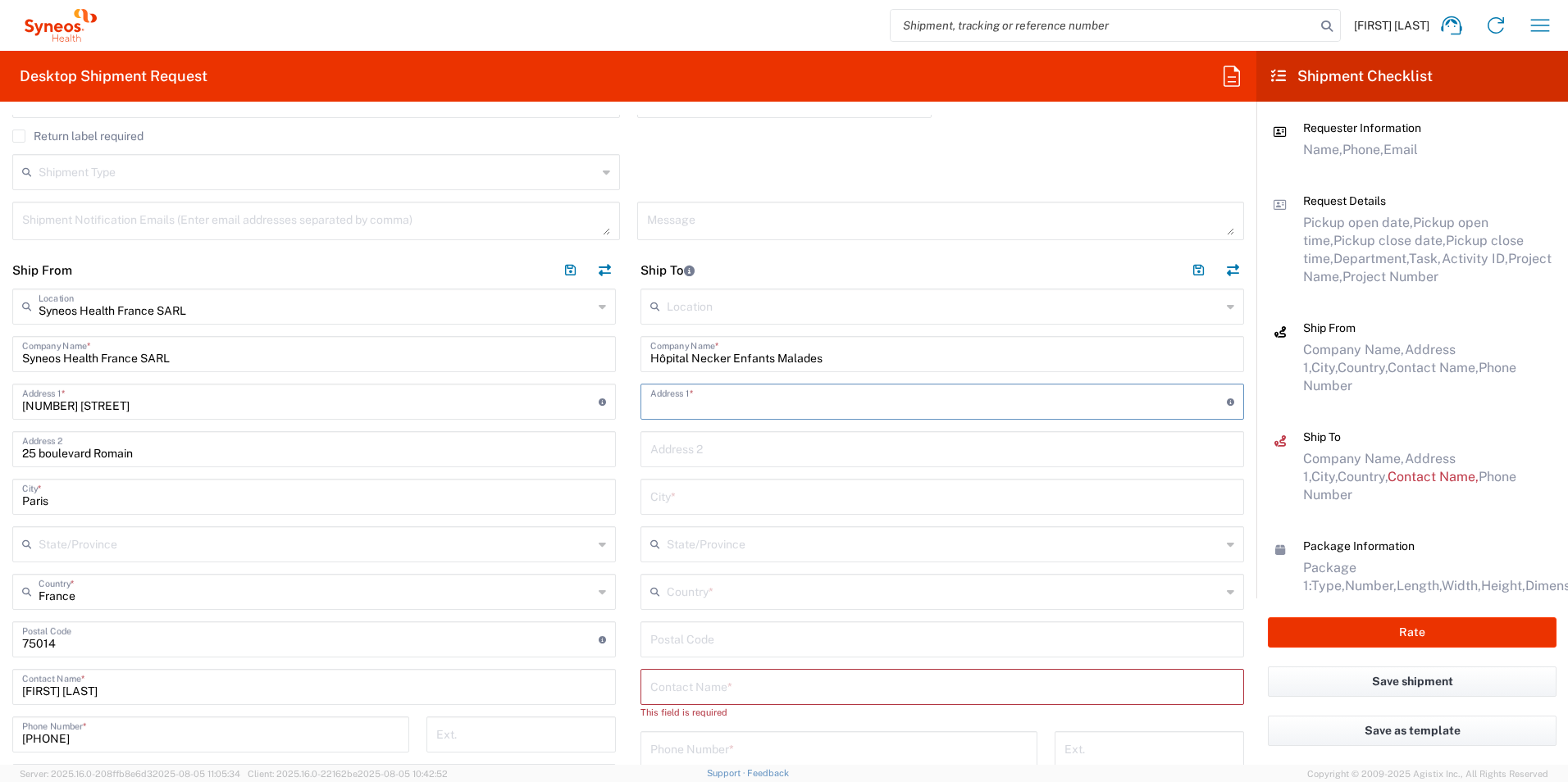paste on "Mme [LAST] [LAST] / Mr [LAST] [LAST]" 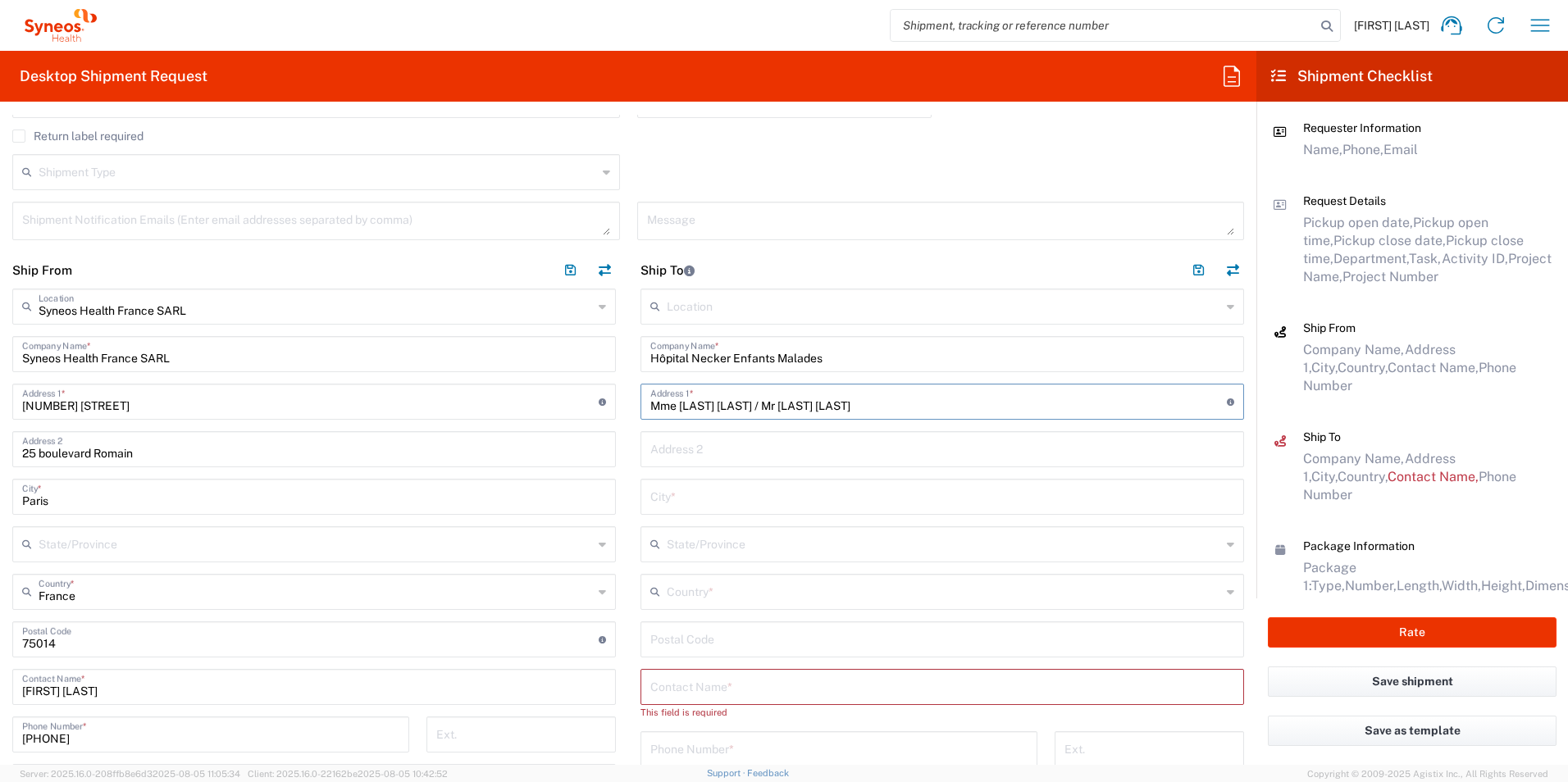 click at bounding box center (942, 495) 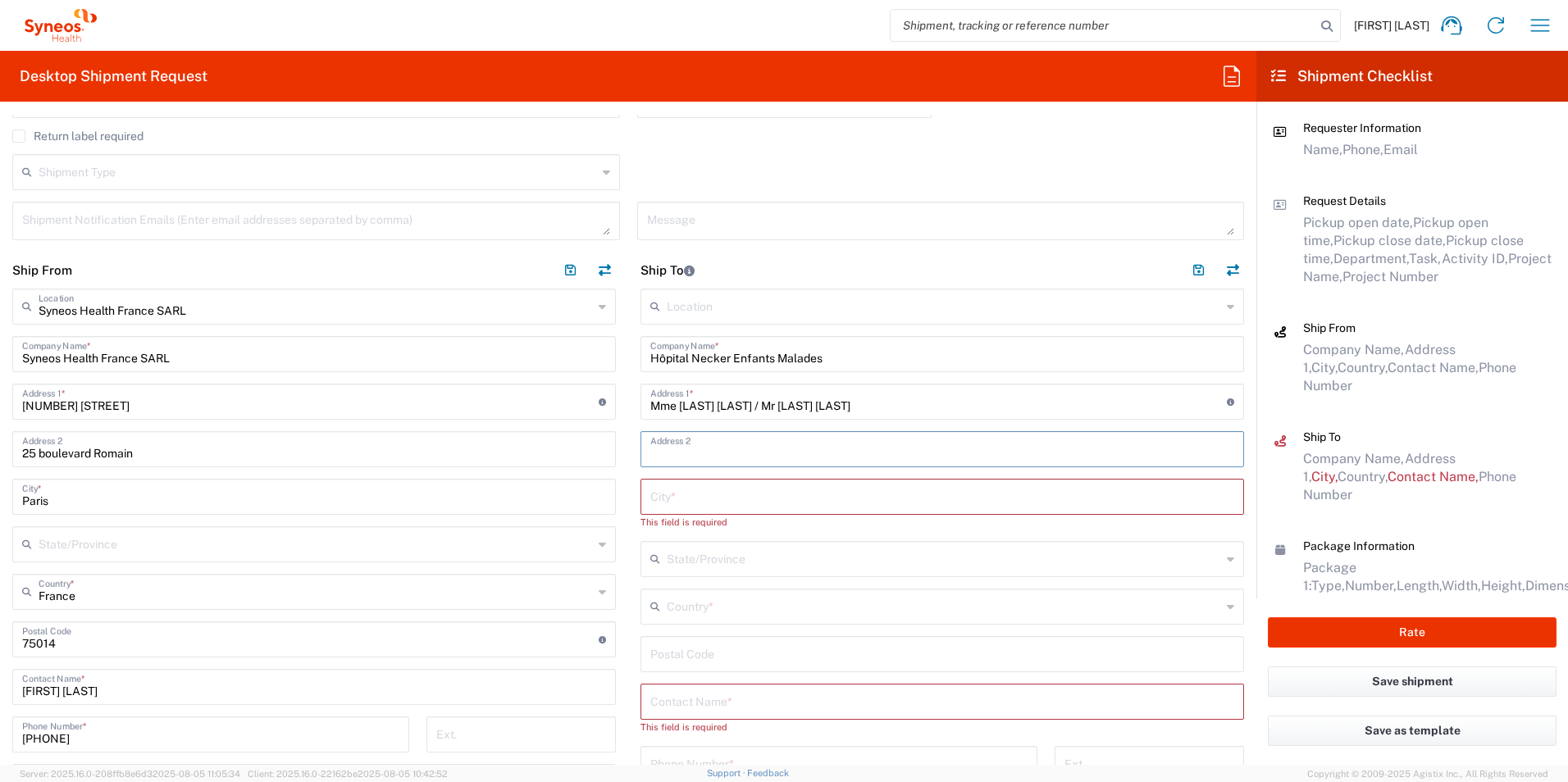 click at bounding box center [942, 448] 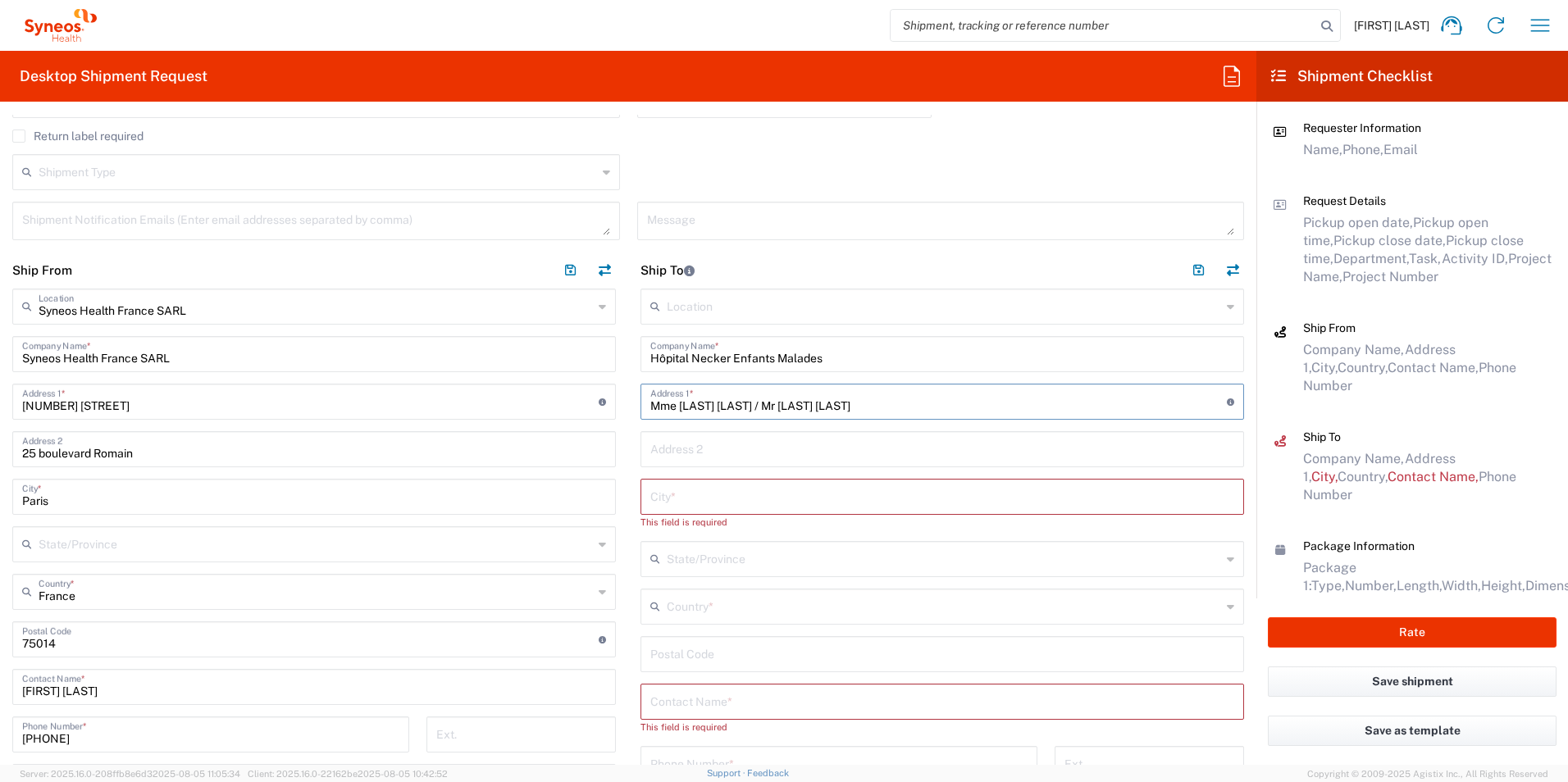 drag, startPoint x: 872, startPoint y: 407, endPoint x: 626, endPoint y: 417, distance: 246.2032 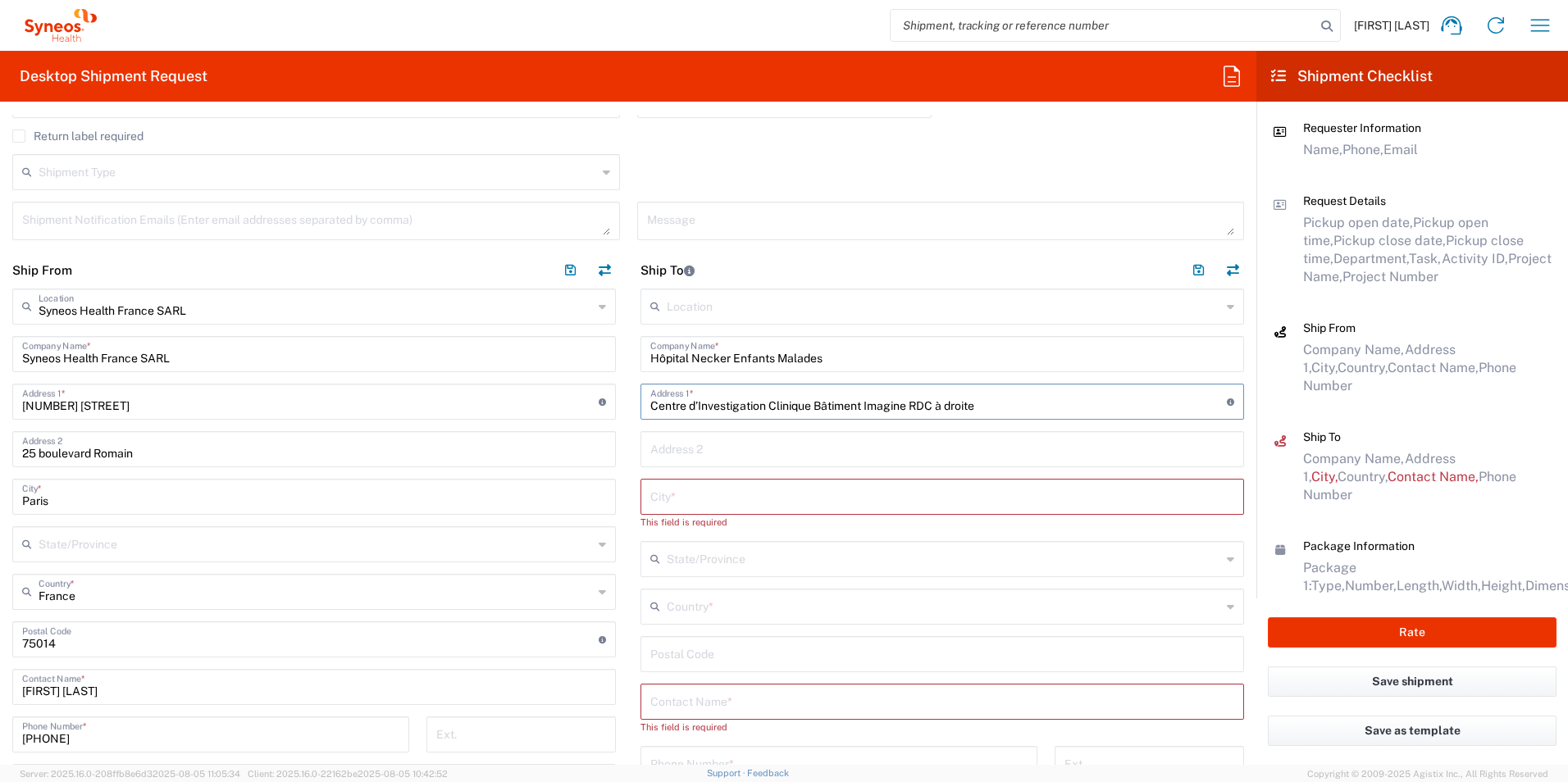 type on "Centre d’Investigation Clinique Bâtiment Imagine RDC à droite" 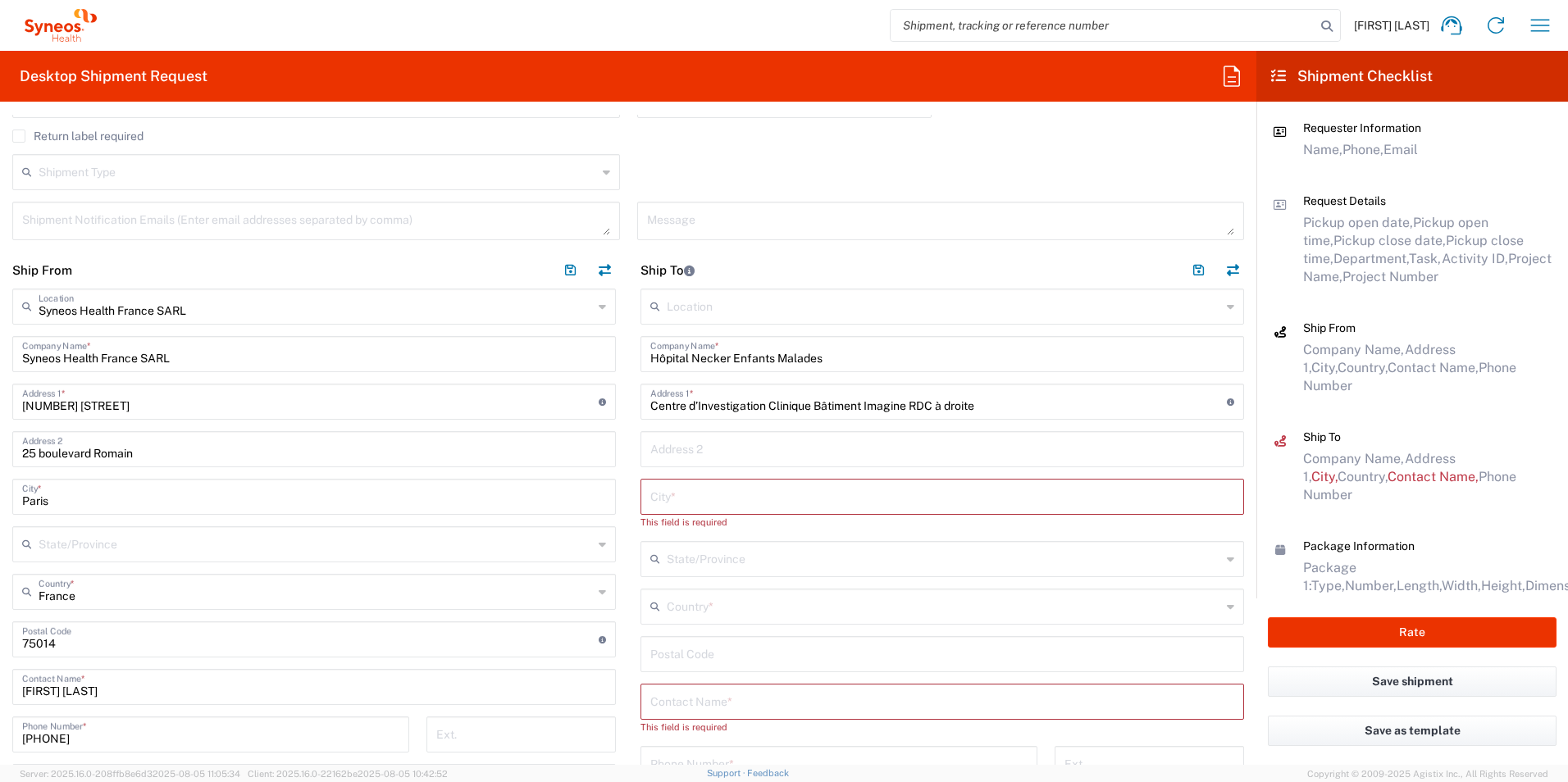 click at bounding box center (942, 448) 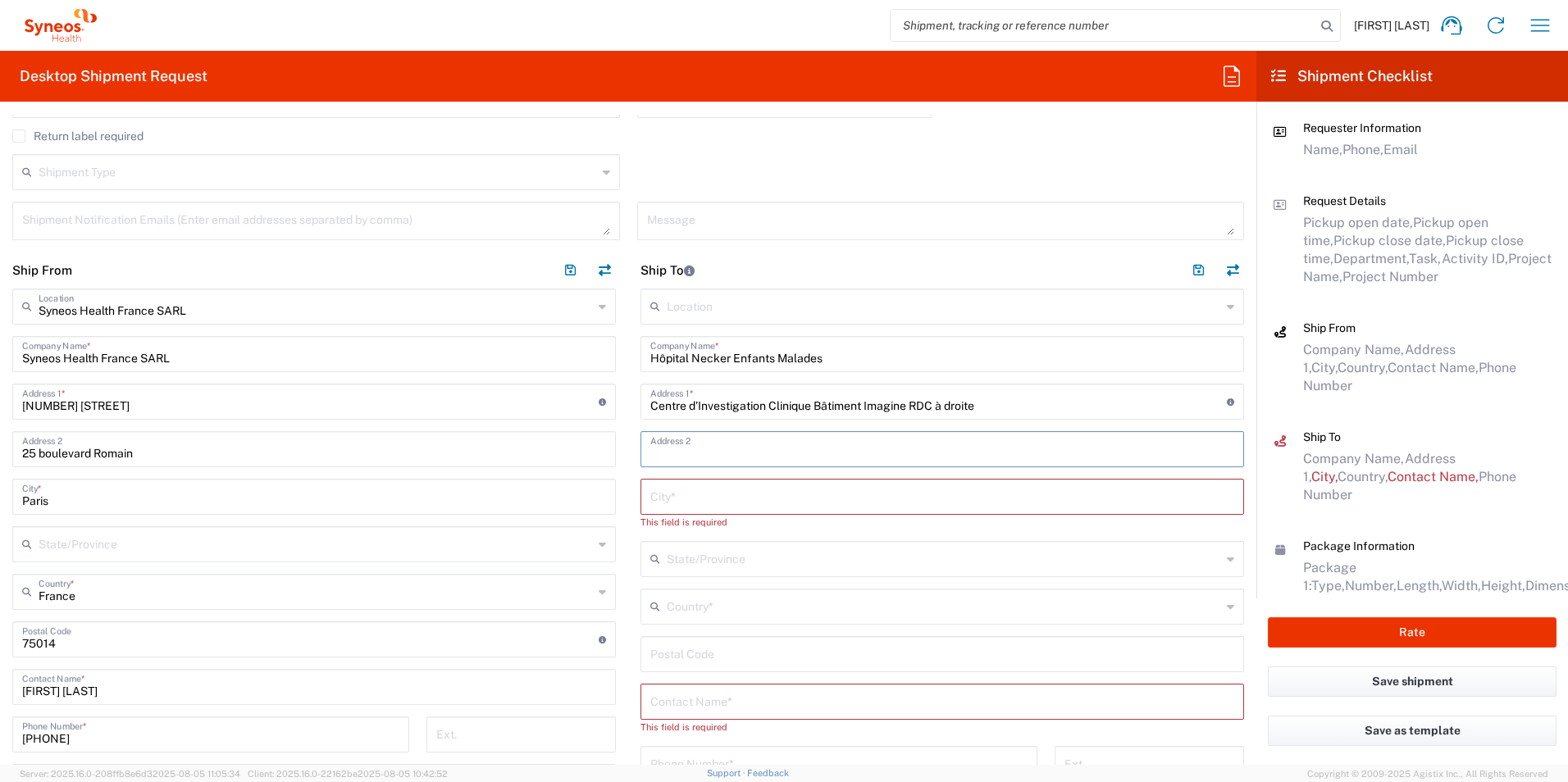 paste on "[NUMBER], [STREET]" 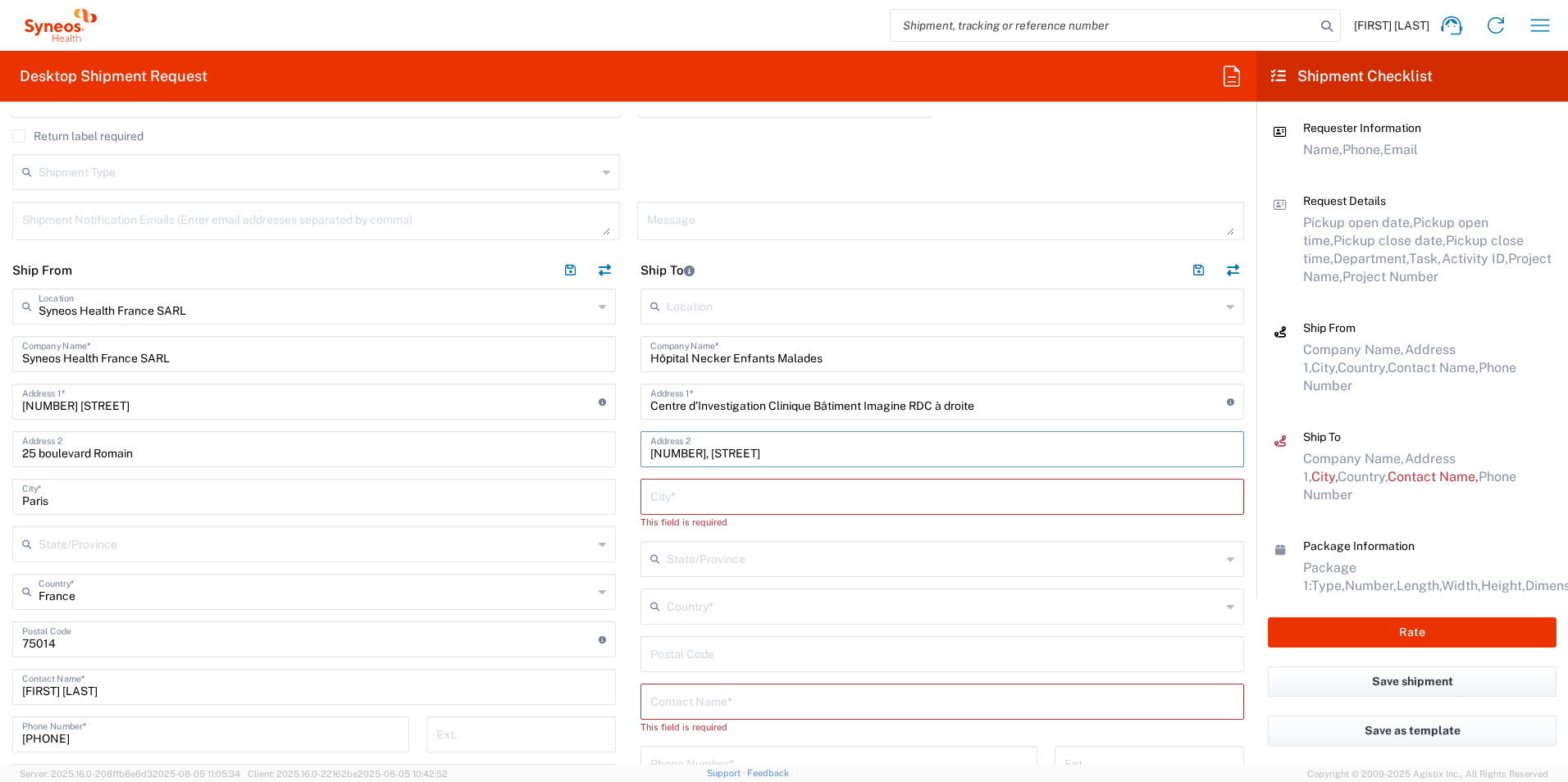 type on "[NUMBER], [STREET]" 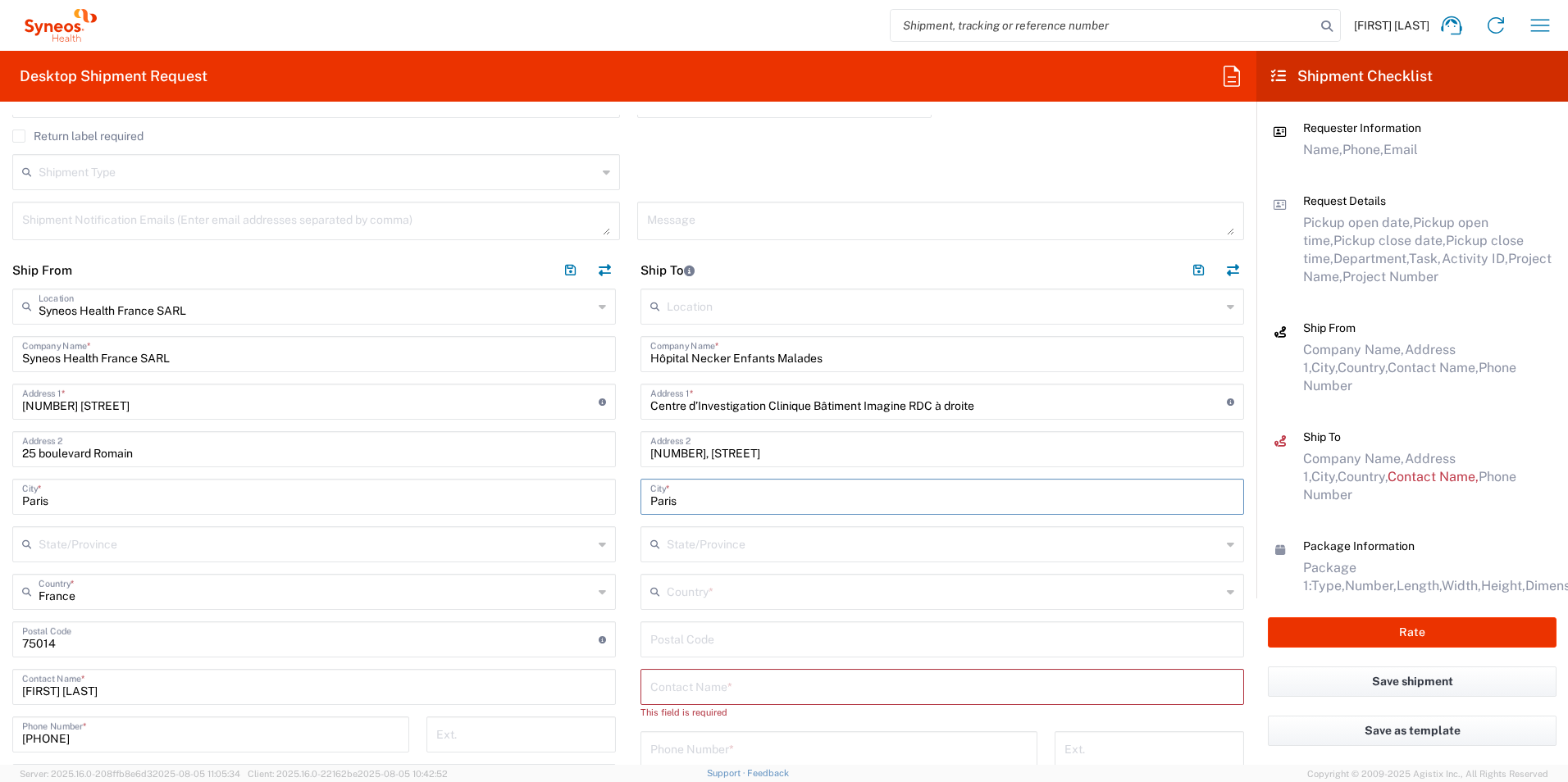 type on "Paris" 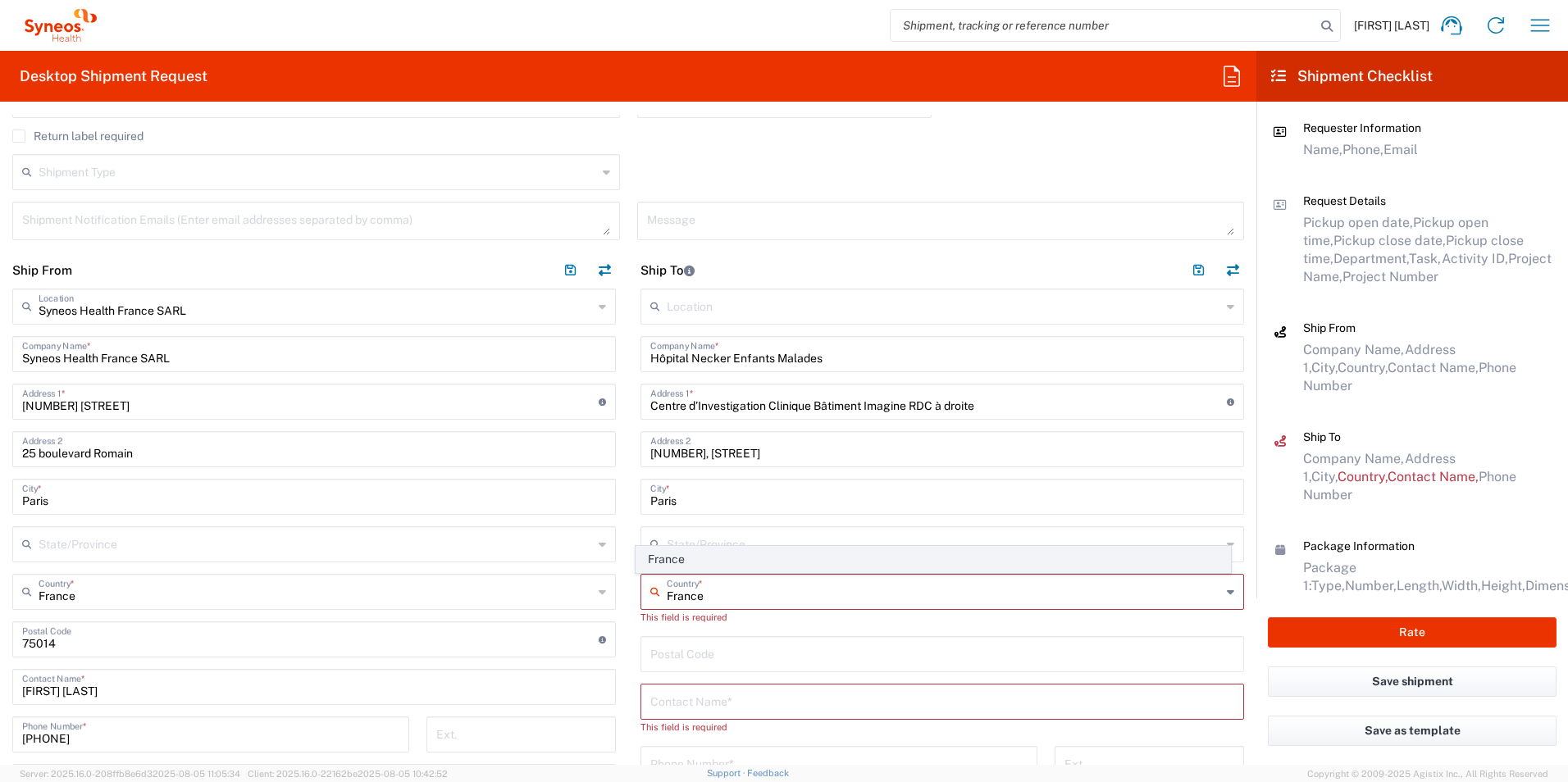 type on "France" 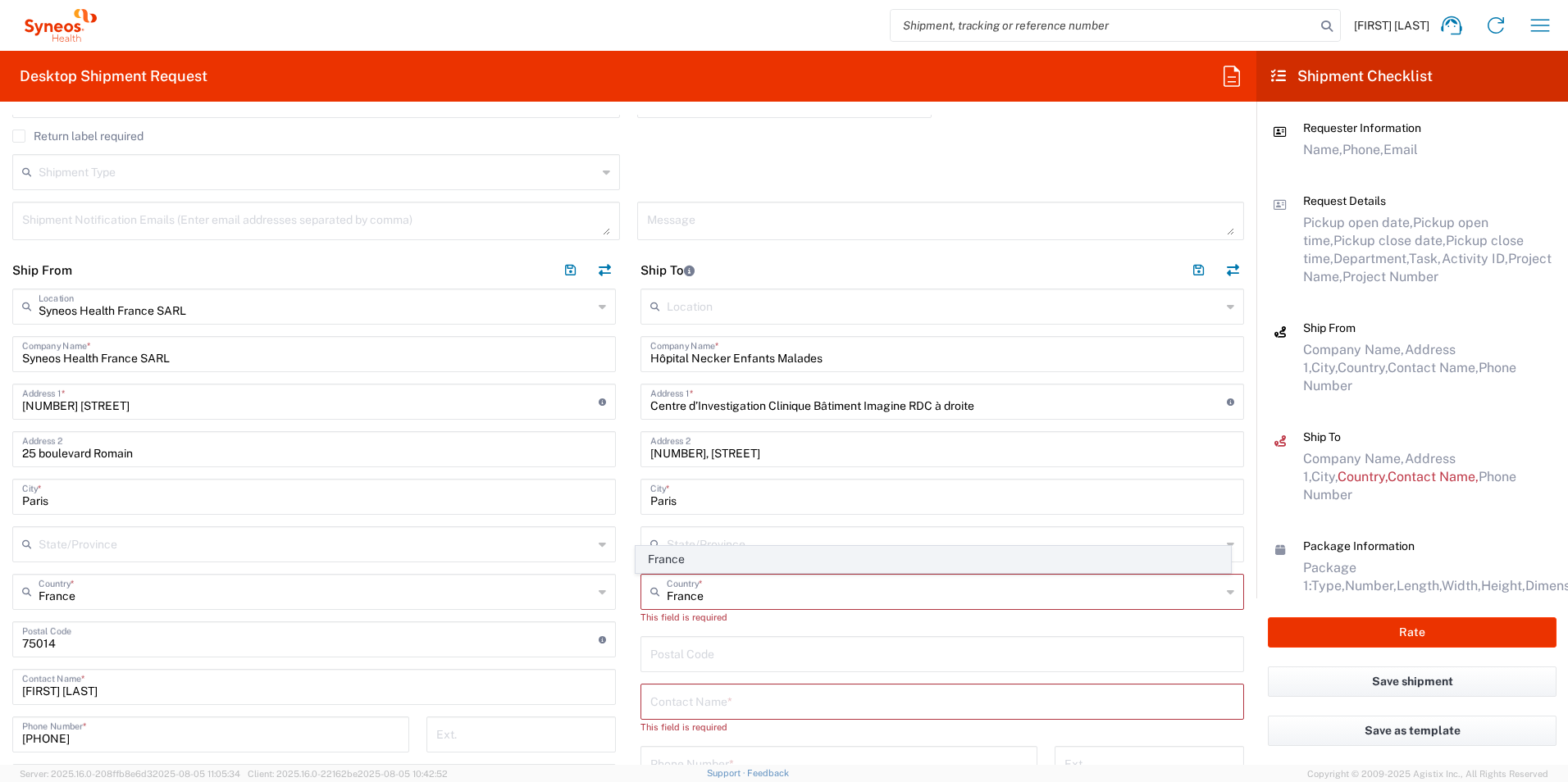 click on "France" 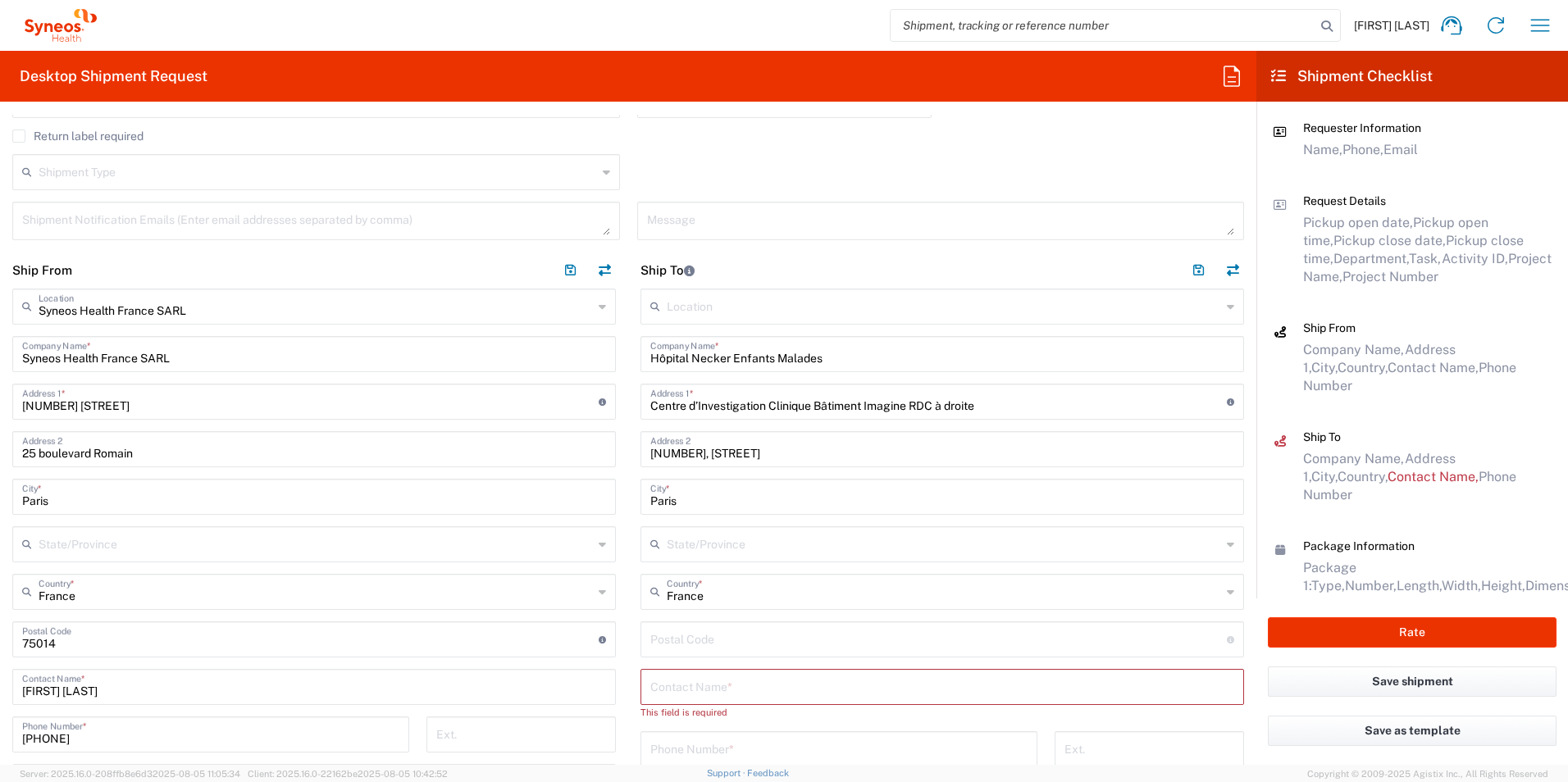 click at bounding box center (938, 638) 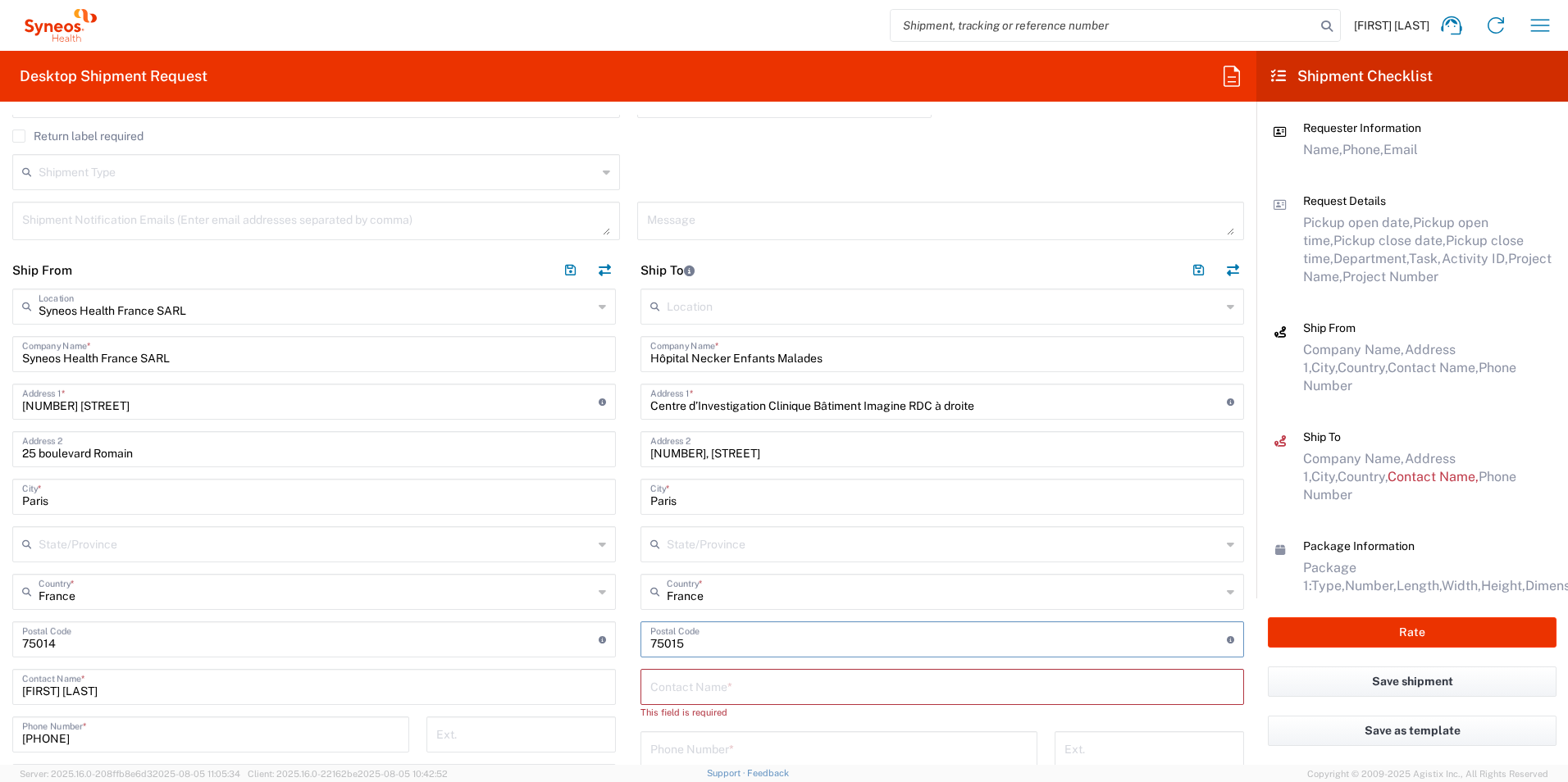 type on "75015" 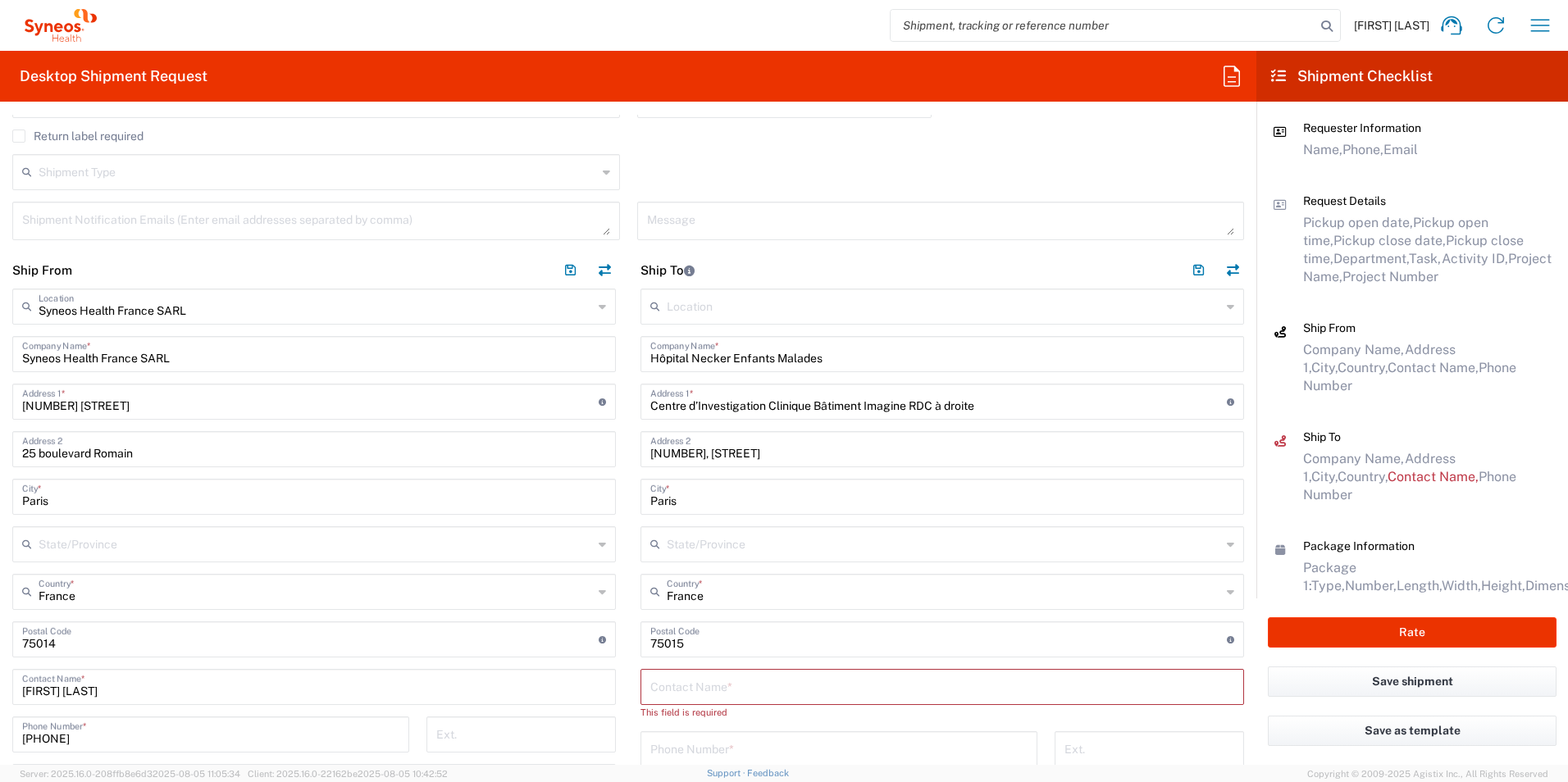 click at bounding box center [942, 685] 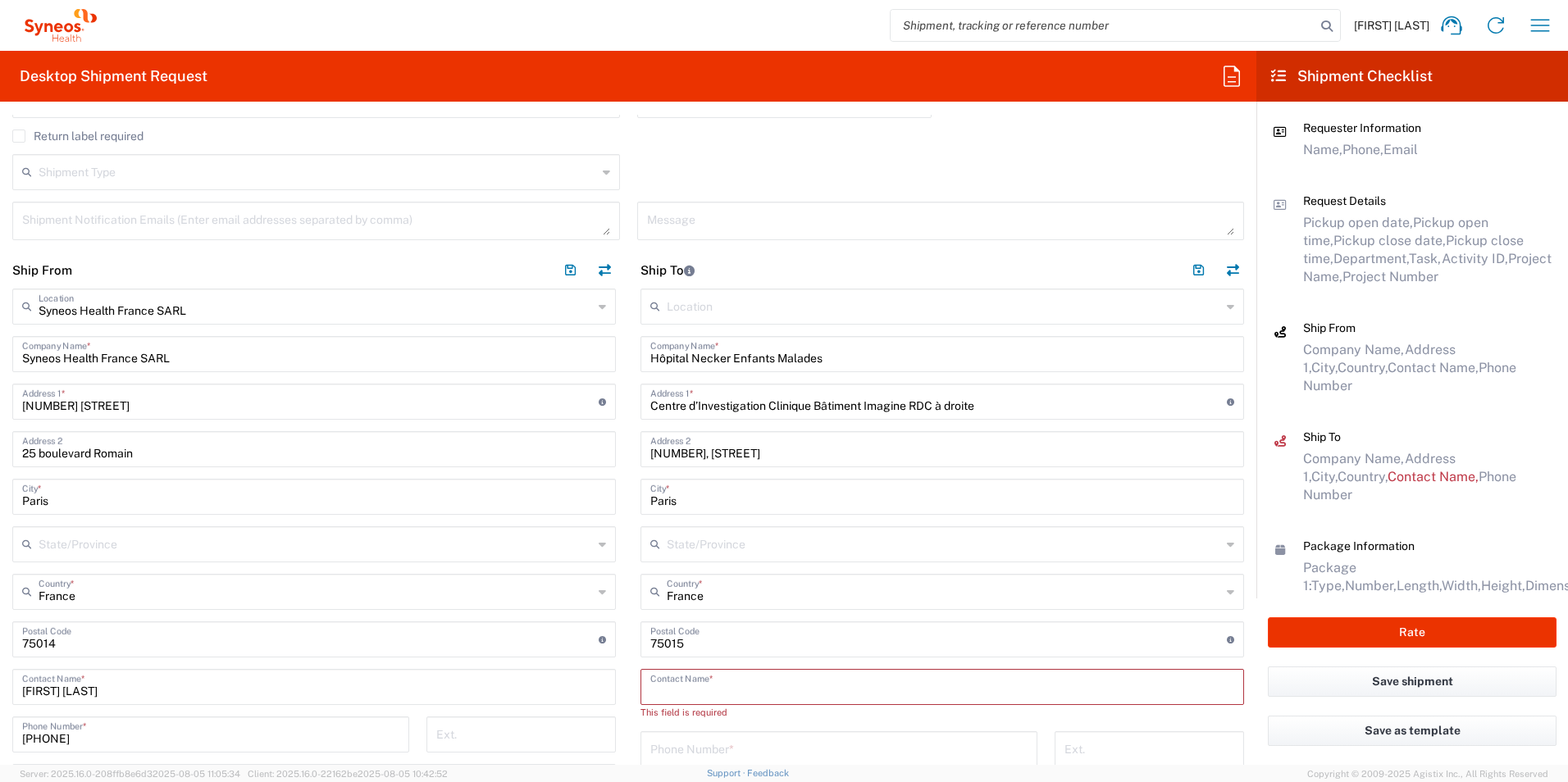 click at bounding box center [942, 685] 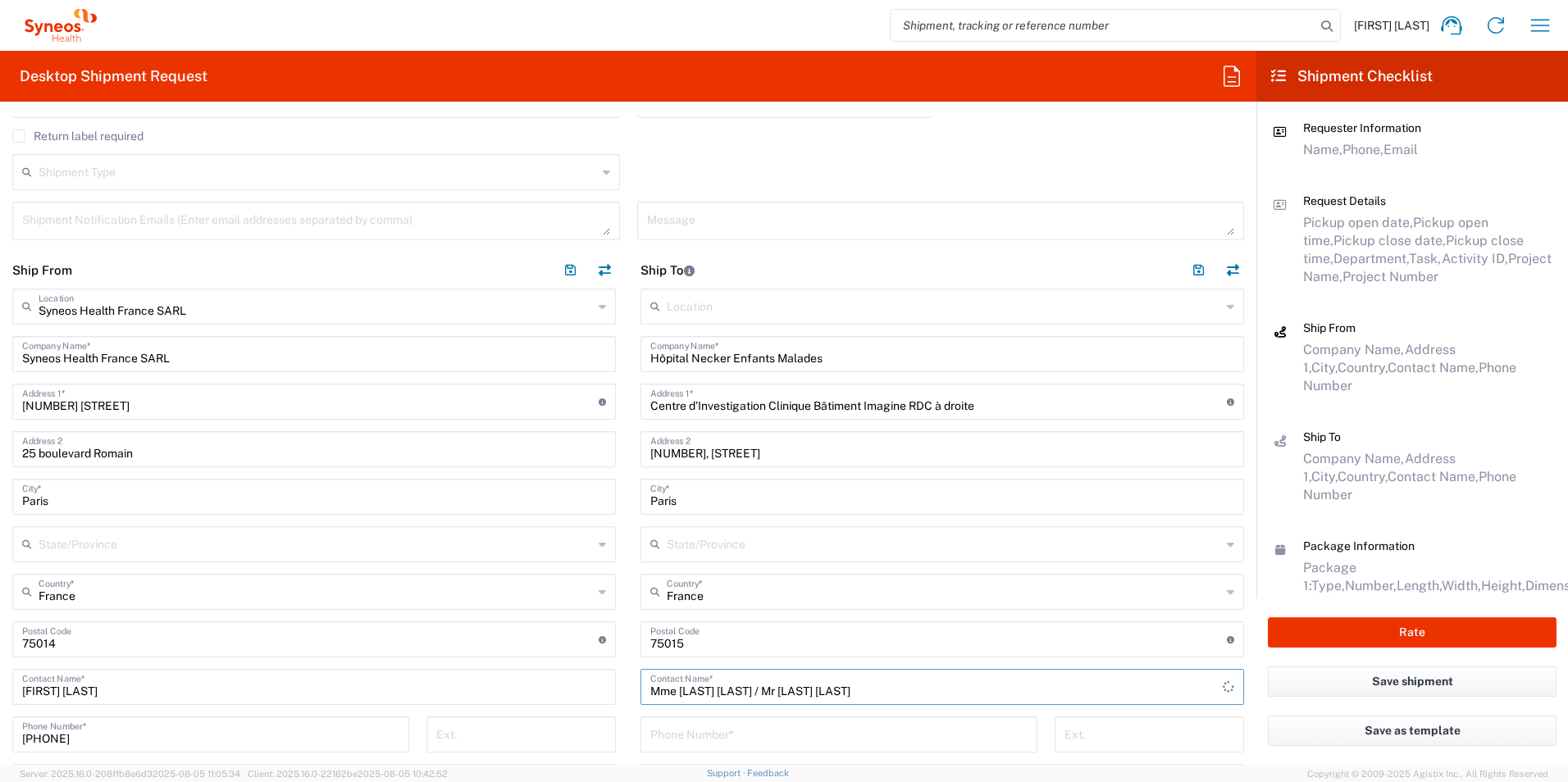 type on "Mme [LAST] [LAST] / Mr [LAST] [LAST]" 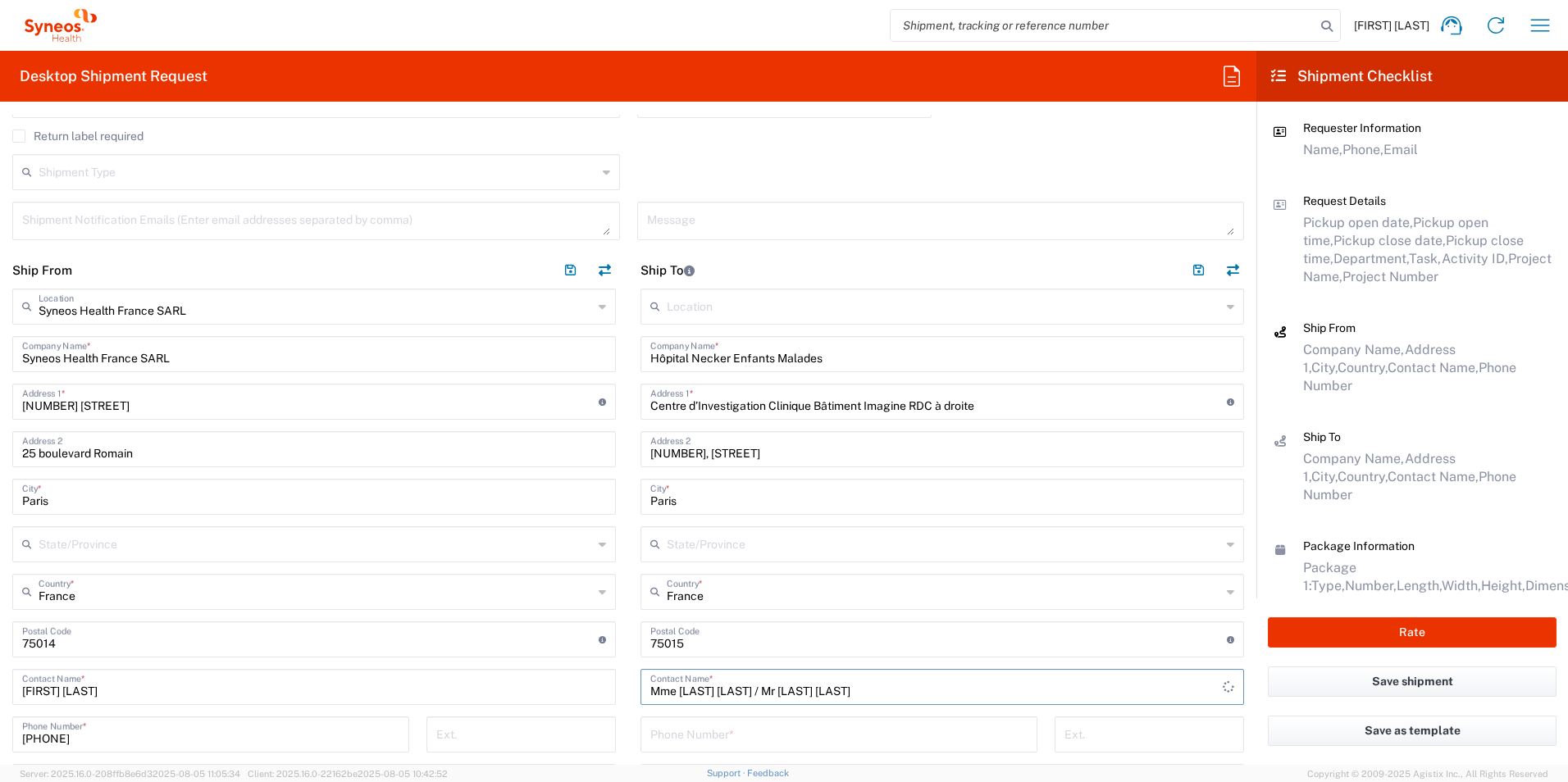 click on "France" at bounding box center [944, 590] 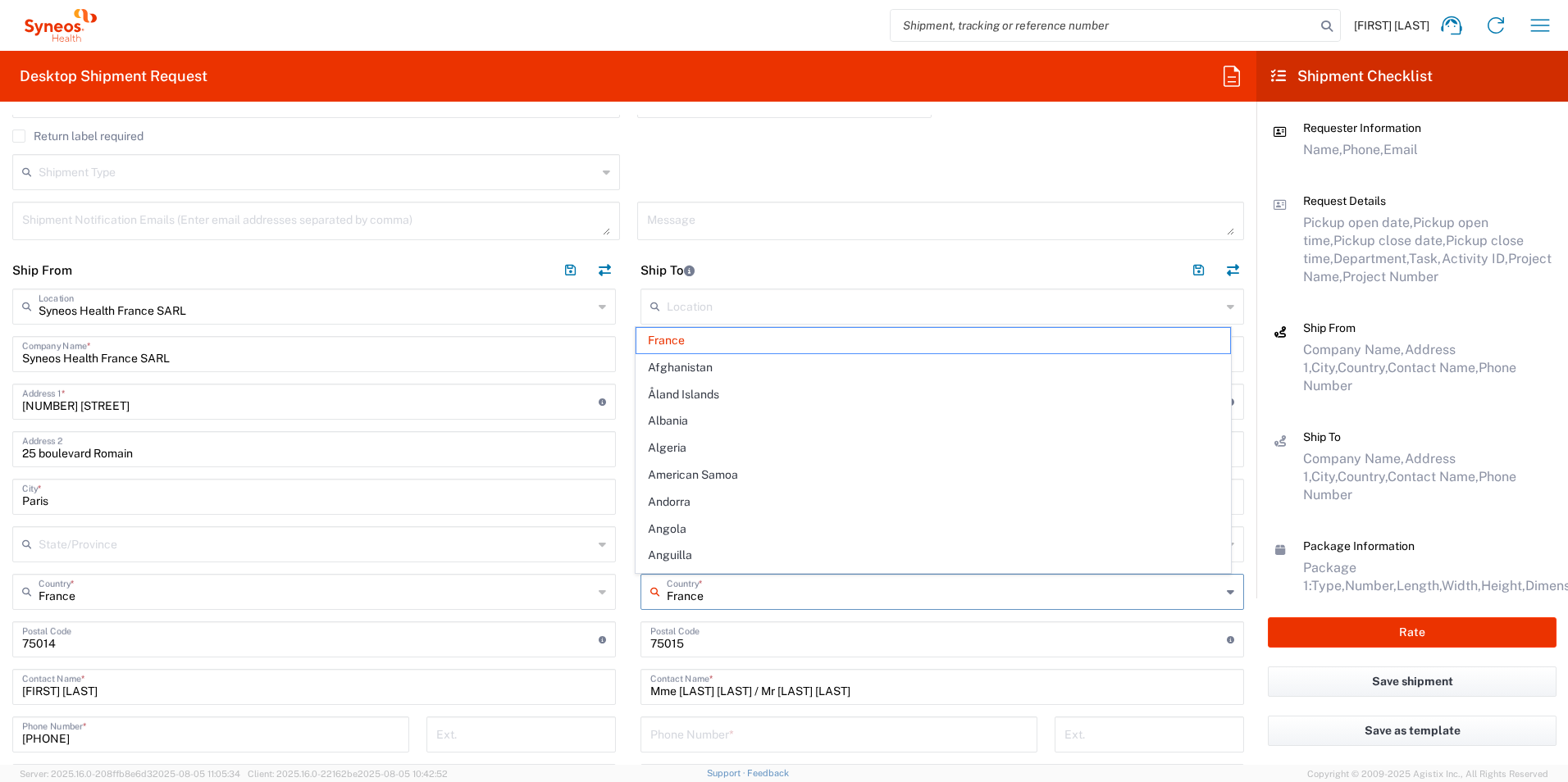 drag, startPoint x: 758, startPoint y: 655, endPoint x: 745, endPoint y: 653, distance: 13.152946 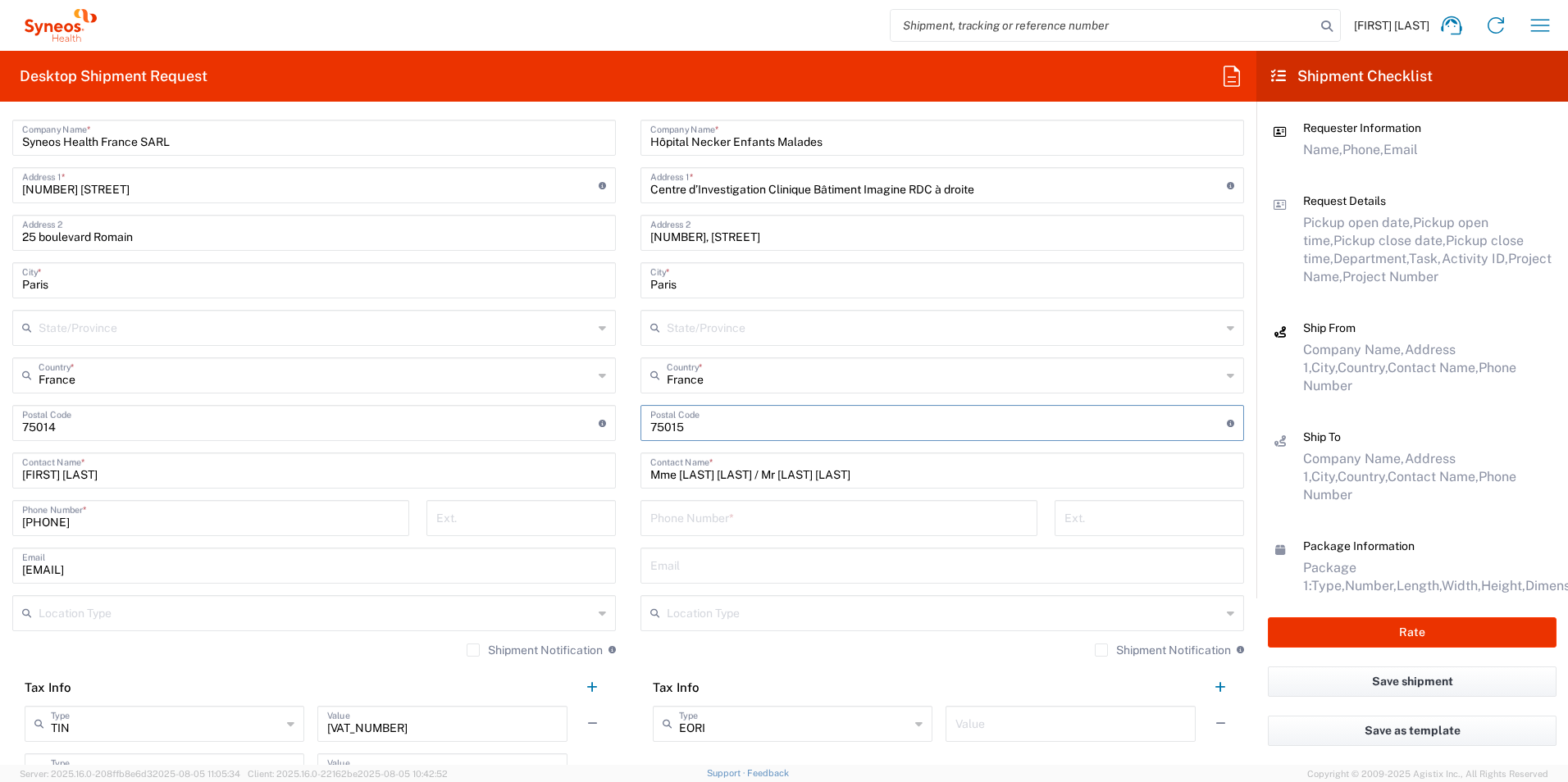 scroll, scrollTop: 738, scrollLeft: 0, axis: vertical 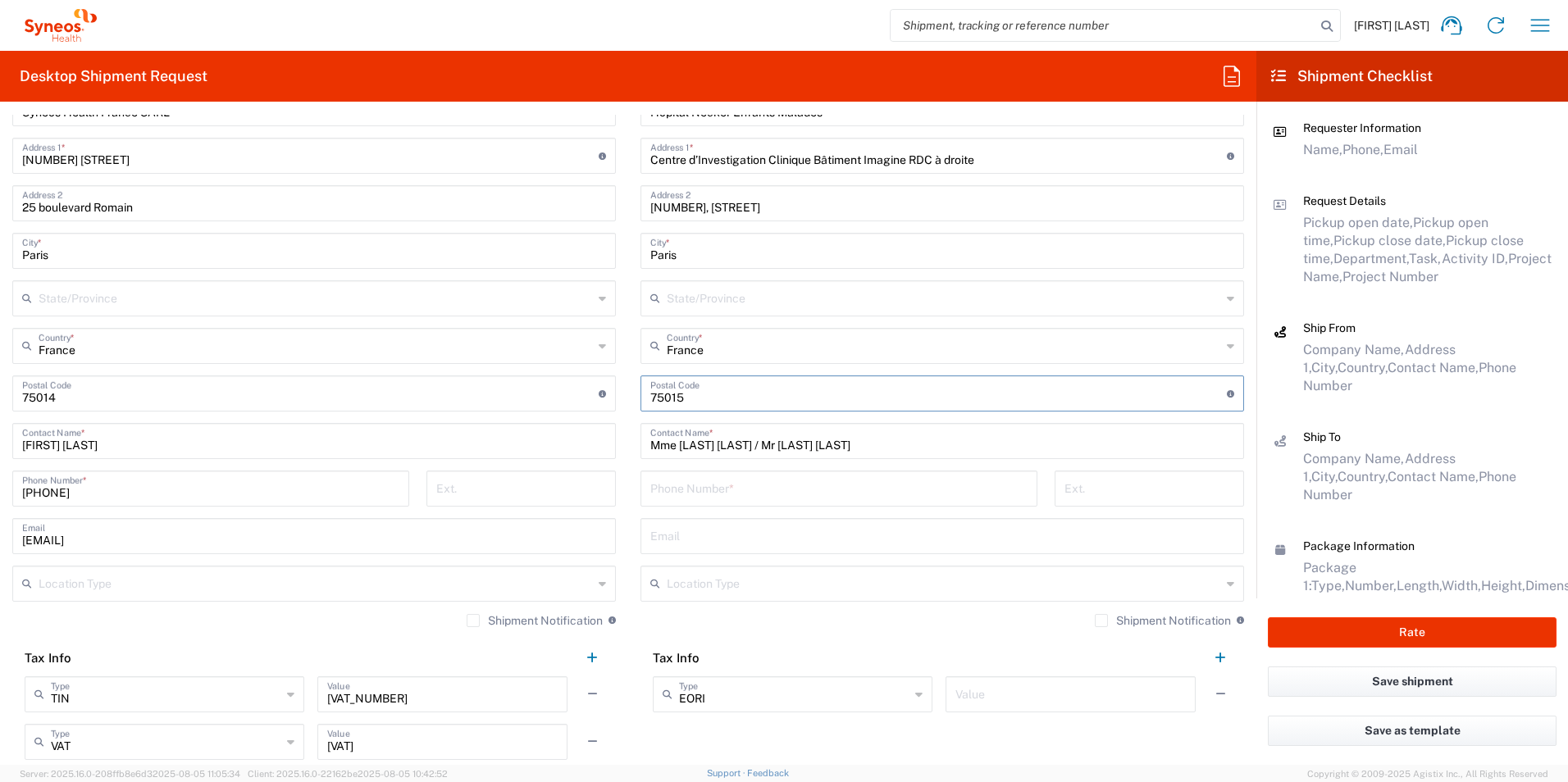 click at bounding box center [839, 487] 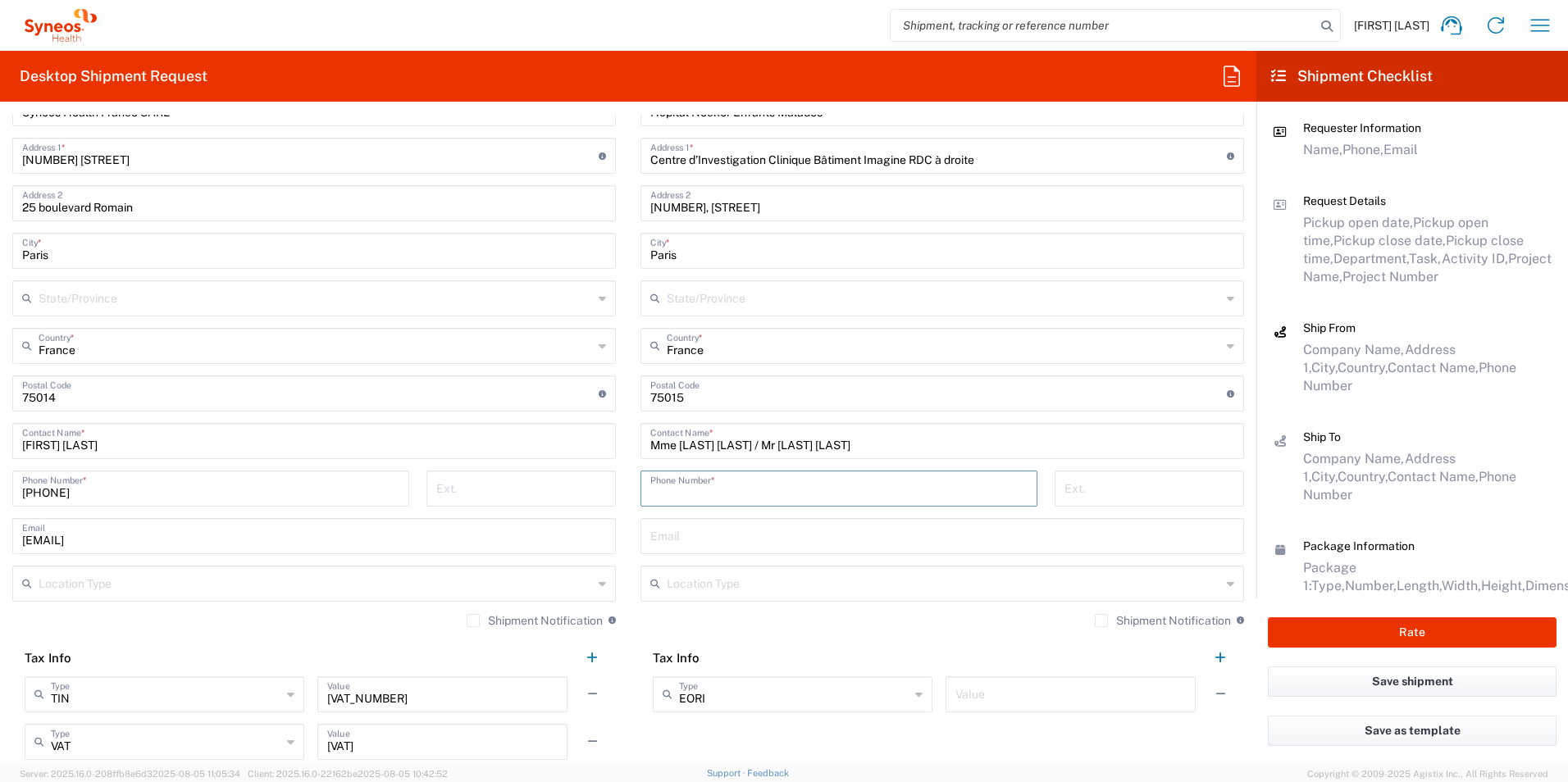 type on "[PHONE]" 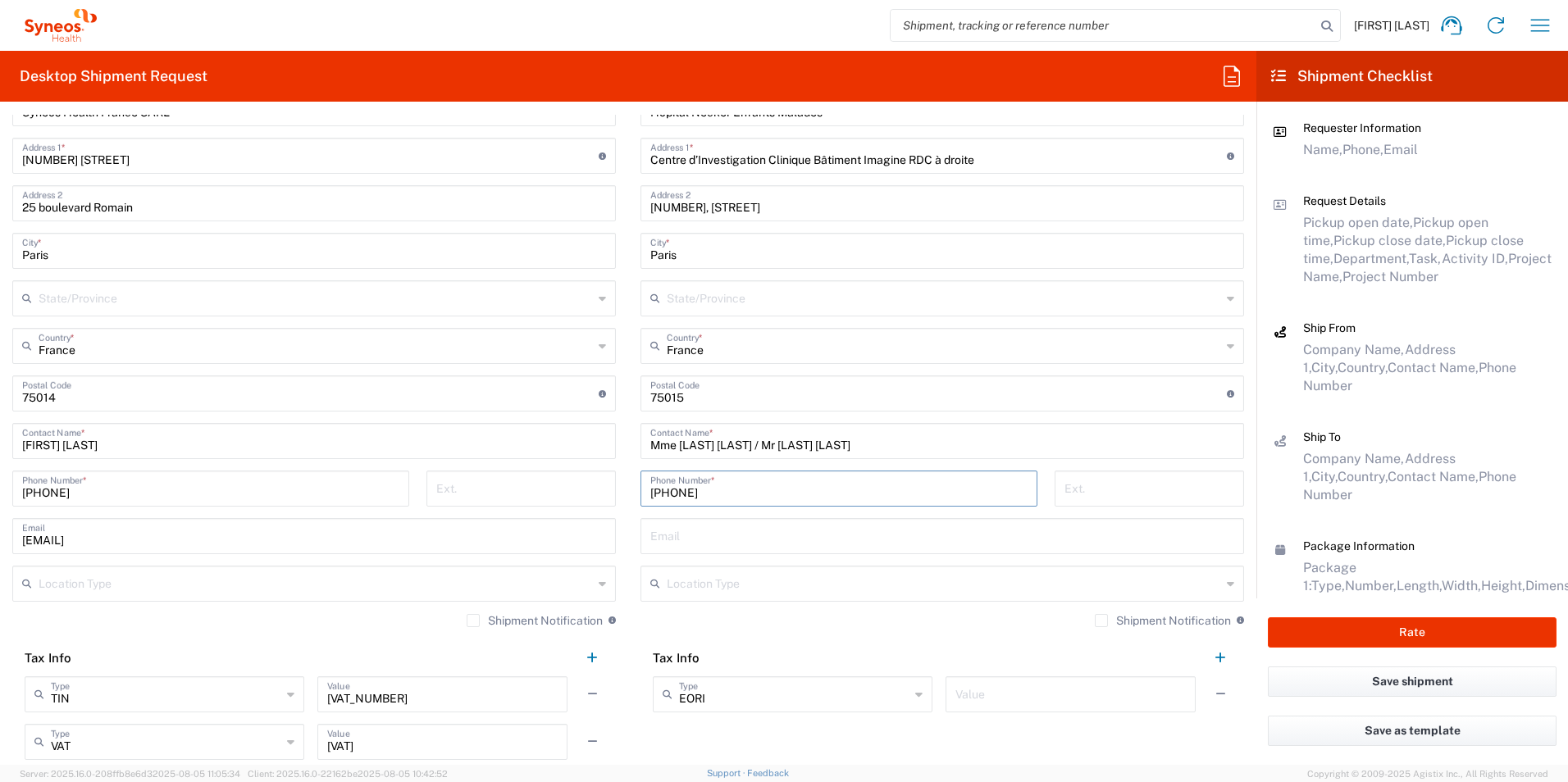 click on "Requester Information  [FIRST] [LAST]  Name  * [PHONE]  Phone  * [EMAIL]  Email  *  Name (on behalf of)   Phone (on behalf of)   Email (on behalf of)   Request Details  08/05/2025 ×  Pickup open date  * Cancel Apply 07:00 PM  Pickup open time  * 08/05/2025 ×  Pickup close date  * Cancel Apply 08:00 PM  Pickup close time  *  Schedule pickup  When scheduling a pickup please be sure to meet the following criteria:
1. Pickup window should start at least 2 hours after current time.
2.Pickup window needs to be at least 2 hours.
3.Pickup close time should not exceed business hours.
×  Delivery open date  Cancel Apply 08:00 AM  Delivery open time  ×  Delivery close date  Cancel Apply 08:00 PM  Delivery close time  3229  Department  * 3229 3000 3100 3109 3110 3111 3112 3125 3130 3135 3136 3150 3155 3165 3171 3172 3190 3191 3192 3193 3194 3200 3201 3202 3210 3211 Dept 3212 3213 3214 3215 3216 3218 3220 3221 3222 3223 3225 3226 3227 3228 3230 3231 3232 3233 3234 3235 * *" 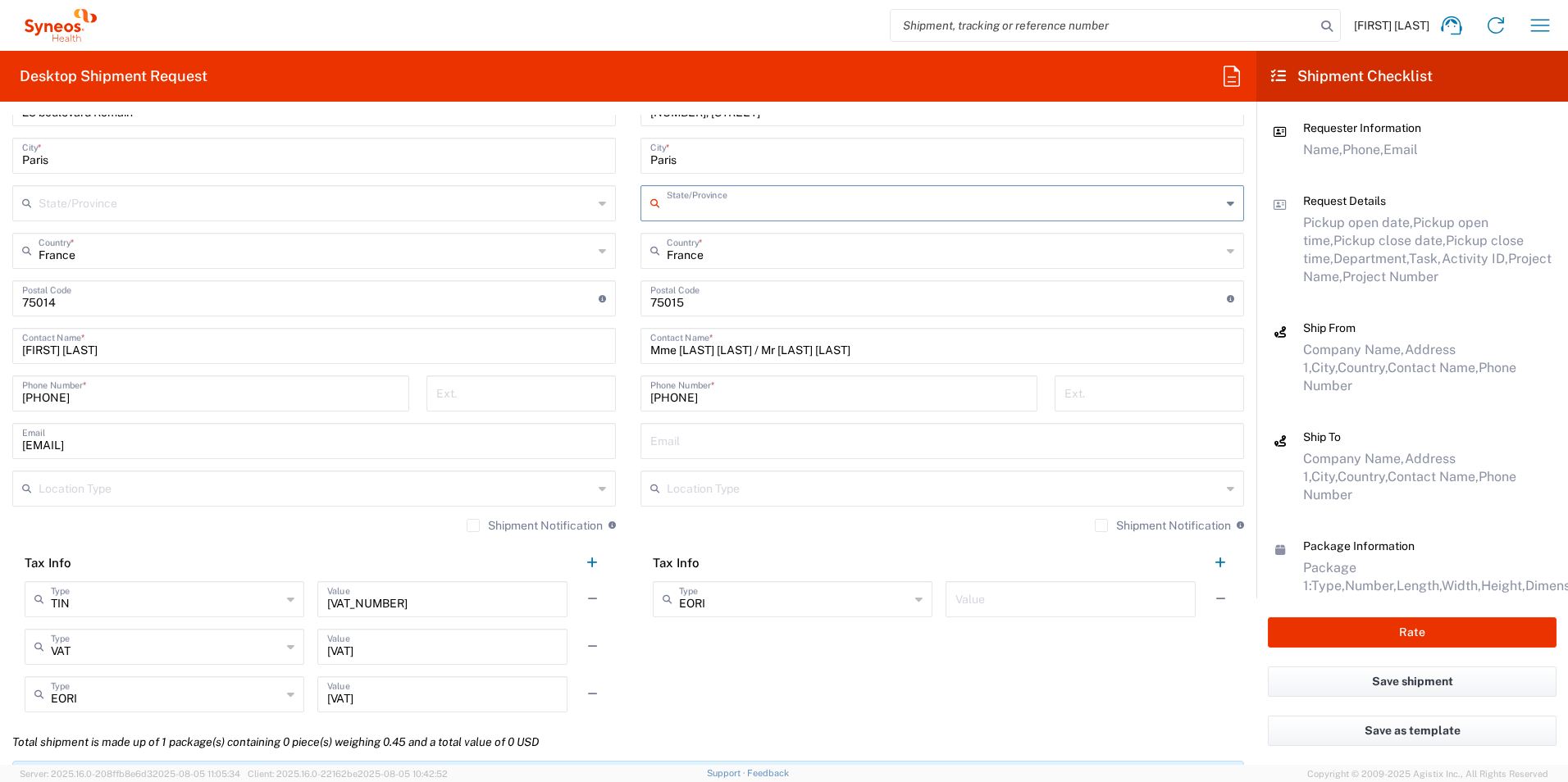 scroll, scrollTop: 802, scrollLeft: 0, axis: vertical 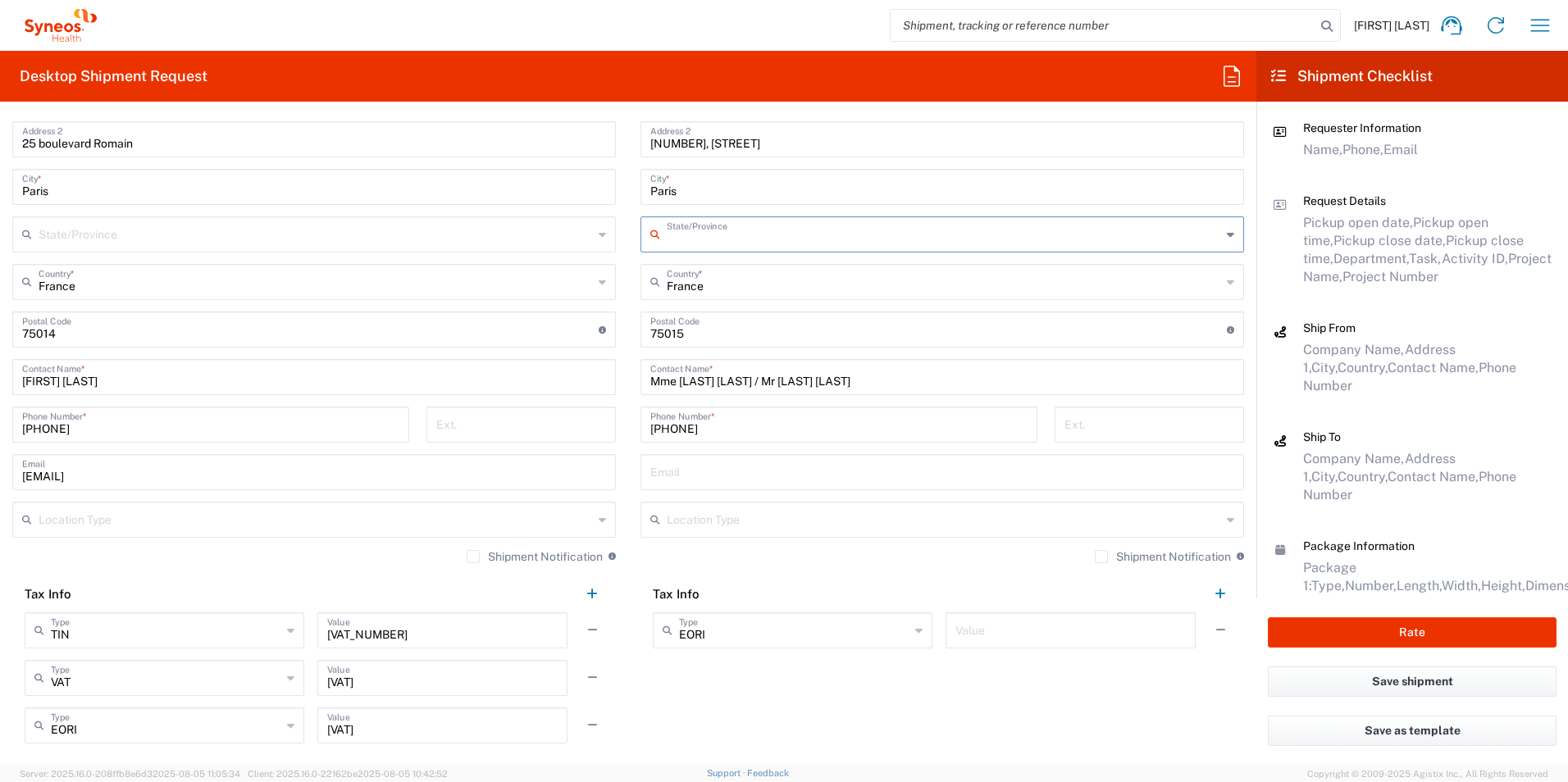 click at bounding box center [942, 471] 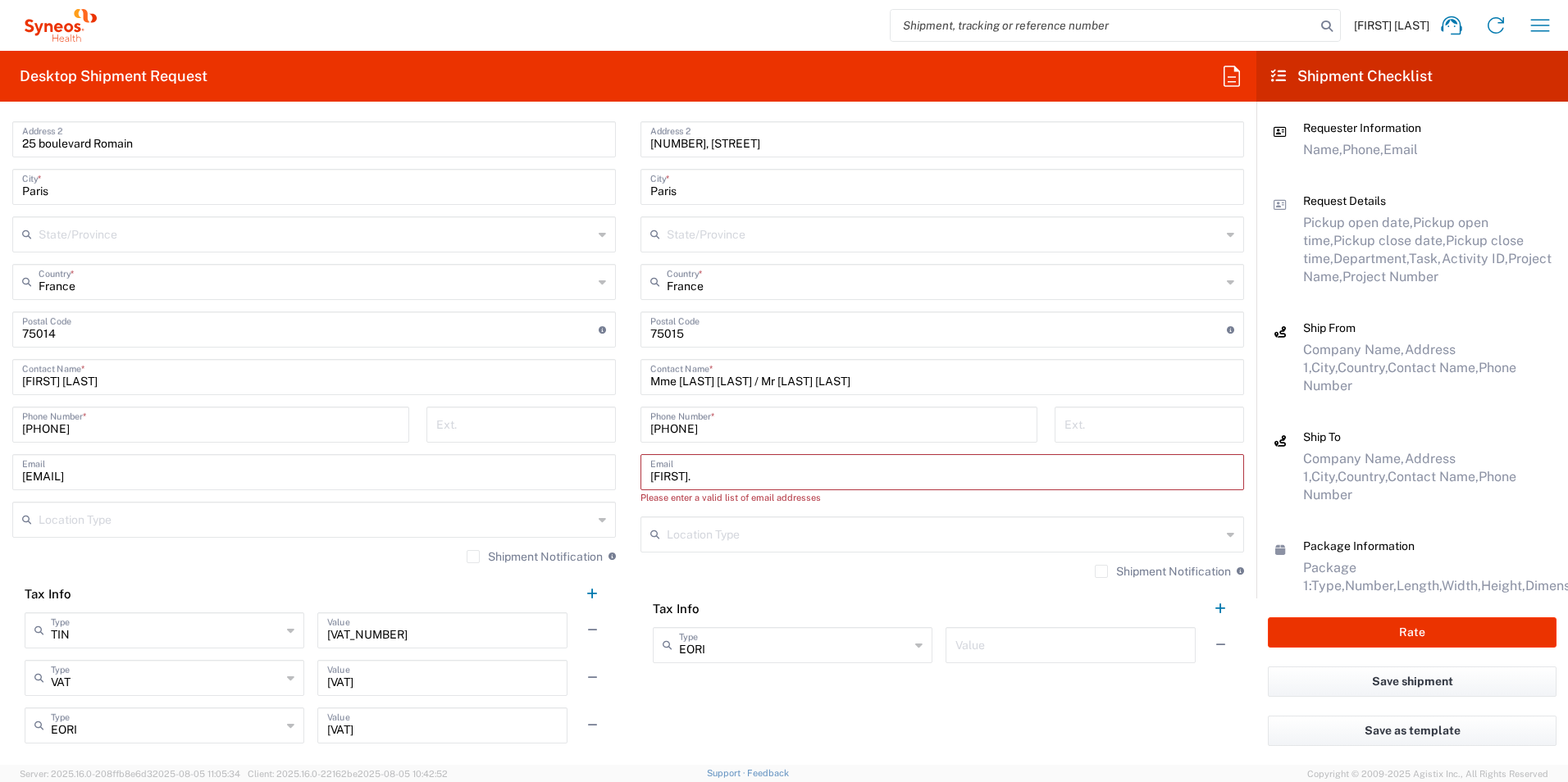 click on "[FIRST]." at bounding box center [942, 471] 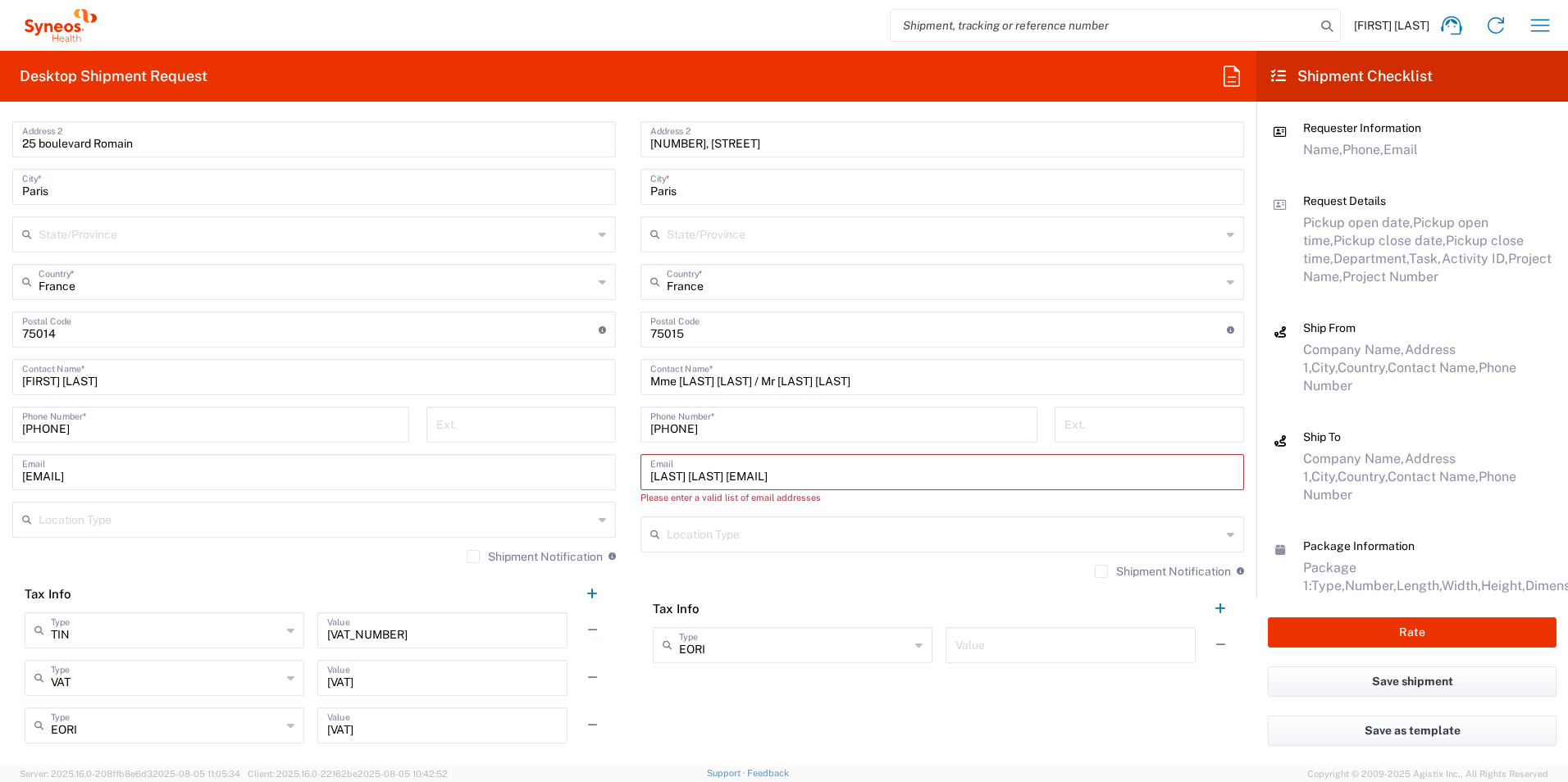 click on "[LAST] [LAST] [EMAIL]" at bounding box center (942, 471) 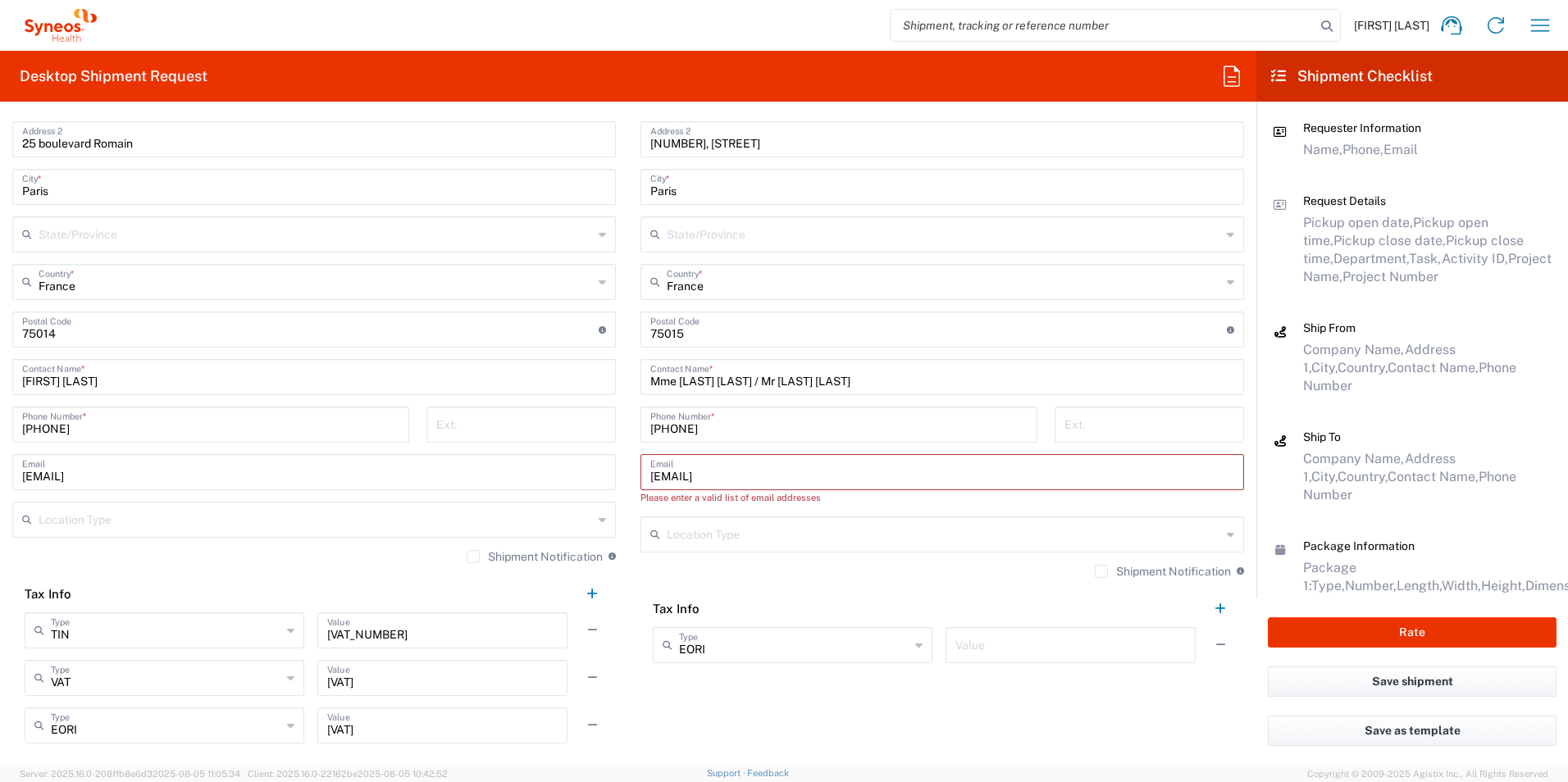 click on "[EMAIL]" at bounding box center (942, 471) 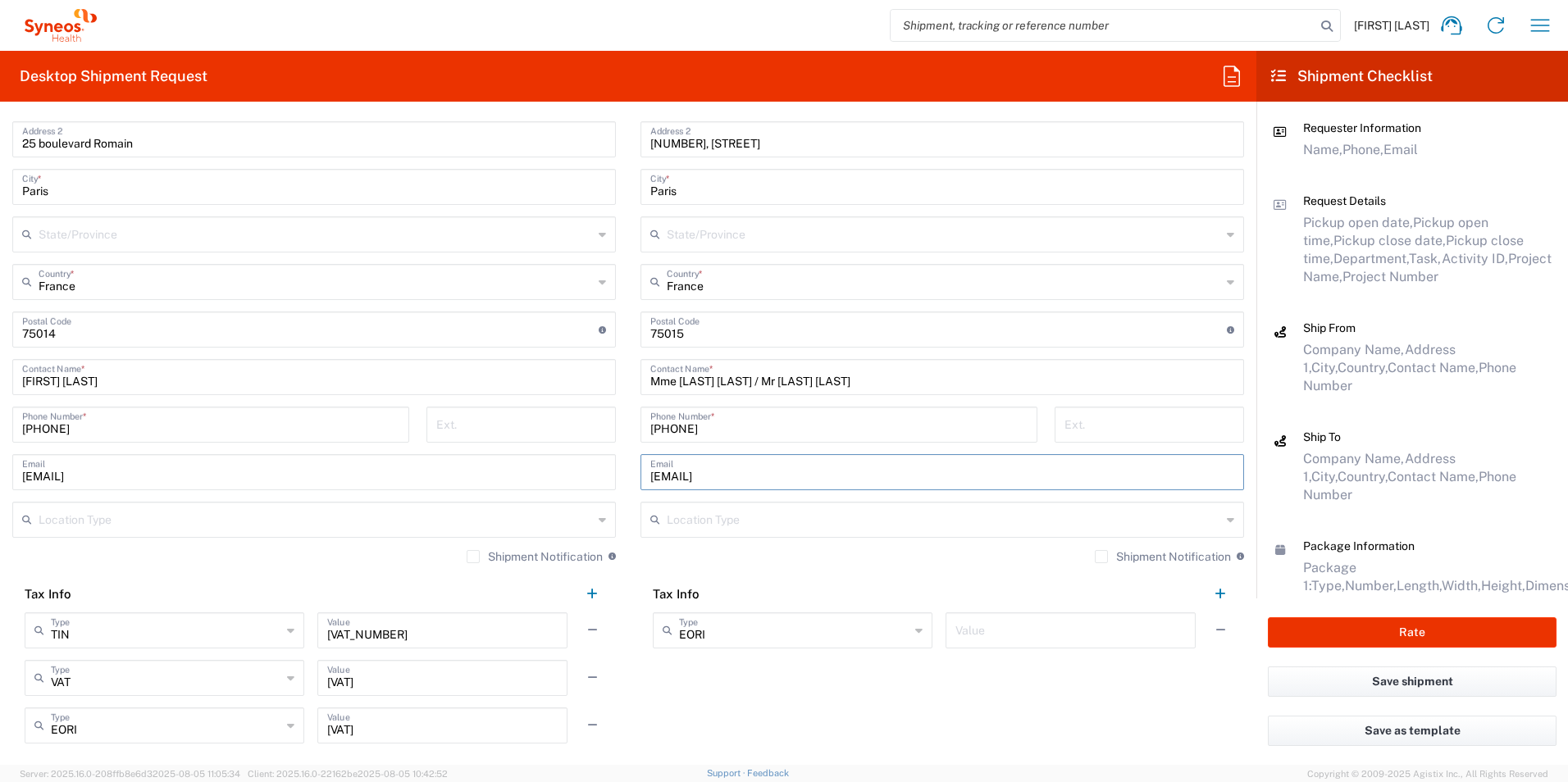 type on "[EMAIL]" 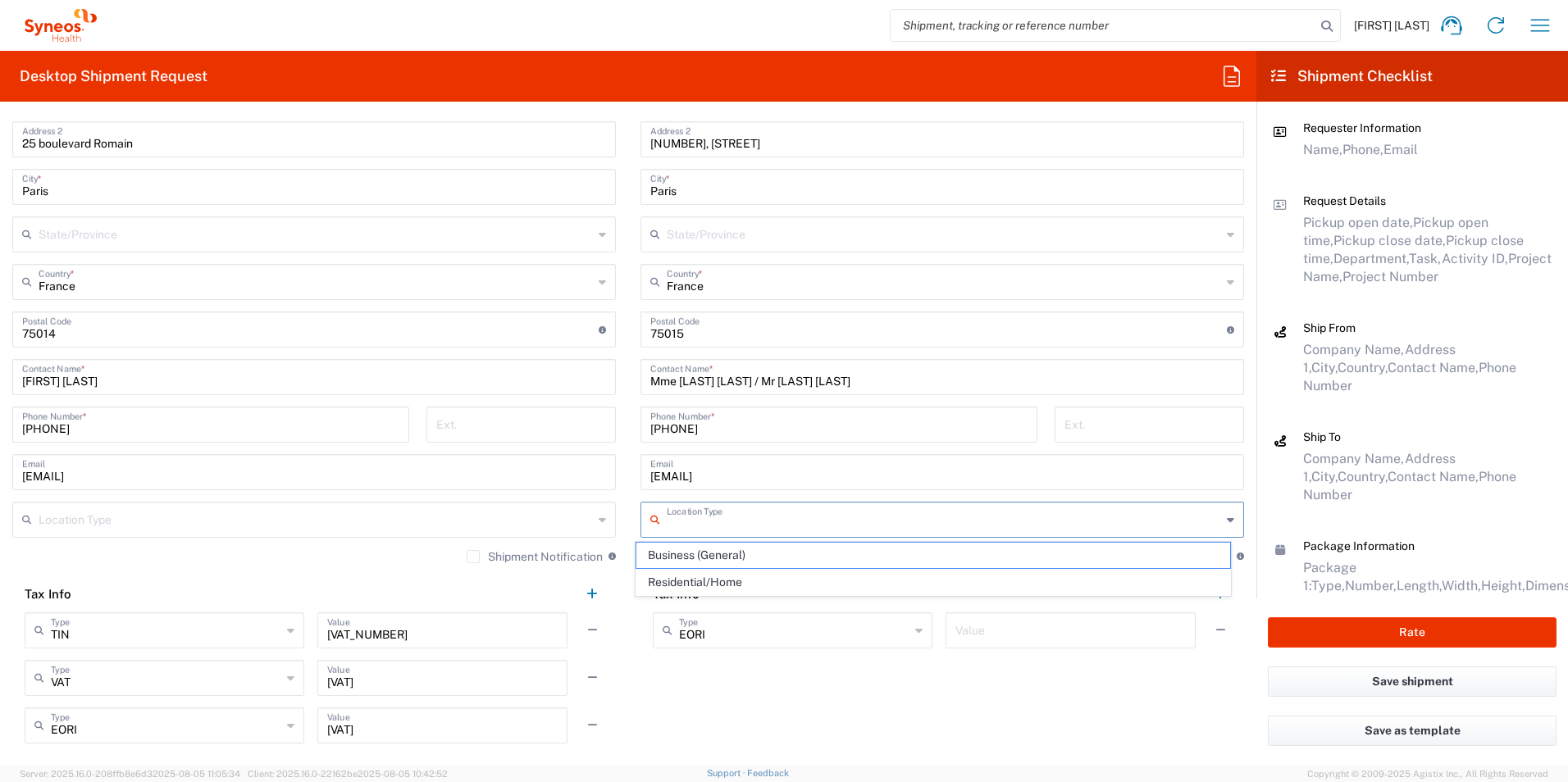 click on "Location  Addison Whitney LLC-Morrisvile NC US Barcelona-Syneos Health BioSector 2 LLC- New York US Boco Digital Media Caerus Marketing Group LLC-Morrisville NC US Chamberlain Communications LLC-New York US Chandler Chicco Agency, LLC-New York US Genico, LLC Gerbig Snell/Weisheimer Advert- Westerville OH Haas & Health Partner Public Relations GmbH Illingworth Research Group Ltd-Macclesfield UK Illingworth Rsrch Grp (France) Illingworth Rsrch Grp (Italy) Illingworth Rsrch Grp (Spain) Illingworth Rsrch Grp (USA) In Illingworth Rsrch Grp(Australi INC Research Clin Svcs Mexico inVentiv Health Philippines, Inc. IRG - Morrisville Warehouse IVH IPS Pvt Ltd- India IVH Mexico SA de CV NAVICOR GROUP, LLC- New York US PALIO + IGNITE, LLC- Westerville OH US Pharmaceutical Institute LLC- Morrisville NC US PT Syneos Health Indonesia Rx dataScience Inc-Morrisville NC US RxDataScience India Private Lt Syneos Health (Beijing) Inc.Lt Syneos Health (Shanghai) Inc. Ltd. Syneos Health (Thailand) Limit Syneos Health Argentina SA" 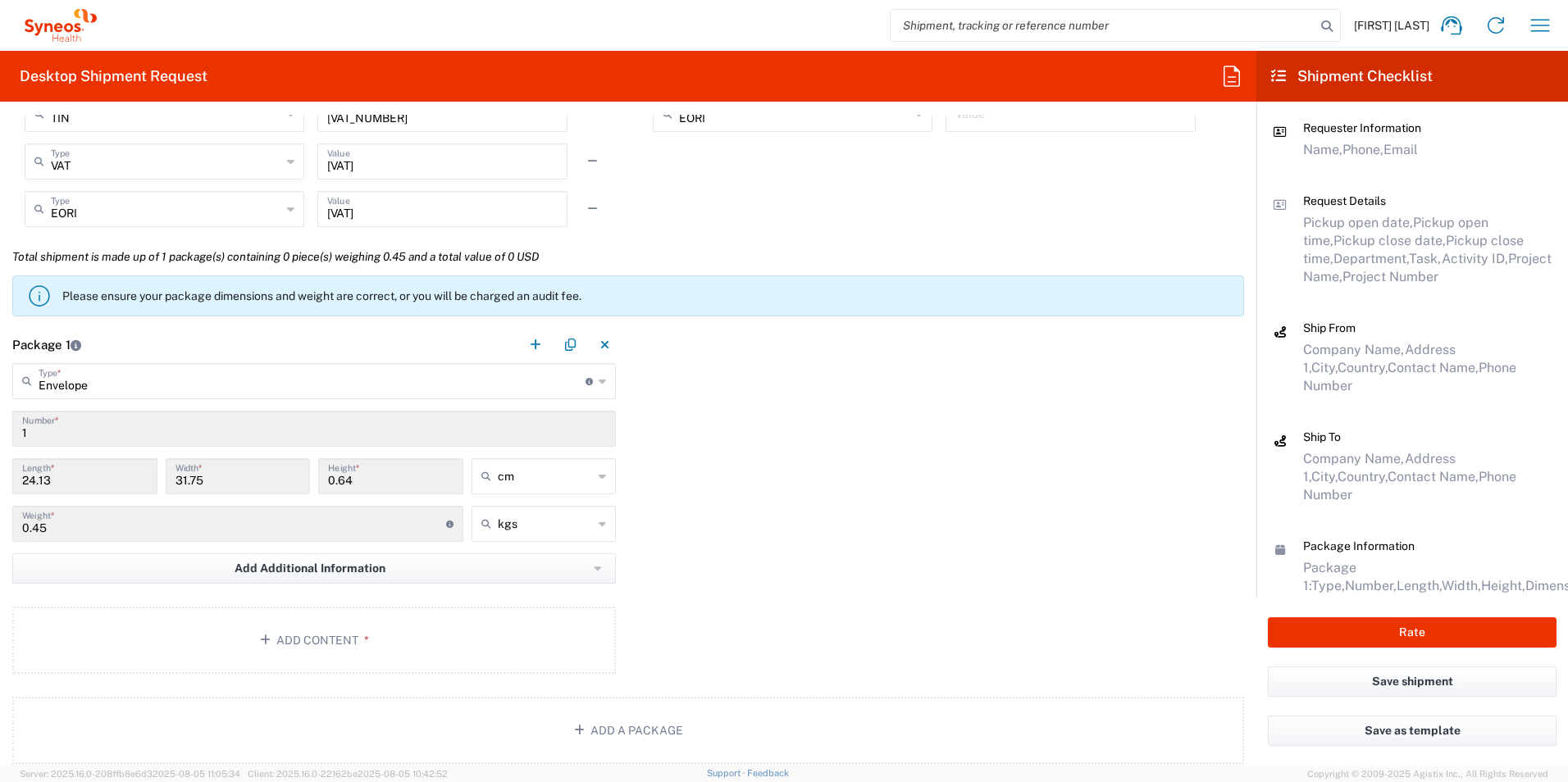 scroll, scrollTop: 1293, scrollLeft: 0, axis: vertical 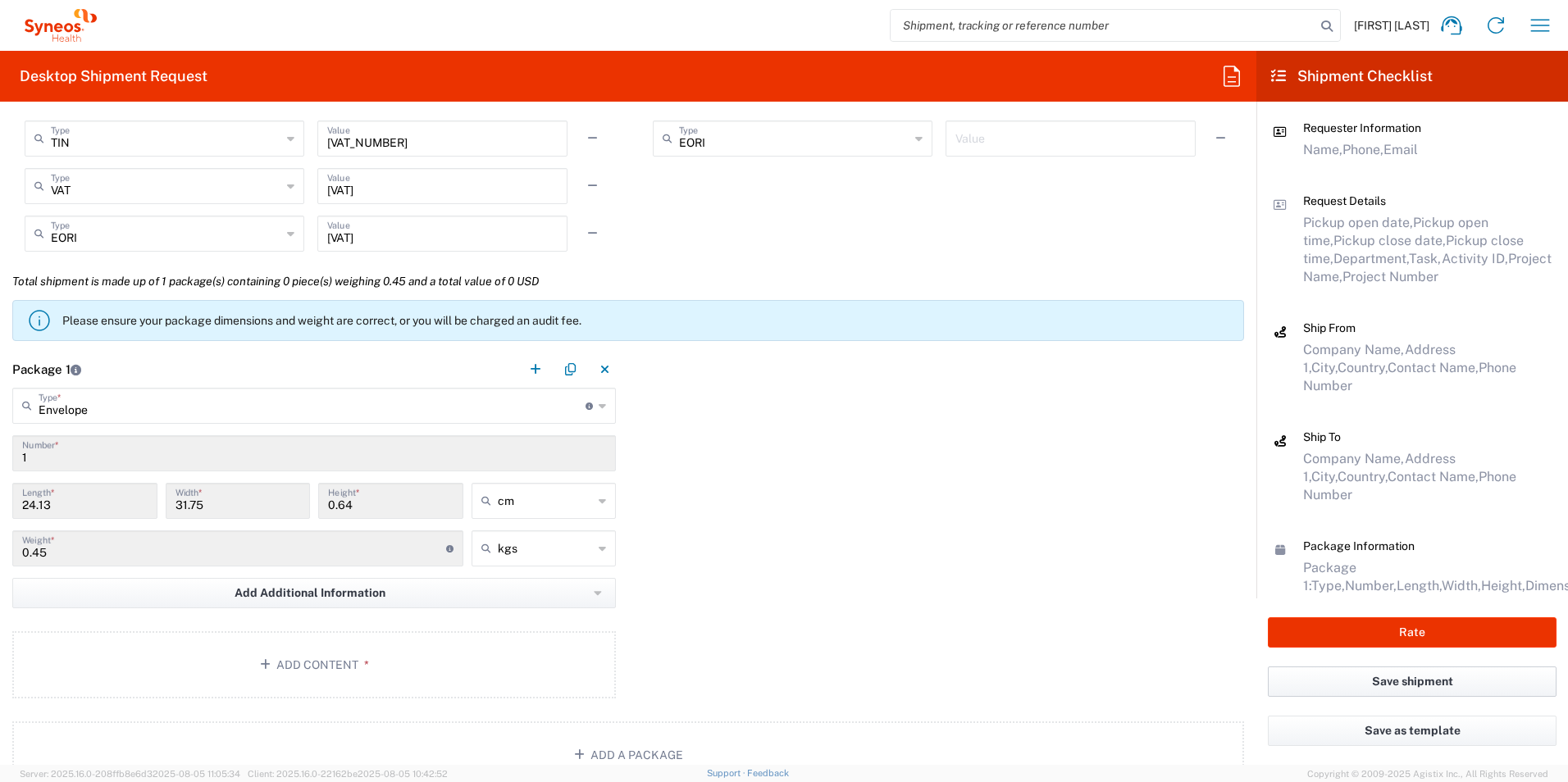 click on "Save shipment" 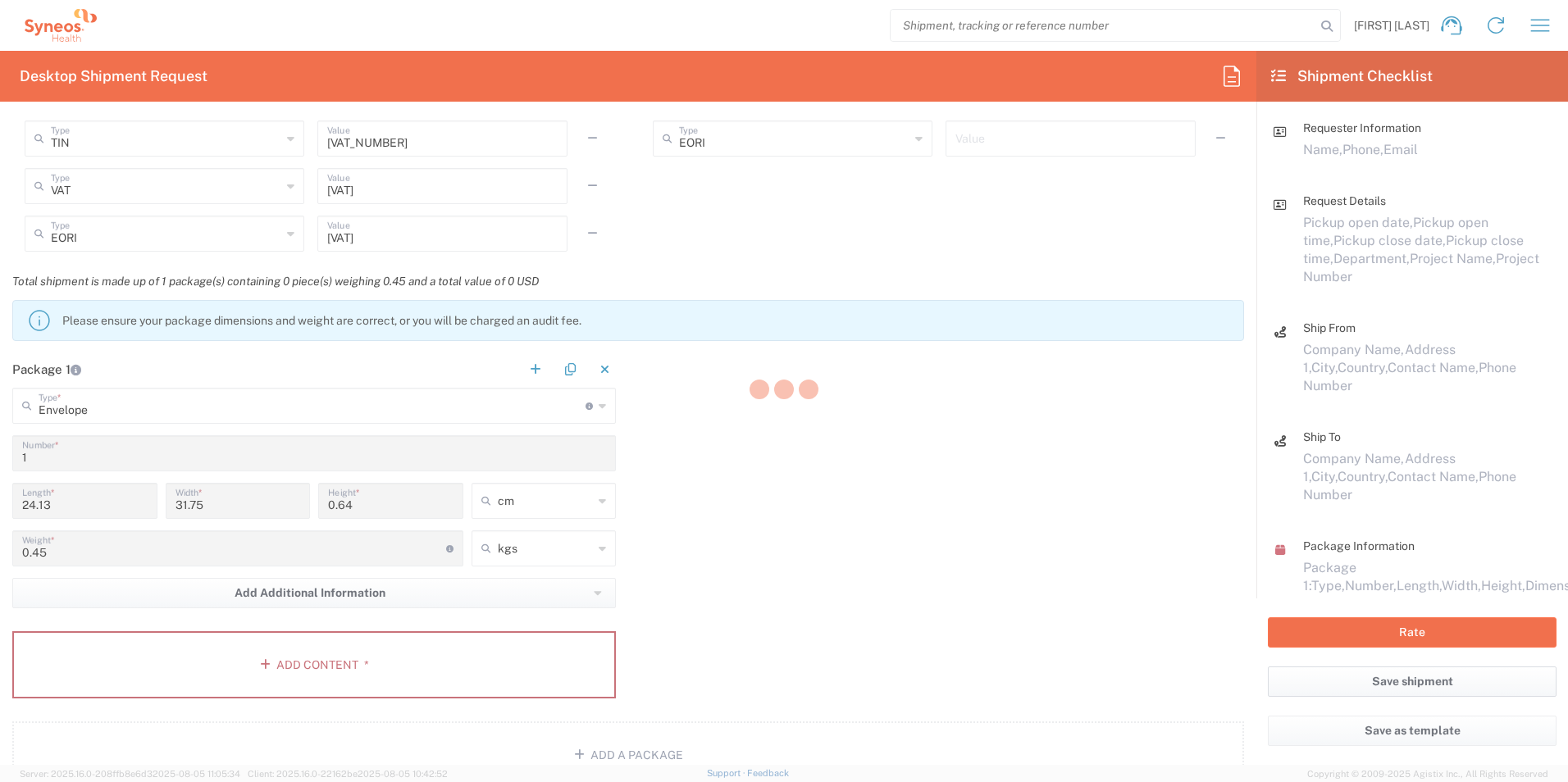 type on "1010419" 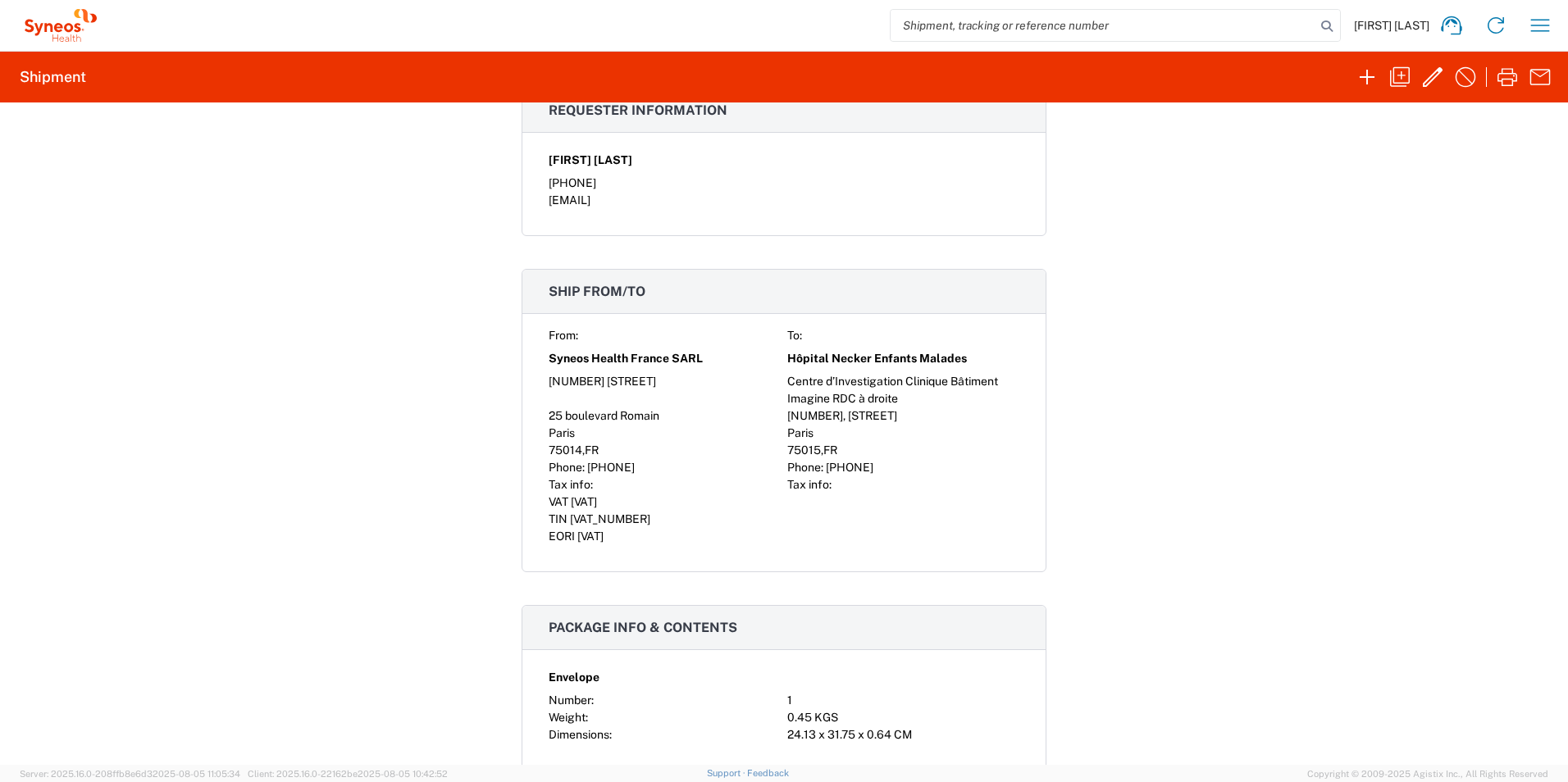 scroll, scrollTop: 551, scrollLeft: 0, axis: vertical 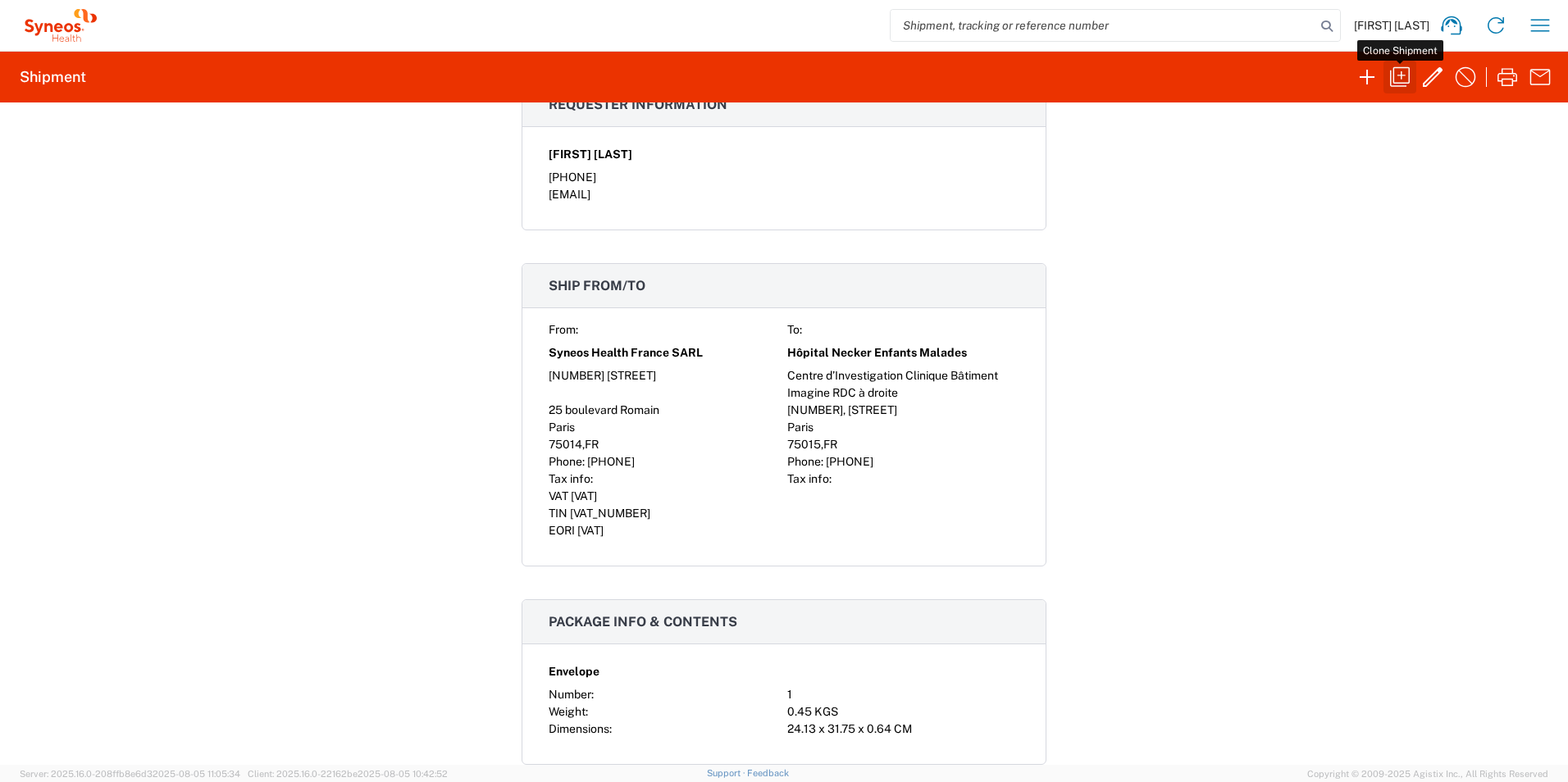 click 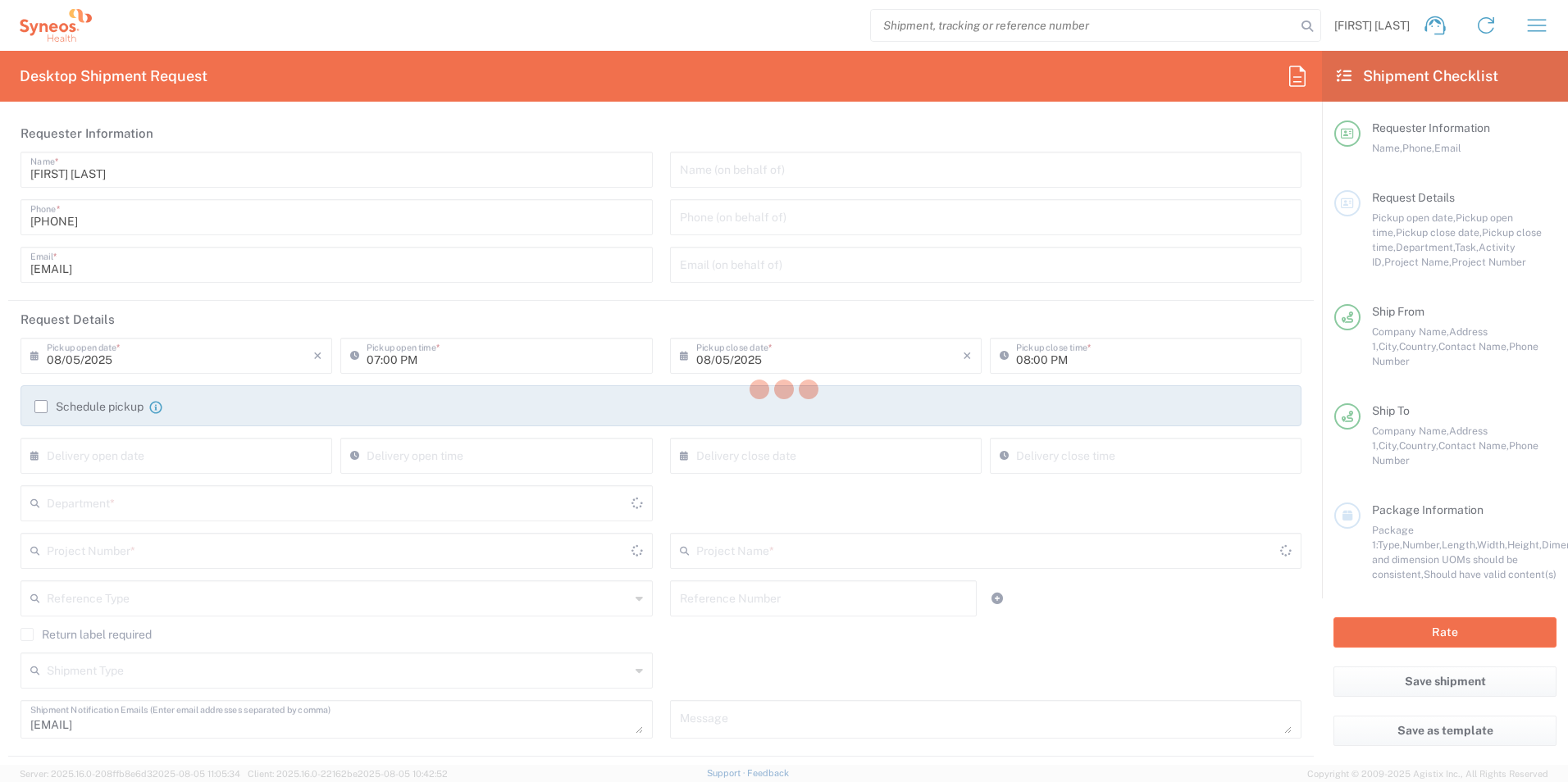 type on "3229" 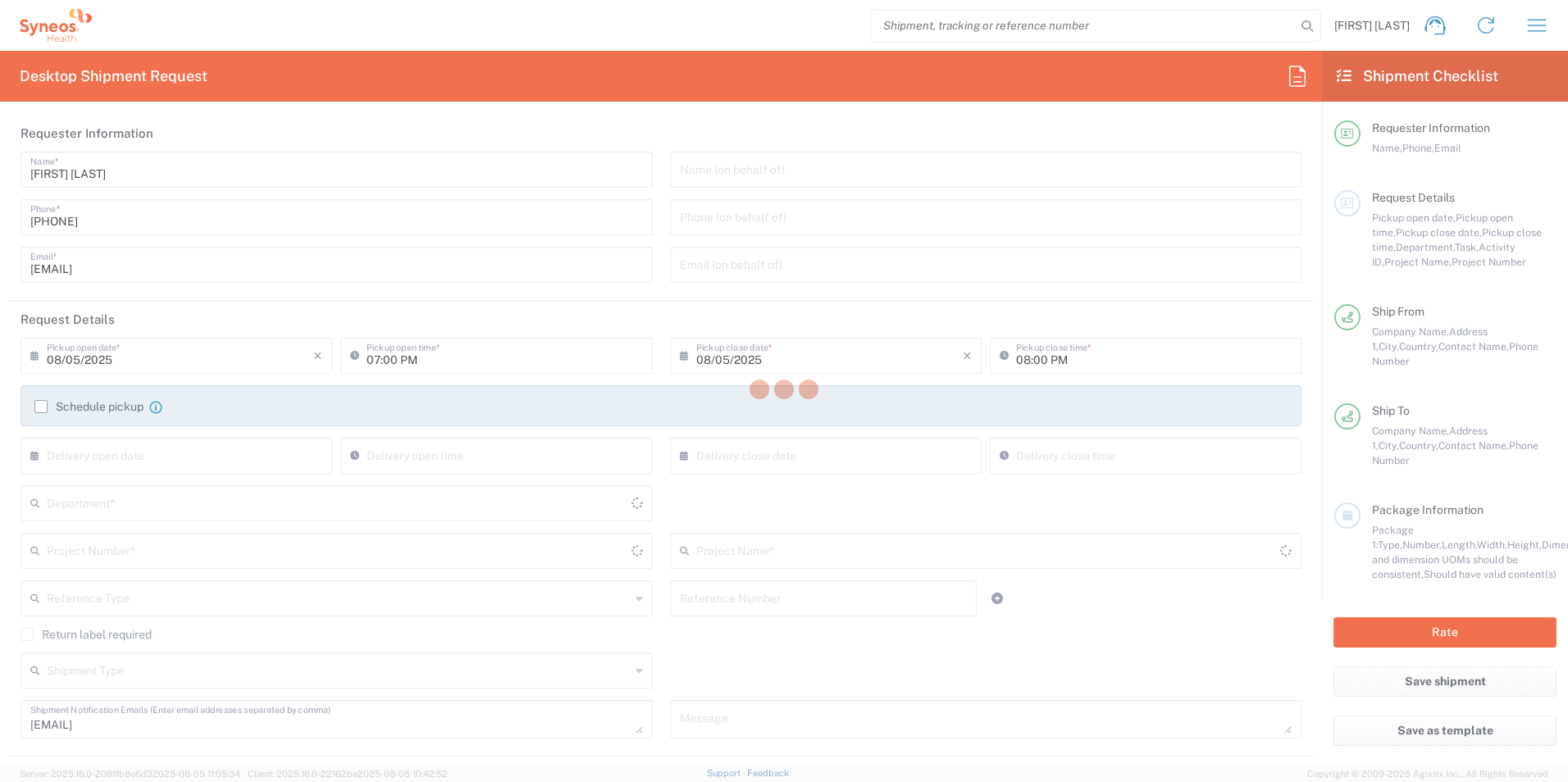 type on "1010419" 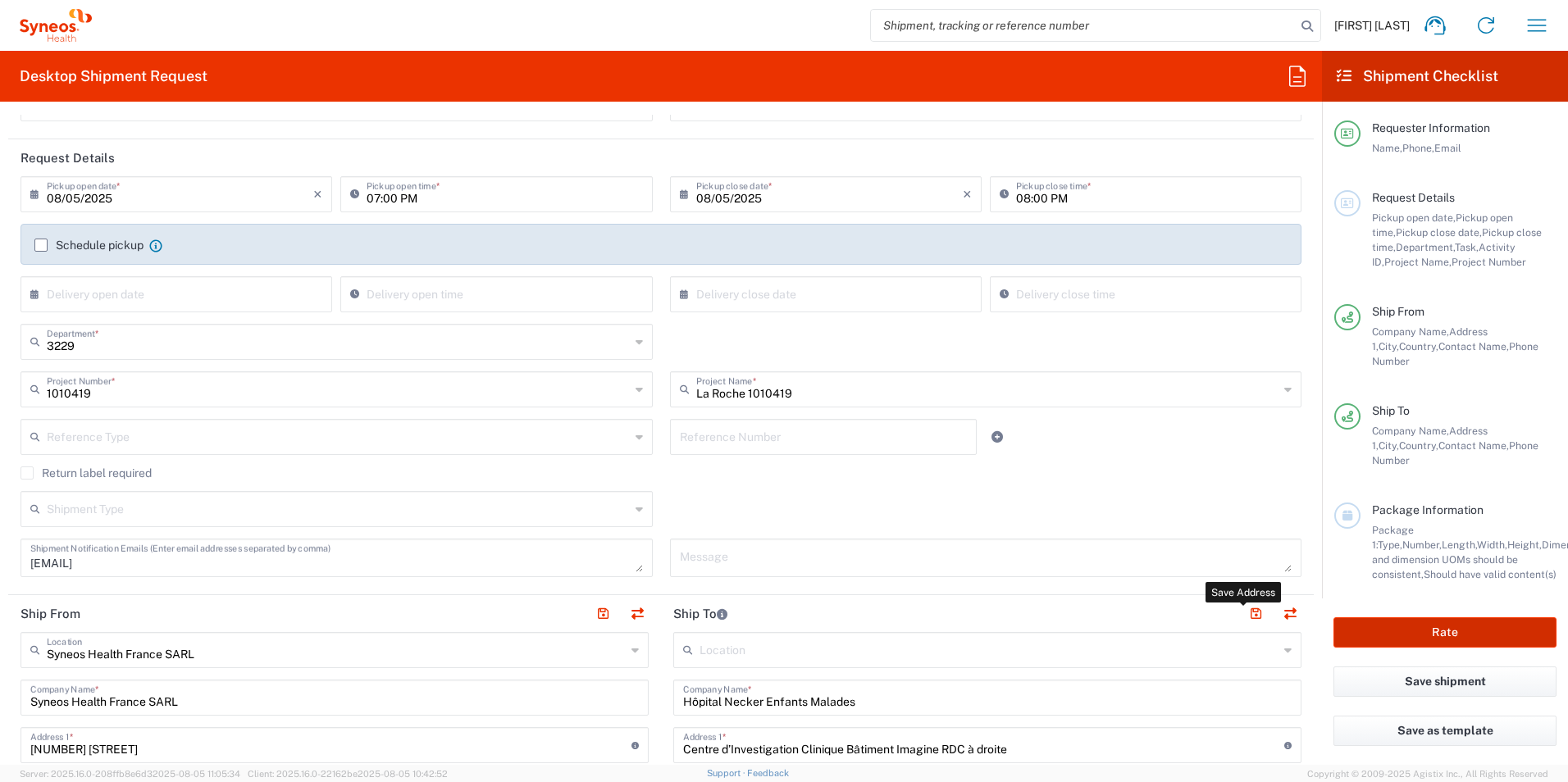 scroll, scrollTop: 82, scrollLeft: 0, axis: vertical 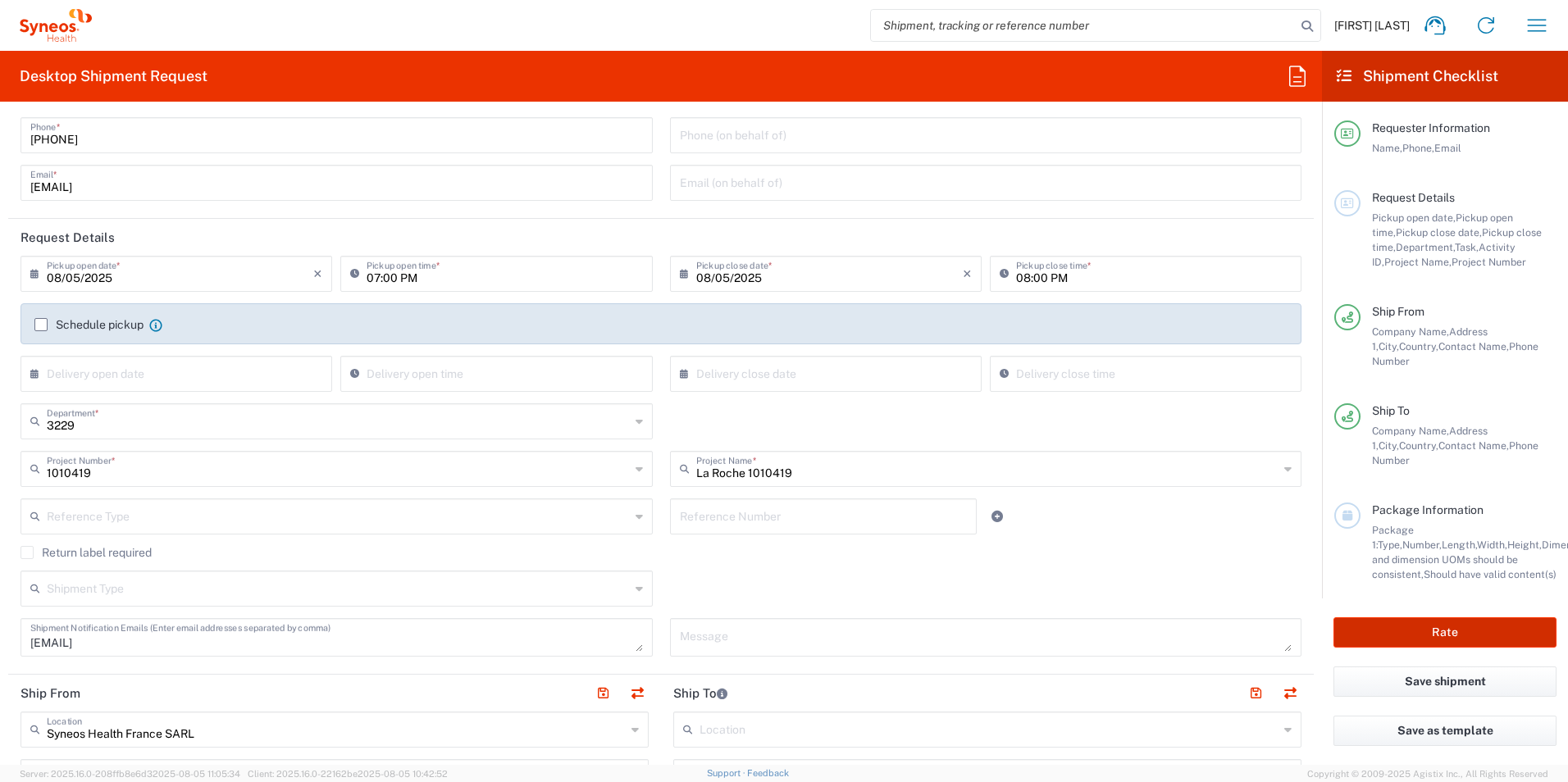 click on "Rate" 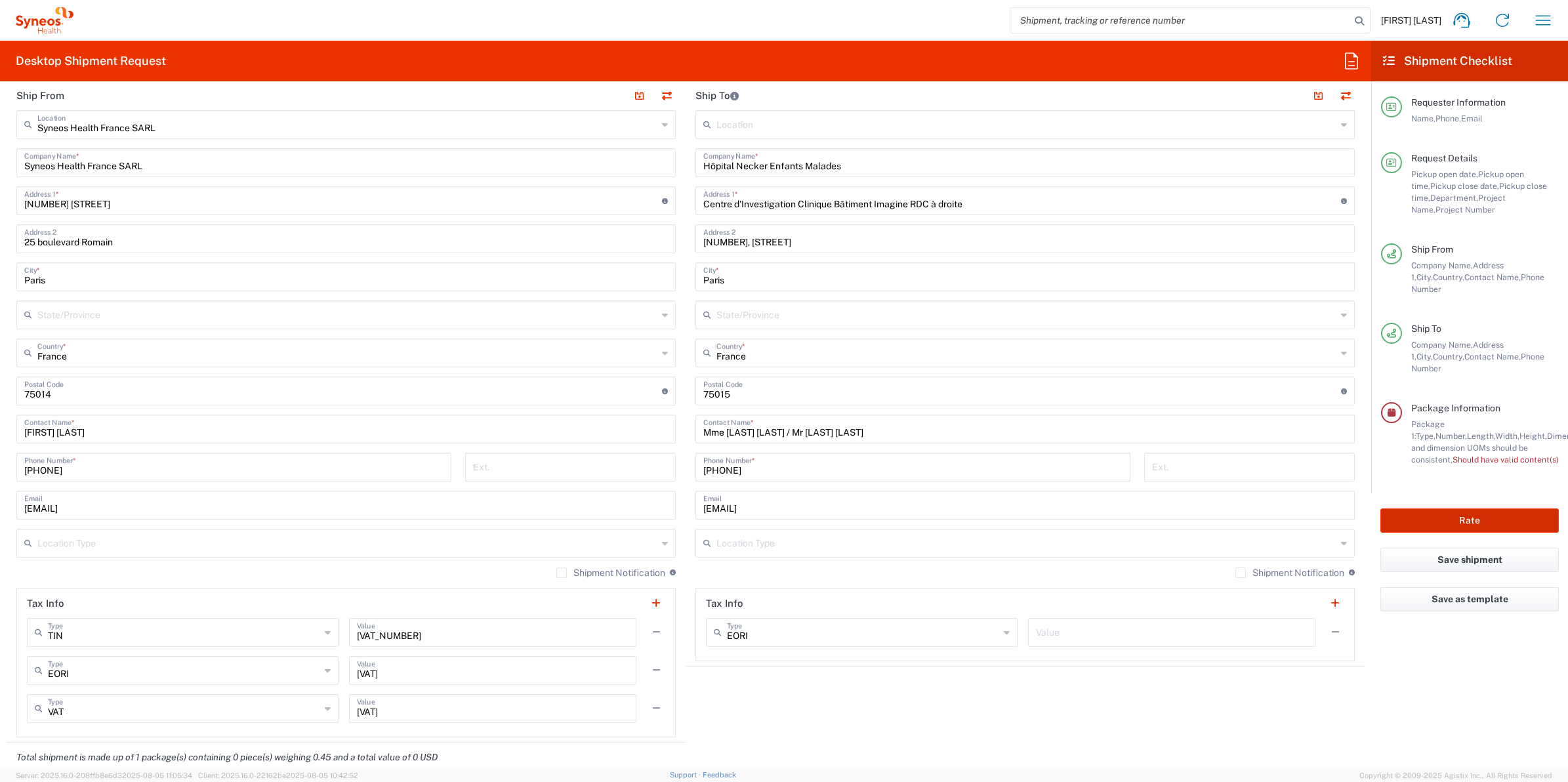 scroll, scrollTop: 525, scrollLeft: 0, axis: vertical 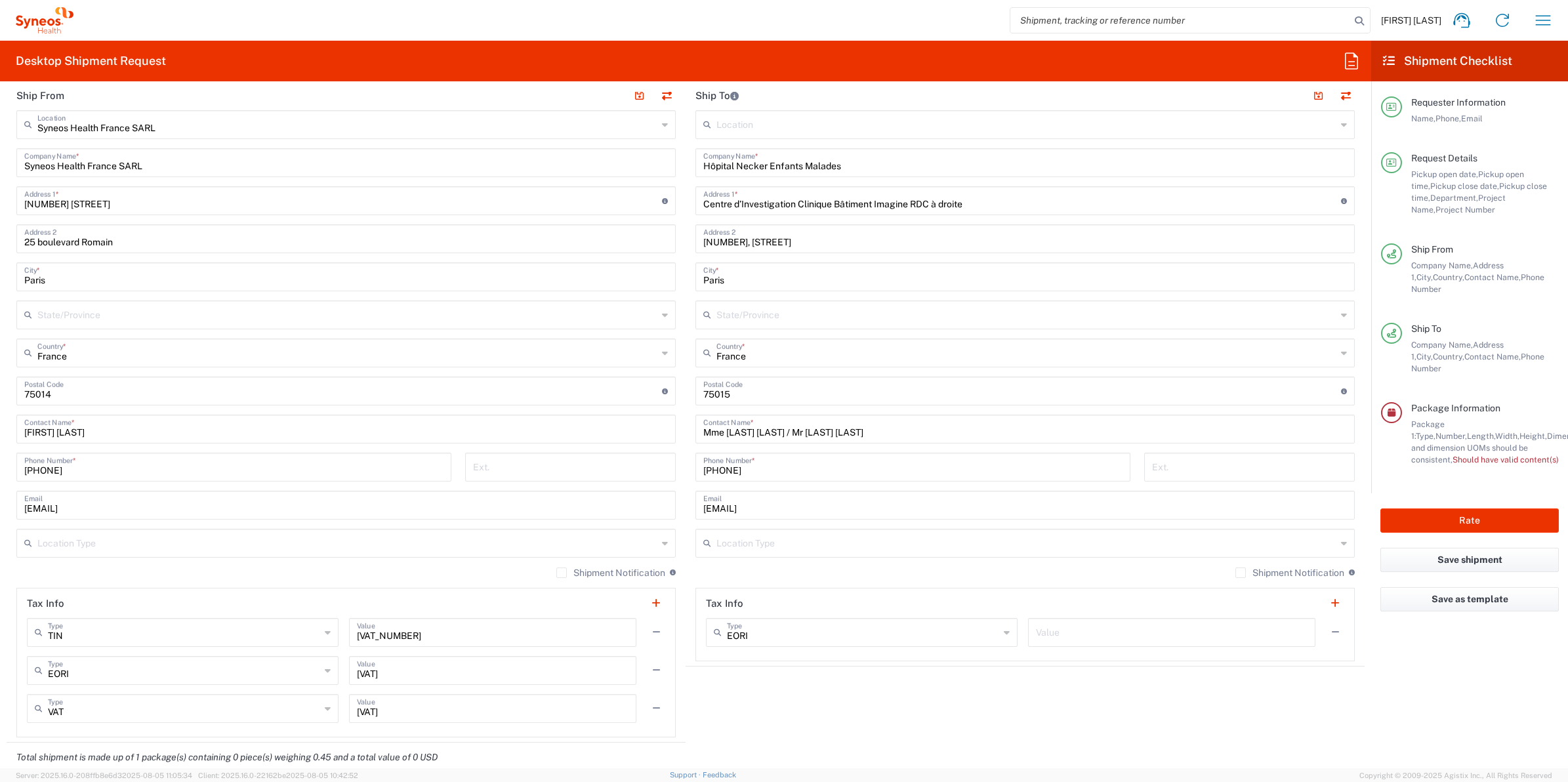 drag, startPoint x: 1253, startPoint y: 5, endPoint x: 1055, endPoint y: 293, distance: 349.4968 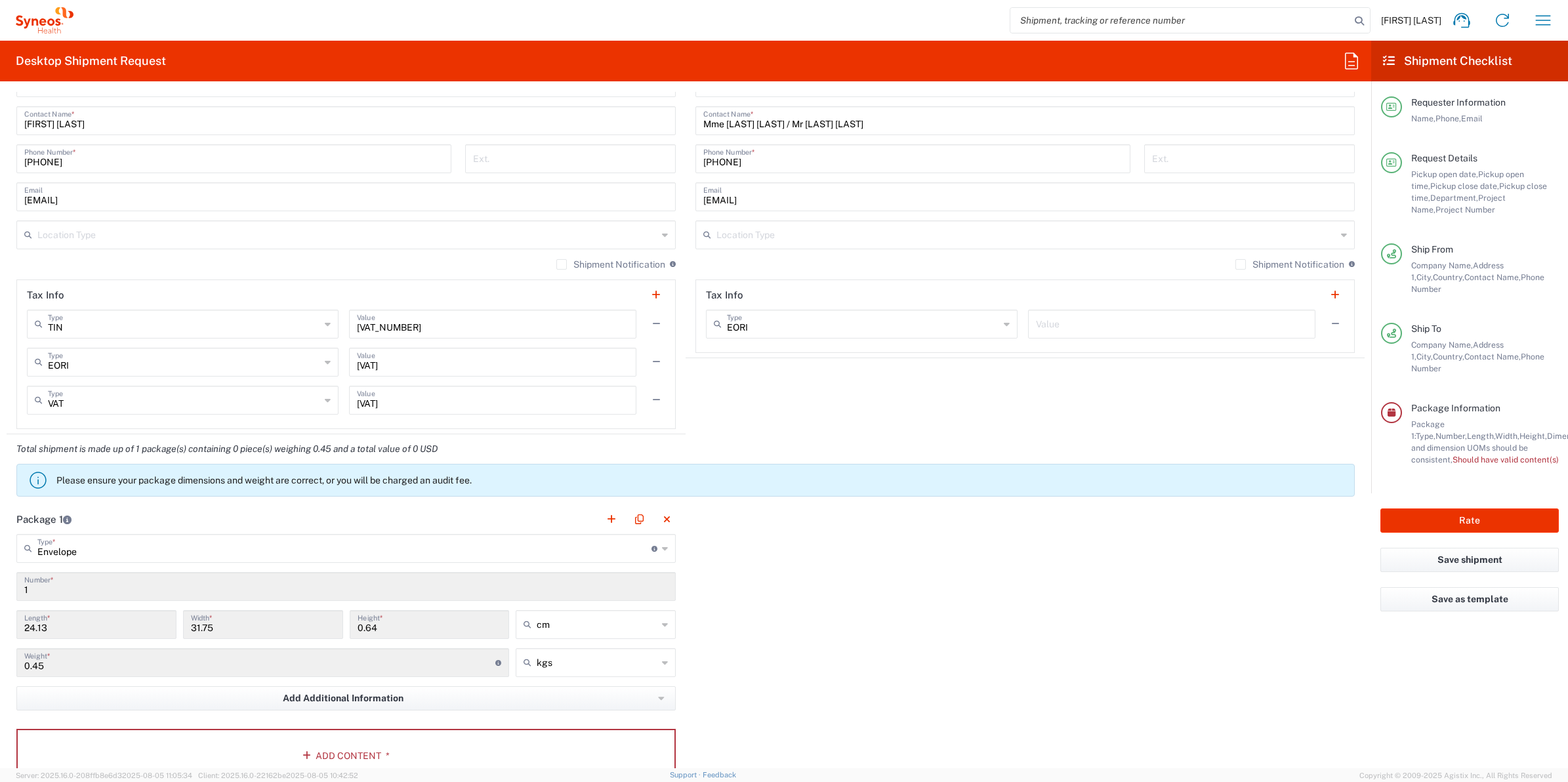 scroll, scrollTop: 935, scrollLeft: 0, axis: vertical 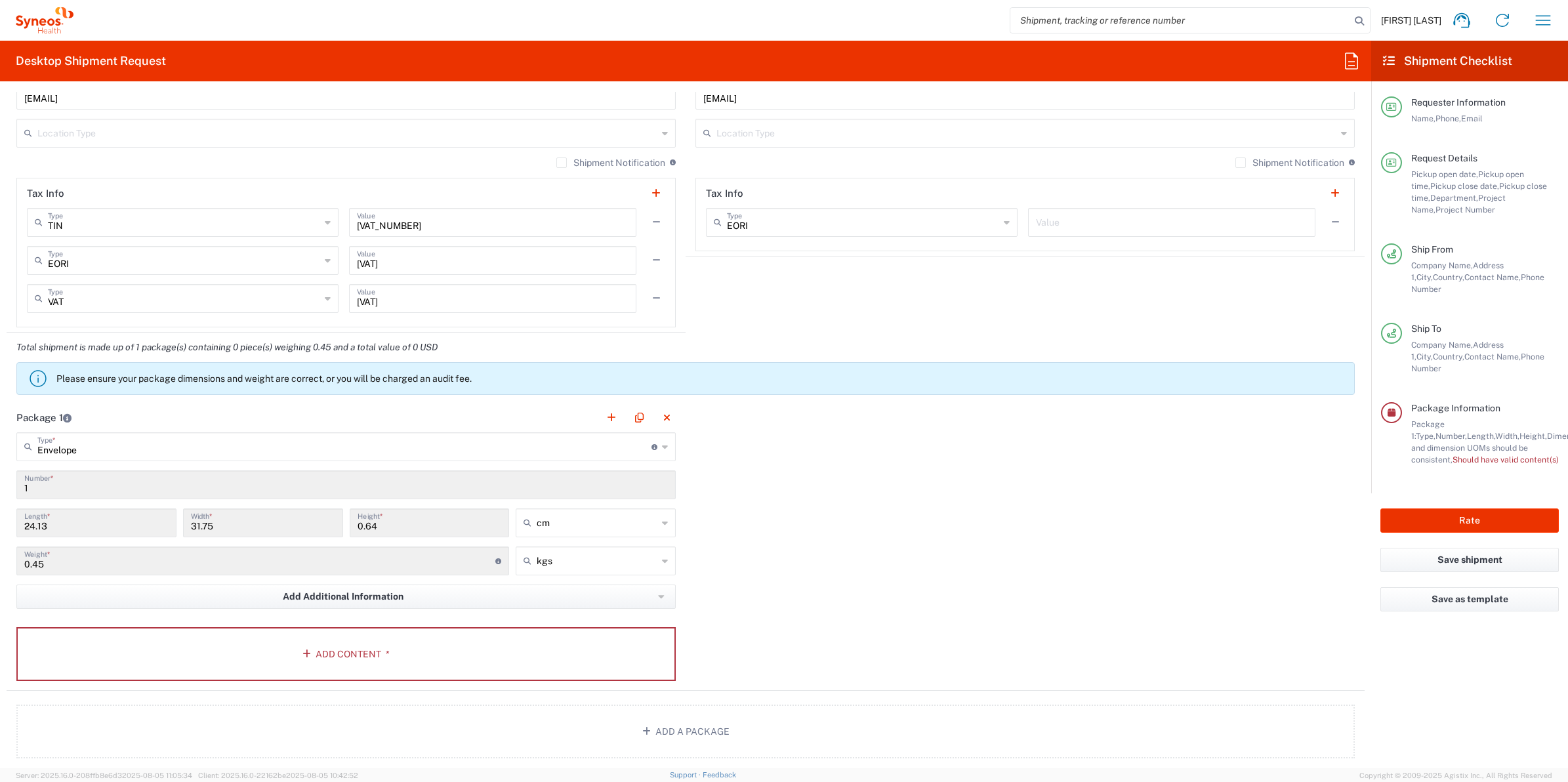 type 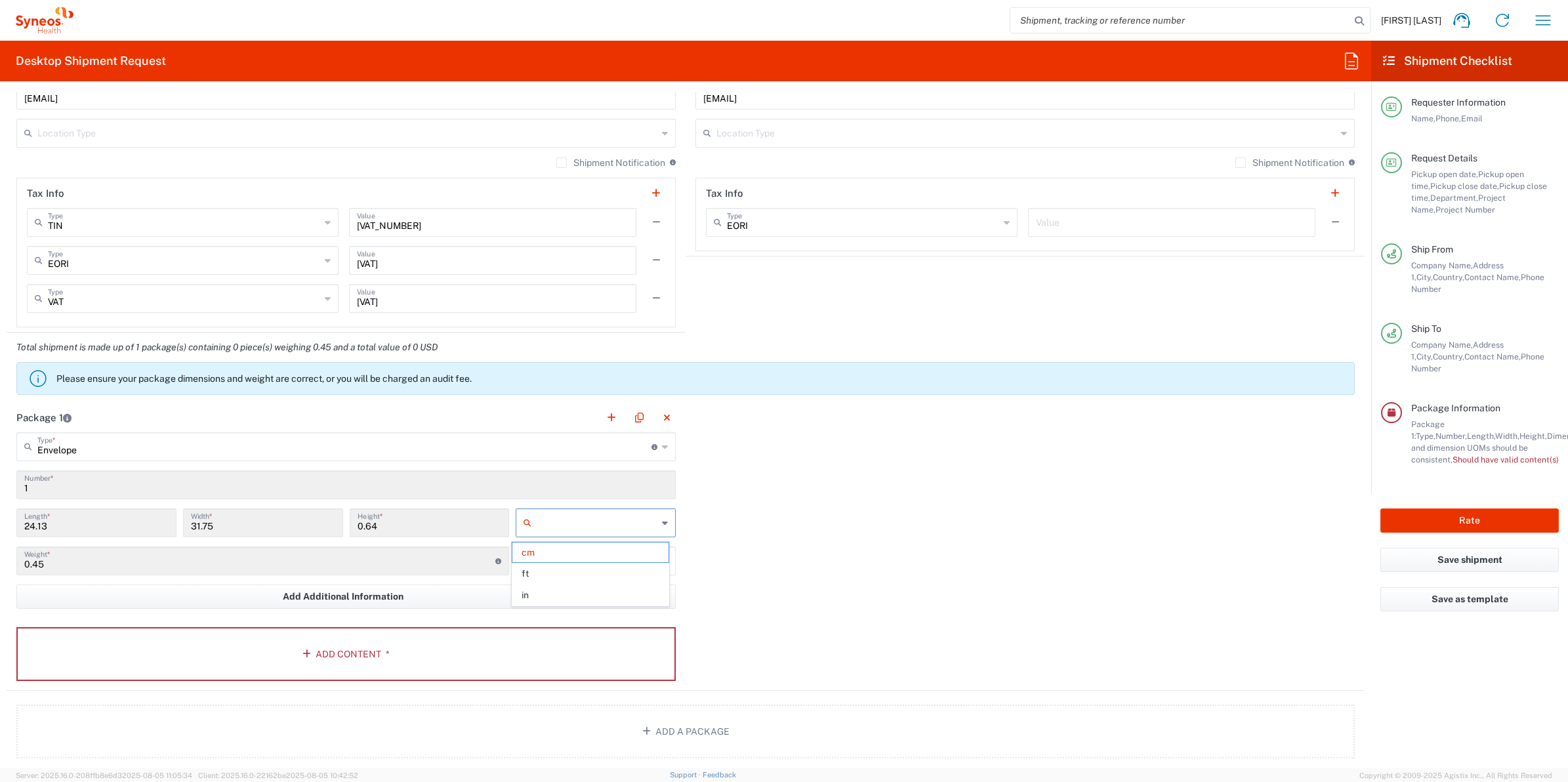 click at bounding box center [597, 523] 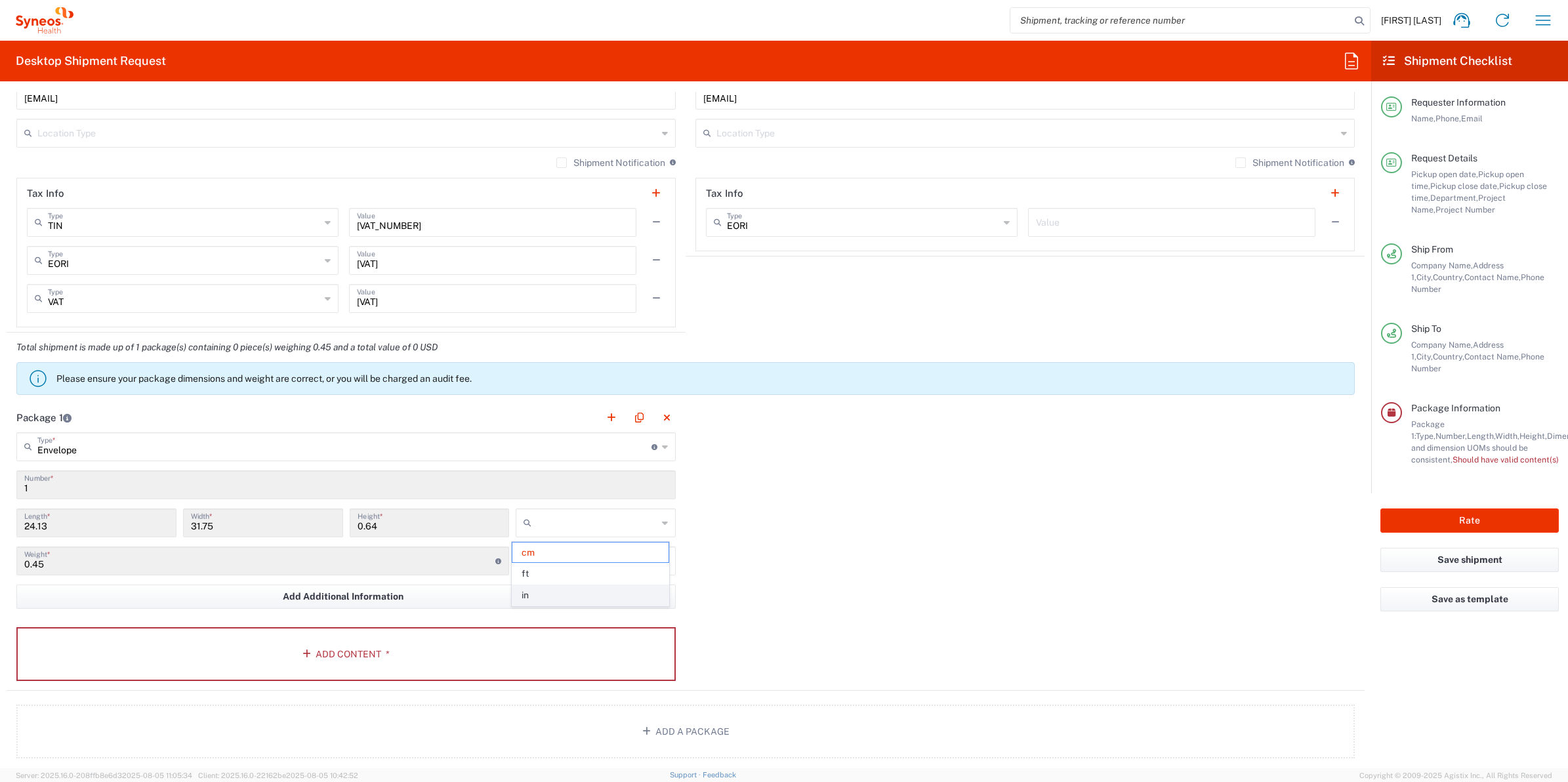 click on "in" 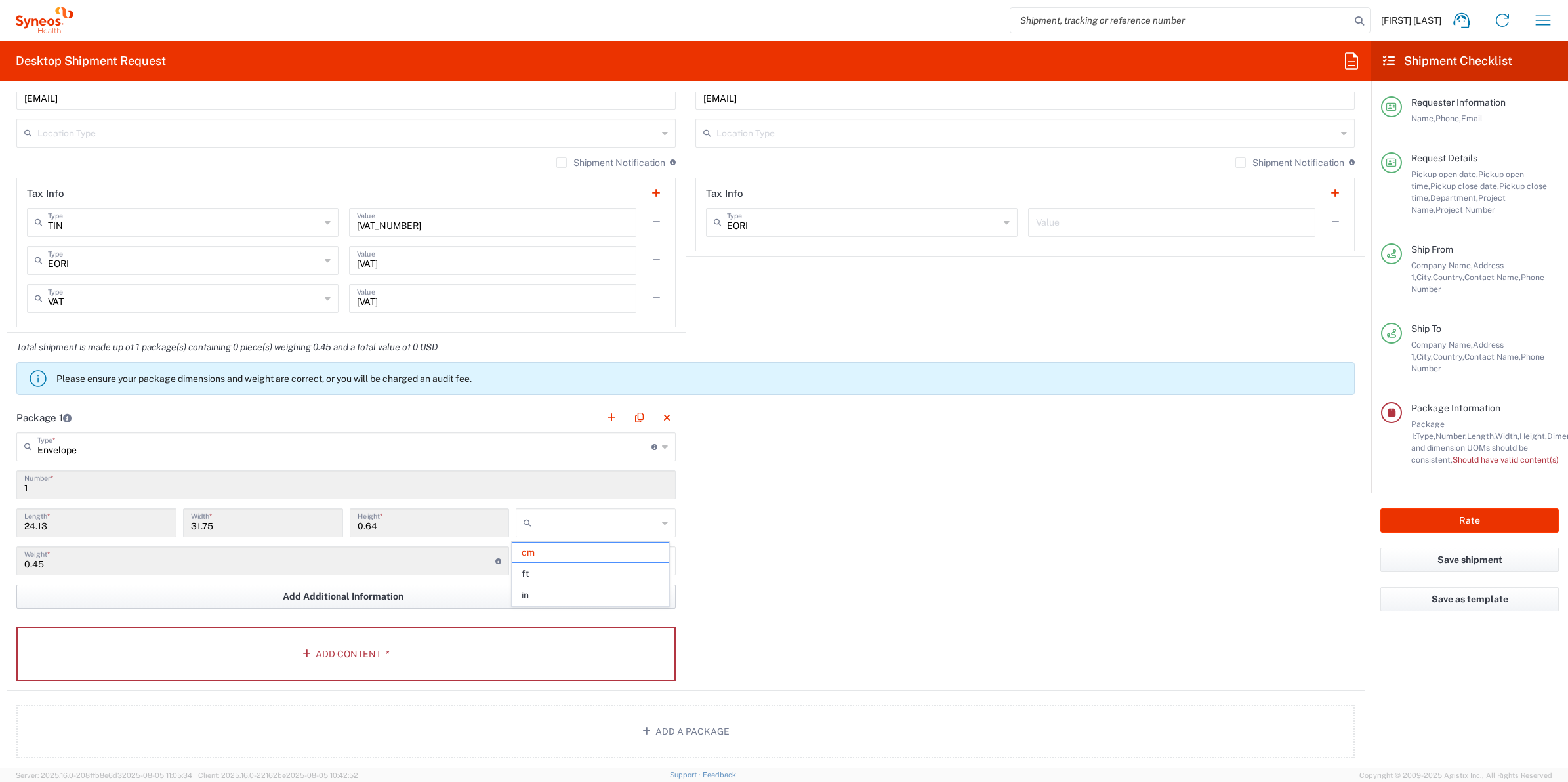 type on "9.5" 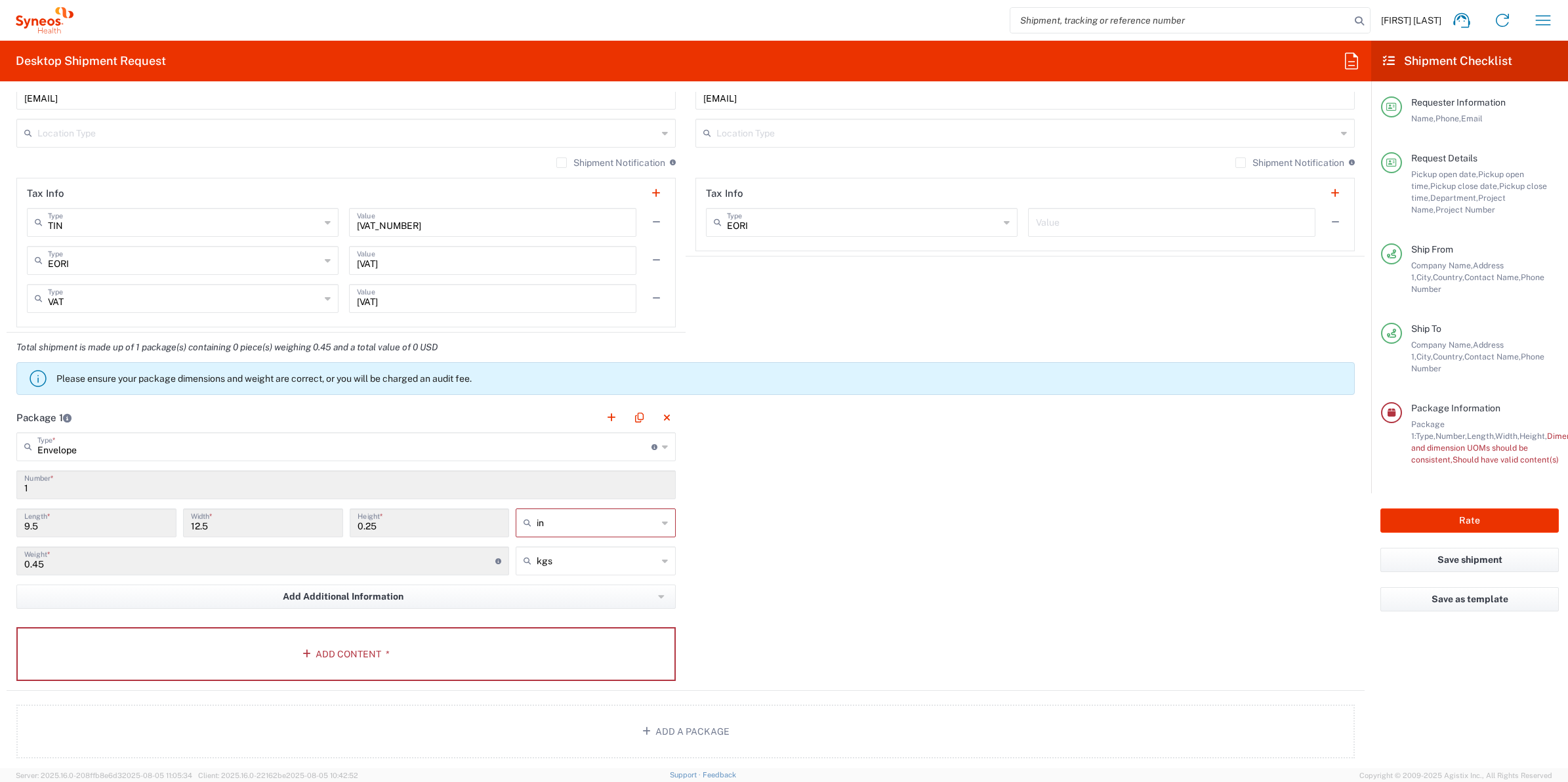 click on "Package 1  Envelope  Type  * Material used to package goods Envelope Large Box Medium Box Pallet(s) Oversized (Not Stackable) Pallet(s) Oversized (Stackable) Pallet(s) Standard (Not Stackable) Pallet(s) Standard (Stackable) Small Box Vendor Box - 10kg Vendor Box - 25kg Your Packaging 1  Number  * 9.5  Length  * 12.5  Width  * 0.25  Height  * in cm ft in 0.45  Weight  * Total weight of package(s) in pounds or kilograms kgs kgs lbs Add Additional Information  Package material   Package temperature   Temperature device  Add Content *" 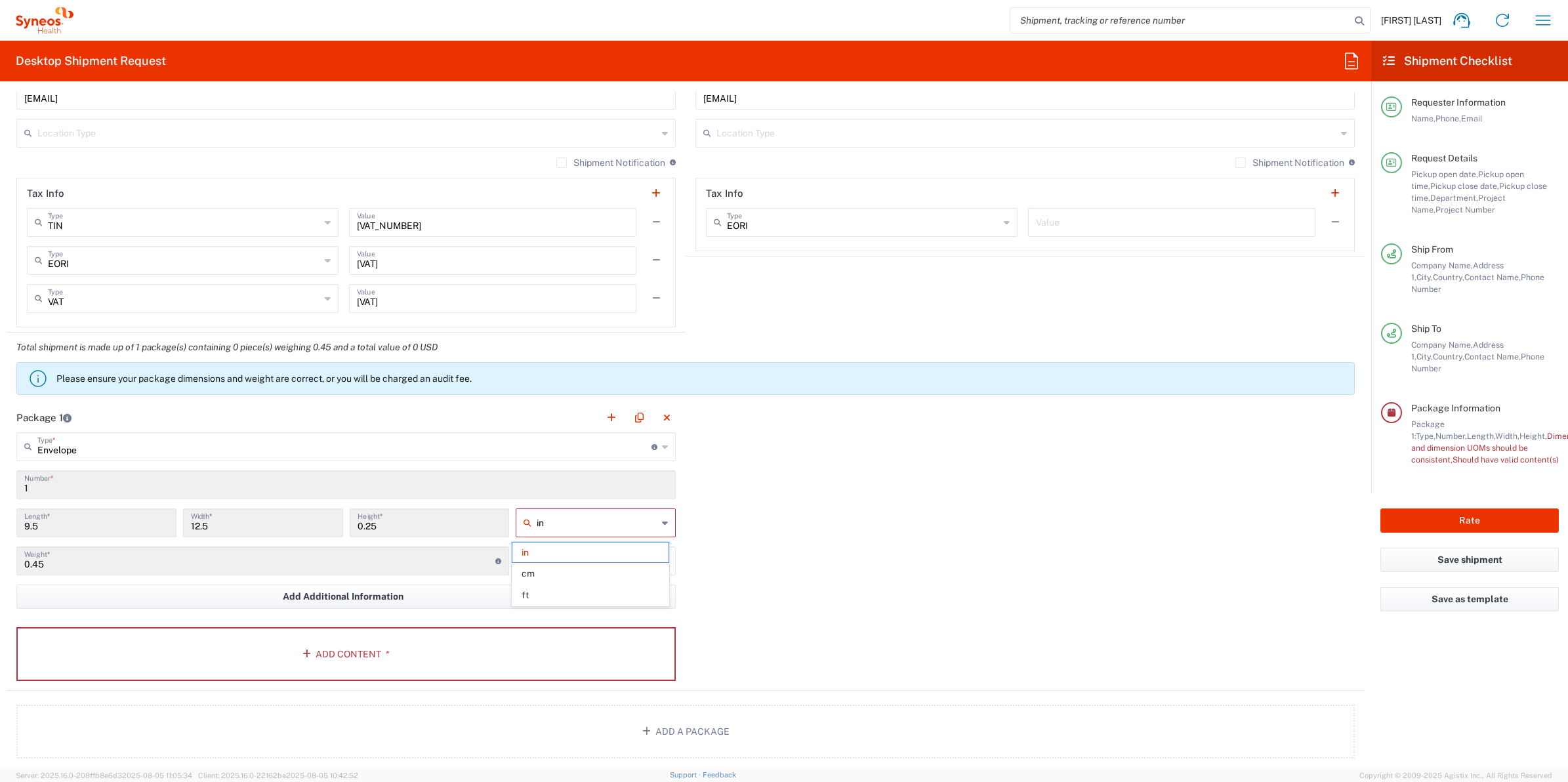 click on "in" at bounding box center (597, 523) 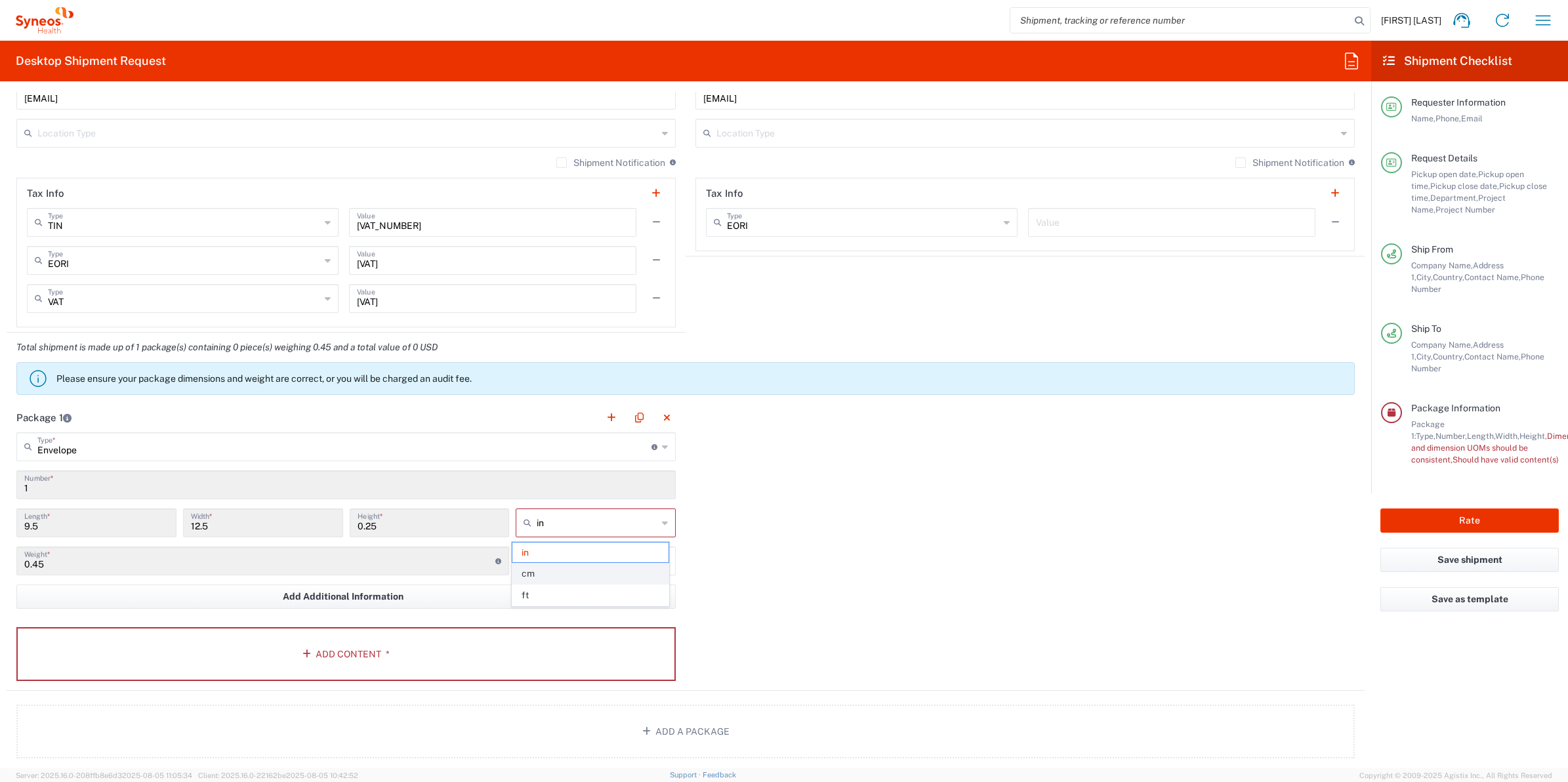 click on "cm" 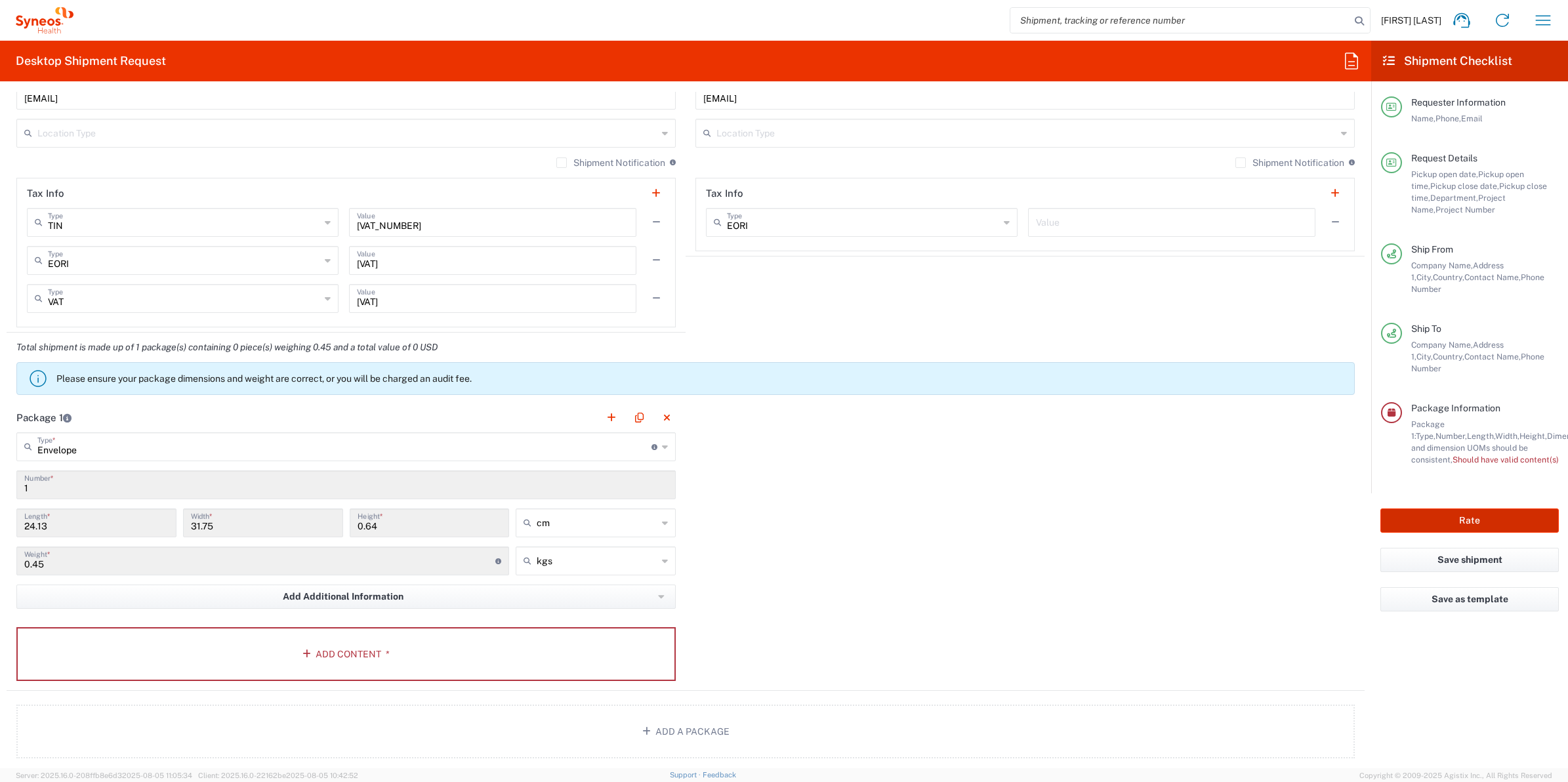 click on "Rate" 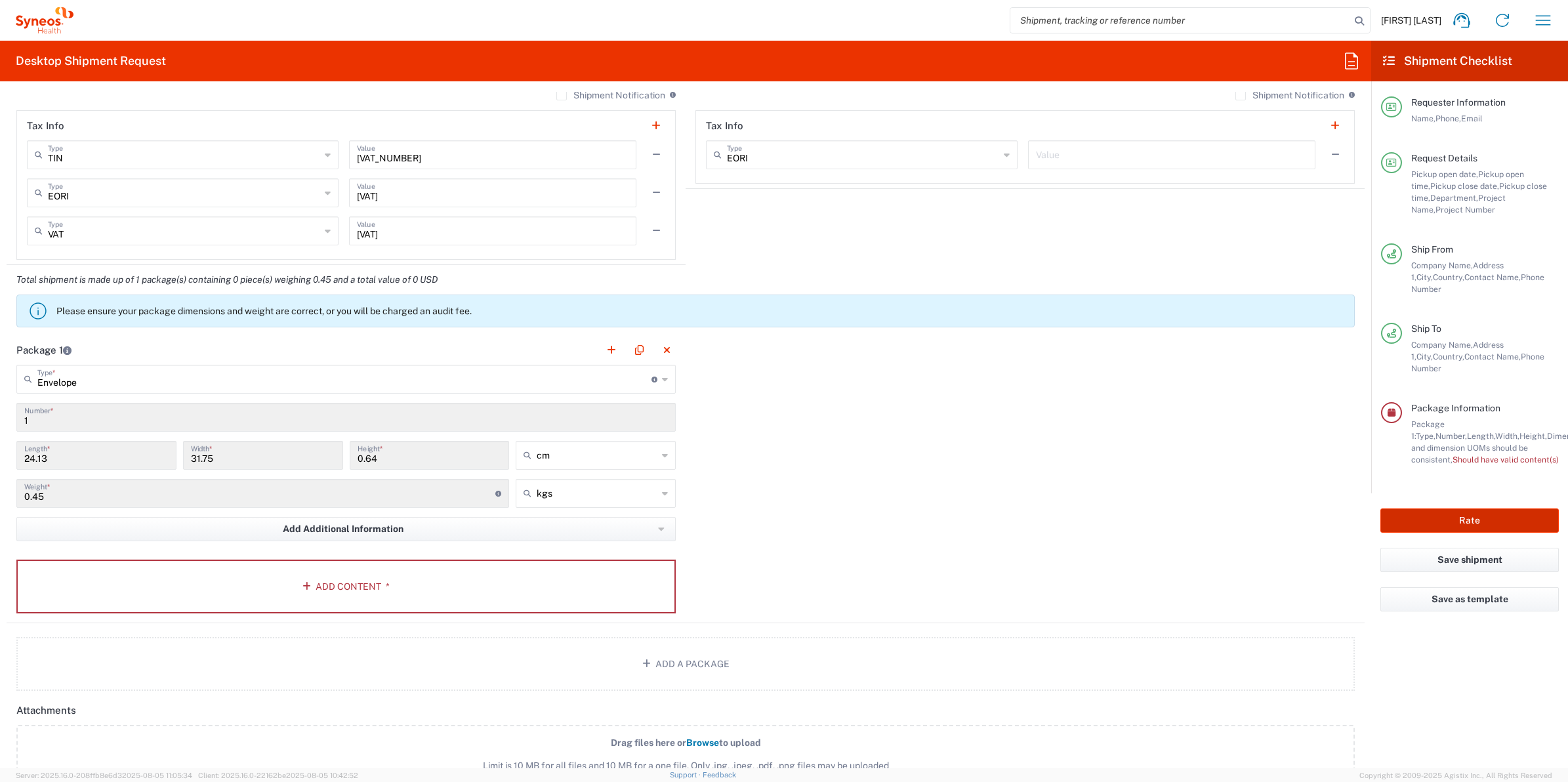 scroll, scrollTop: 1061, scrollLeft: 0, axis: vertical 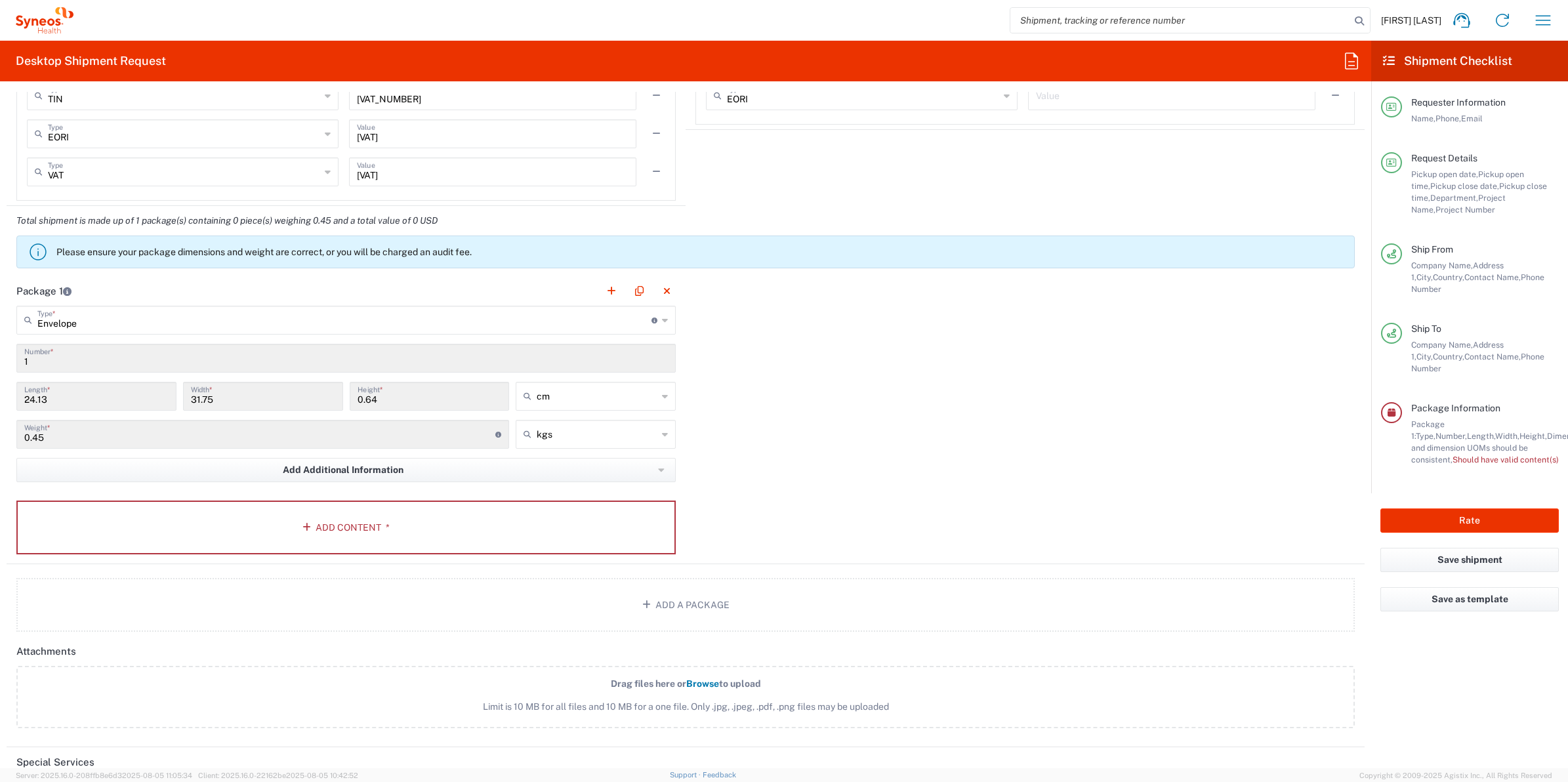 click 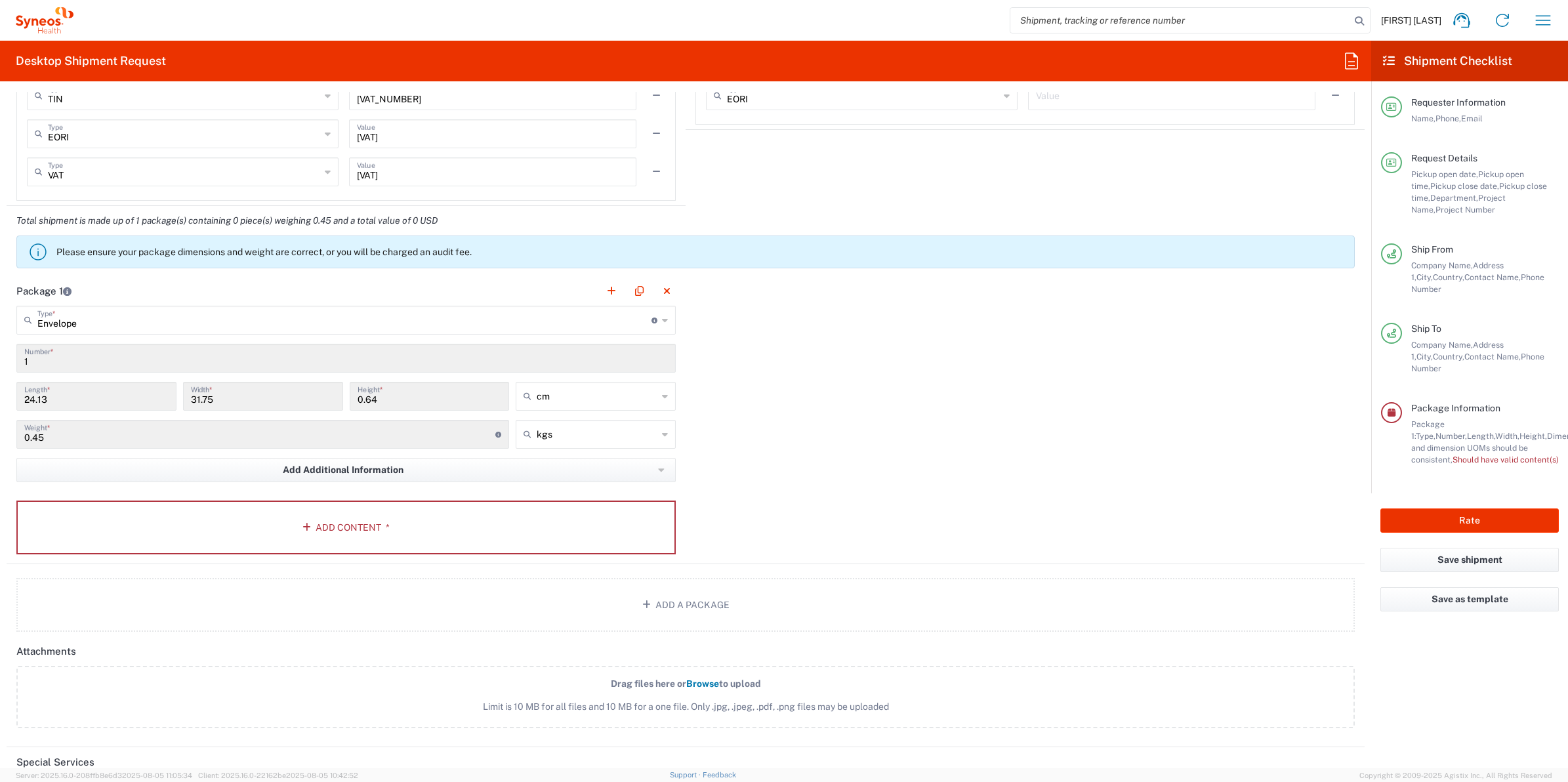 scroll, scrollTop: 979, scrollLeft: 0, axis: vertical 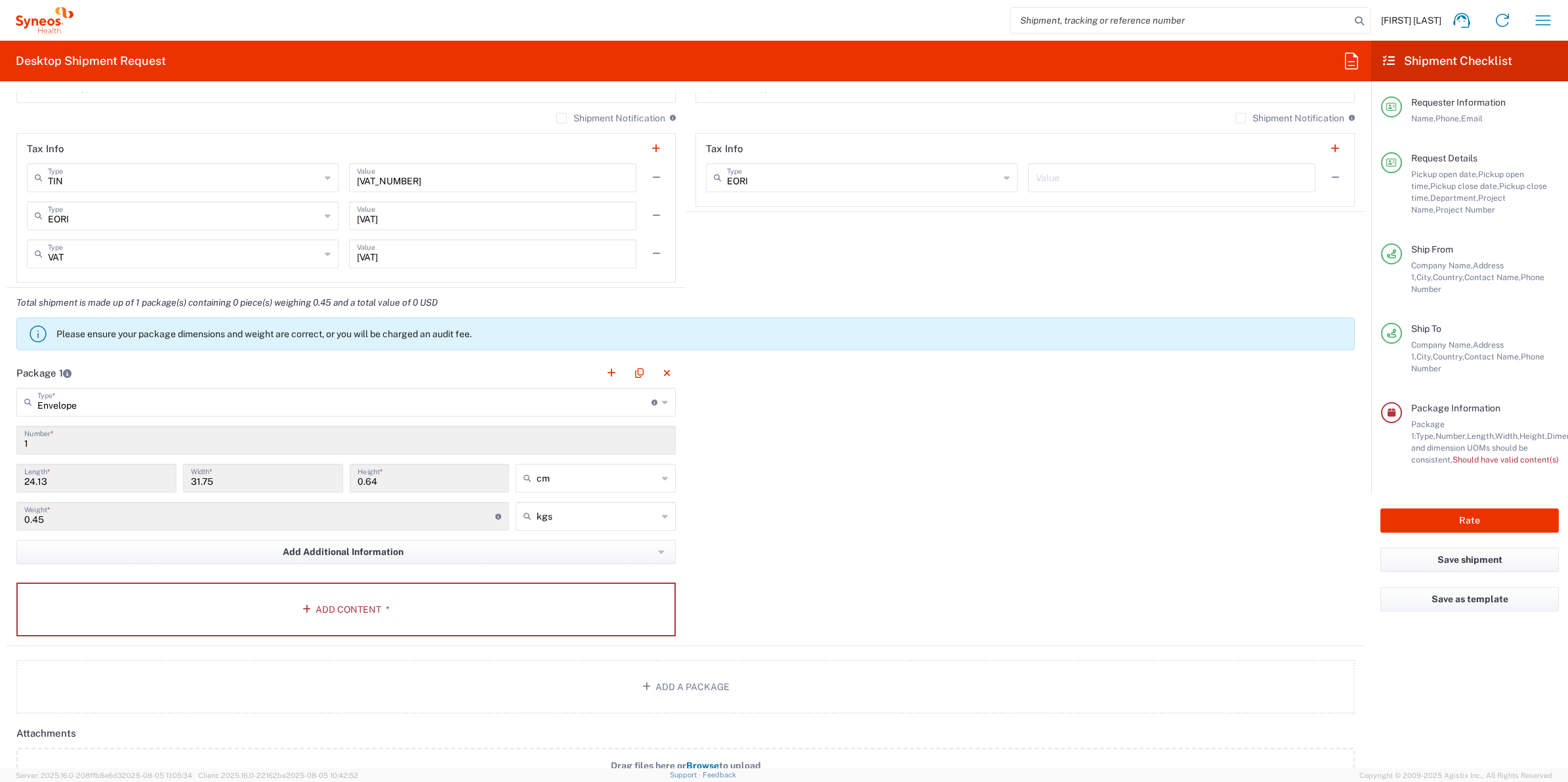 click on "1" at bounding box center [346, 439] 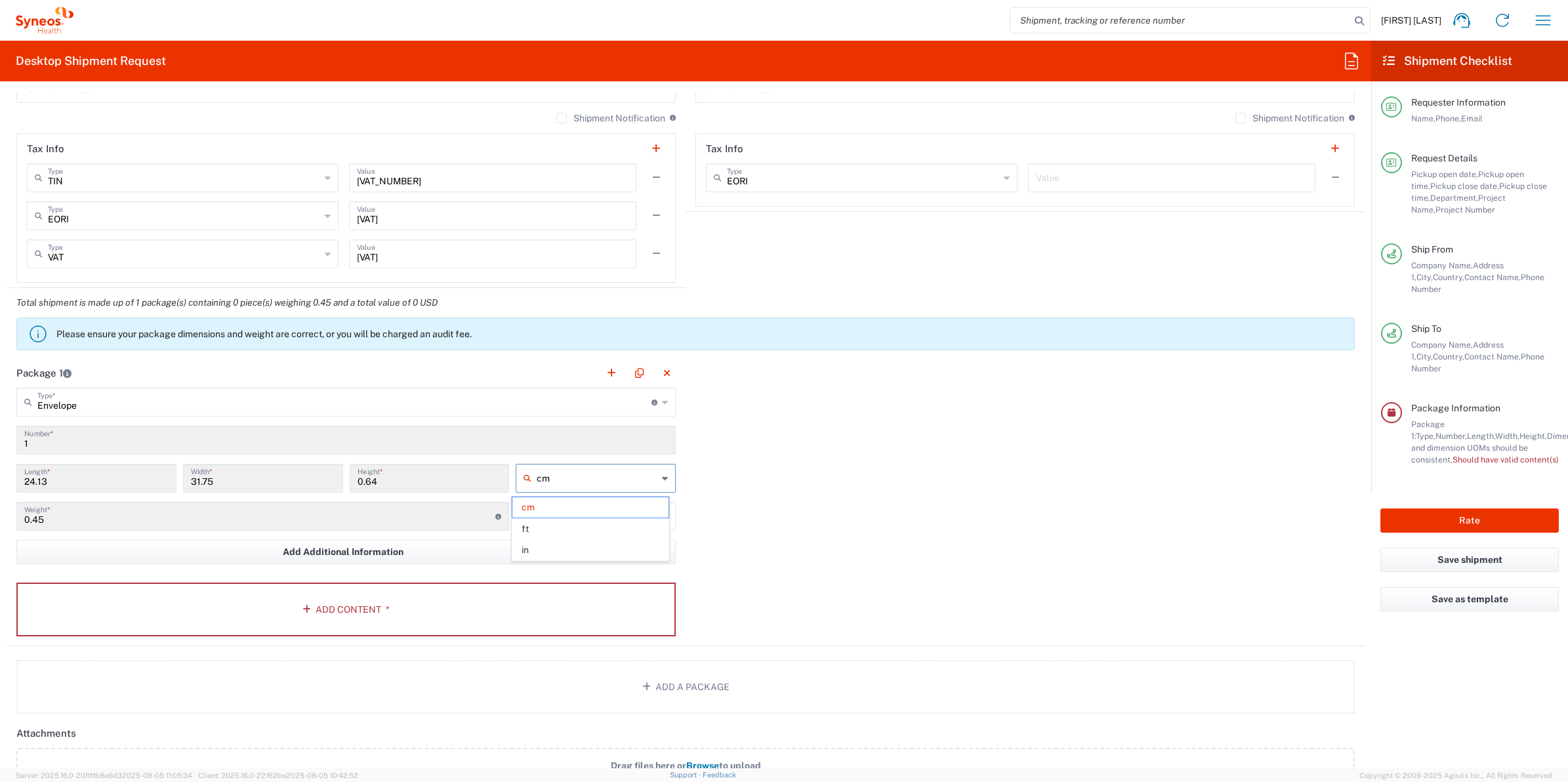 click on "cm" at bounding box center (597, 478) 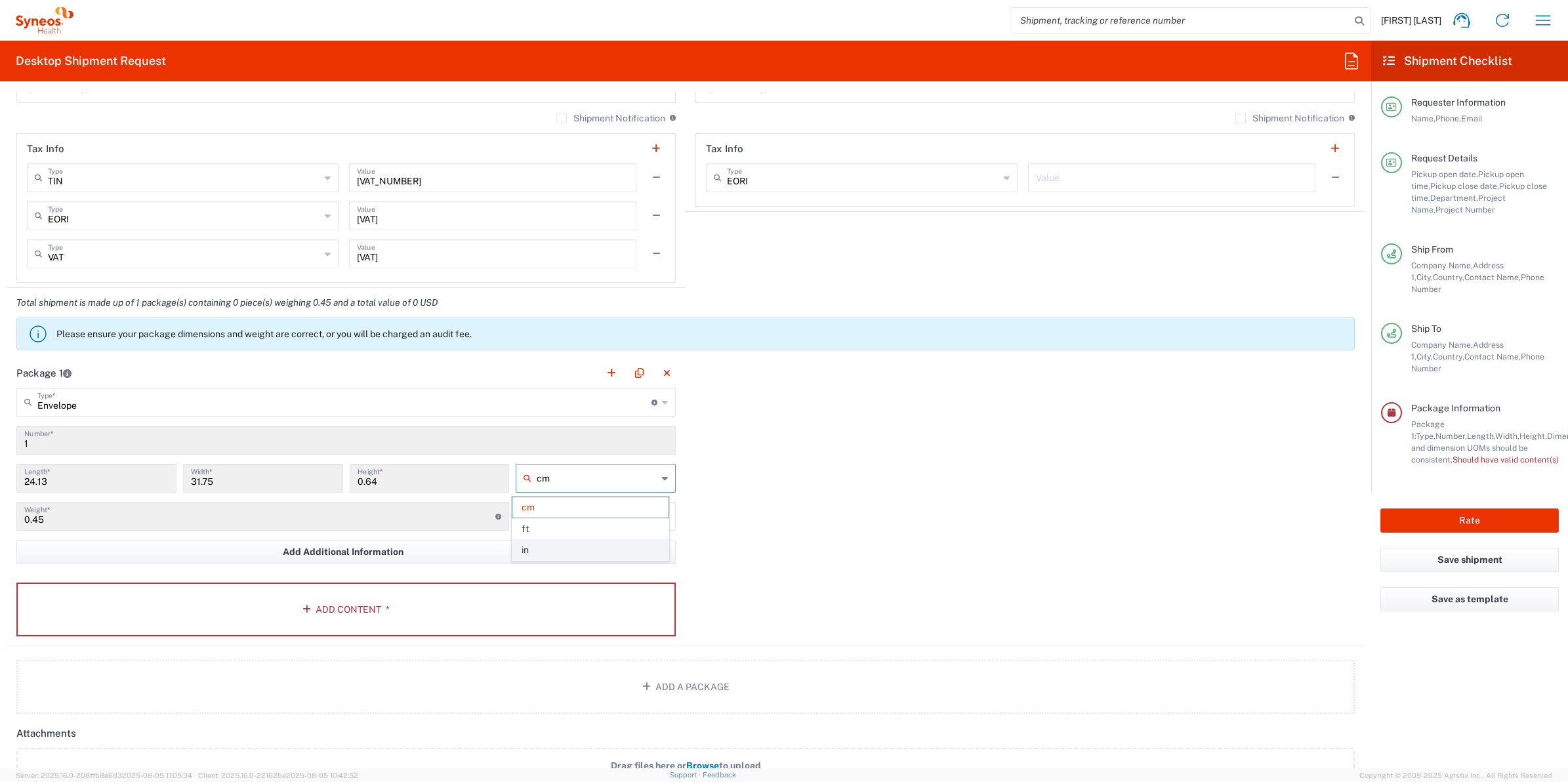 click on "in" 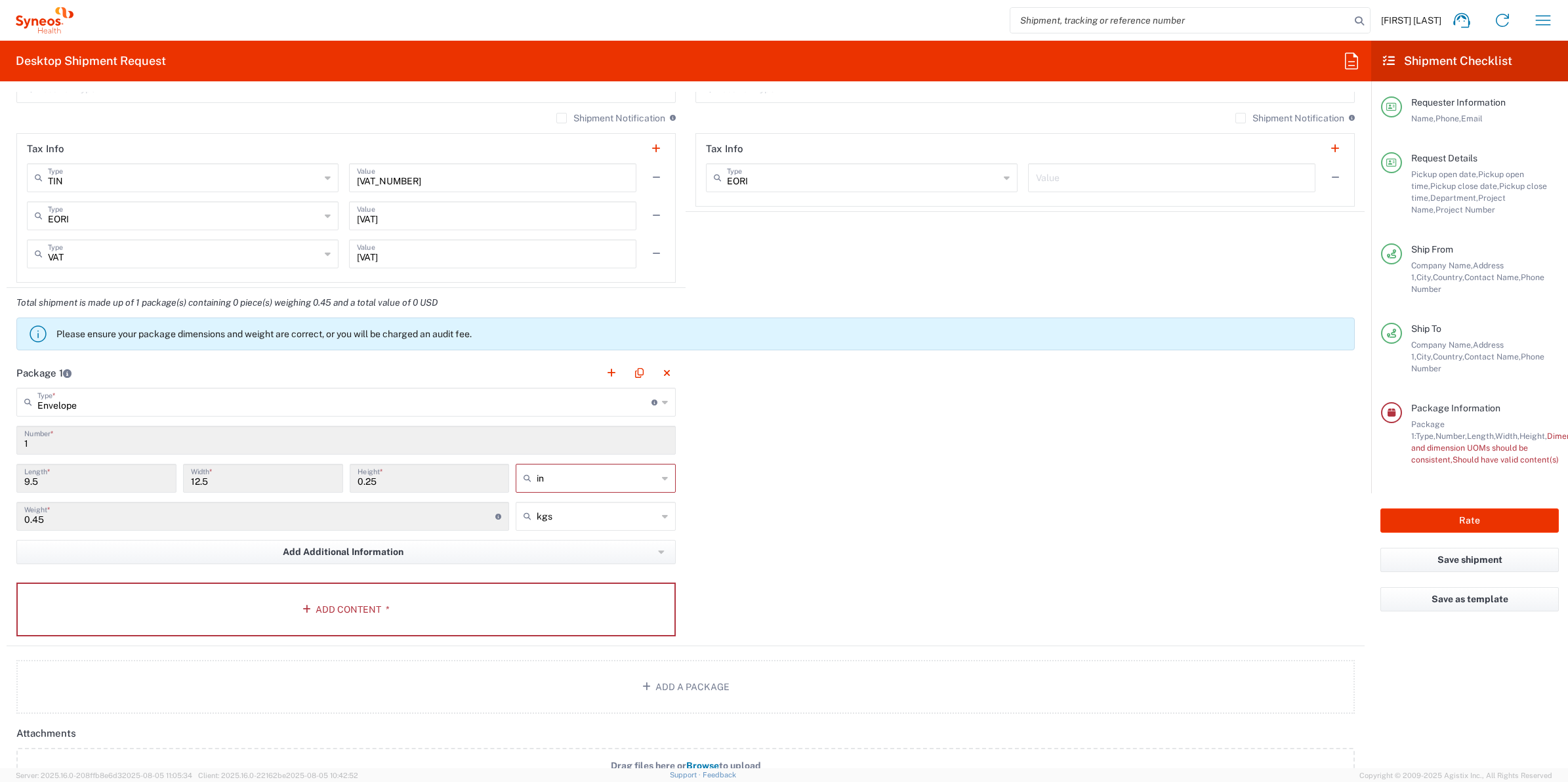 click on "kgs" at bounding box center (597, 516) 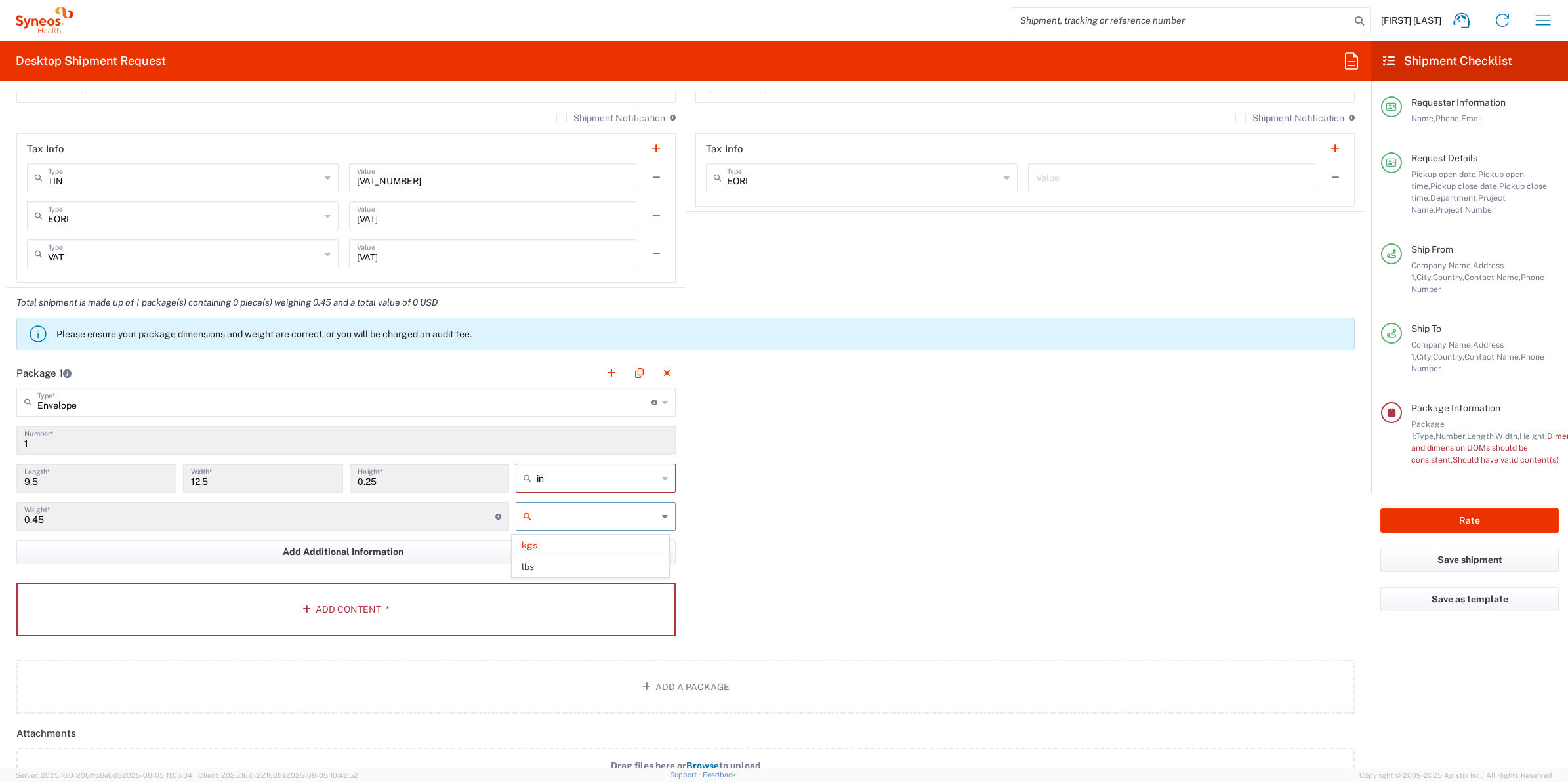click at bounding box center (597, 516) 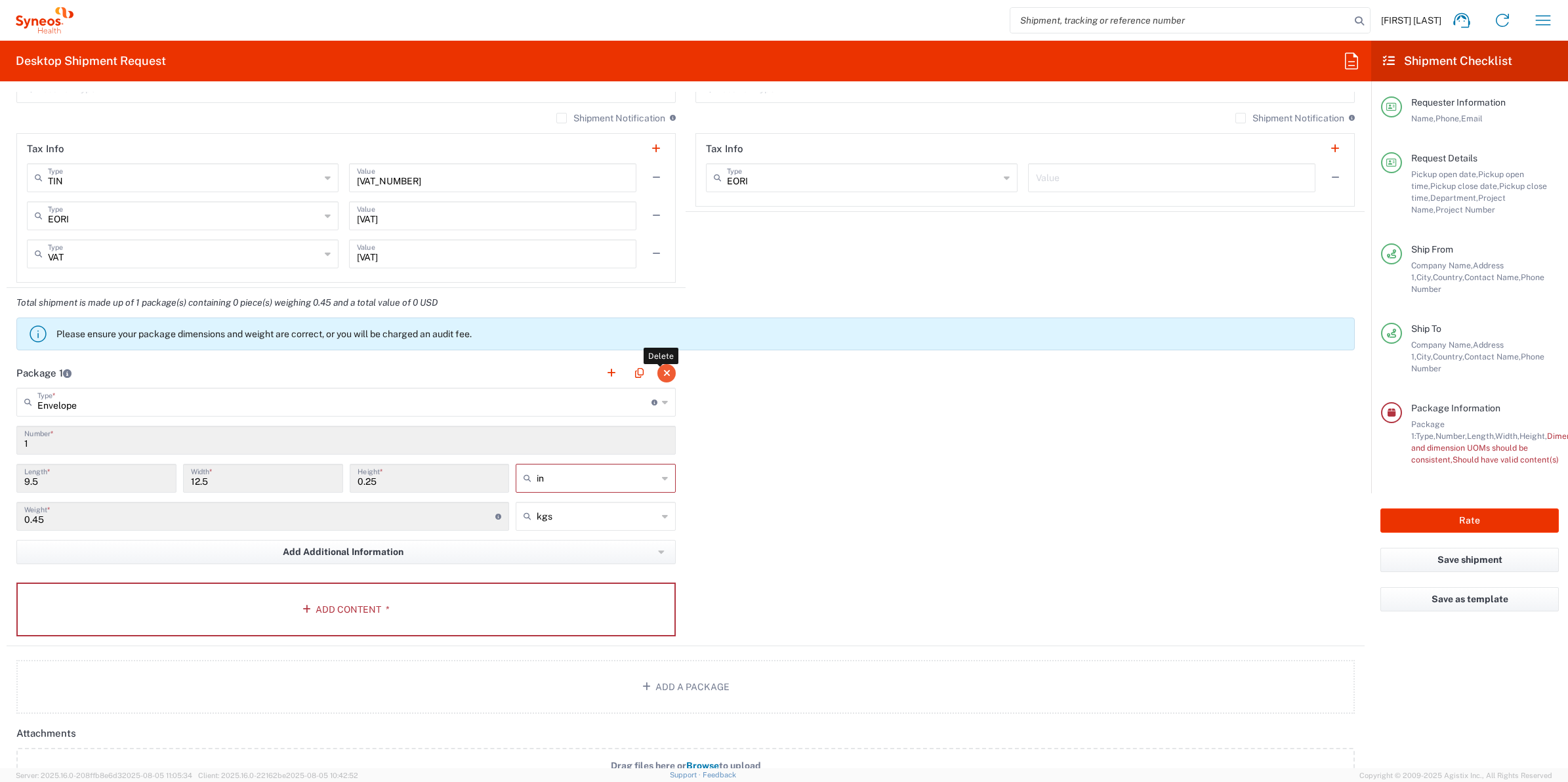 click 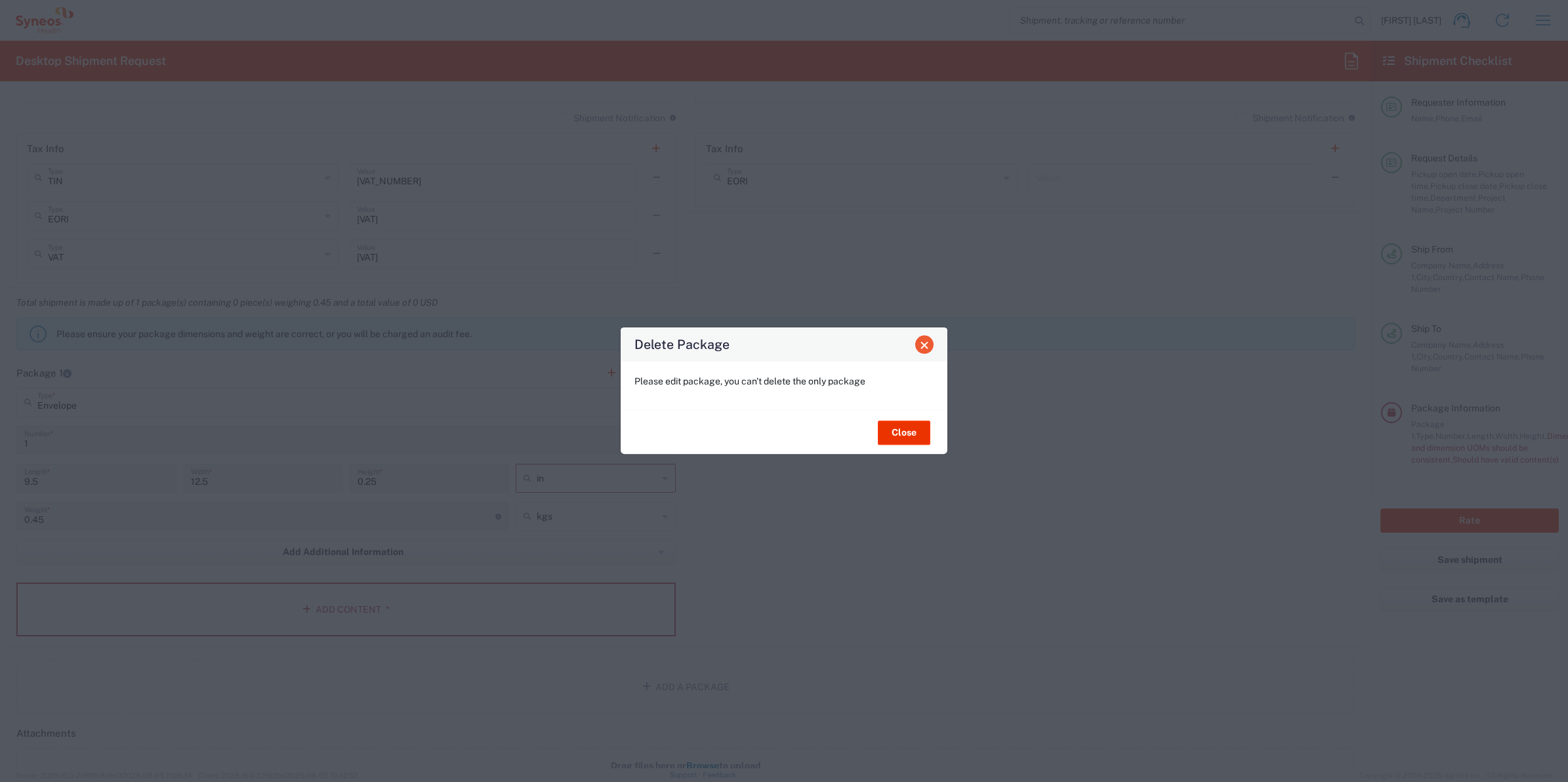 click 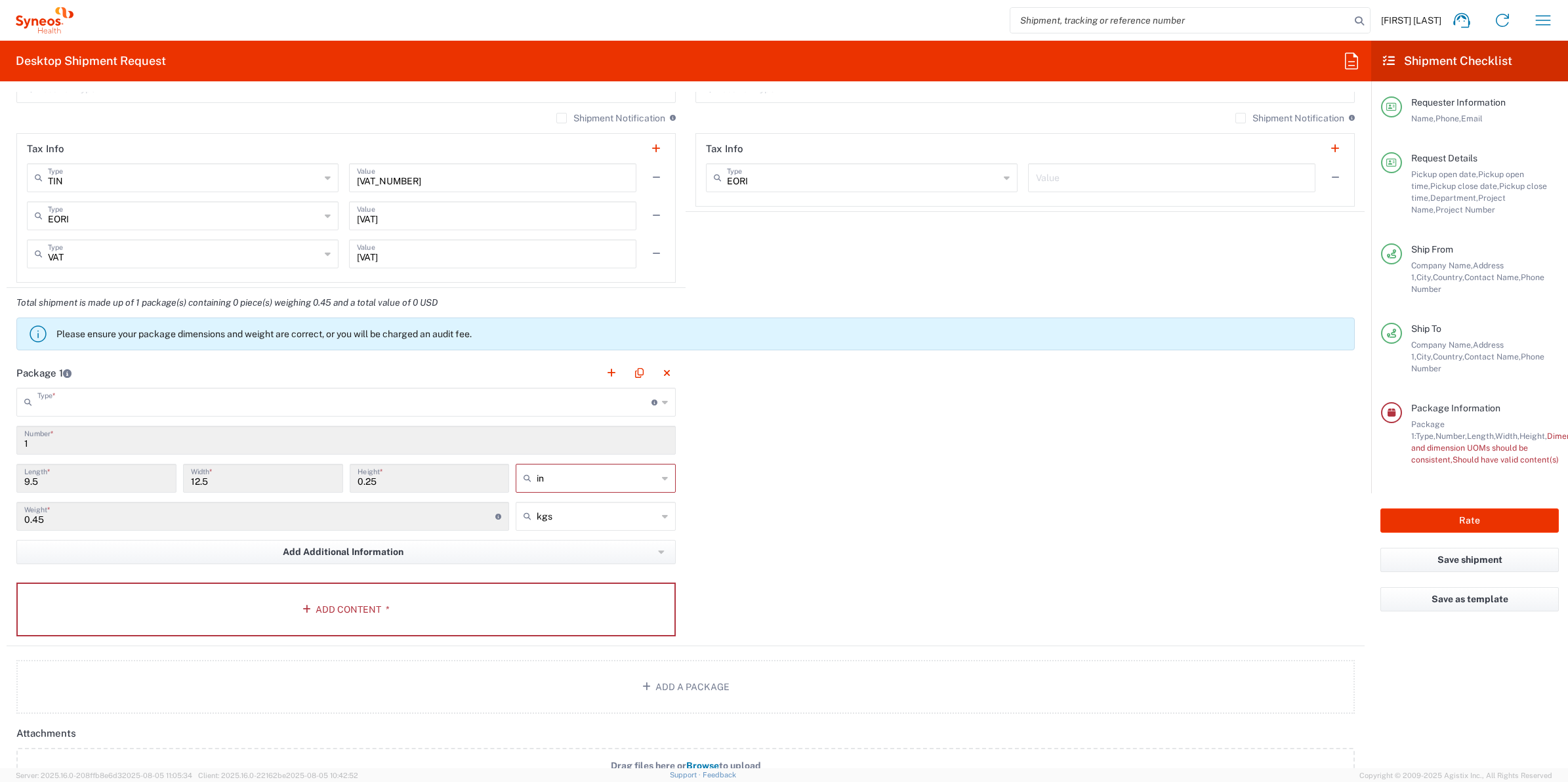 click at bounding box center (344, 401) 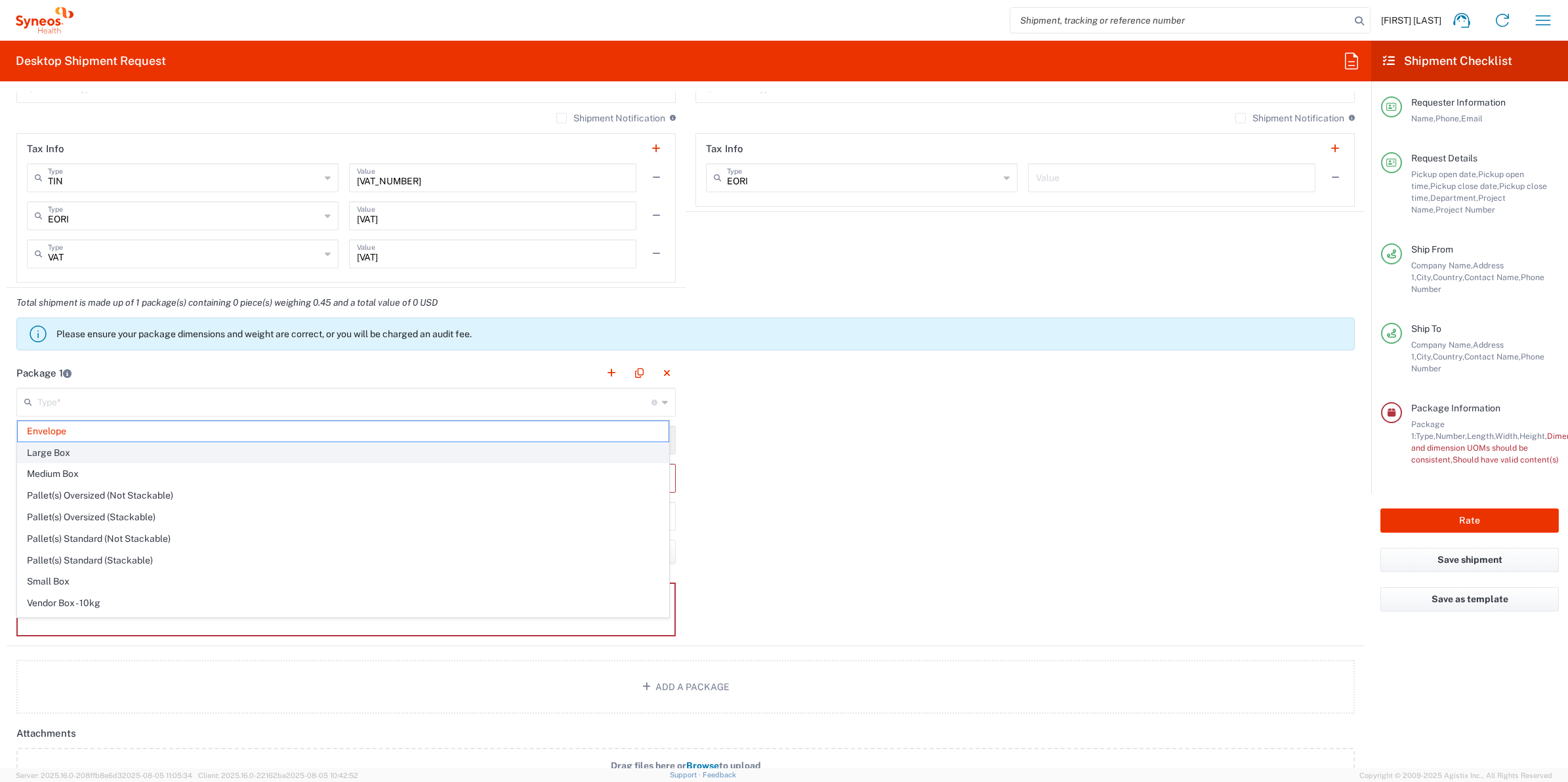 click on "Large Box" 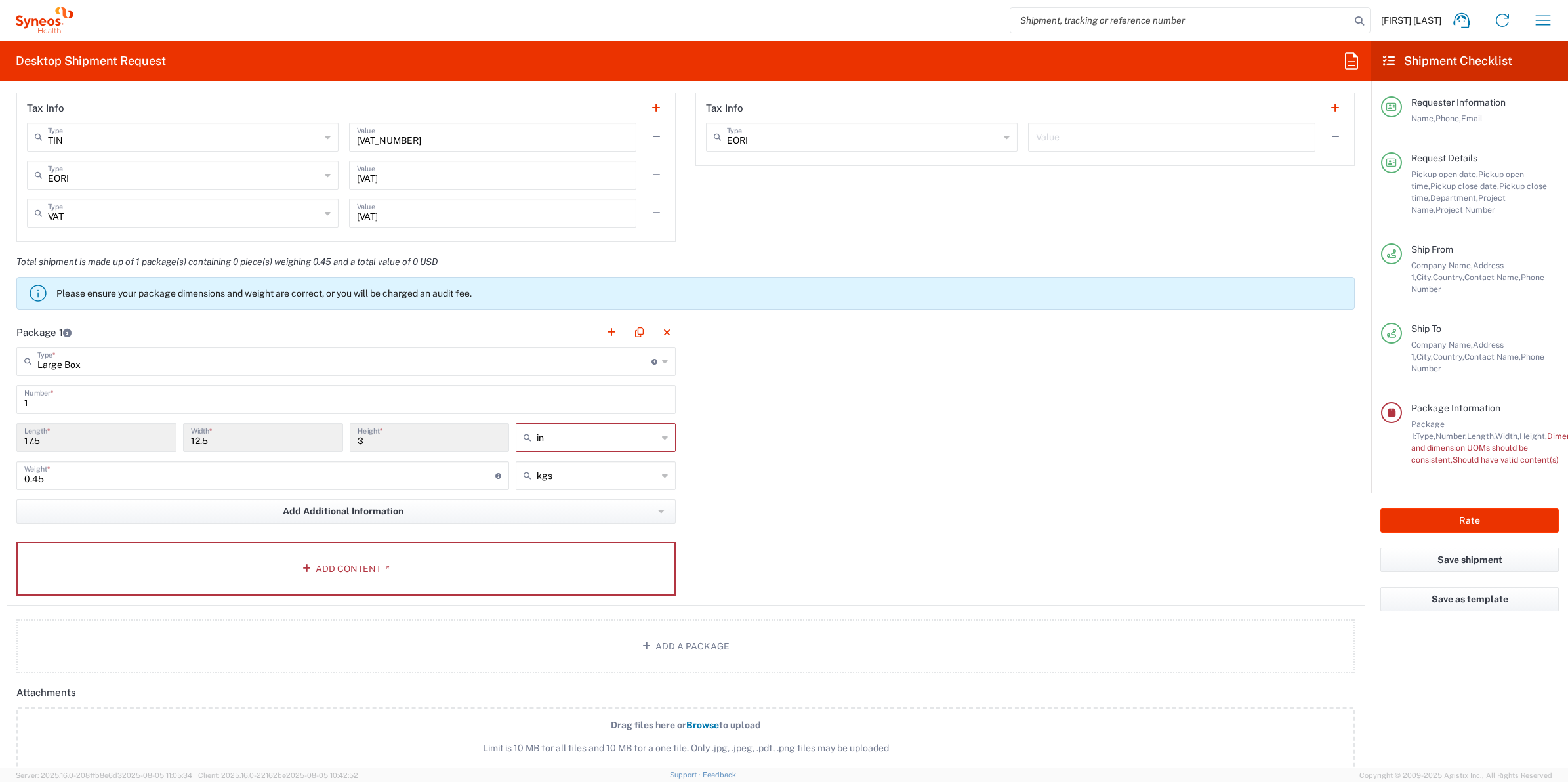 scroll, scrollTop: 979, scrollLeft: 0, axis: vertical 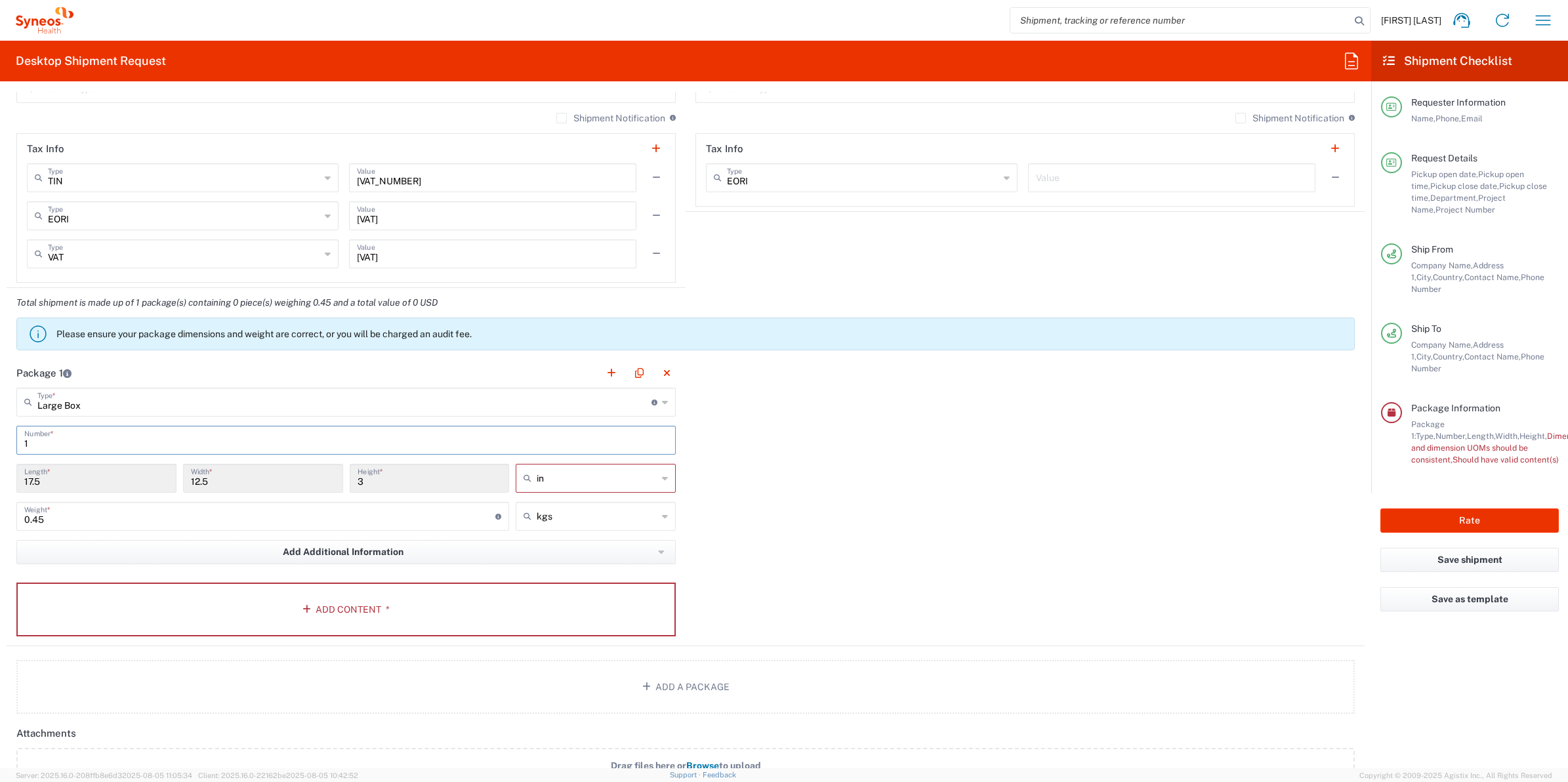 click on "1" at bounding box center (346, 439) 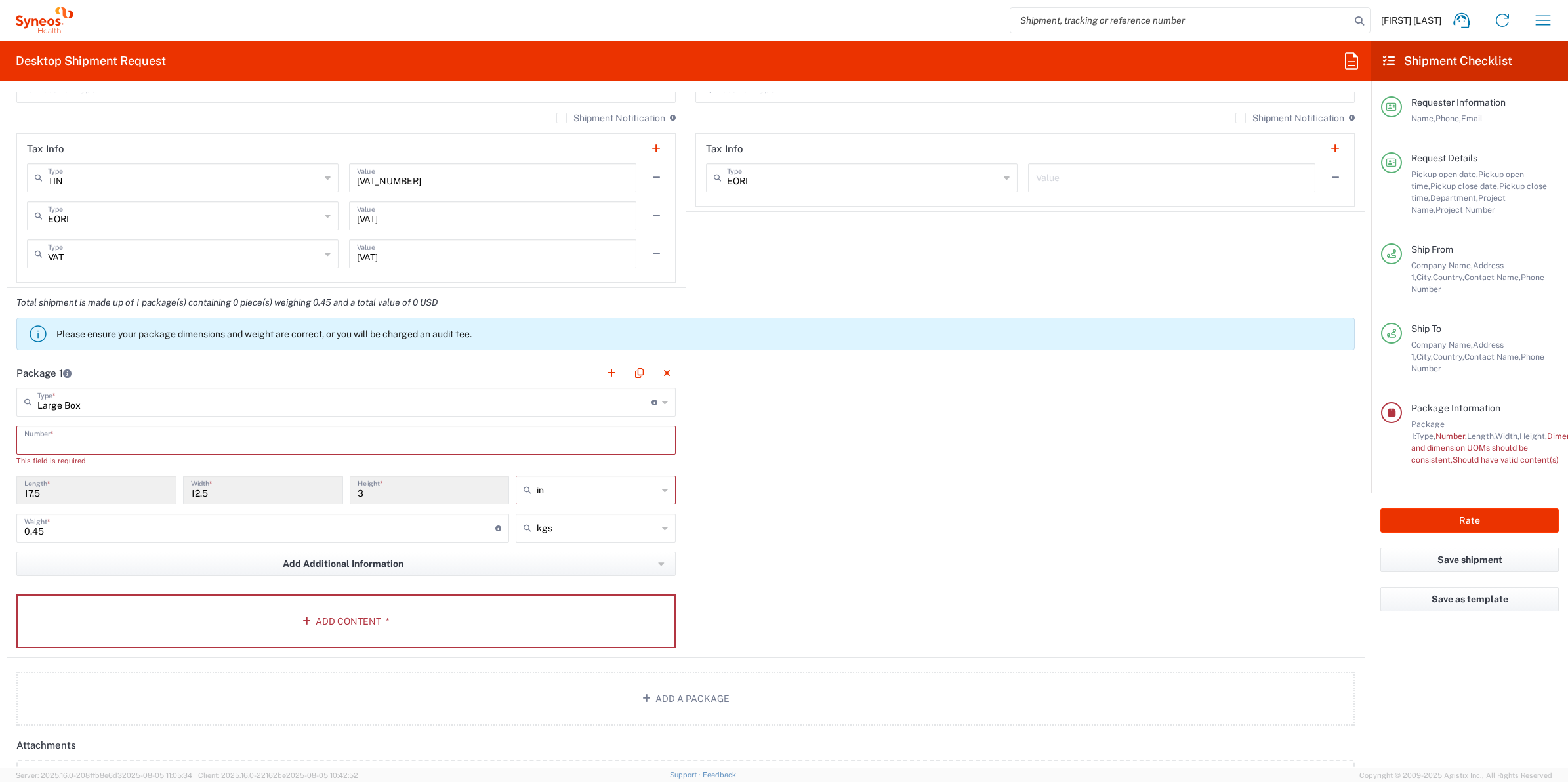 type 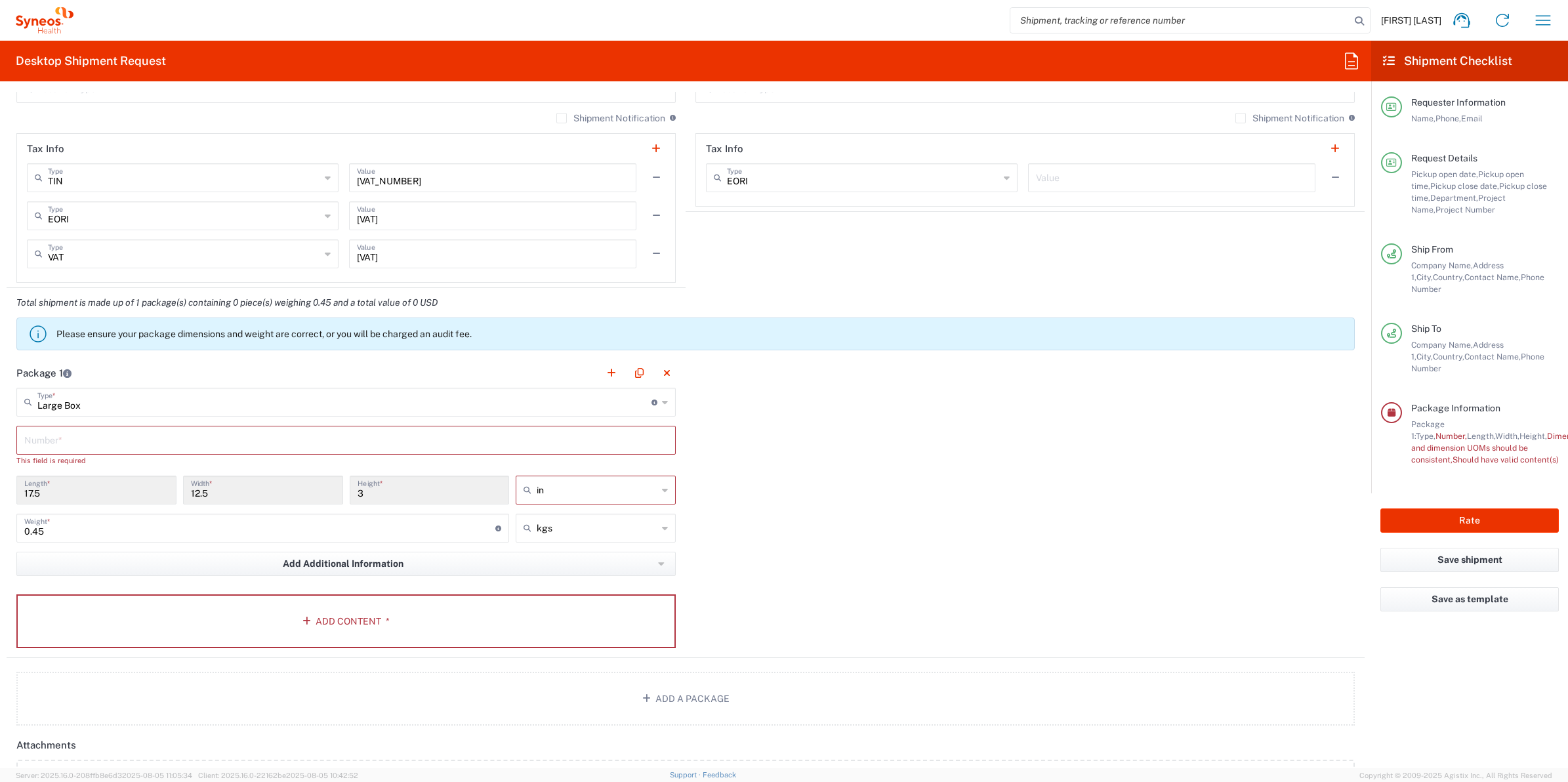 click on "17.5" at bounding box center (96, 489) 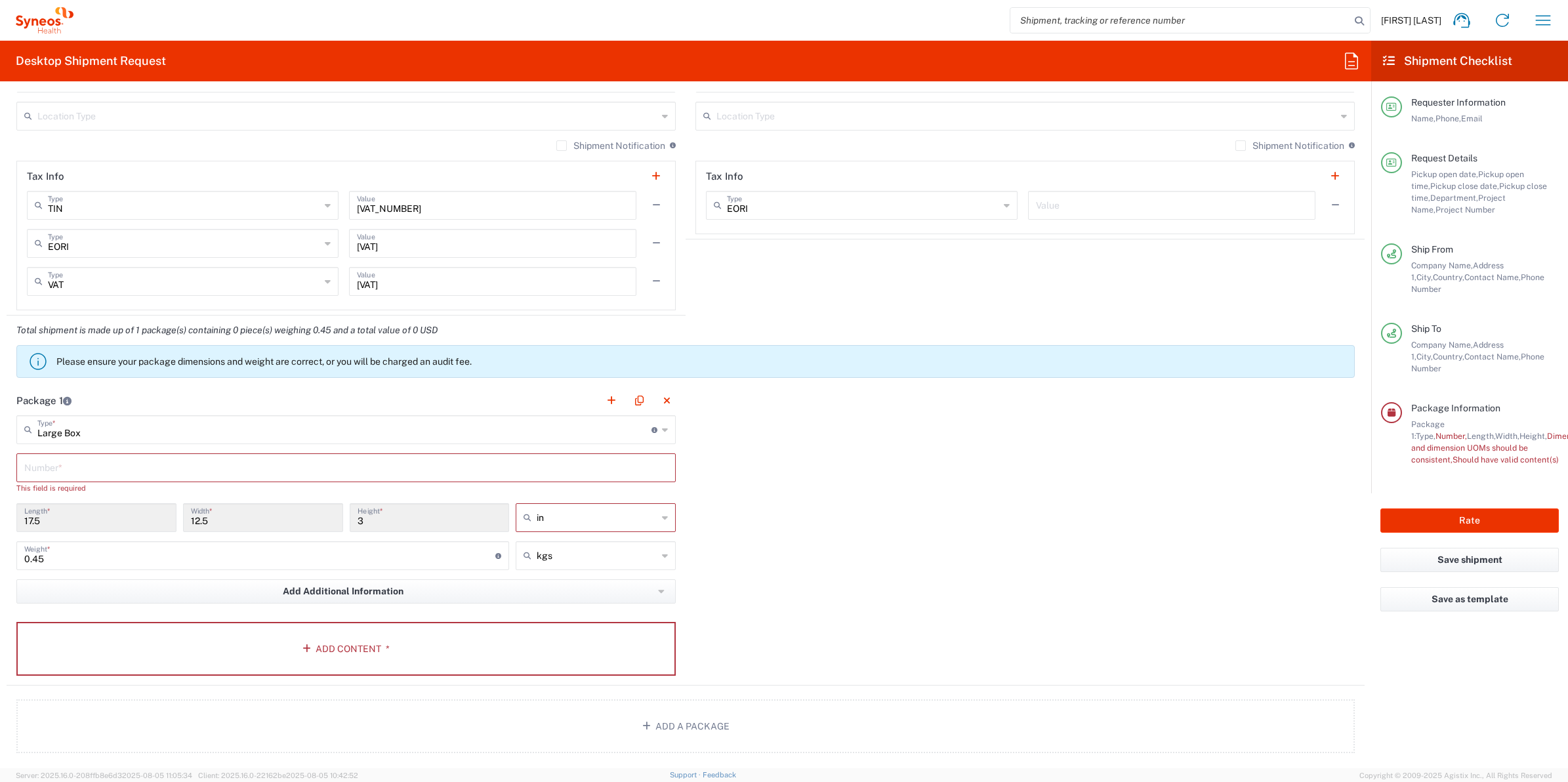 scroll, scrollTop: 897, scrollLeft: 0, axis: vertical 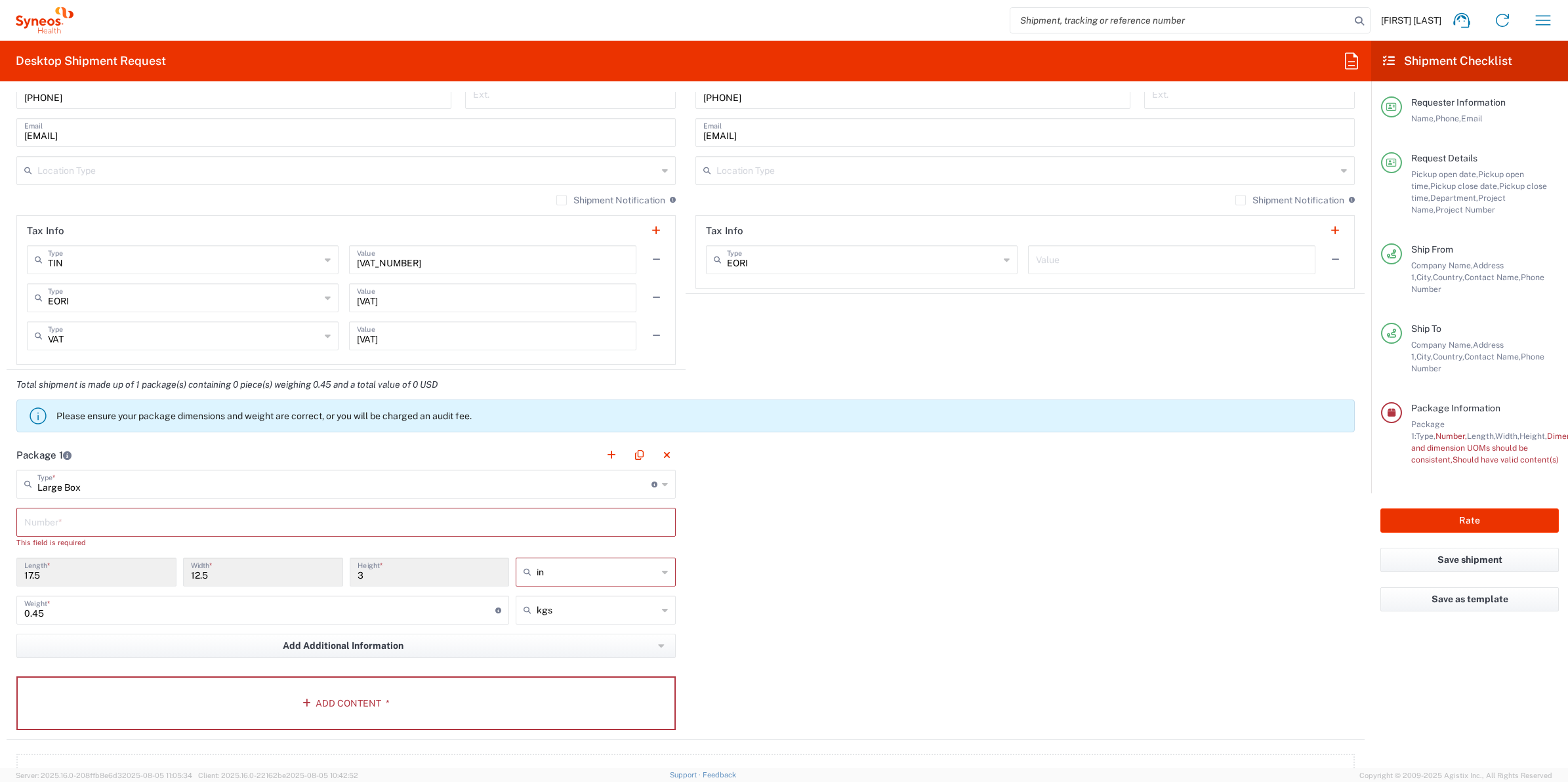 click 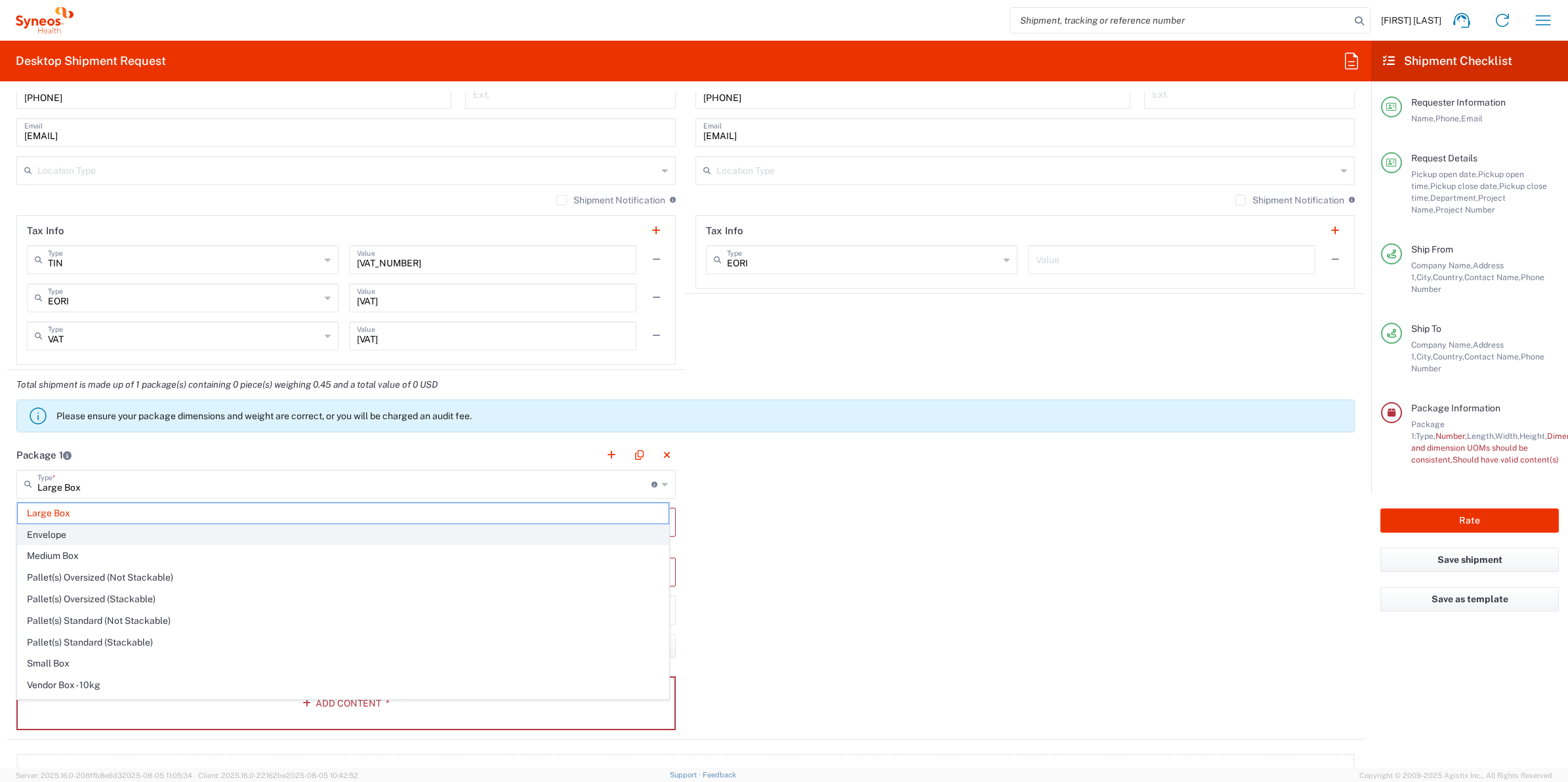 click on "Envelope" 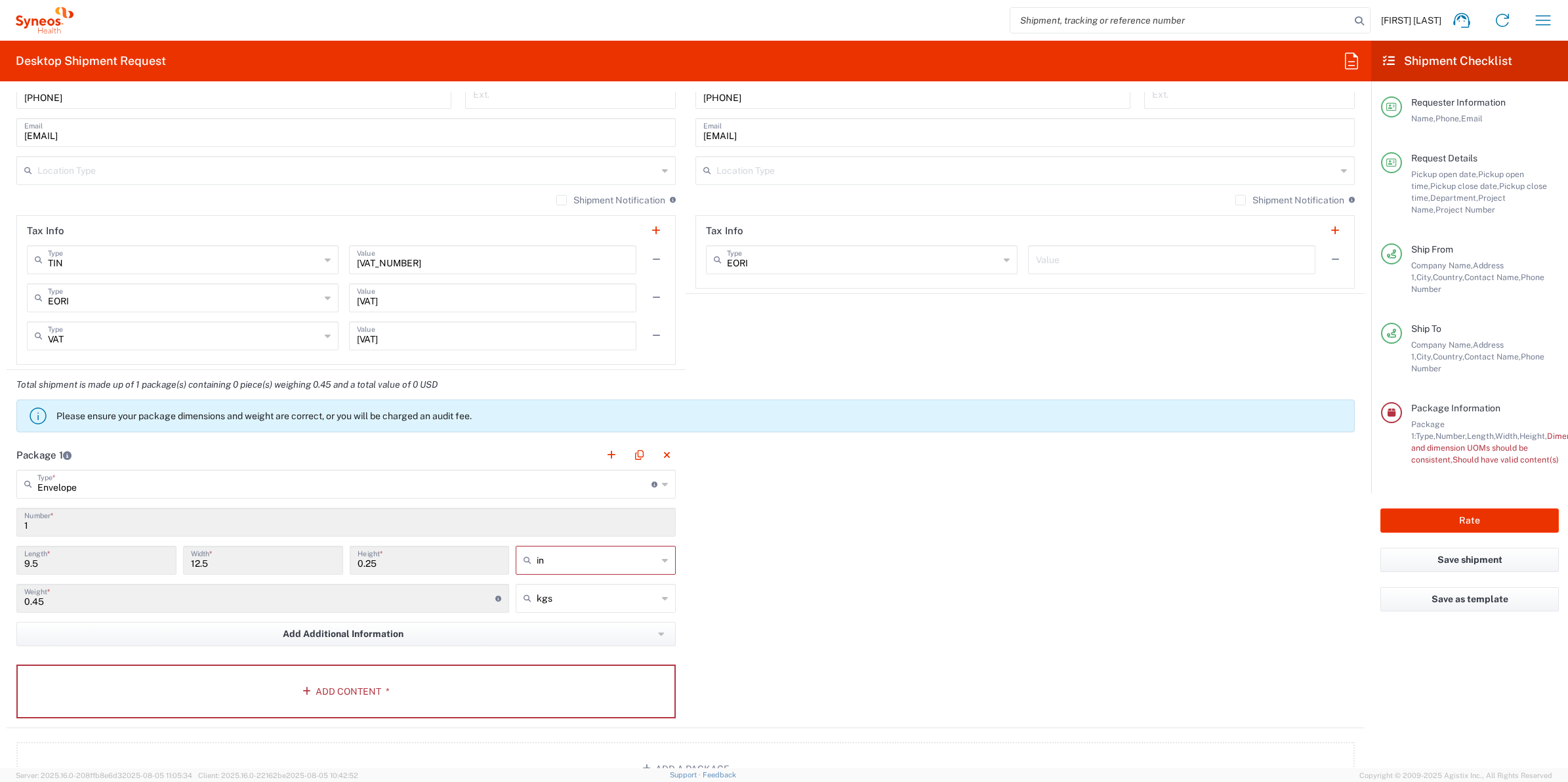 type 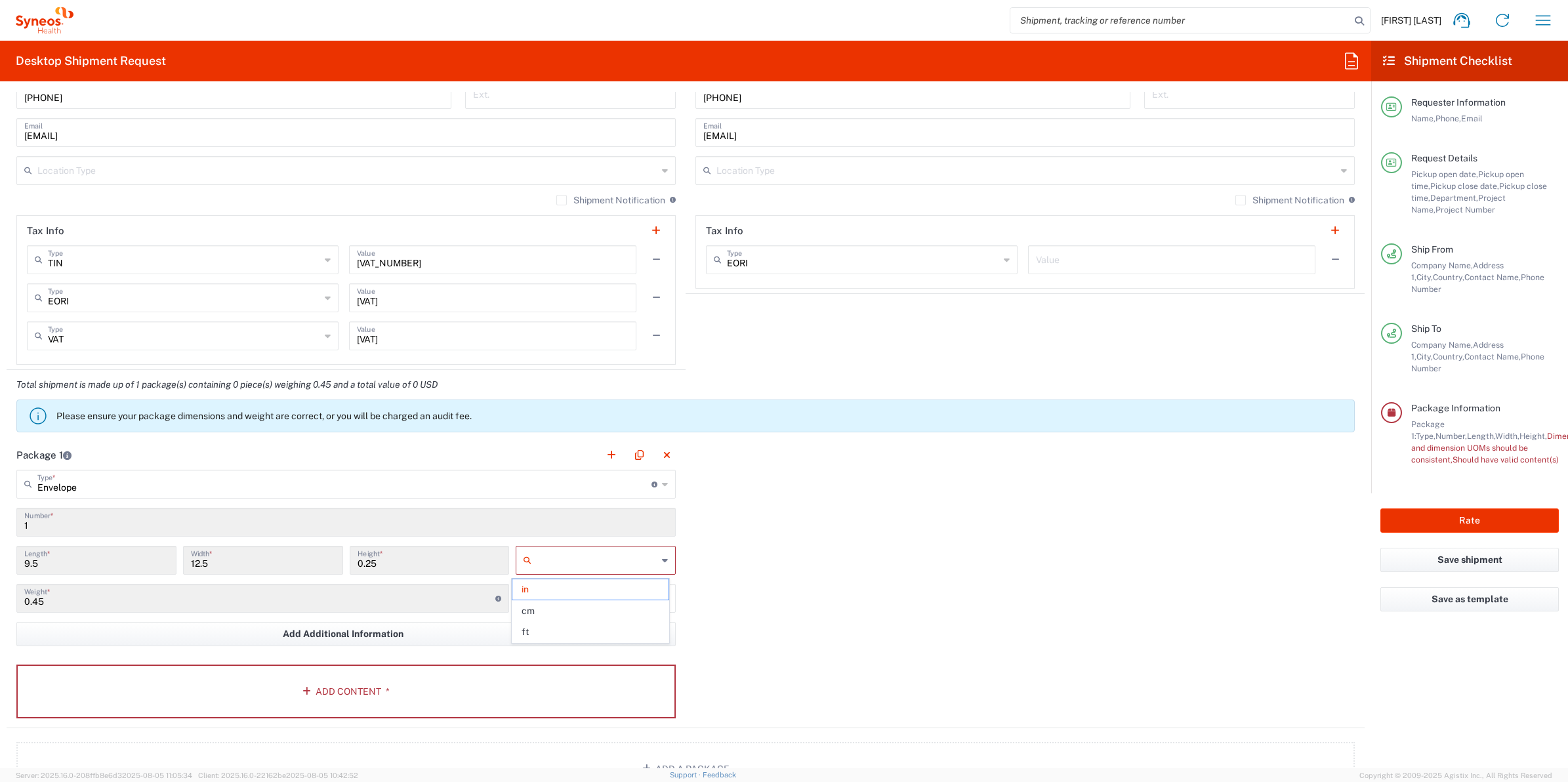 click at bounding box center [597, 560] 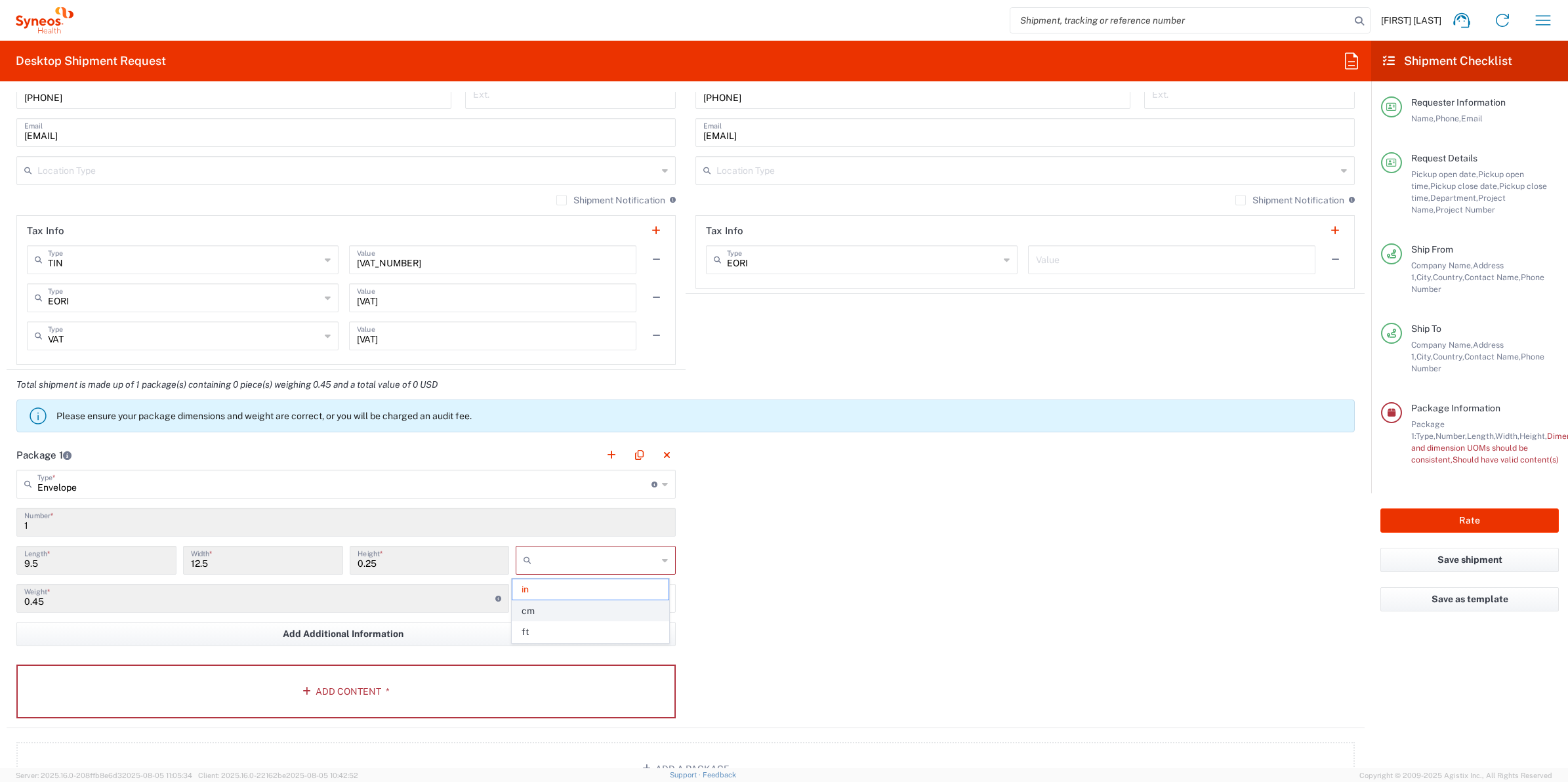 click on "cm" 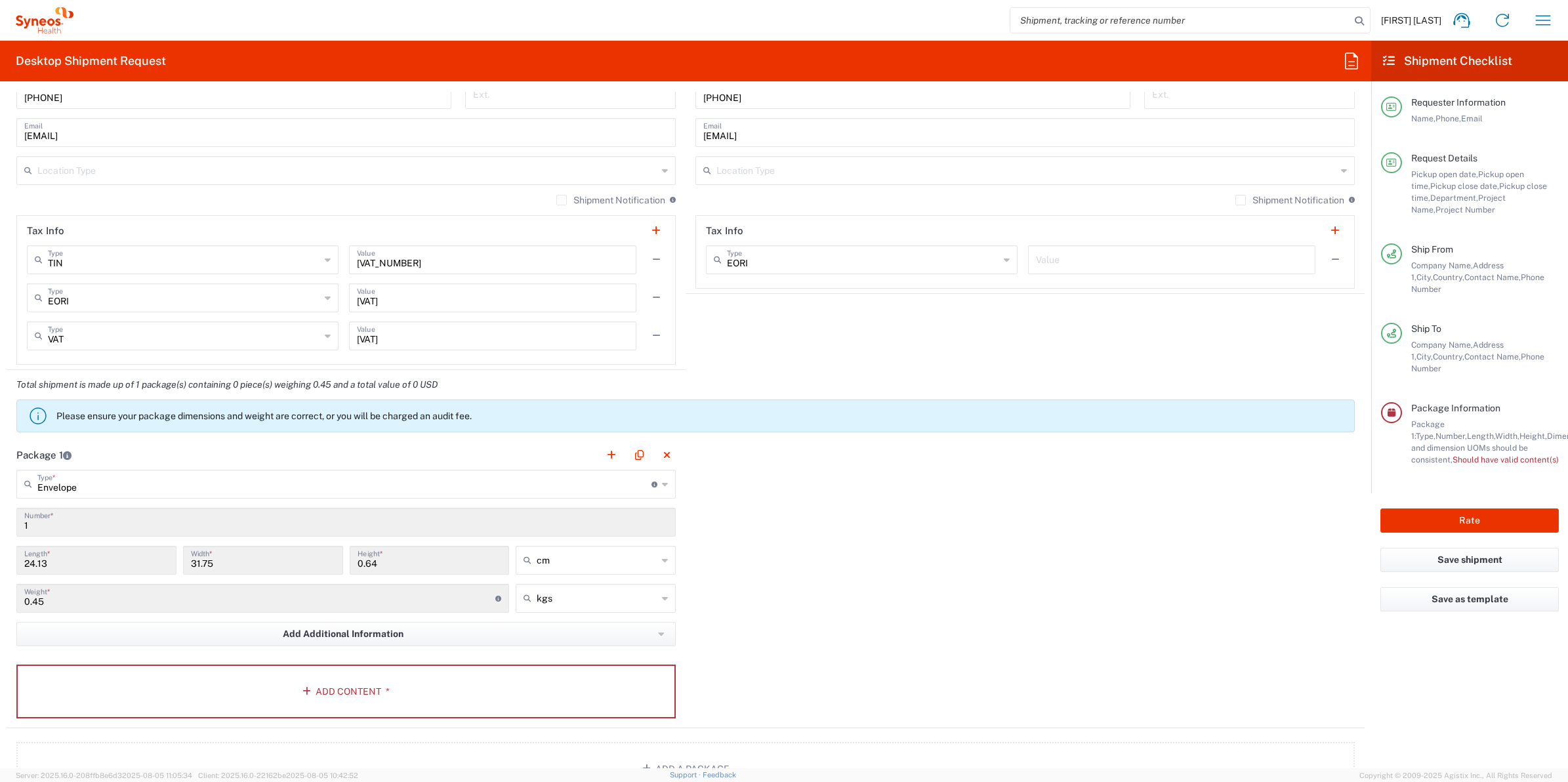 click on "Package 1  Envelope  Type  * Material used to package goods Large Box Envelope Medium Box Pallet(s) Oversized (Not Stackable) Pallet(s) Oversized (Stackable) Pallet(s) Standard (Not Stackable) Pallet(s) Standard (Stackable) Small Box Vendor Box - 10kg Vendor Box - 25kg Your Packaging 1  Number  * 24.13  Length  * 31.75  Width  * 0.64  Height  * cm in cm ft 0.45  Weight  * Total weight of package(s) in pounds or kilograms kgs kgs lbs Add Additional Information  Package material   Package temperature   Temperature device  Add Content *" 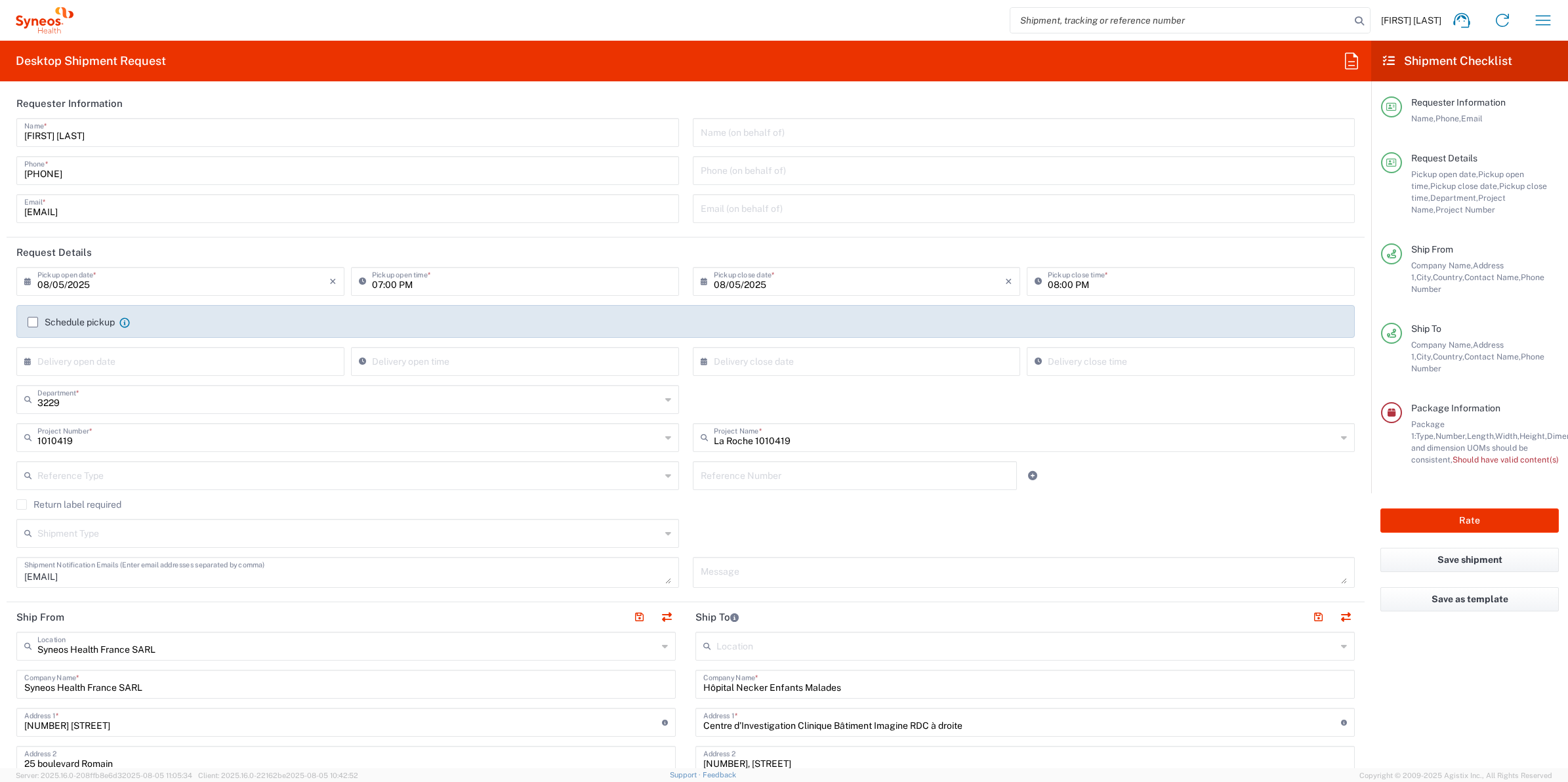 scroll, scrollTop: 0, scrollLeft: 0, axis: both 